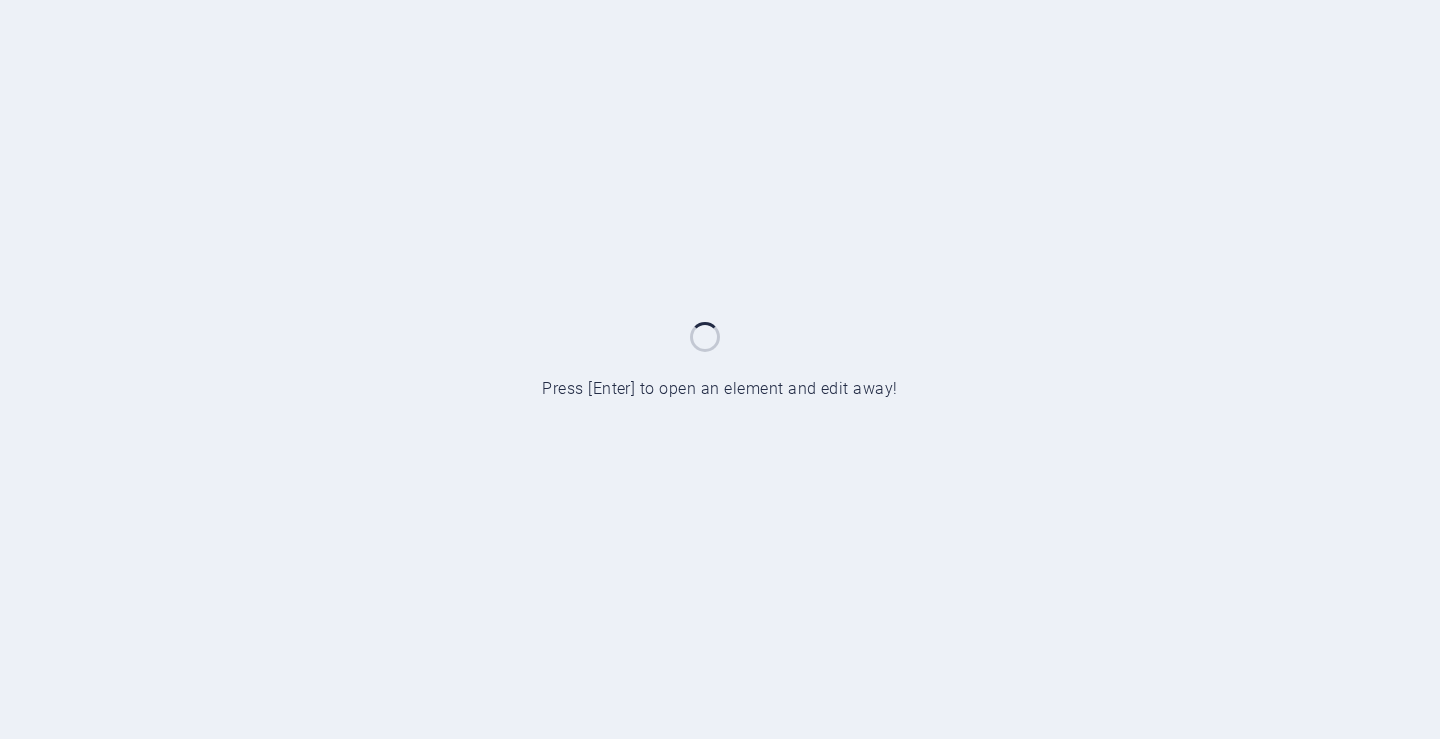 scroll, scrollTop: 0, scrollLeft: 0, axis: both 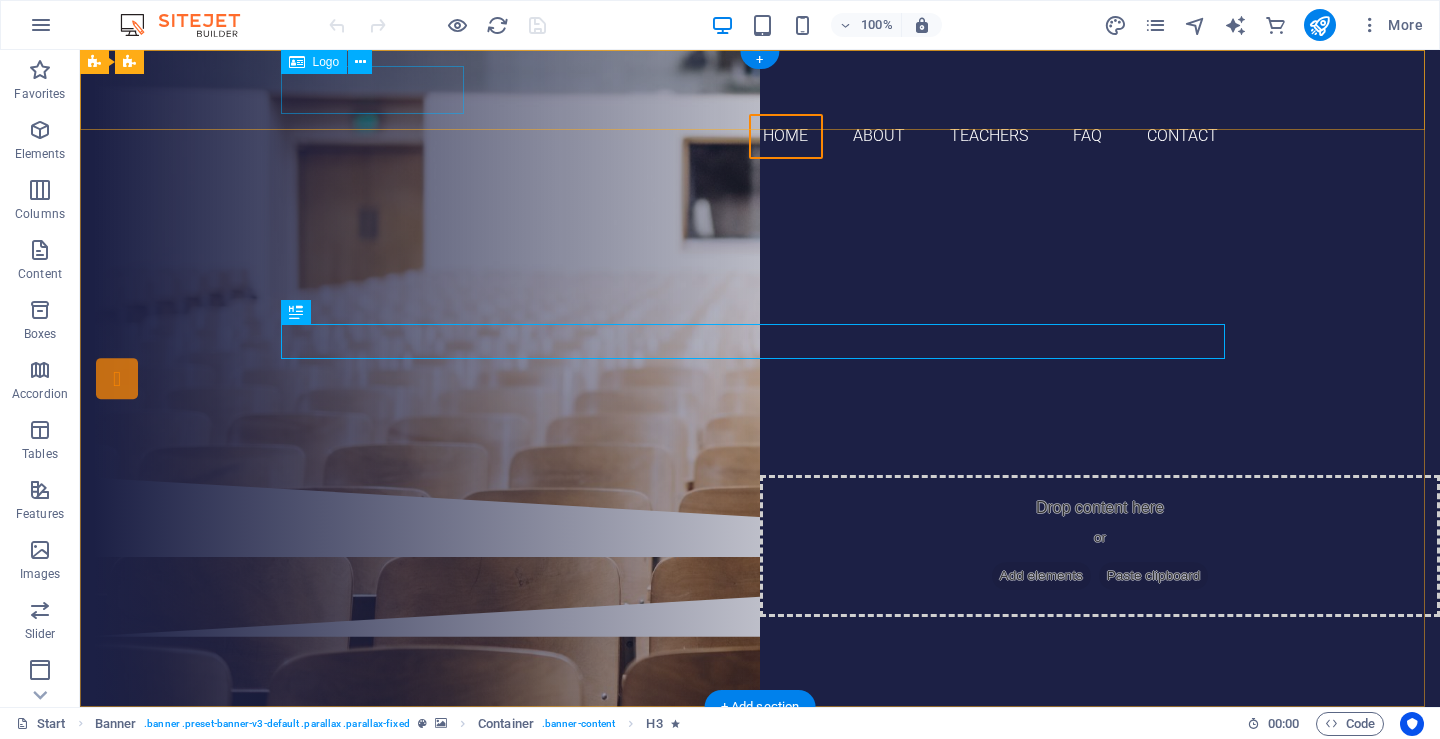 click at bounding box center (760, 90) 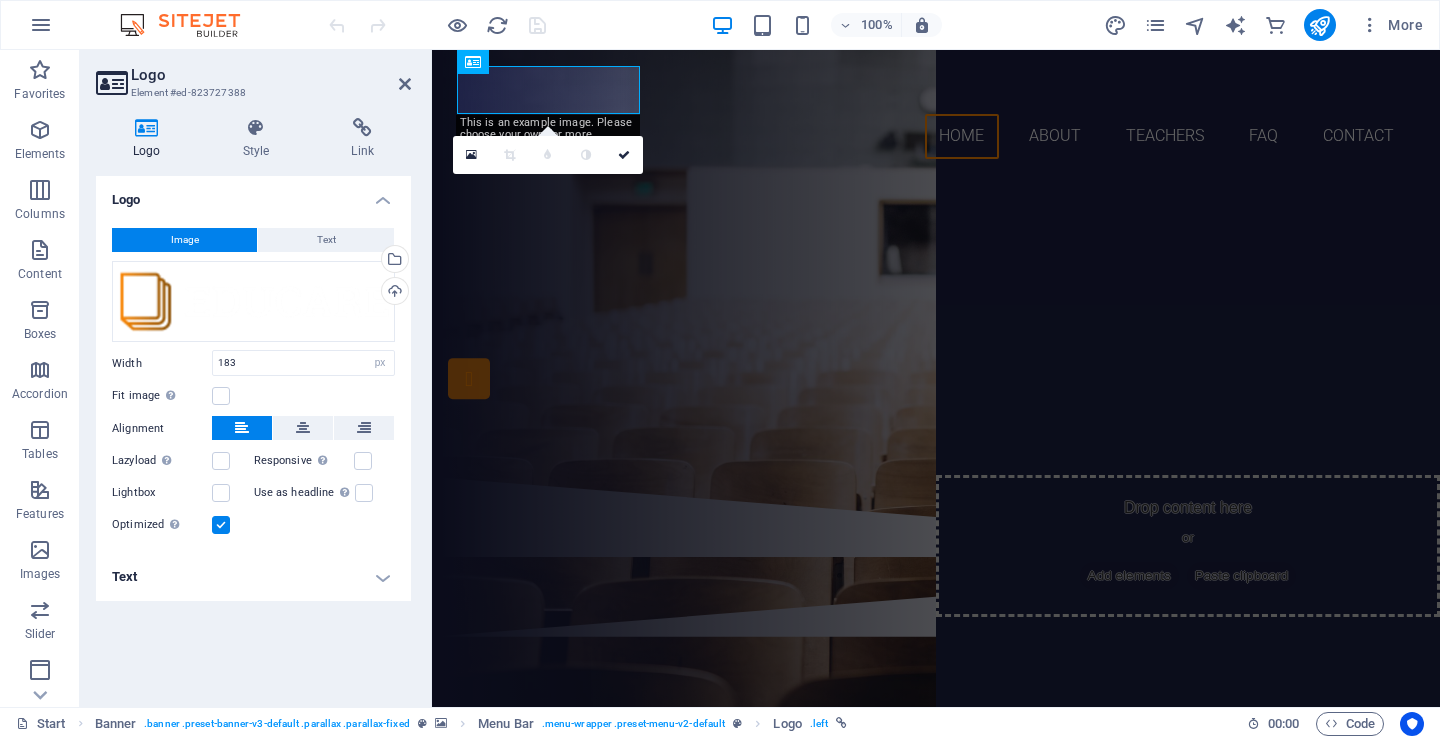 click at bounding box center (147, 128) 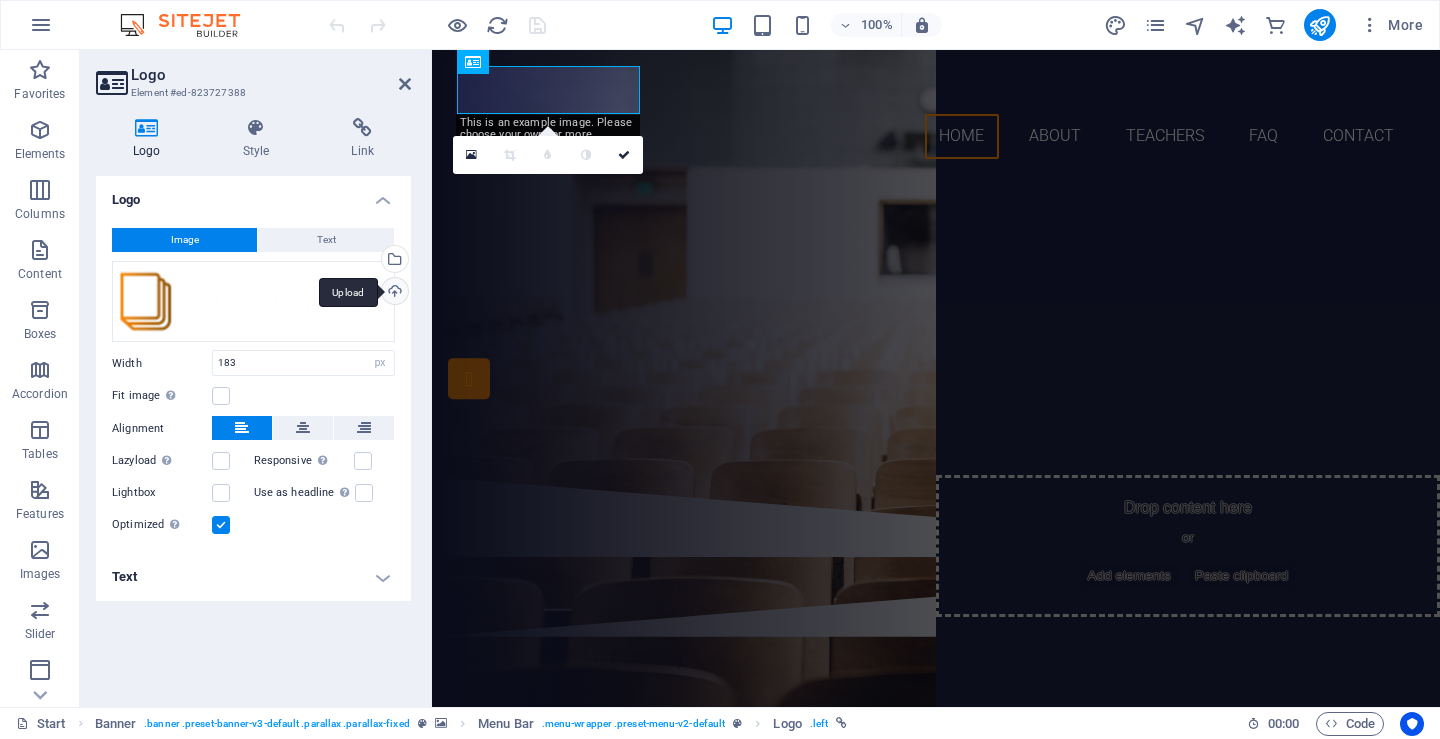 click on "Upload" at bounding box center (393, 293) 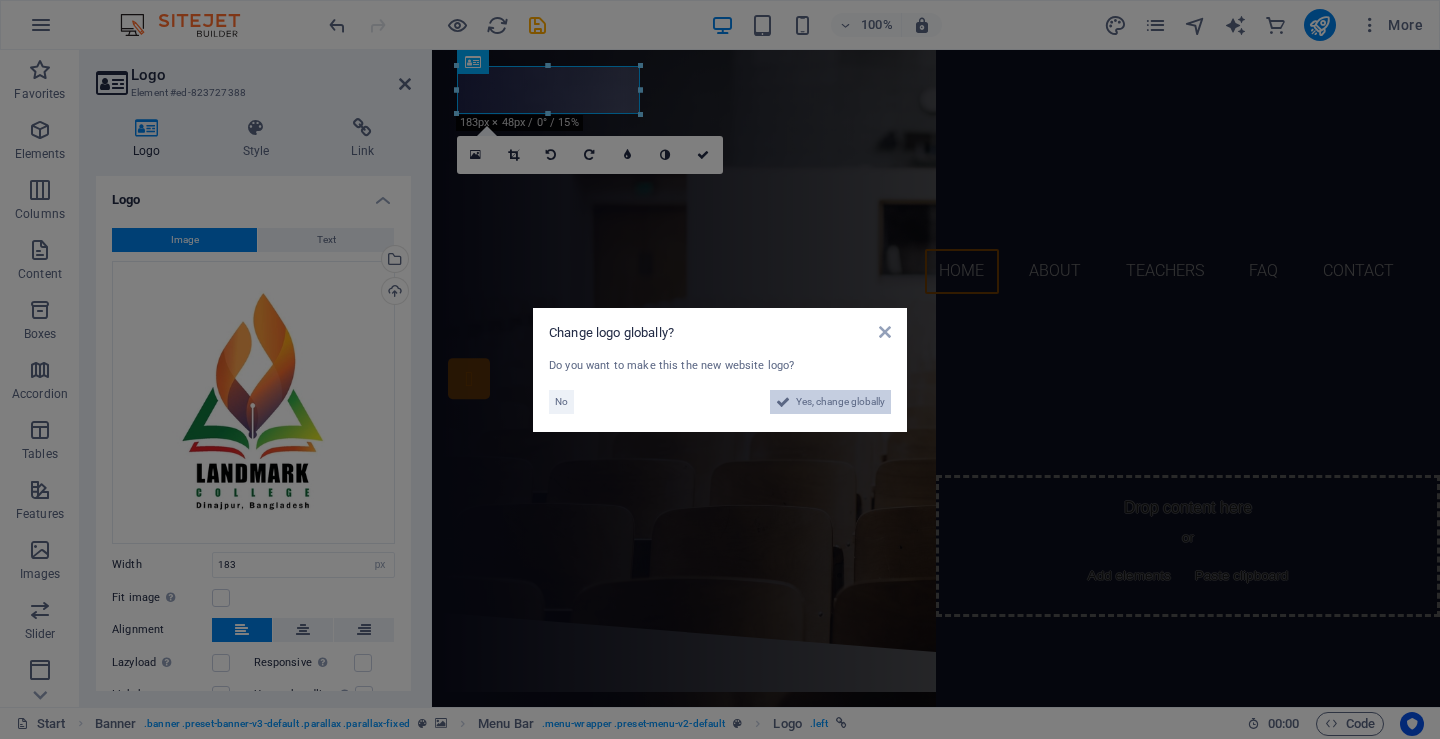 drag, startPoint x: 811, startPoint y: 401, endPoint x: 272, endPoint y: 352, distance: 541.2227 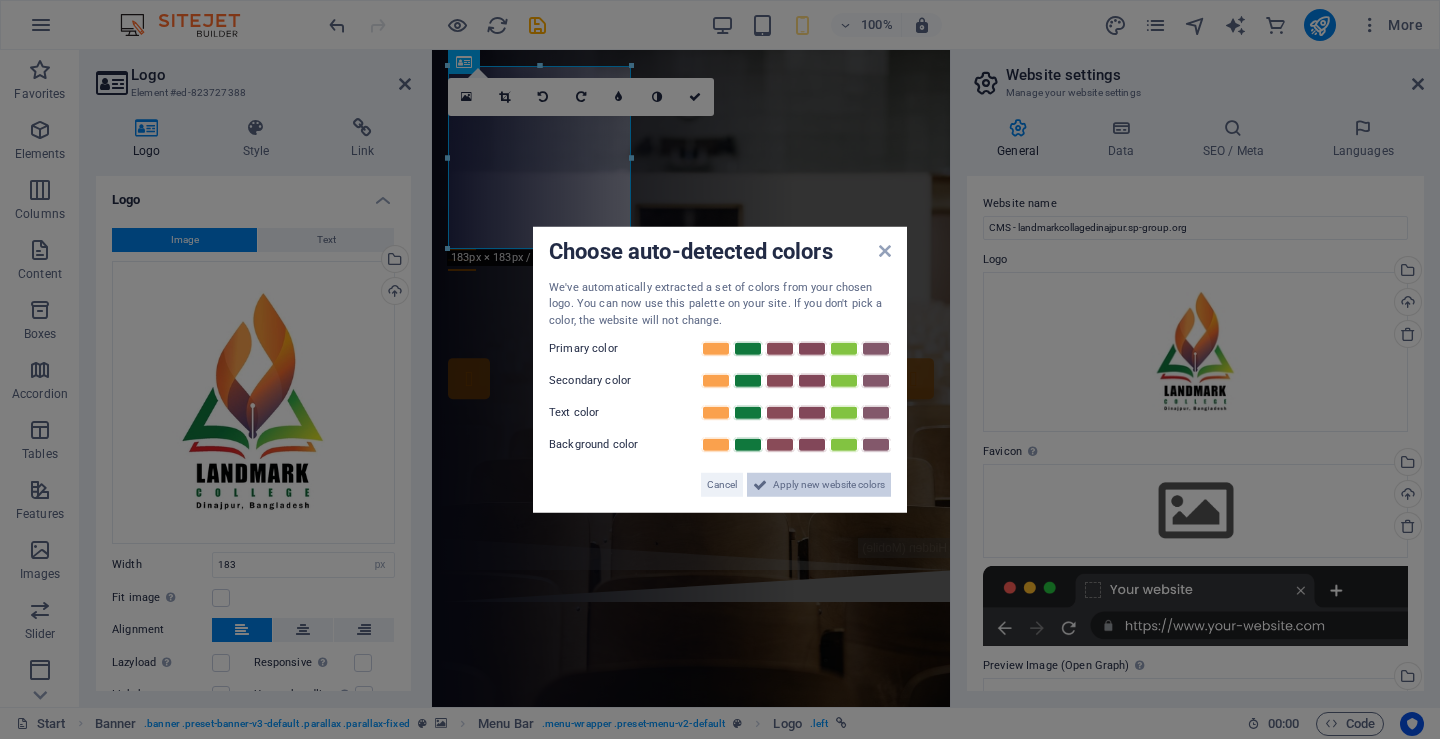 click on "Apply new website colors" at bounding box center [829, 485] 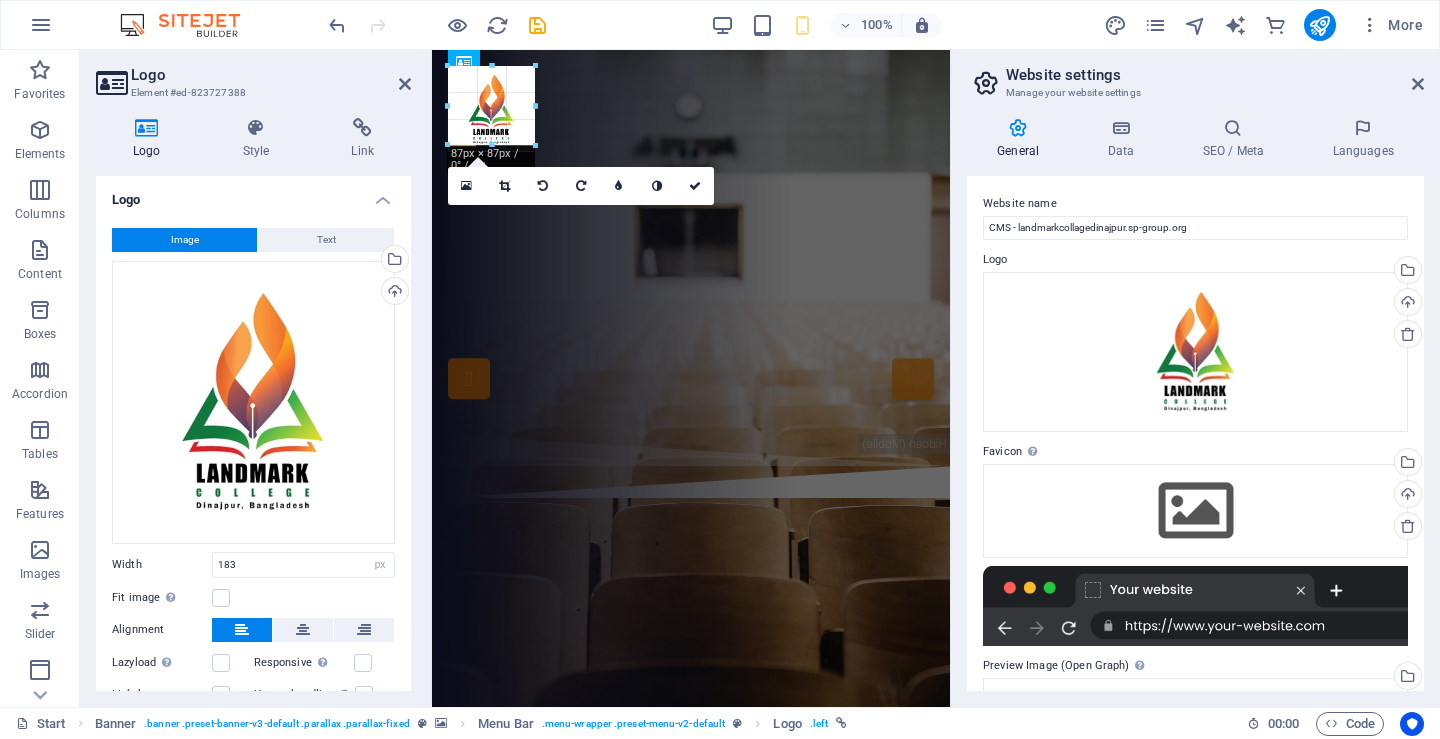 drag, startPoint x: 629, startPoint y: 248, endPoint x: 525, endPoint y: 51, distance: 222.7667 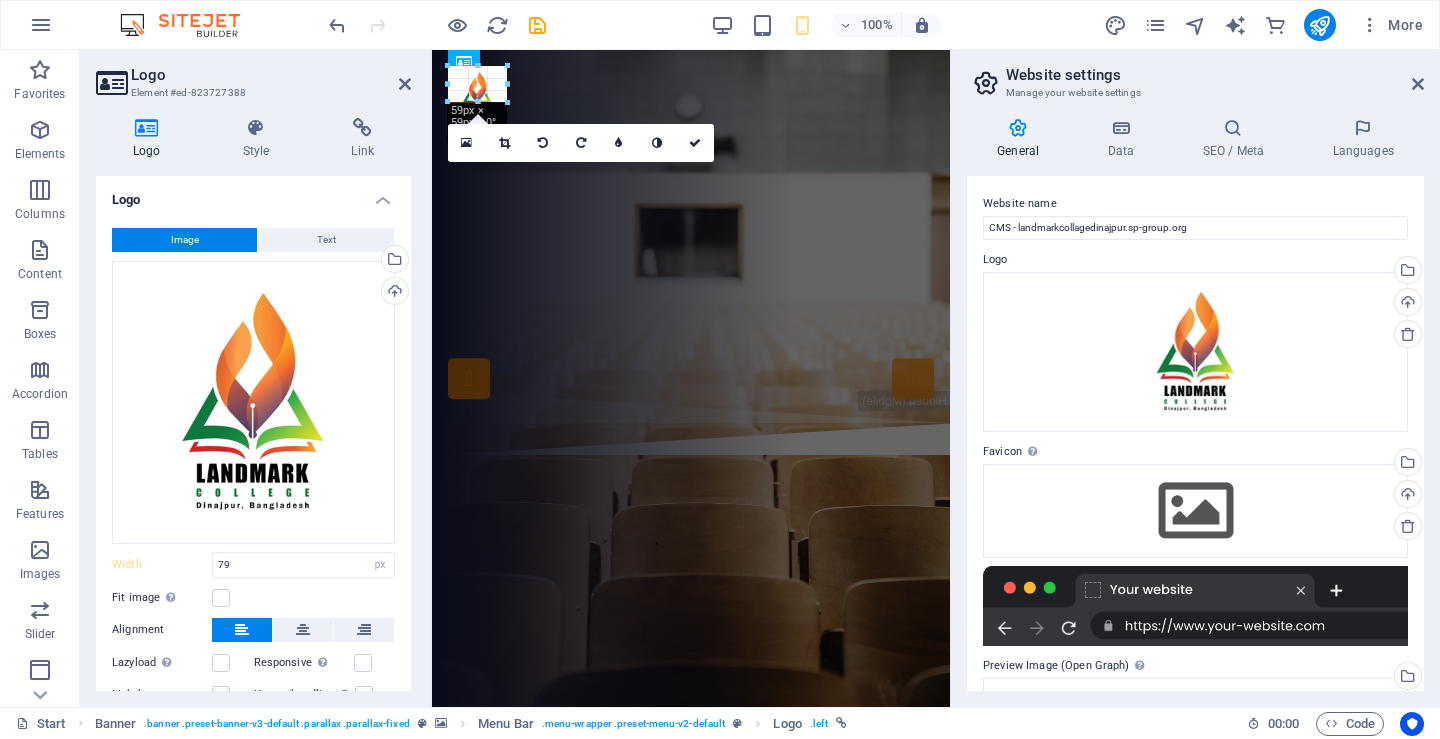 drag, startPoint x: 524, startPoint y: 147, endPoint x: 481, endPoint y: 88, distance: 73.00685 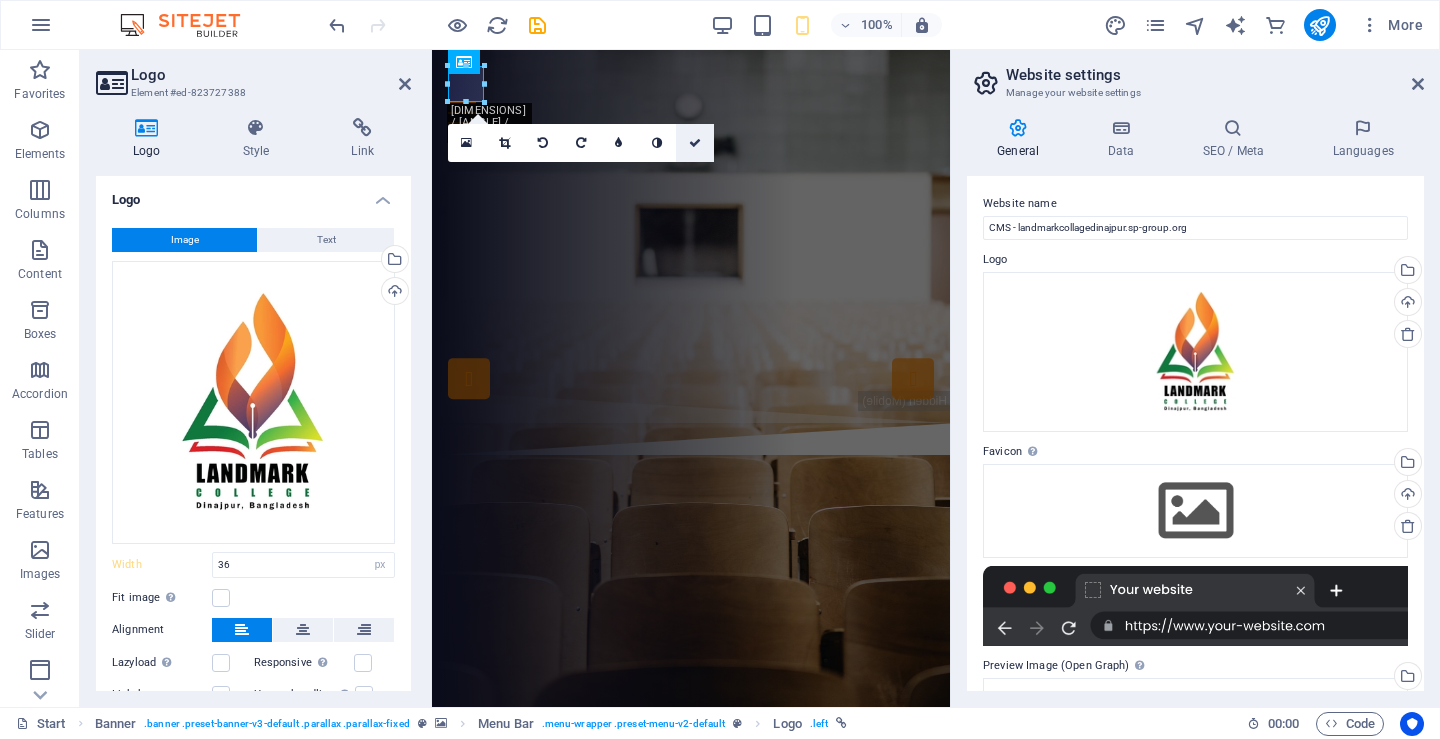 click at bounding box center (695, 143) 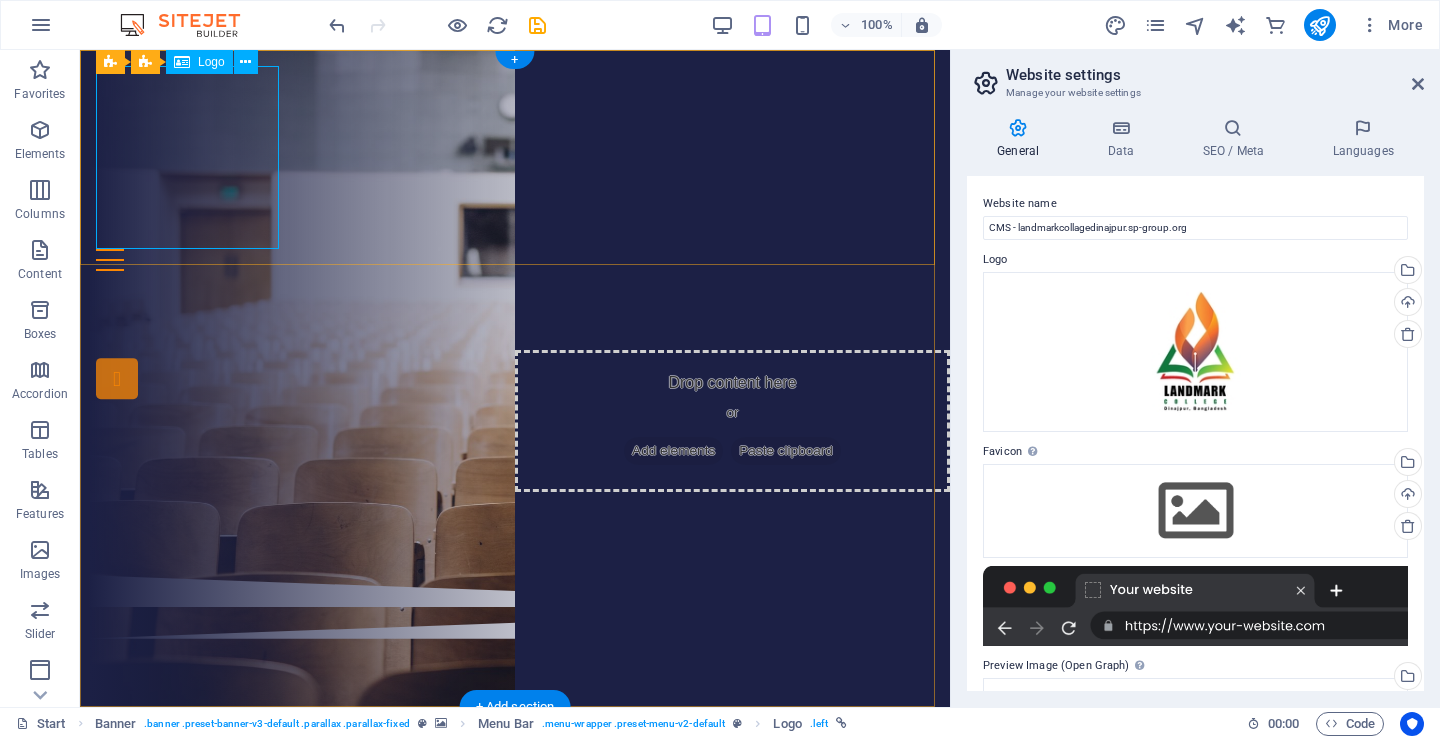 click at bounding box center [515, 157] 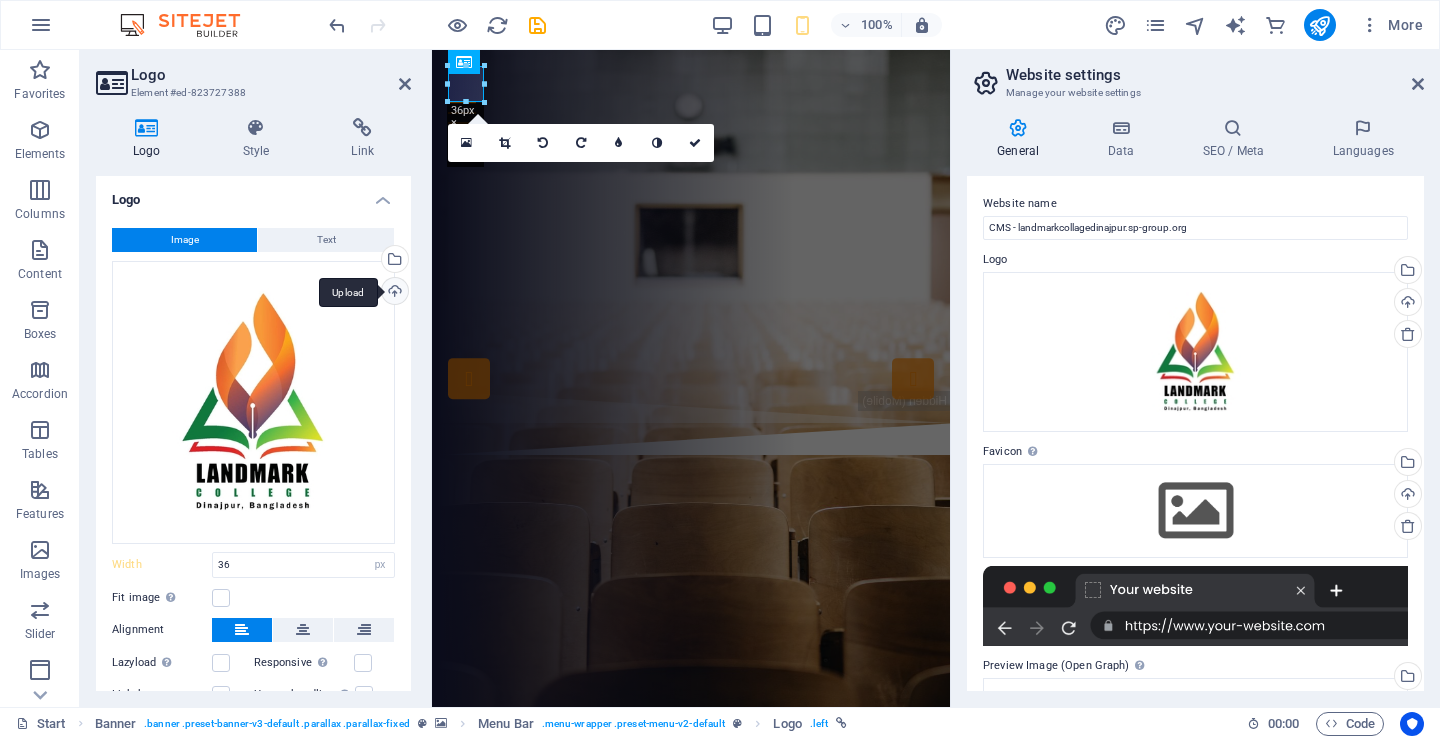 click on "Upload" at bounding box center (393, 293) 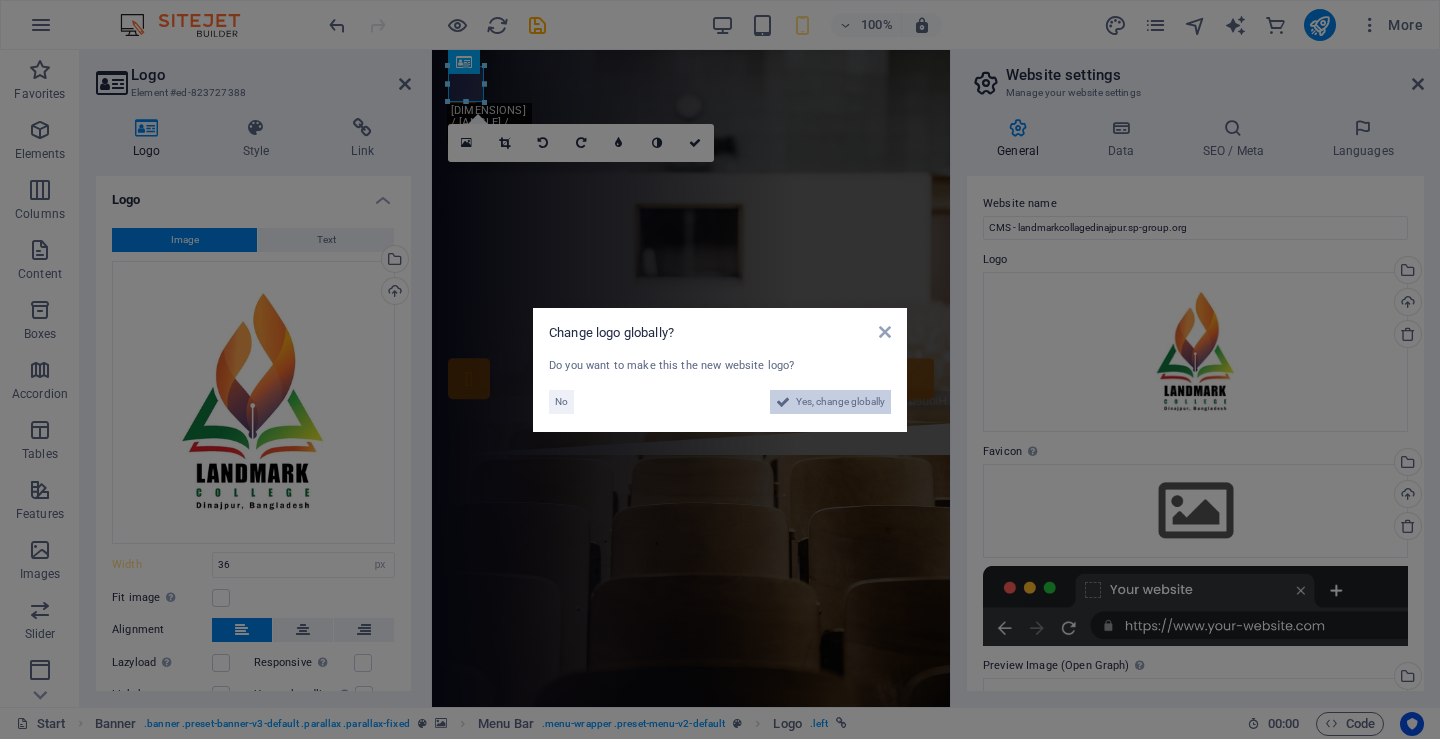 click on "Yes, change globally" at bounding box center (840, 402) 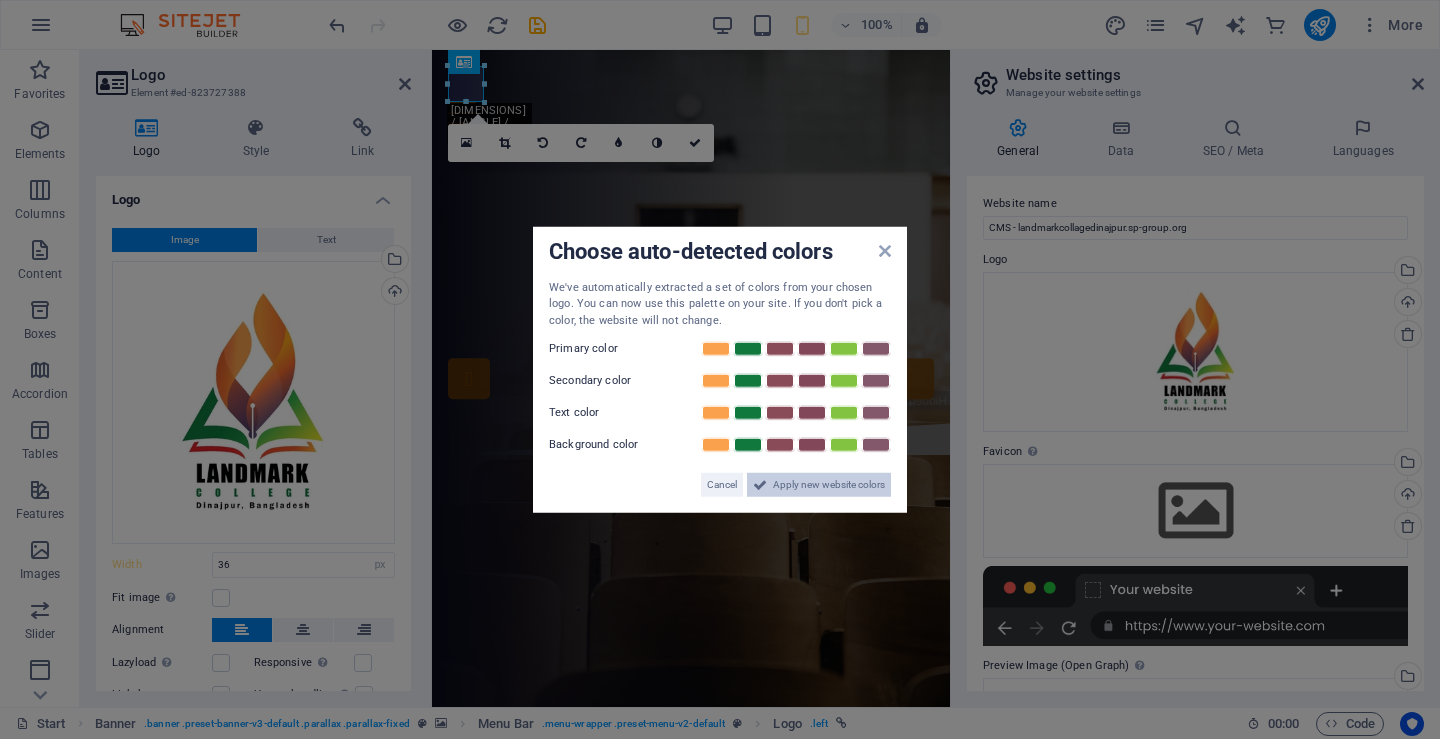 click on "Apply new website colors" at bounding box center (829, 485) 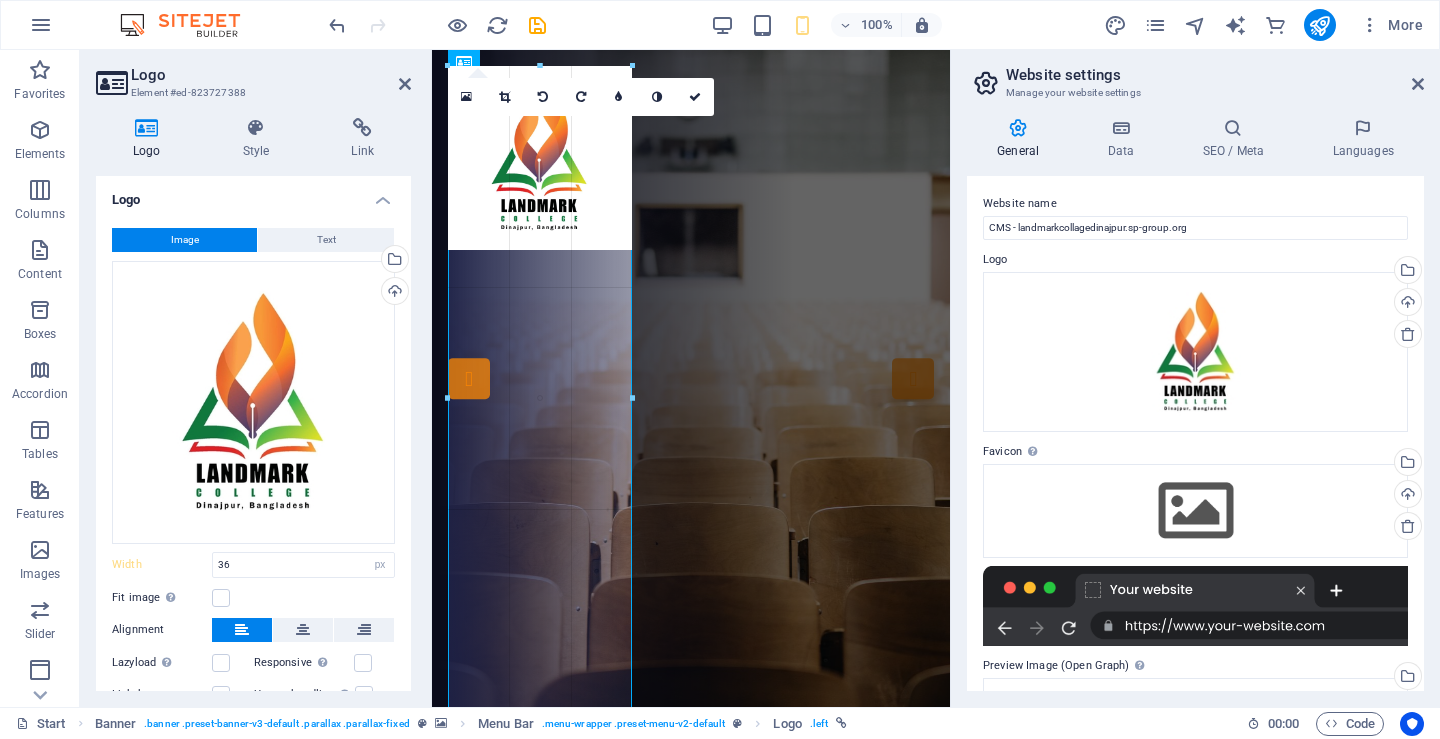 drag, startPoint x: 483, startPoint y: 98, endPoint x: 637, endPoint y: 196, distance: 182.53767 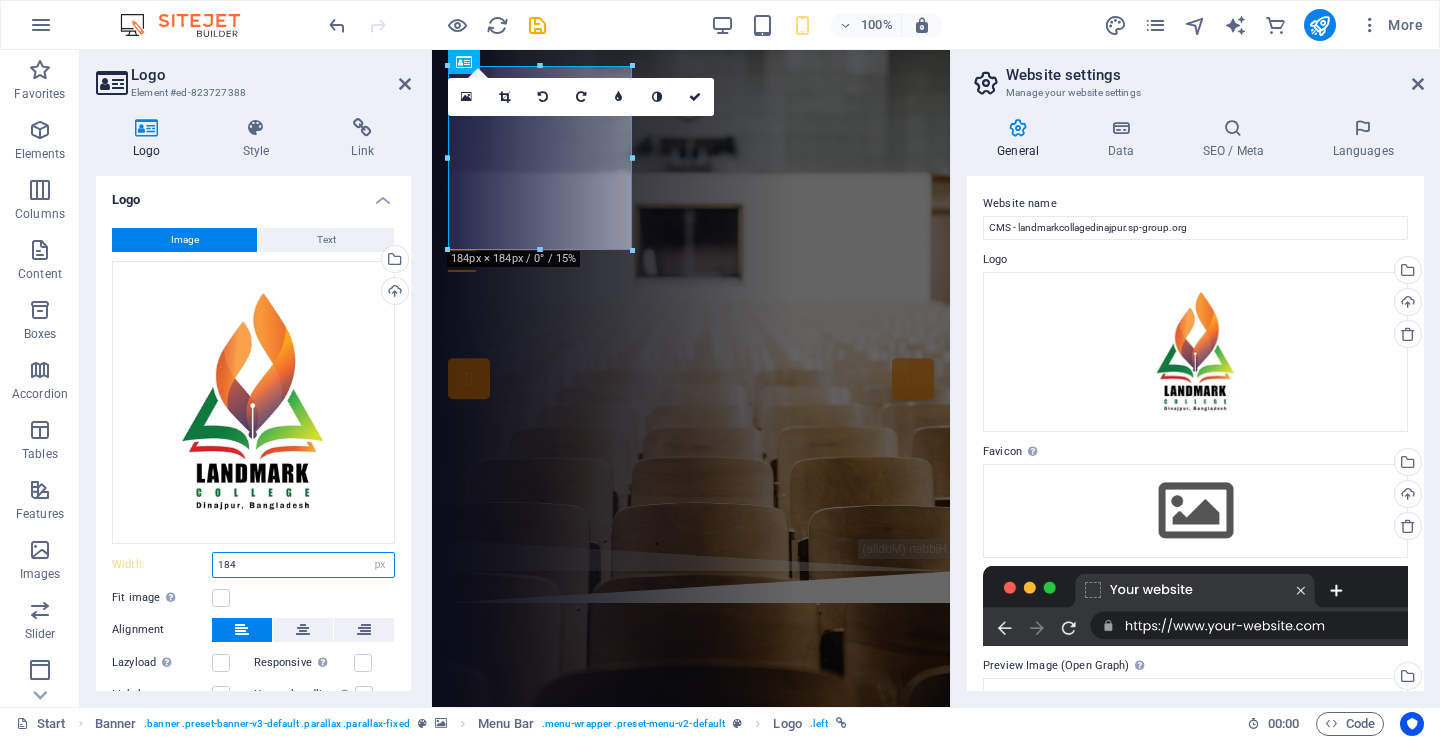 click on "184" at bounding box center (303, 565) 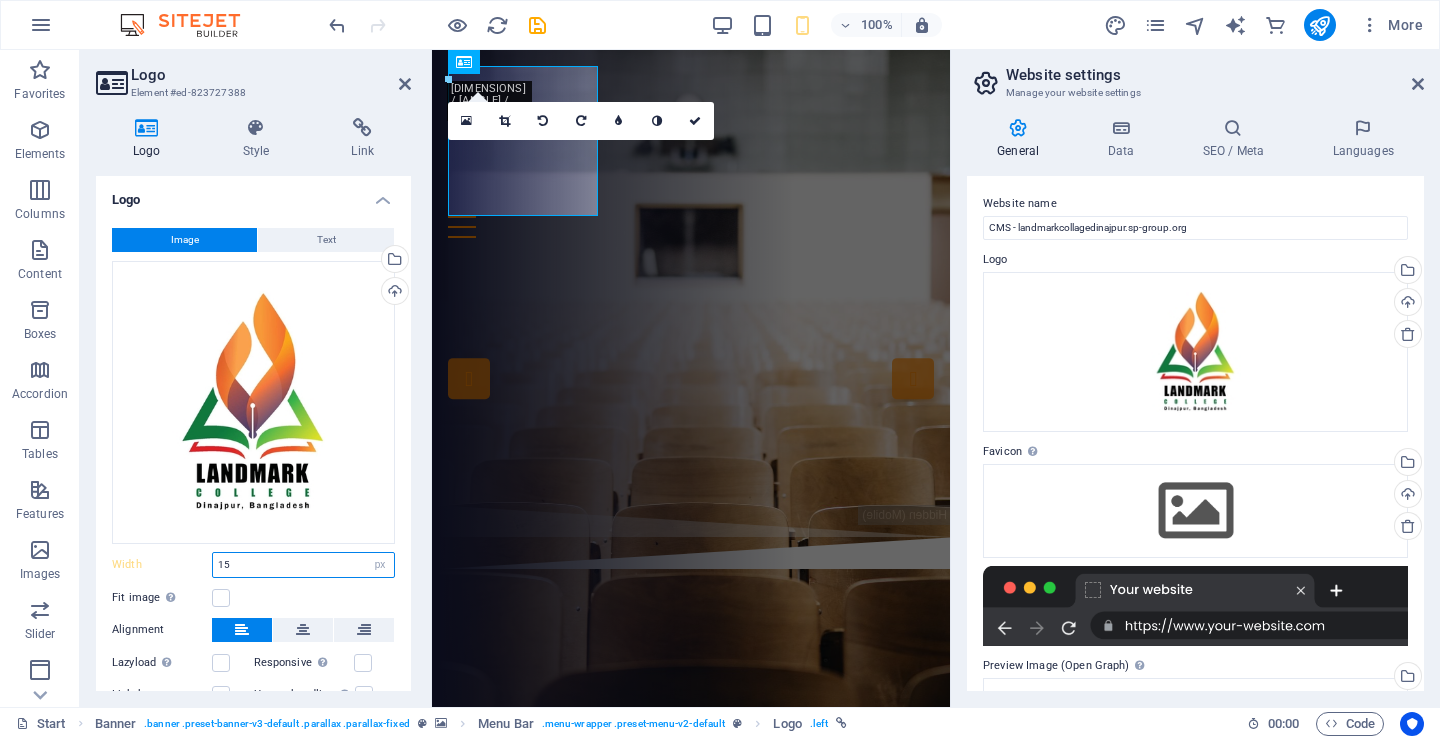 type on "1" 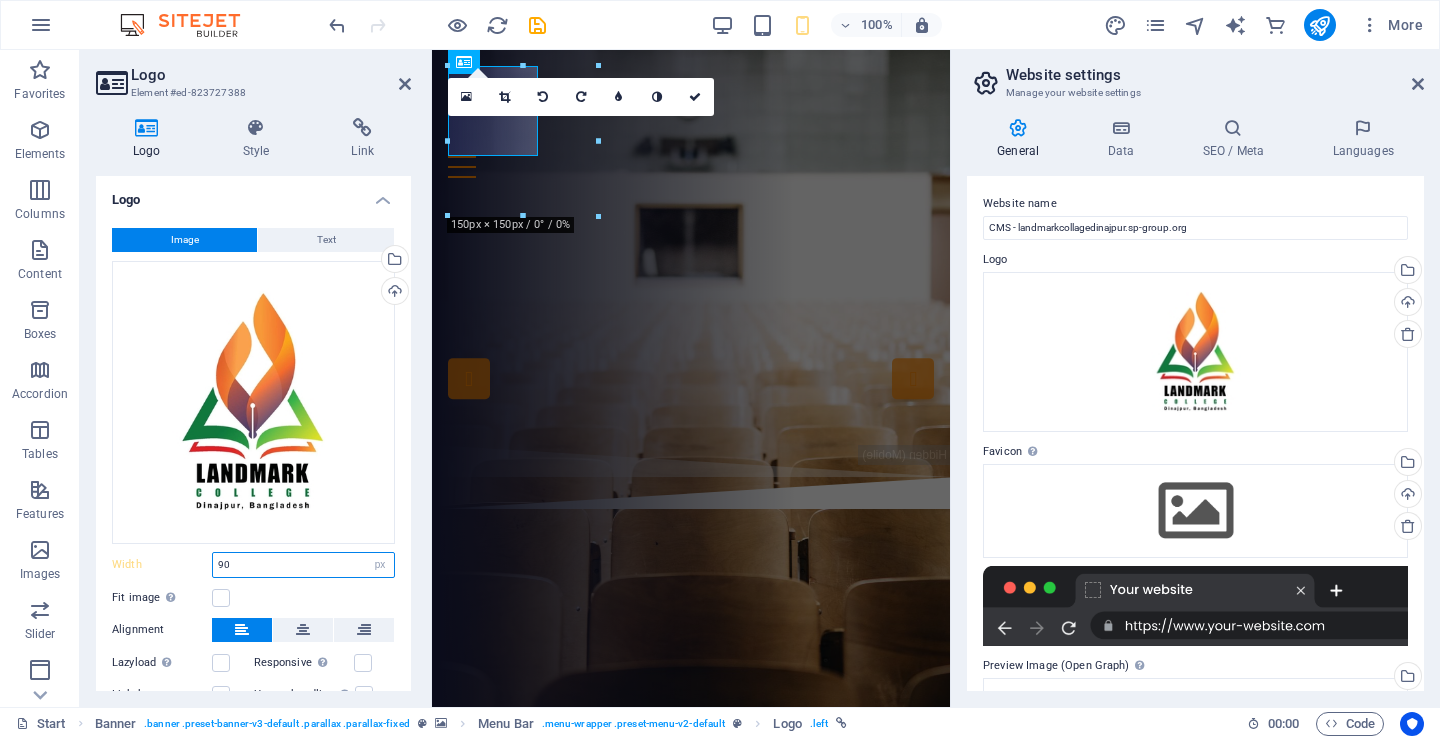 type on "9" 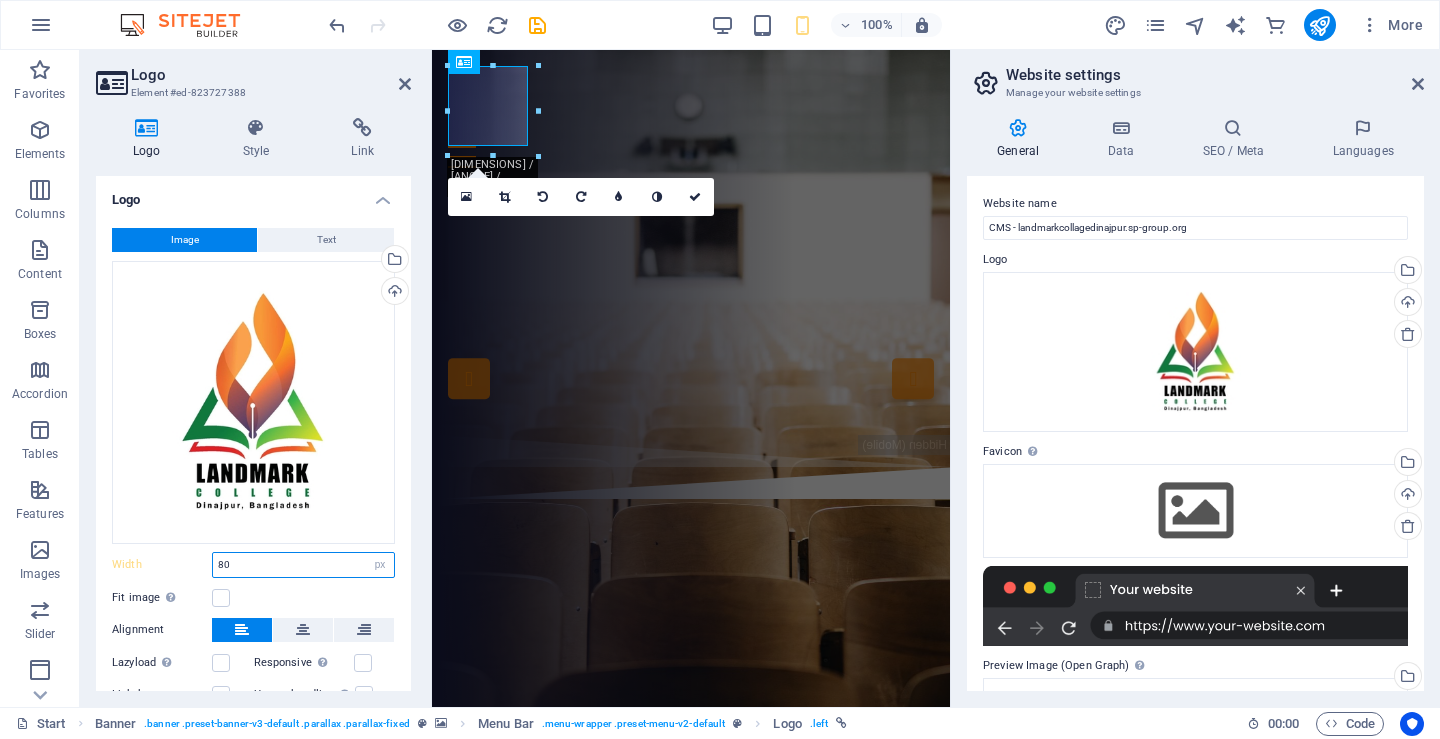 type on "8" 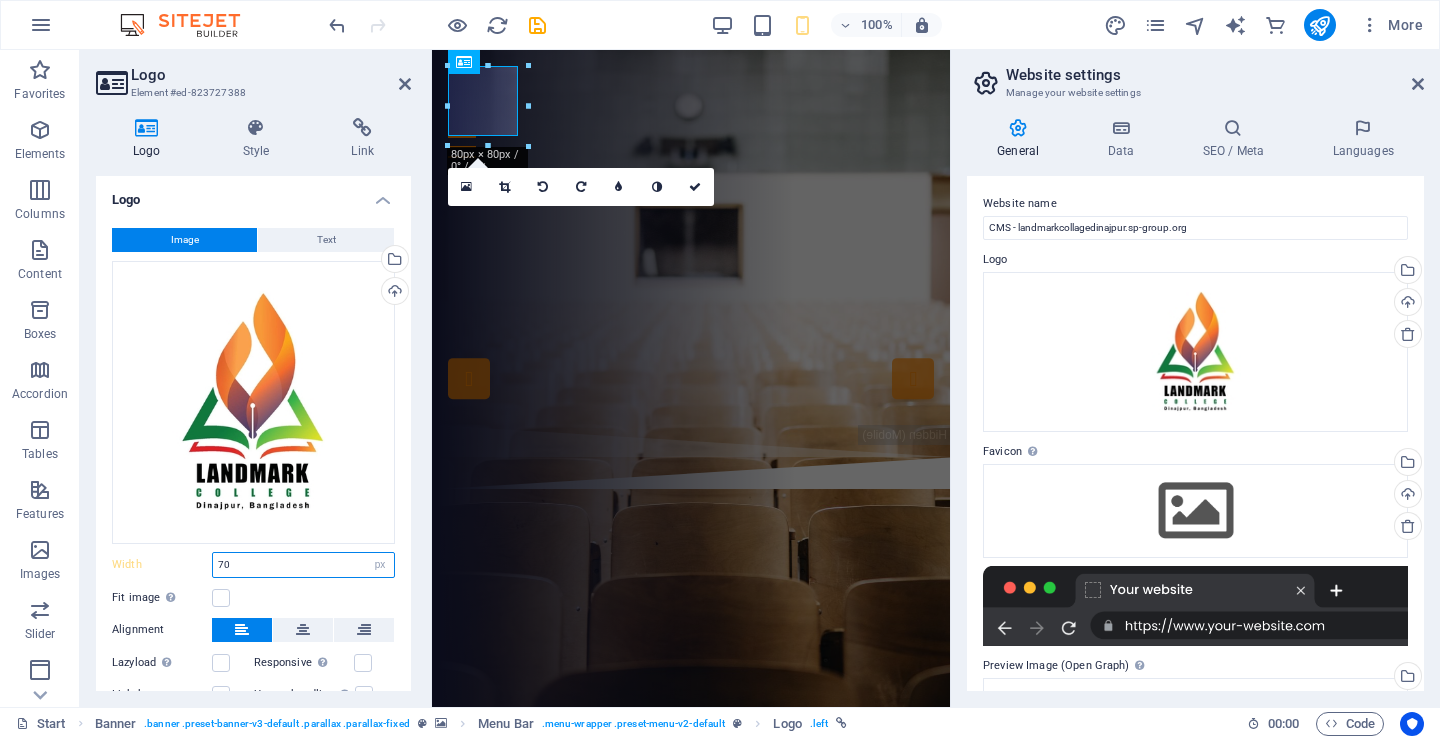 type on "7" 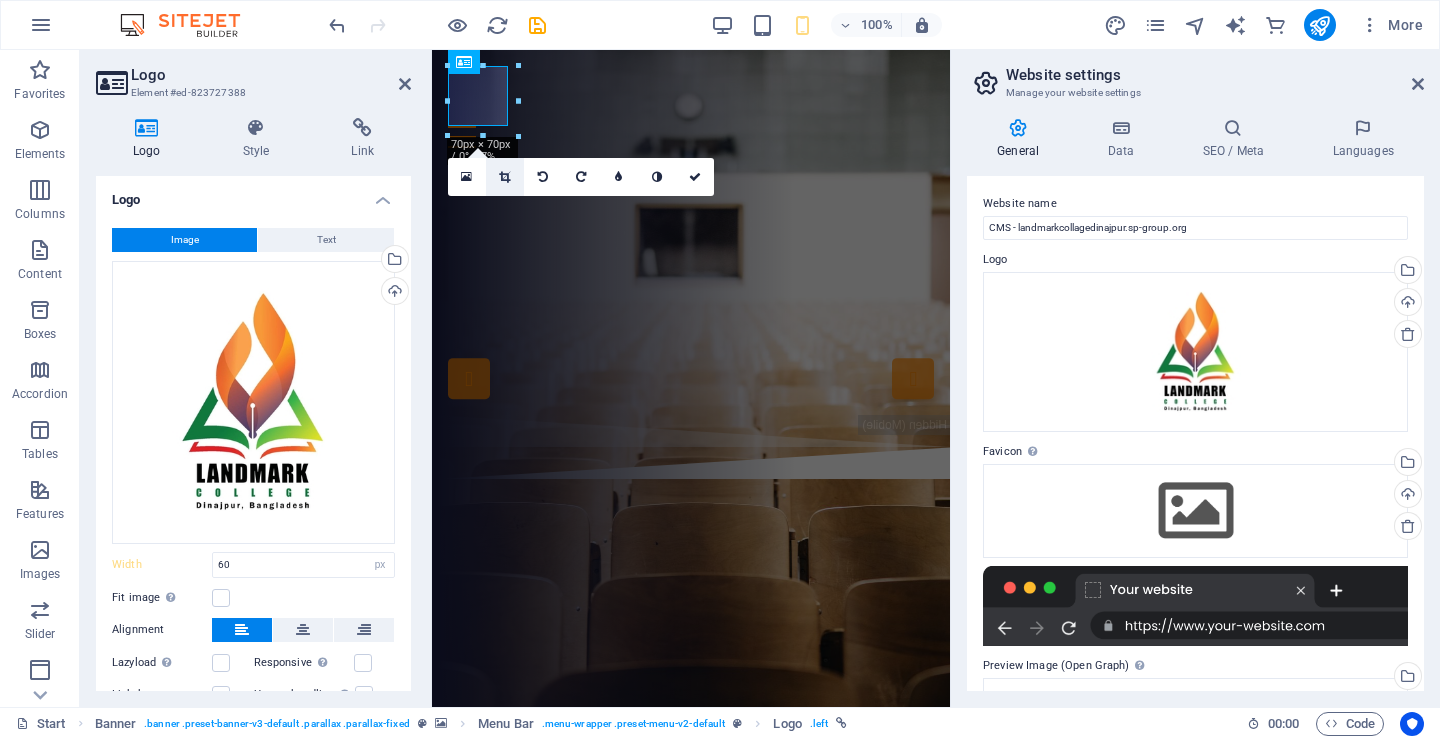 click at bounding box center [504, 177] 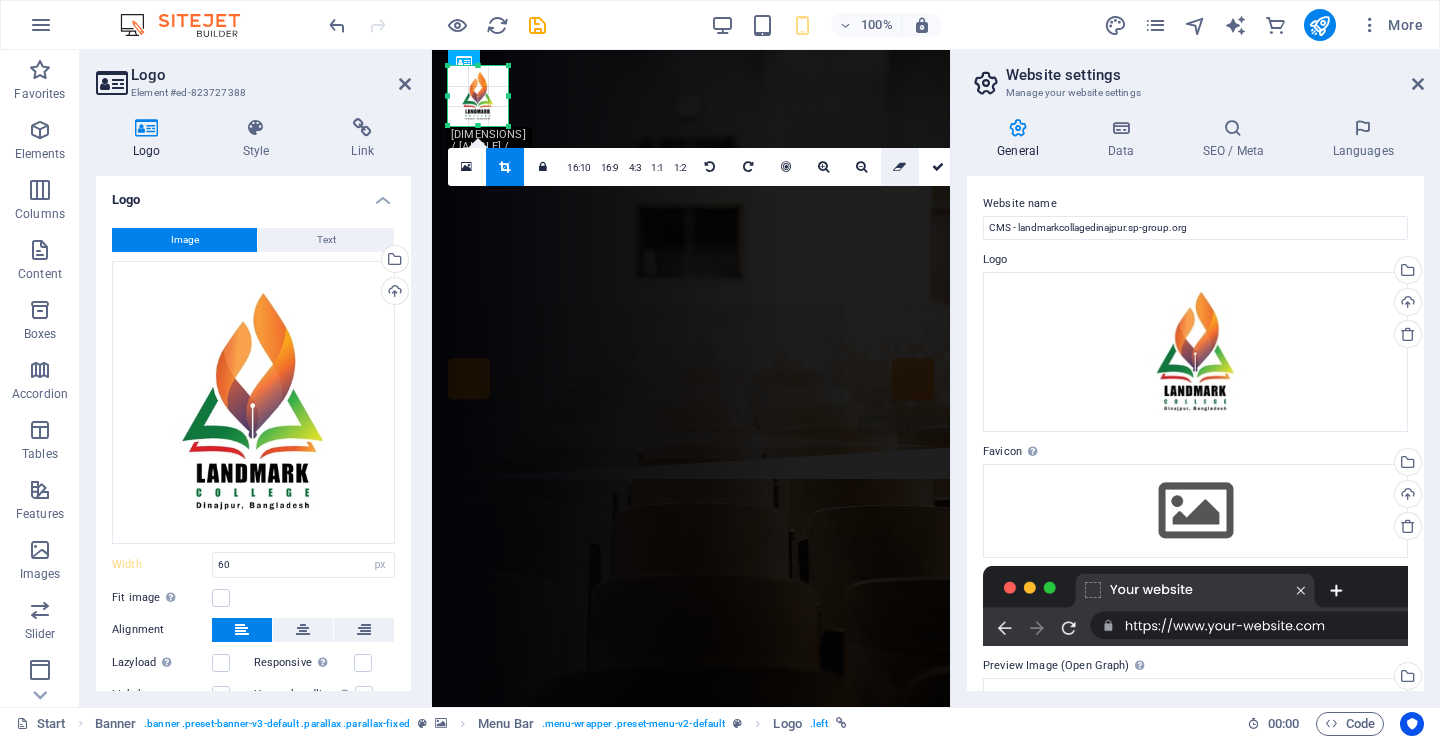 click at bounding box center [899, 167] 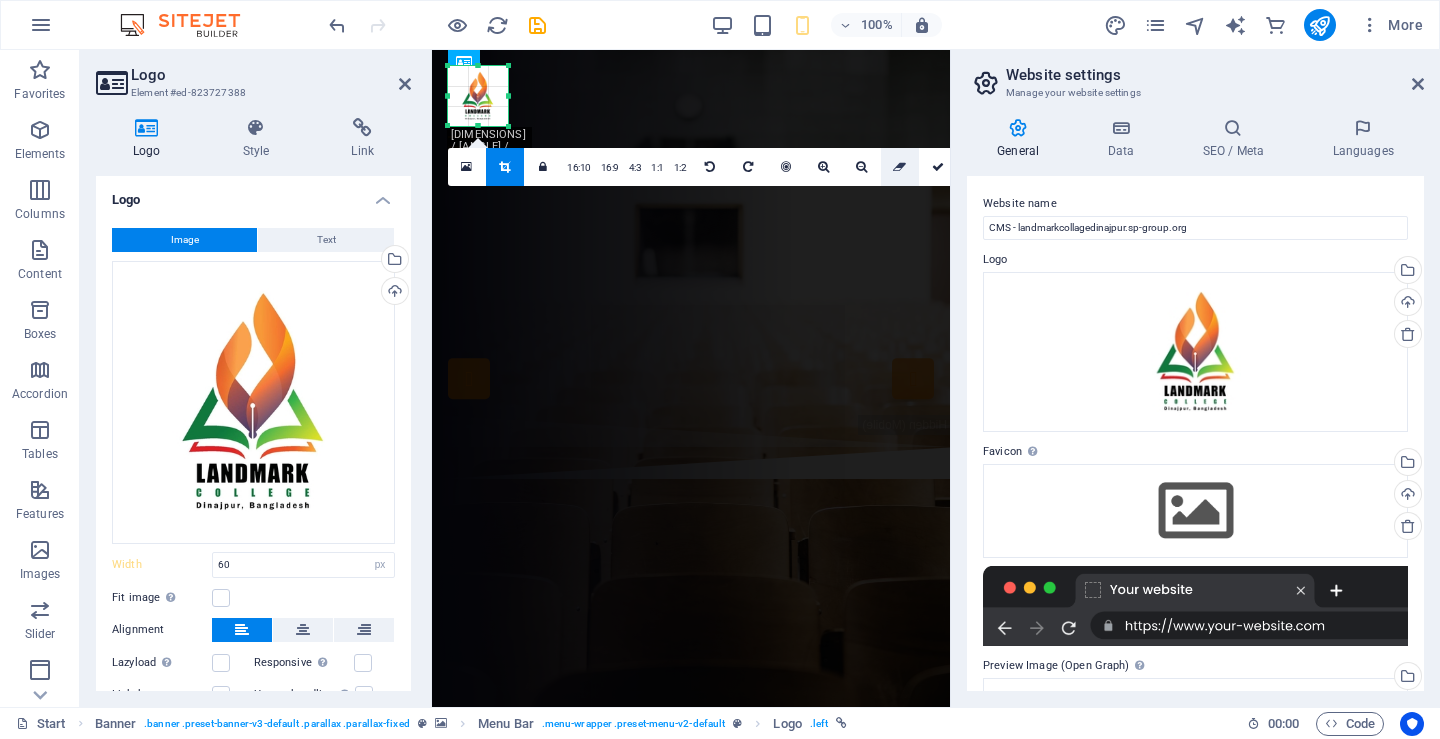 click at bounding box center (899, 167) 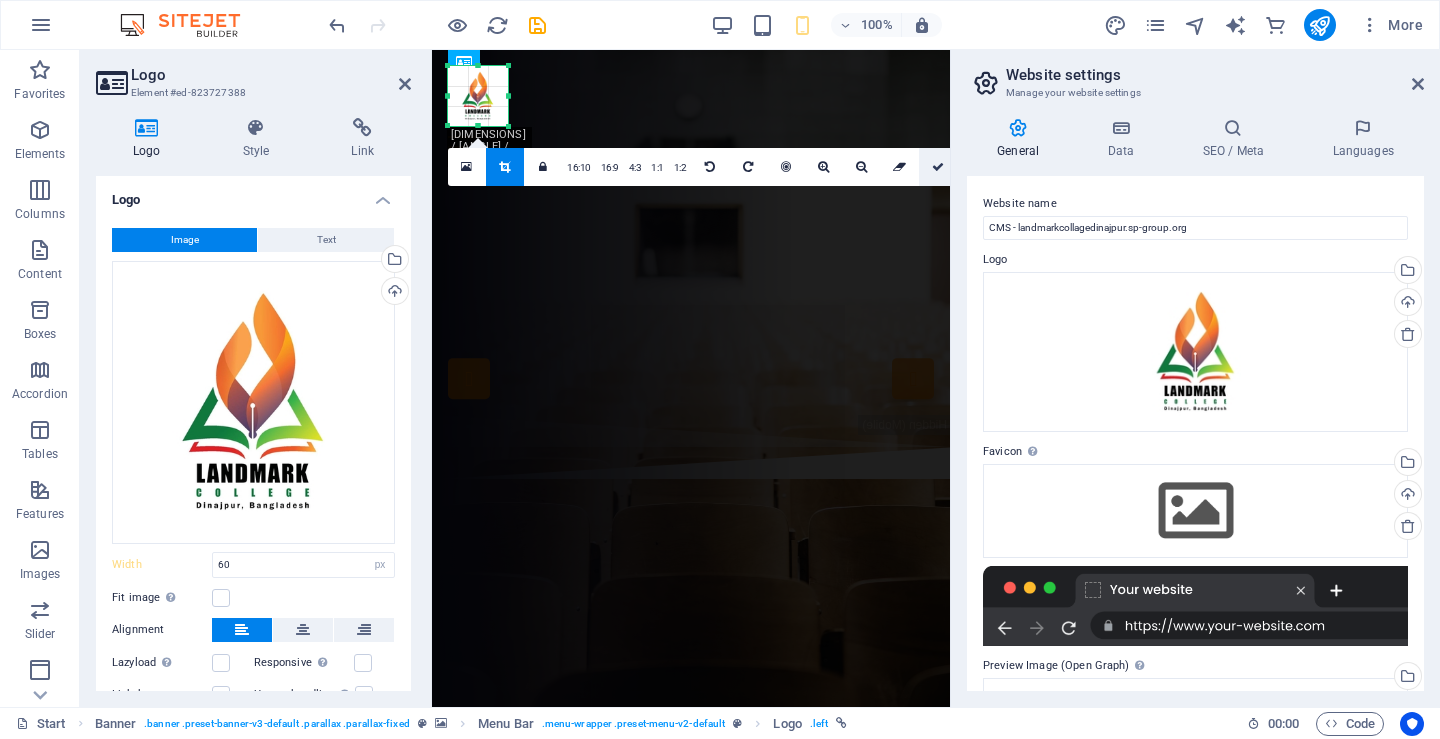 click at bounding box center (938, 167) 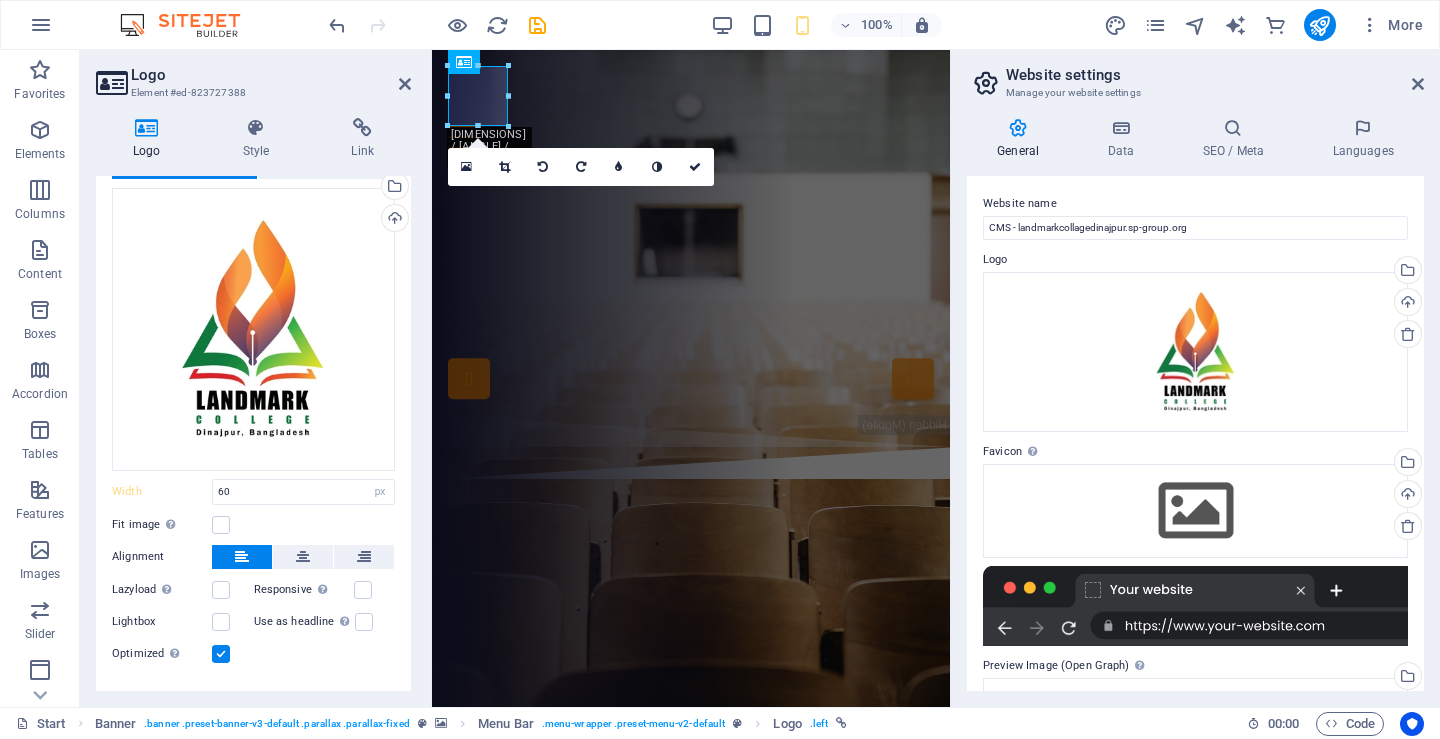 scroll, scrollTop: 108, scrollLeft: 0, axis: vertical 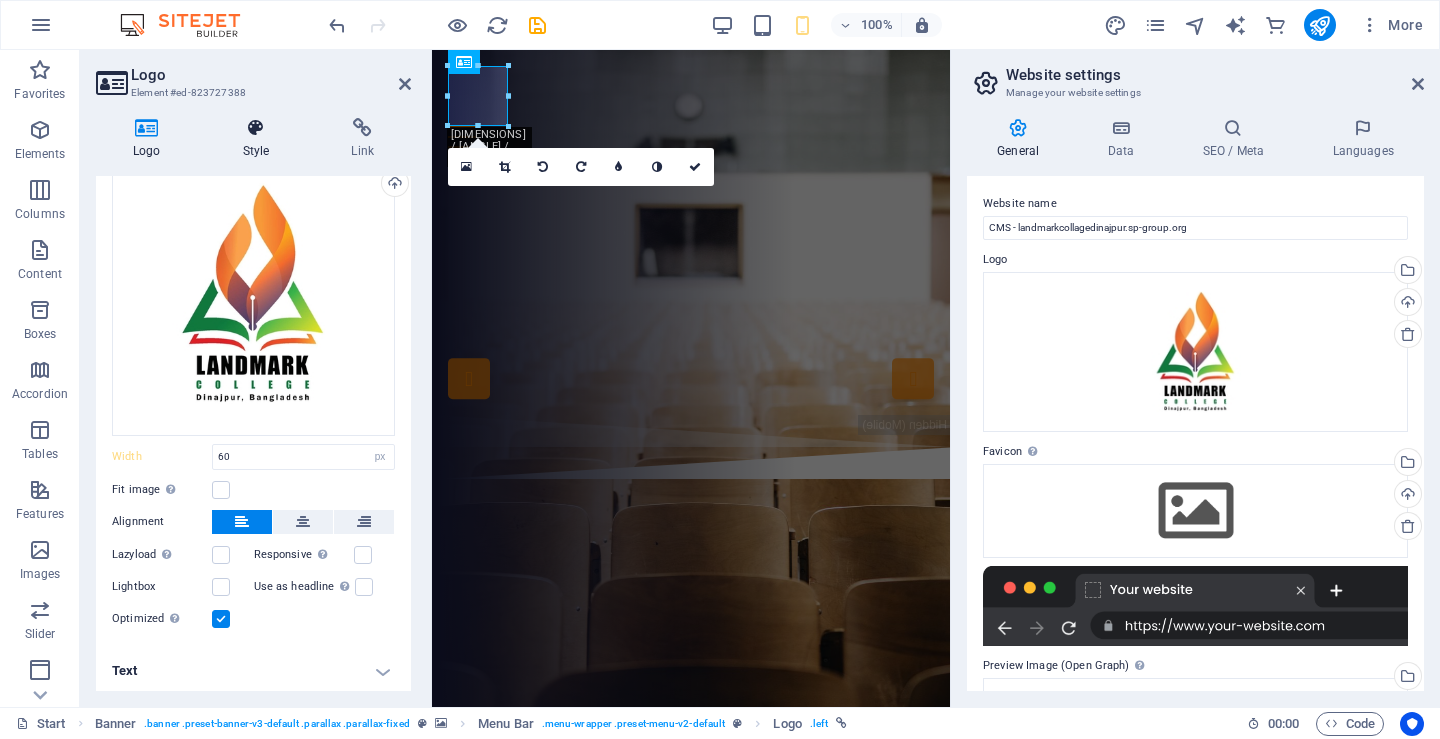 click on "Style" at bounding box center (260, 139) 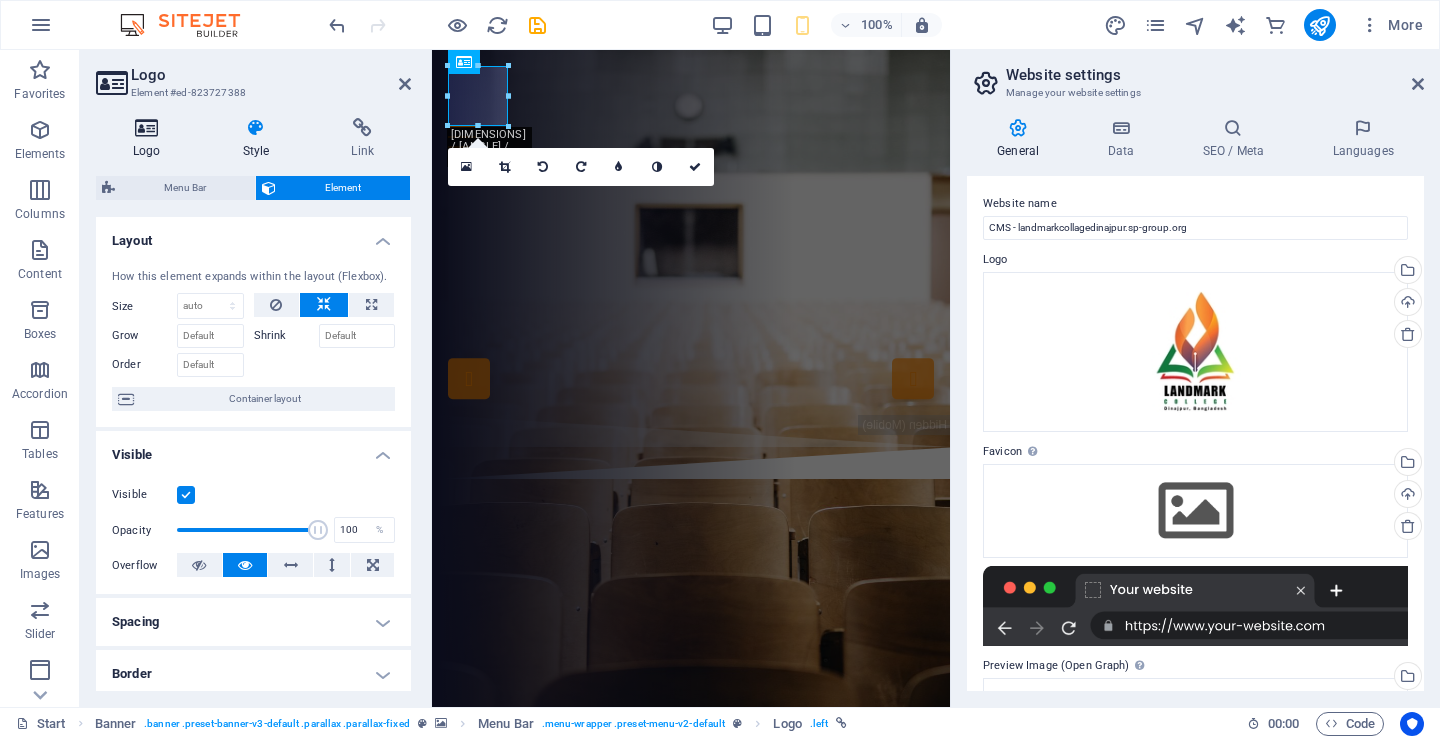 click at bounding box center [147, 128] 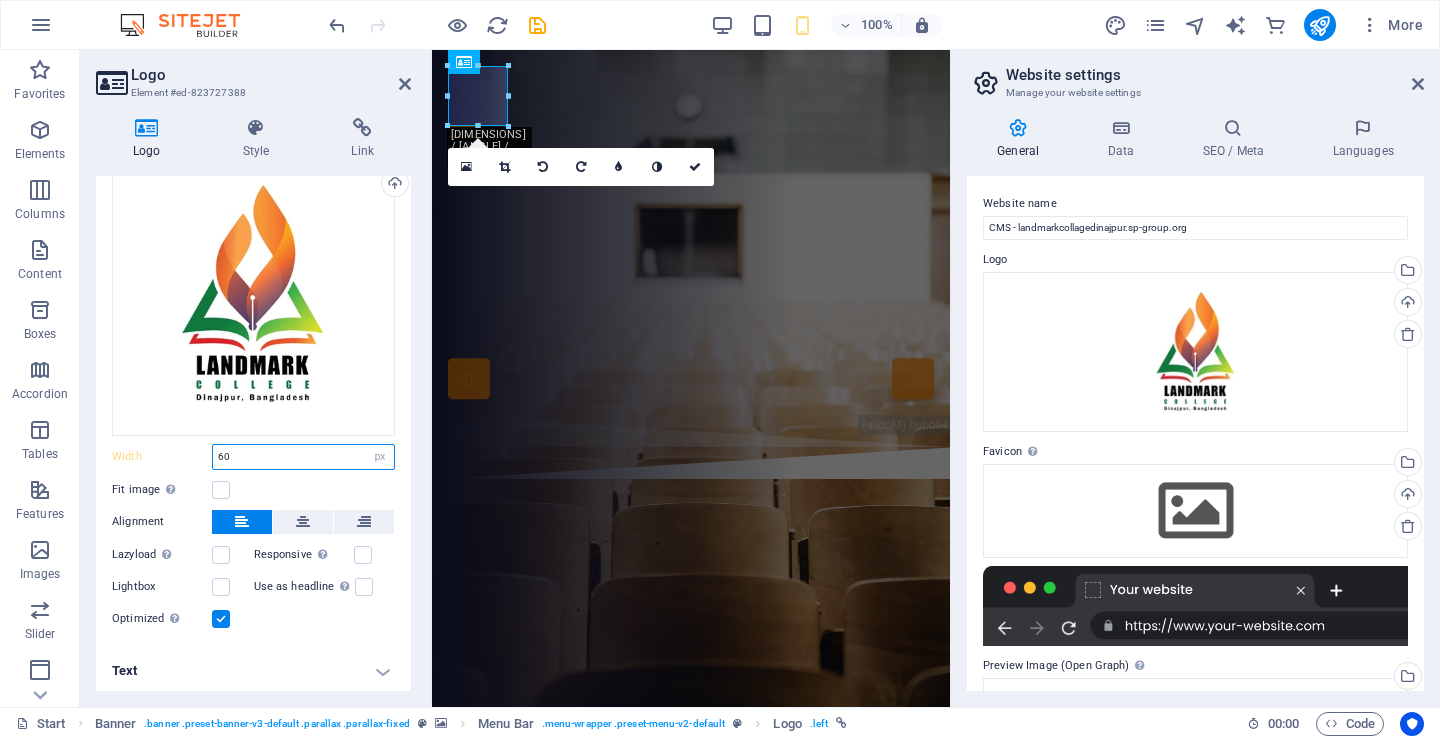 click on "60" at bounding box center [303, 457] 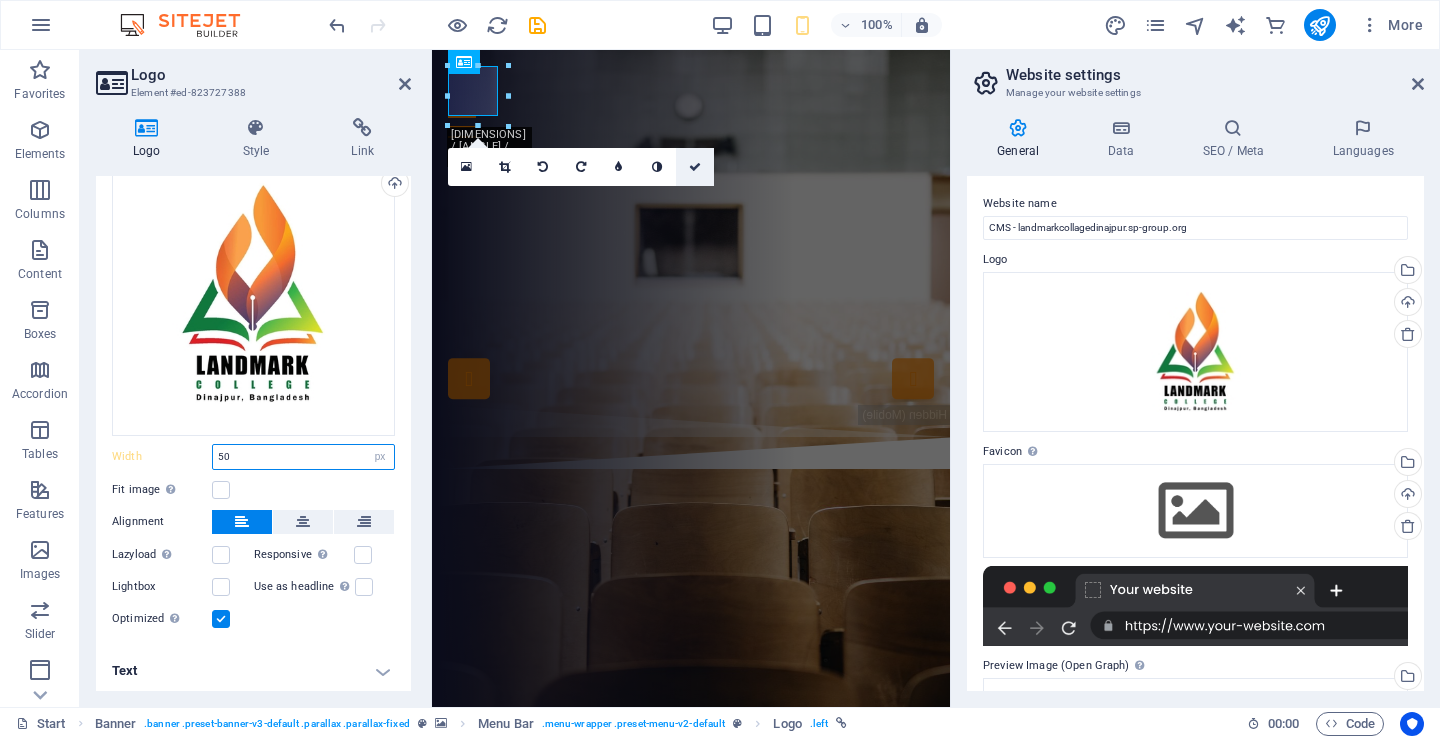 type on "50" 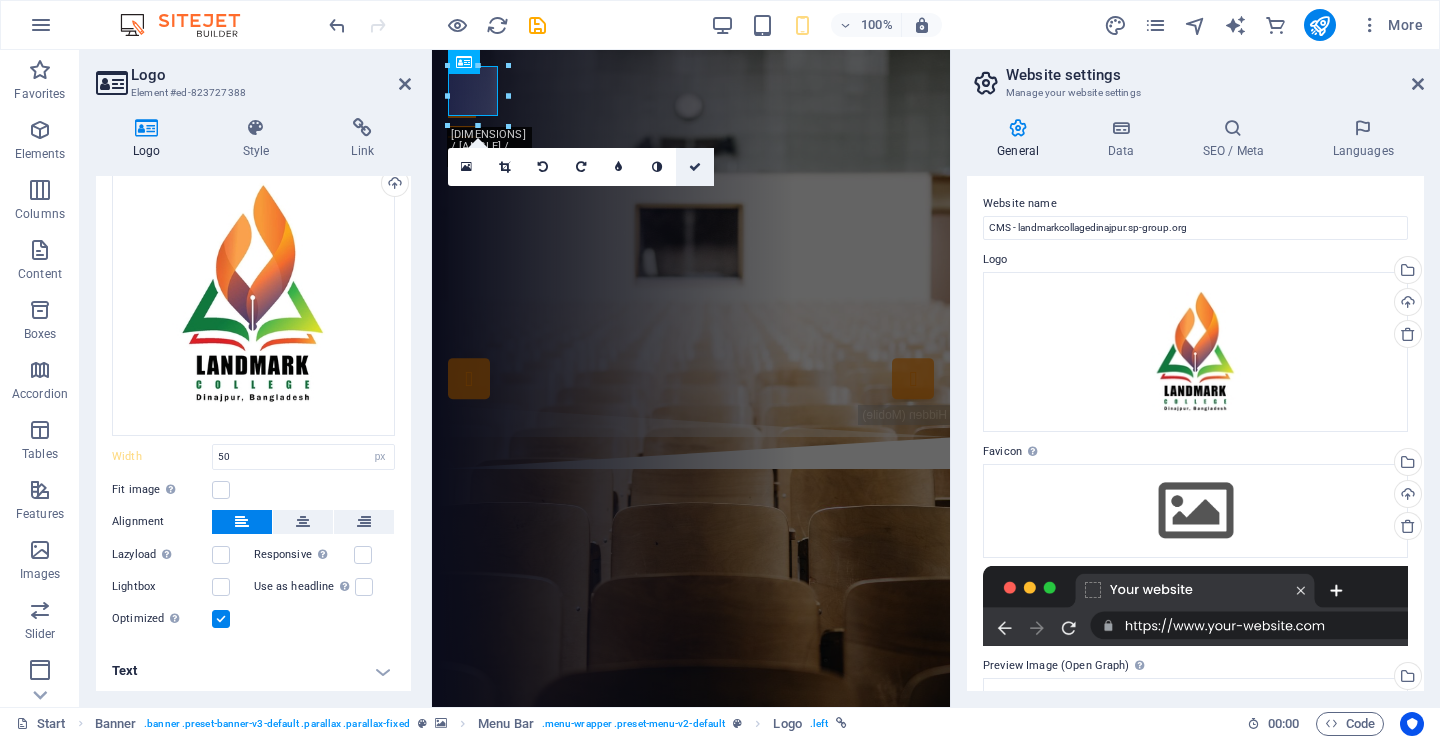 click at bounding box center [695, 167] 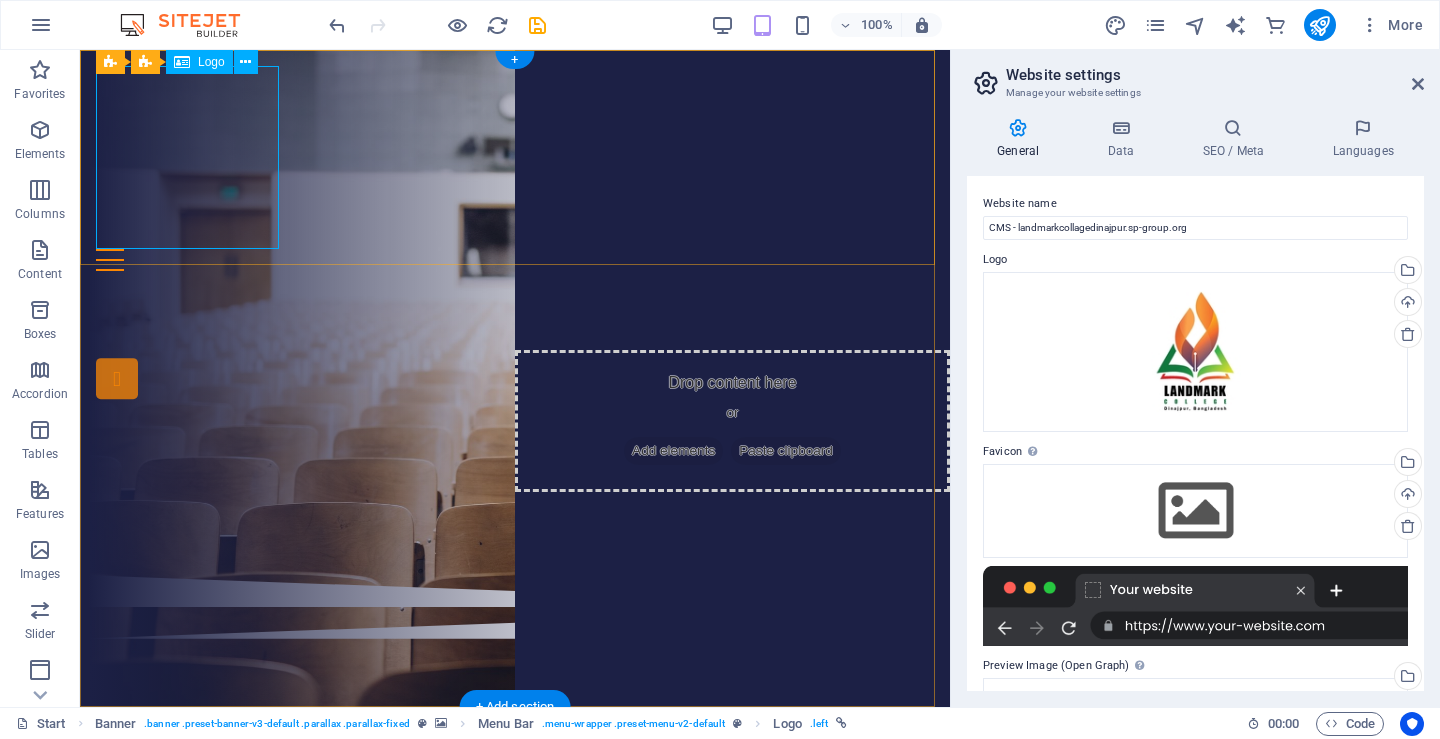 click at bounding box center [515, 157] 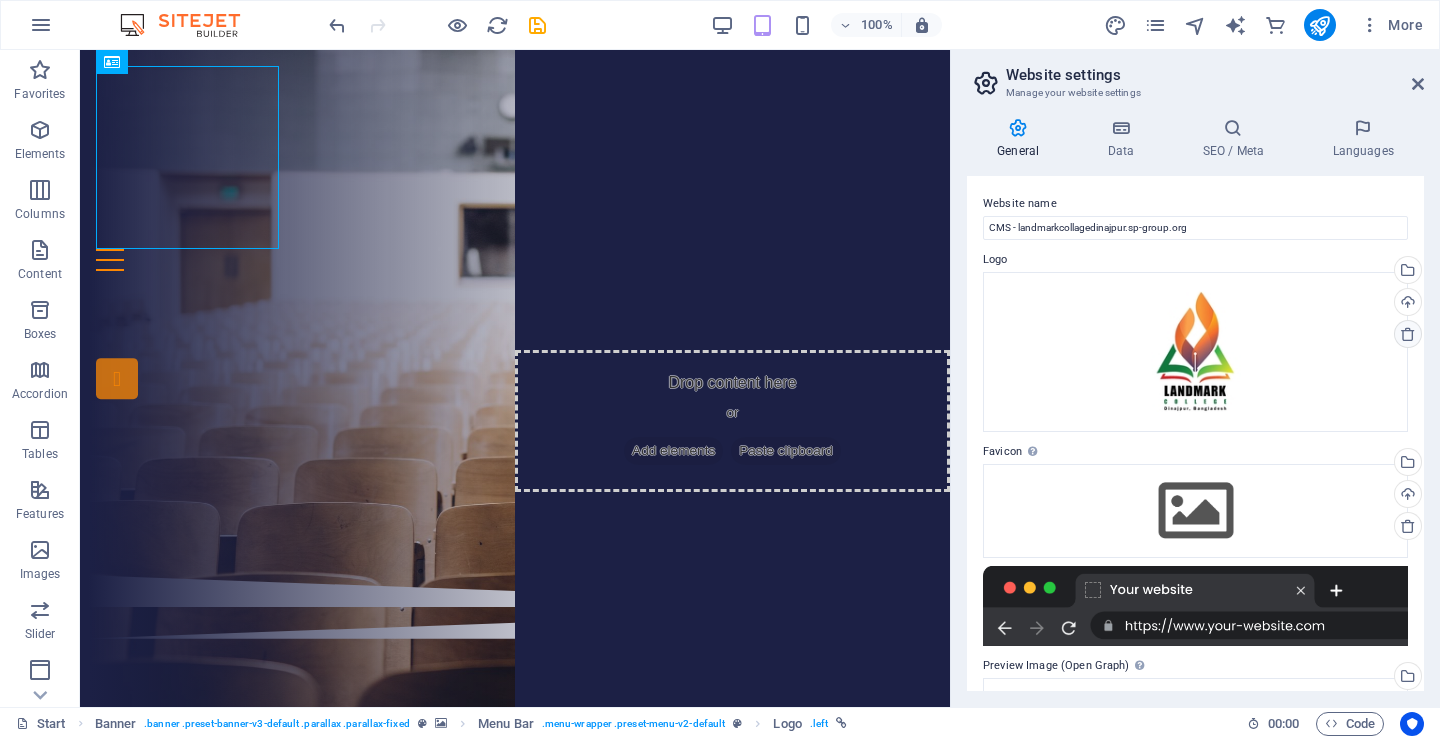 click at bounding box center [1408, 334] 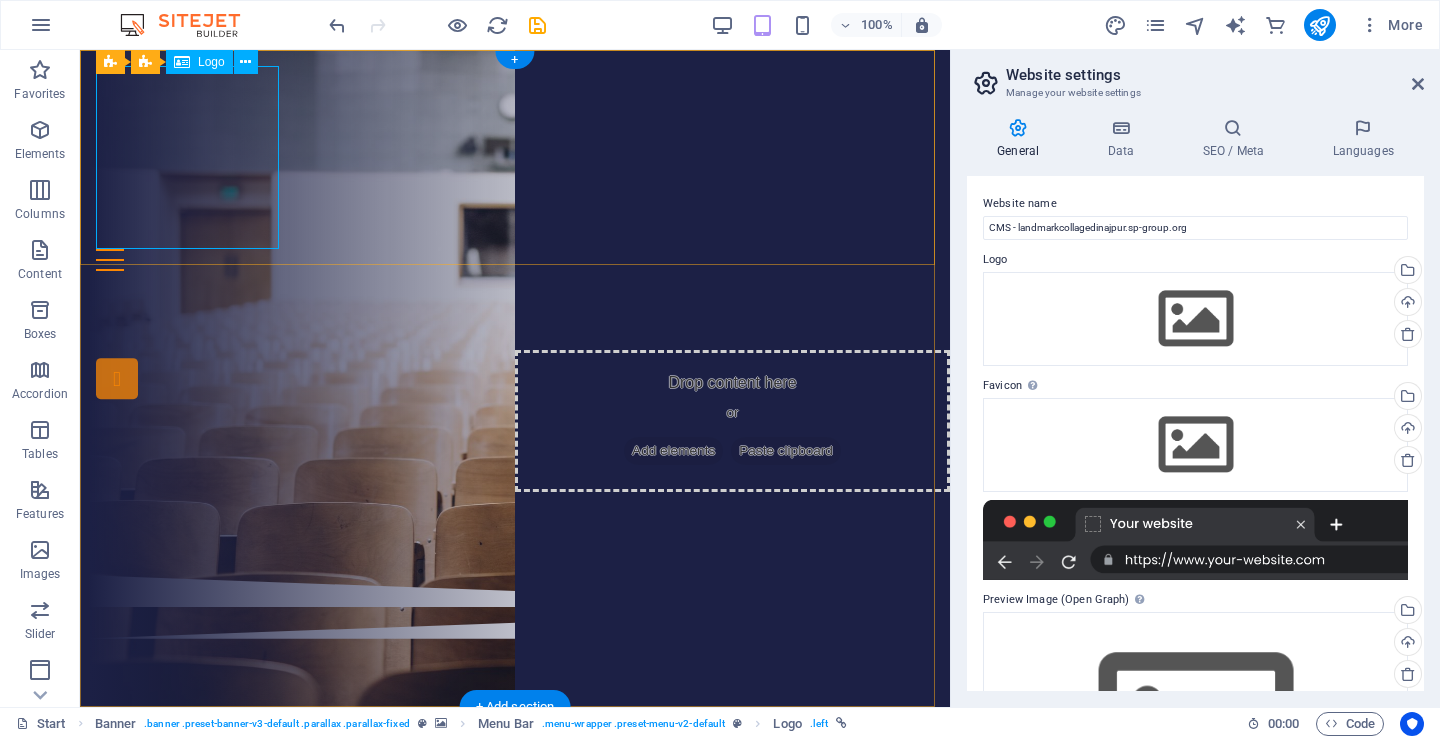 click at bounding box center [515, 157] 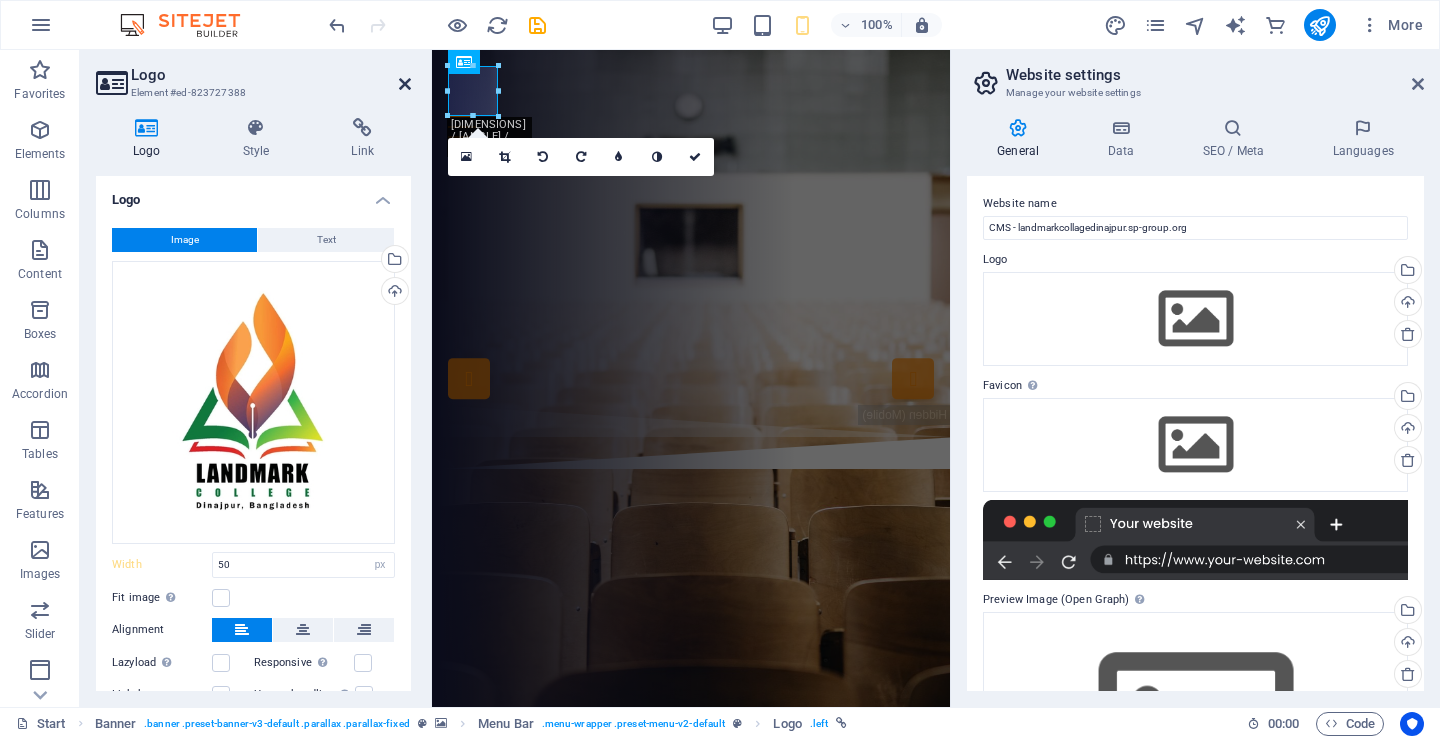 click at bounding box center [405, 84] 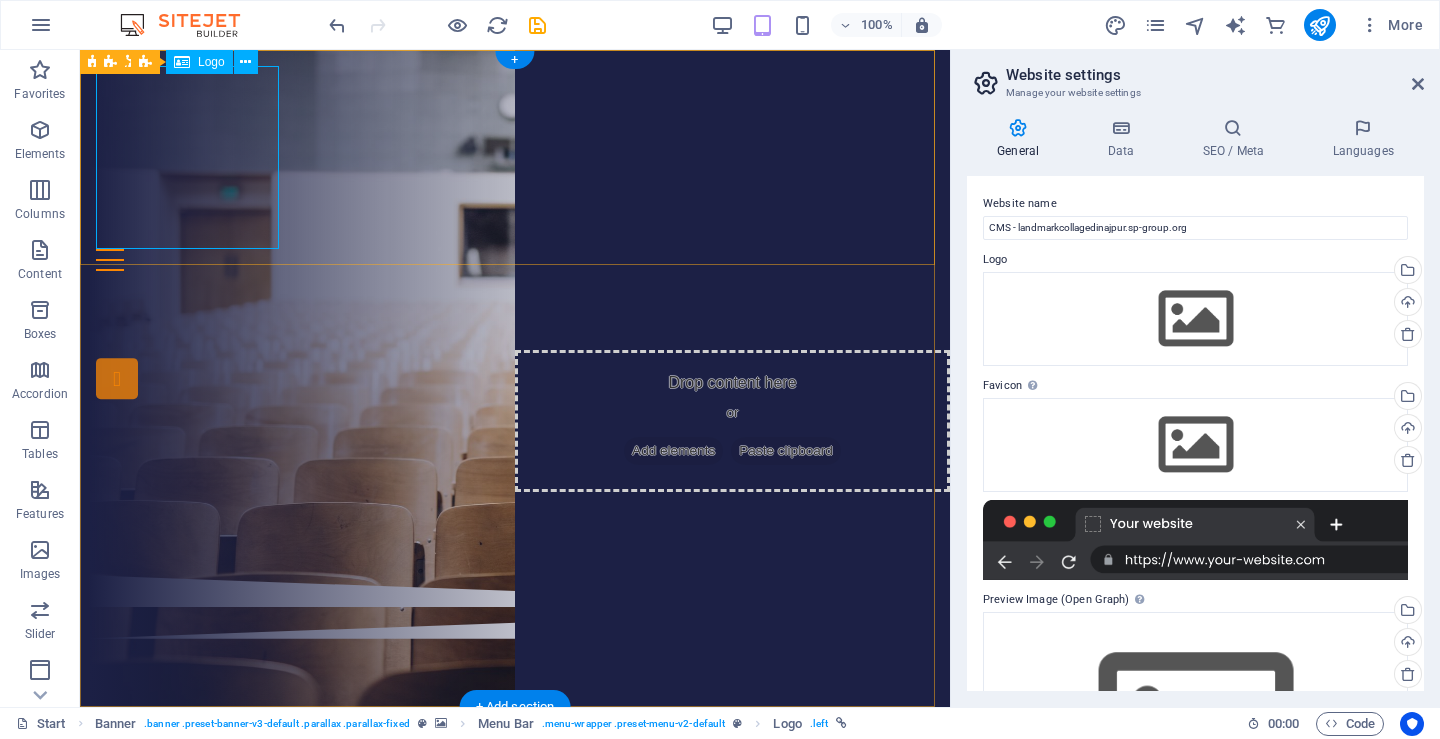 click at bounding box center (515, 157) 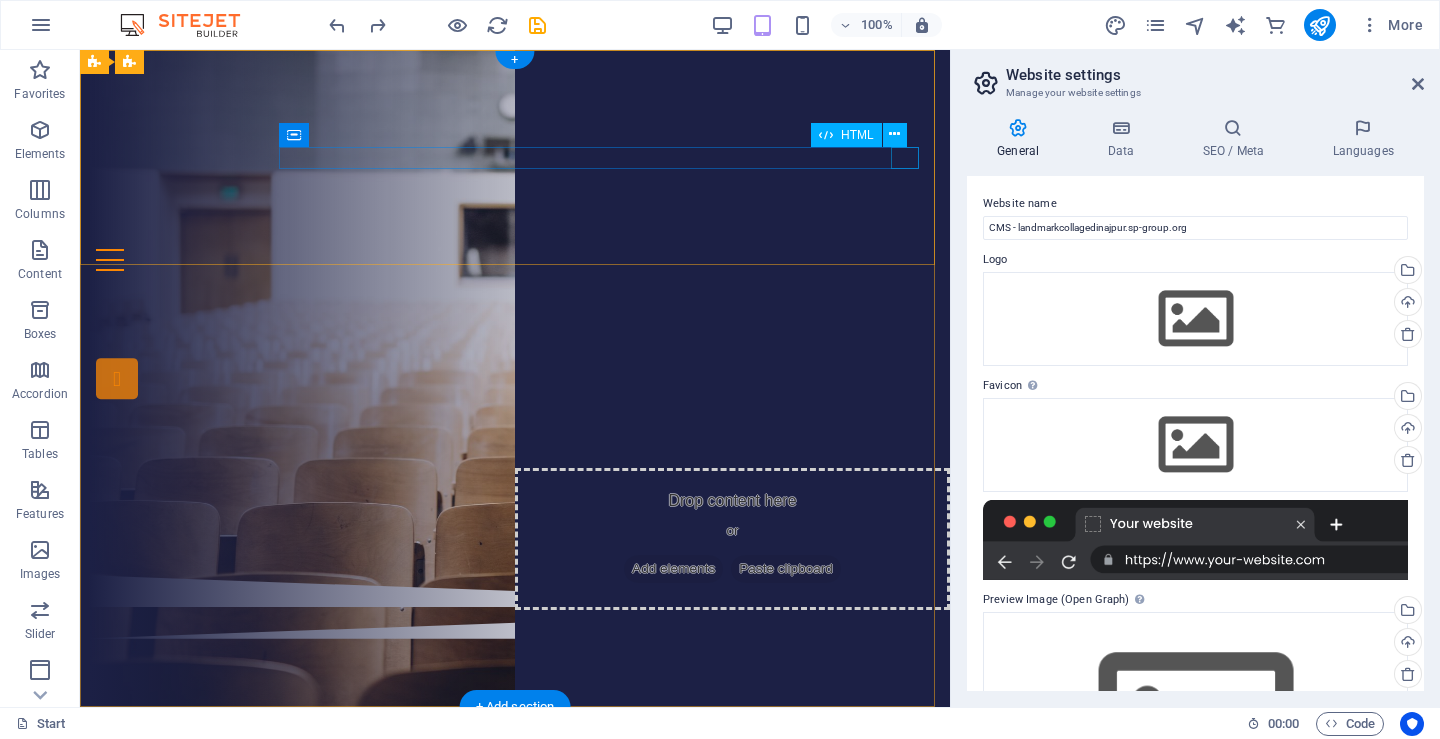 click at bounding box center (515, 260) 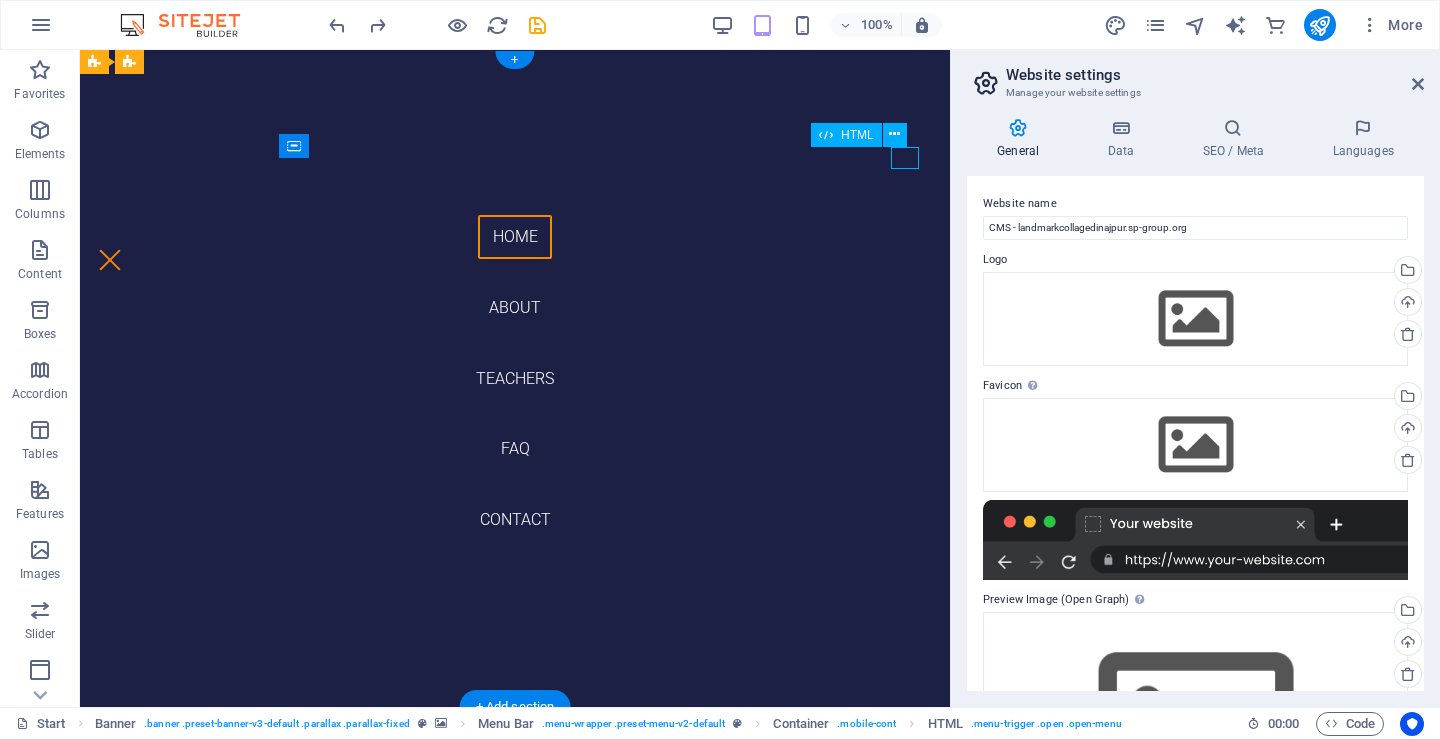 click at bounding box center (110, 260) 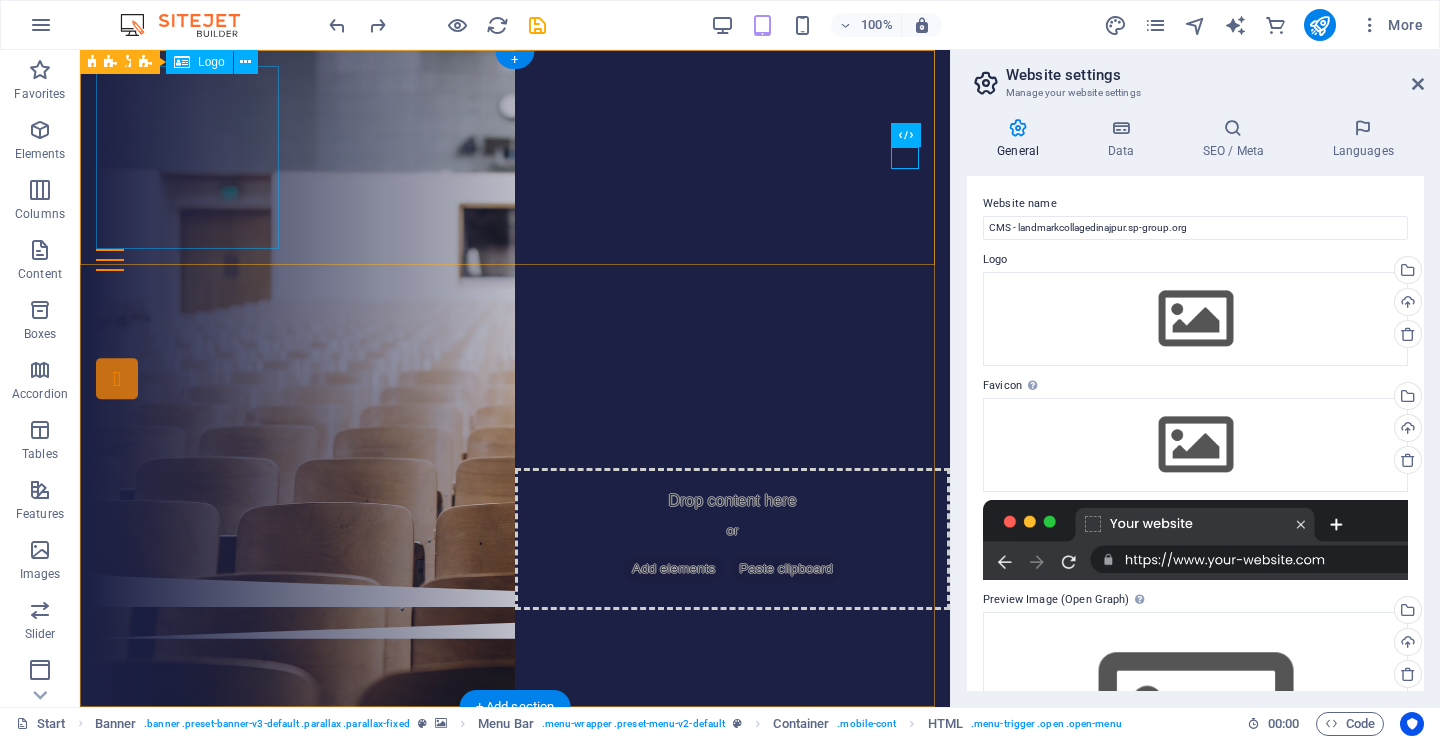 click at bounding box center [515, 157] 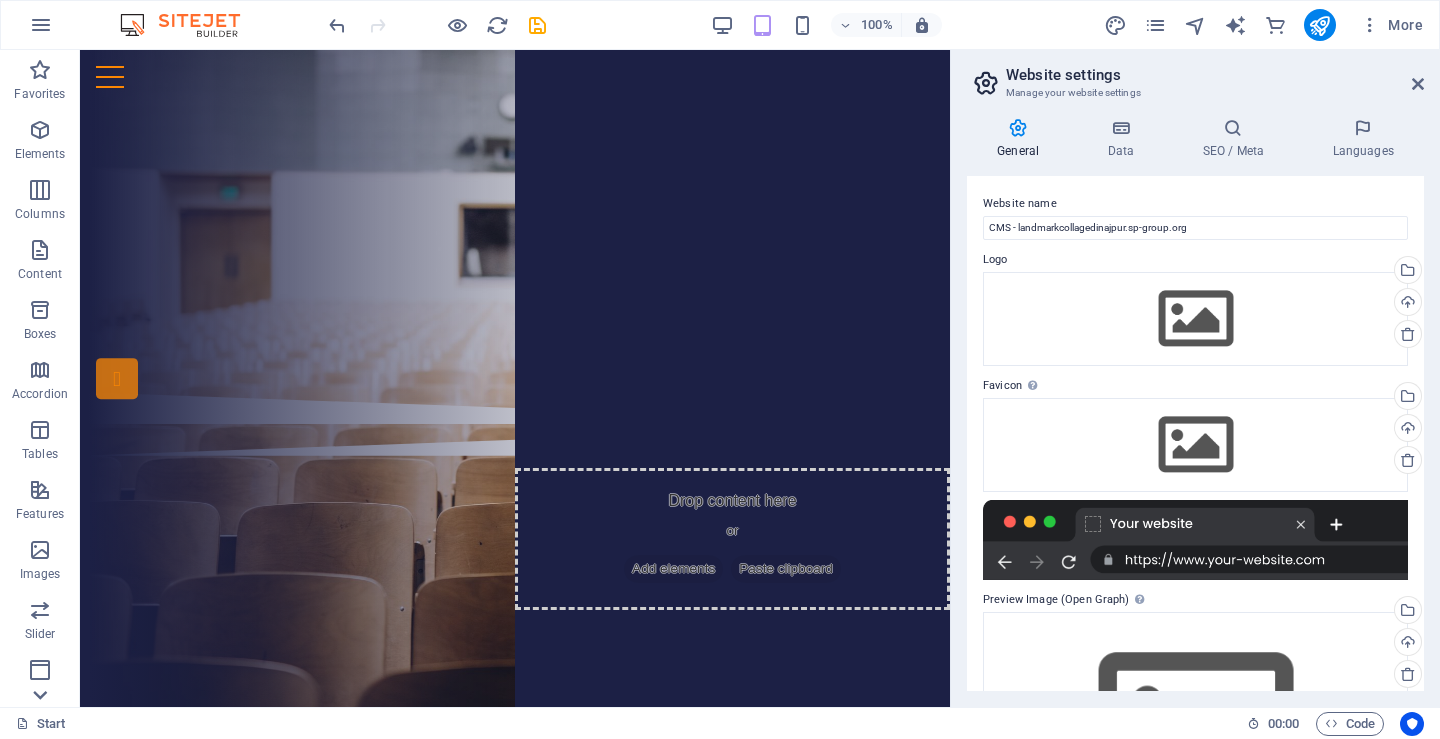 click 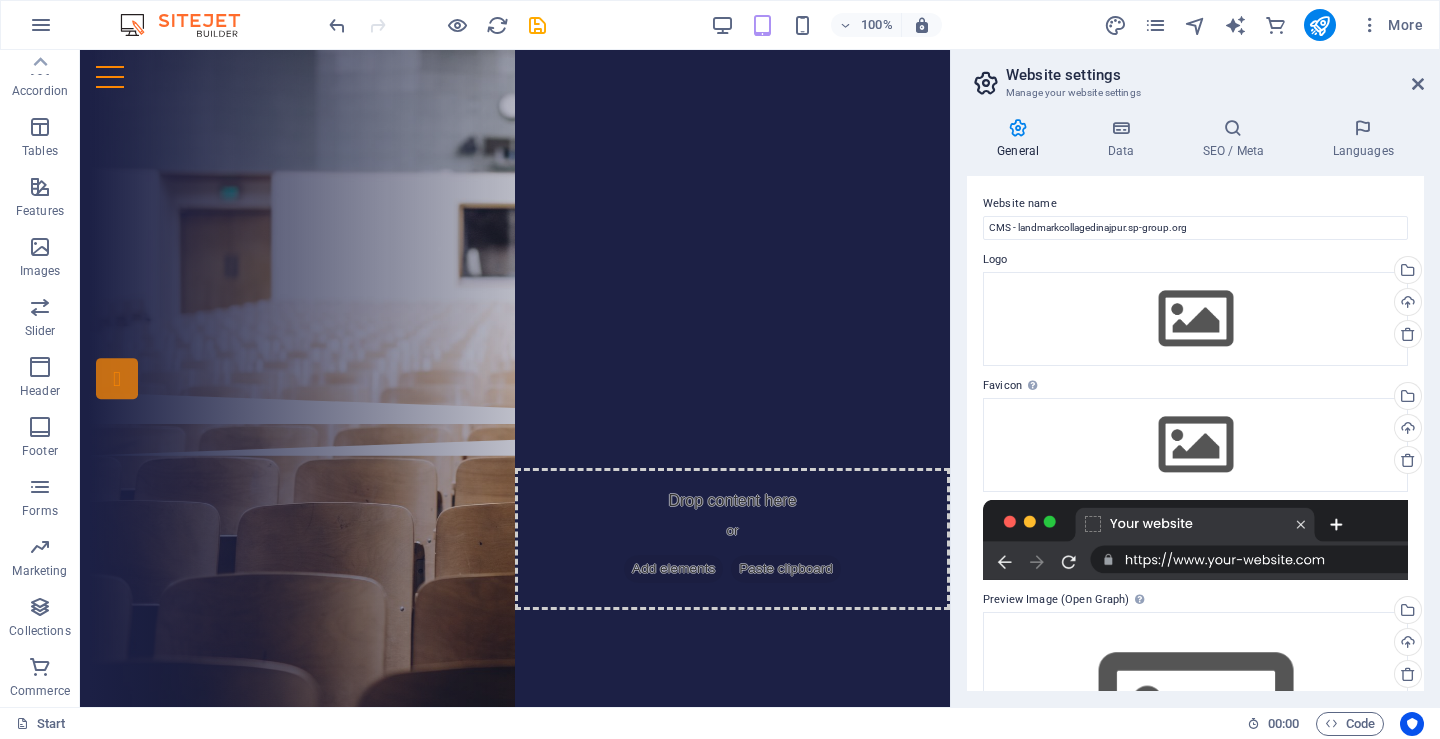 click on "Commerce" at bounding box center (40, 691) 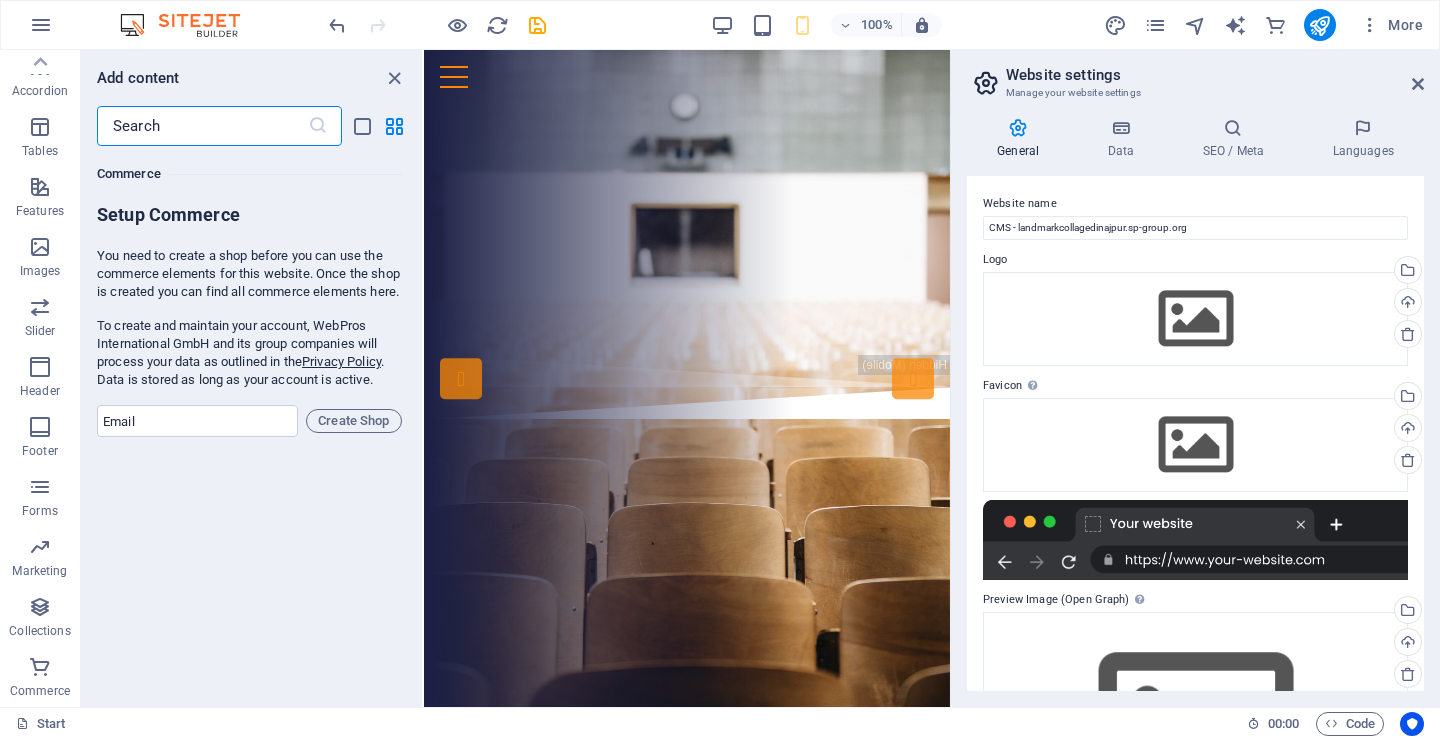 scroll, scrollTop: 19271, scrollLeft: 0, axis: vertical 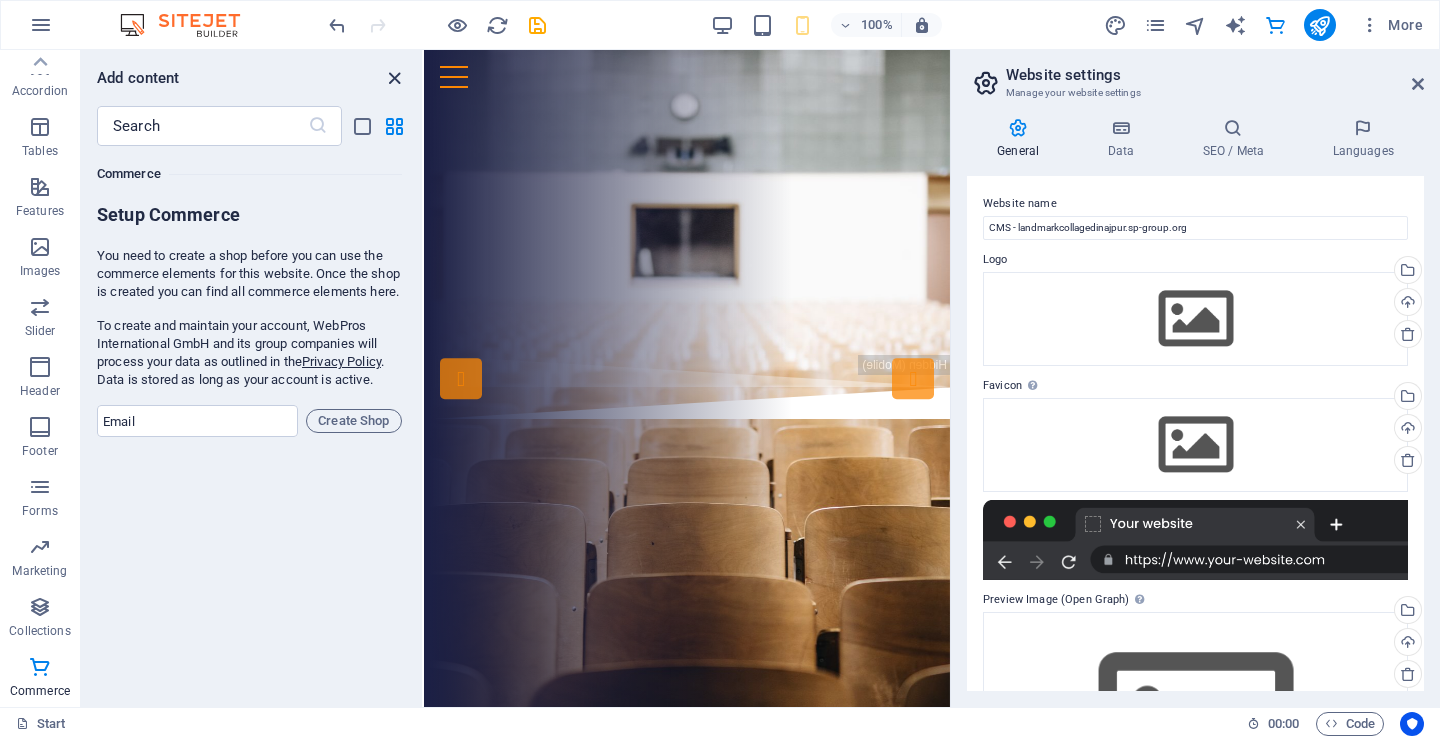 drag, startPoint x: 392, startPoint y: 77, endPoint x: 166, endPoint y: 62, distance: 226.49724 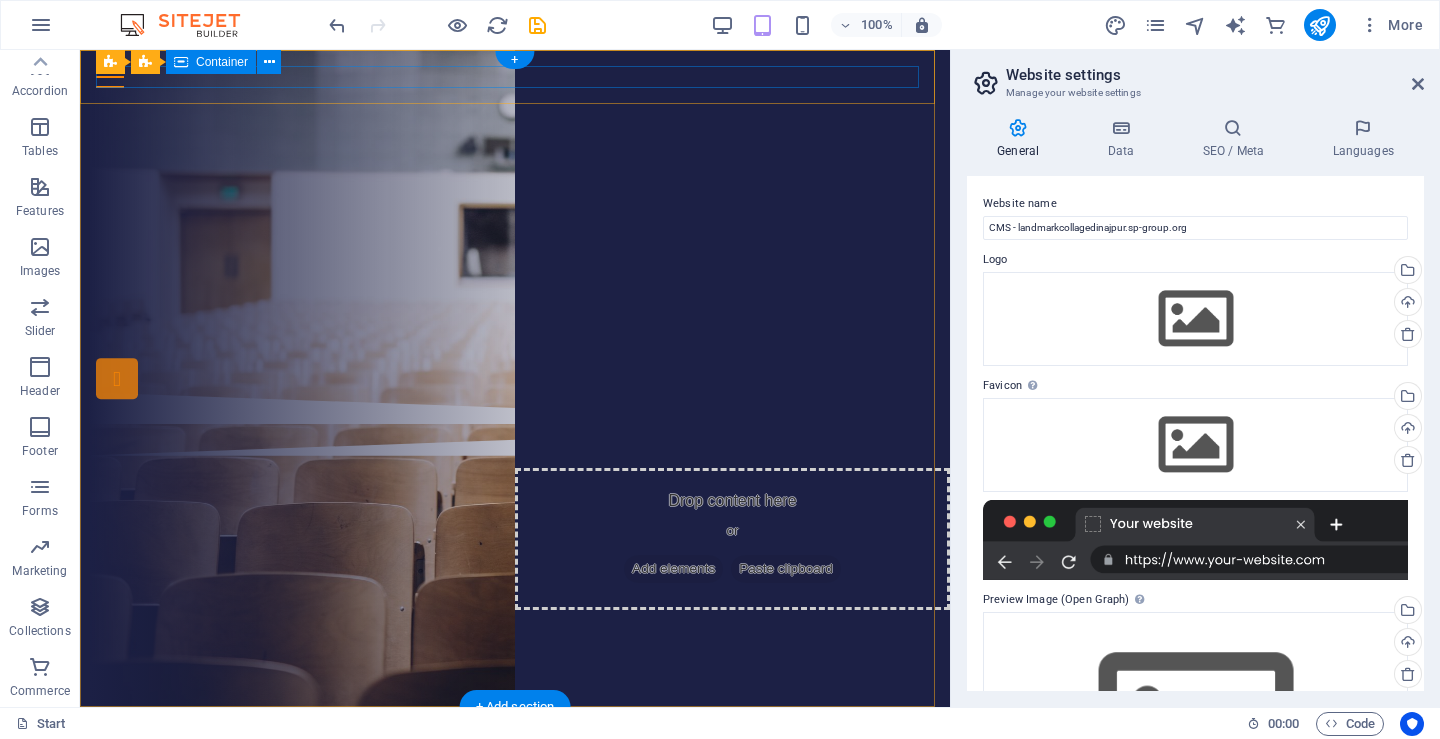 click at bounding box center (515, 77) 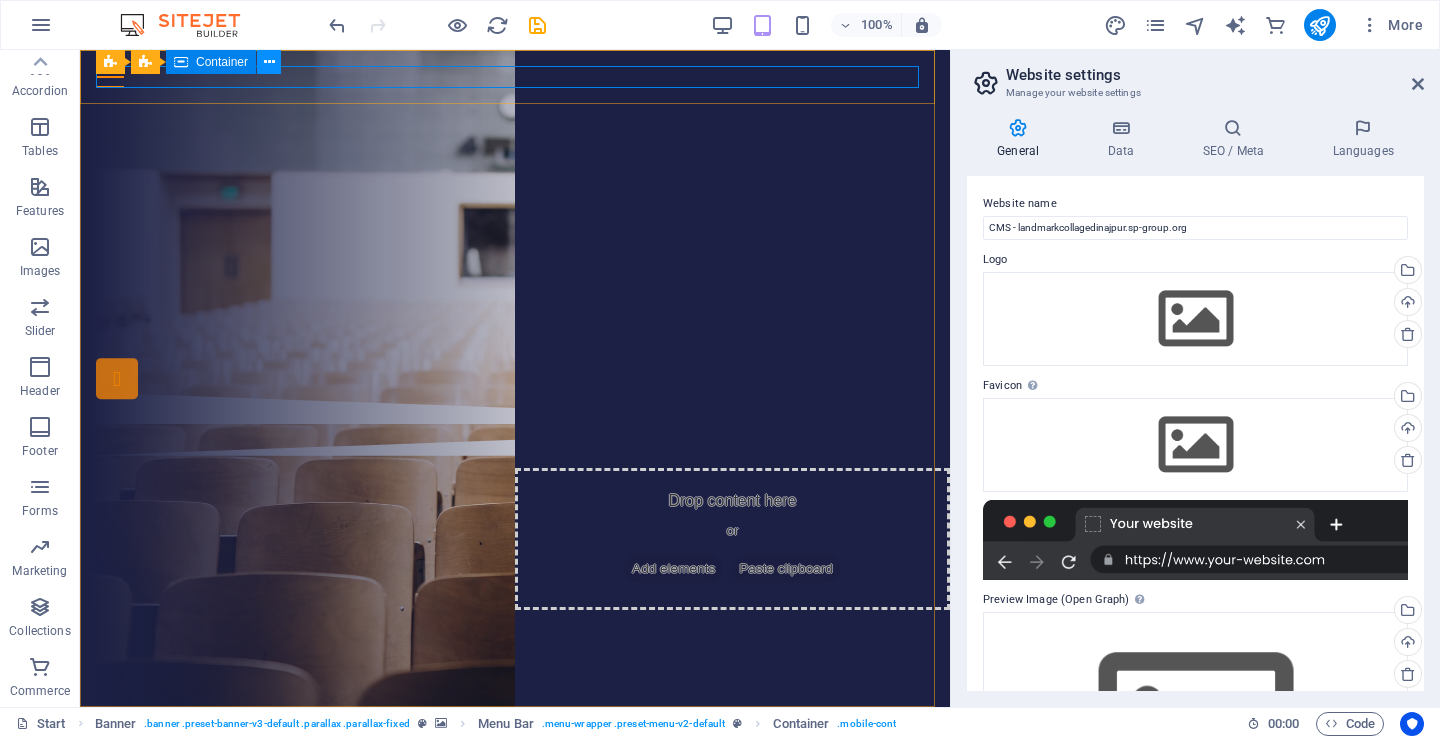 click at bounding box center (269, 62) 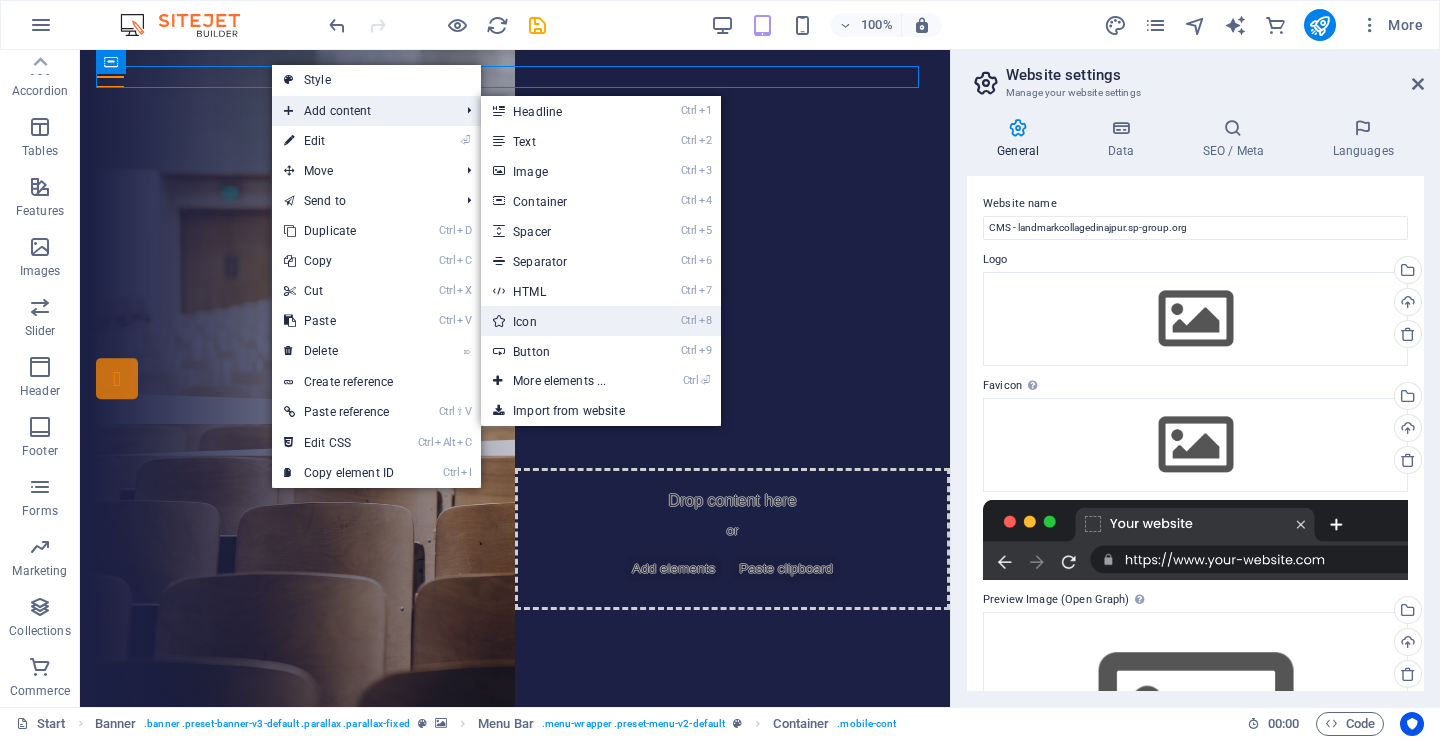 click on "Ctrl 8  Icon" at bounding box center [563, 321] 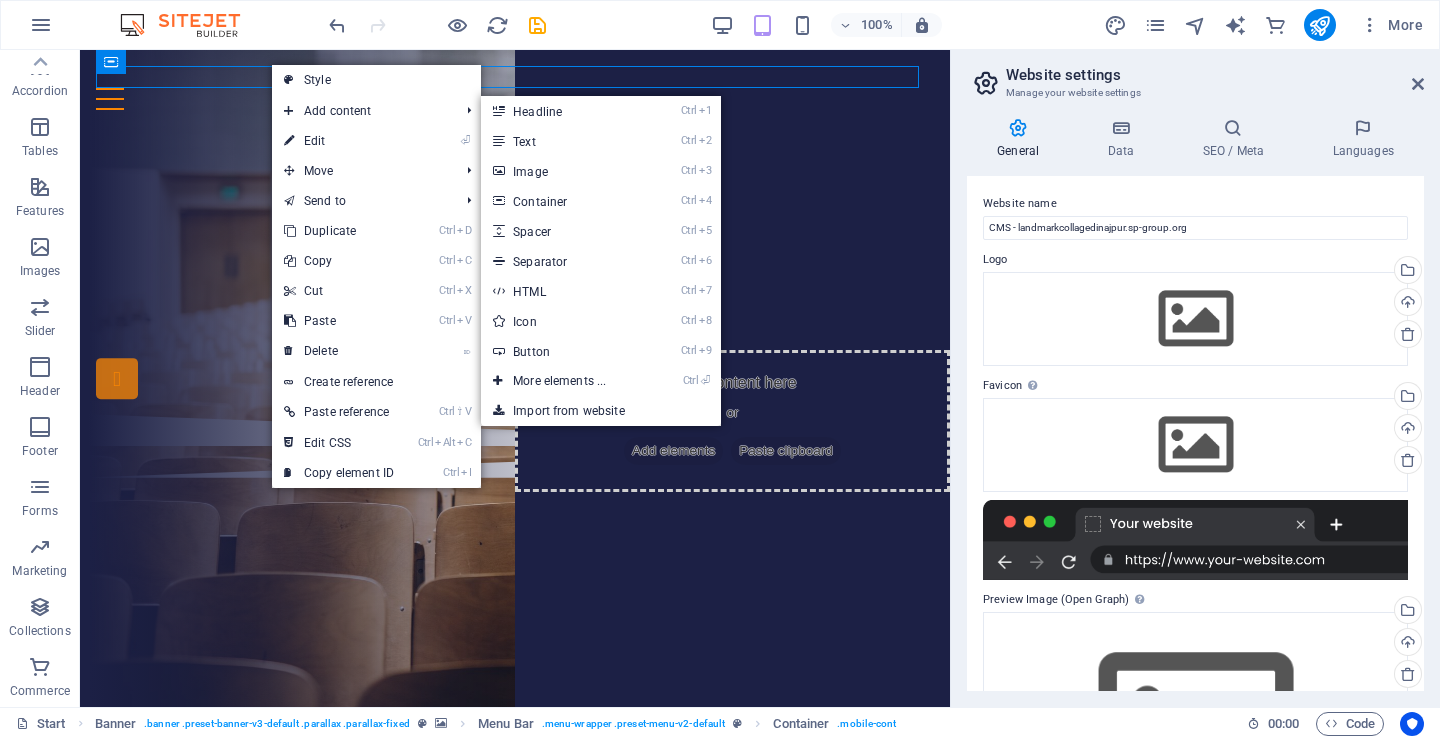 select on "xMidYMid" 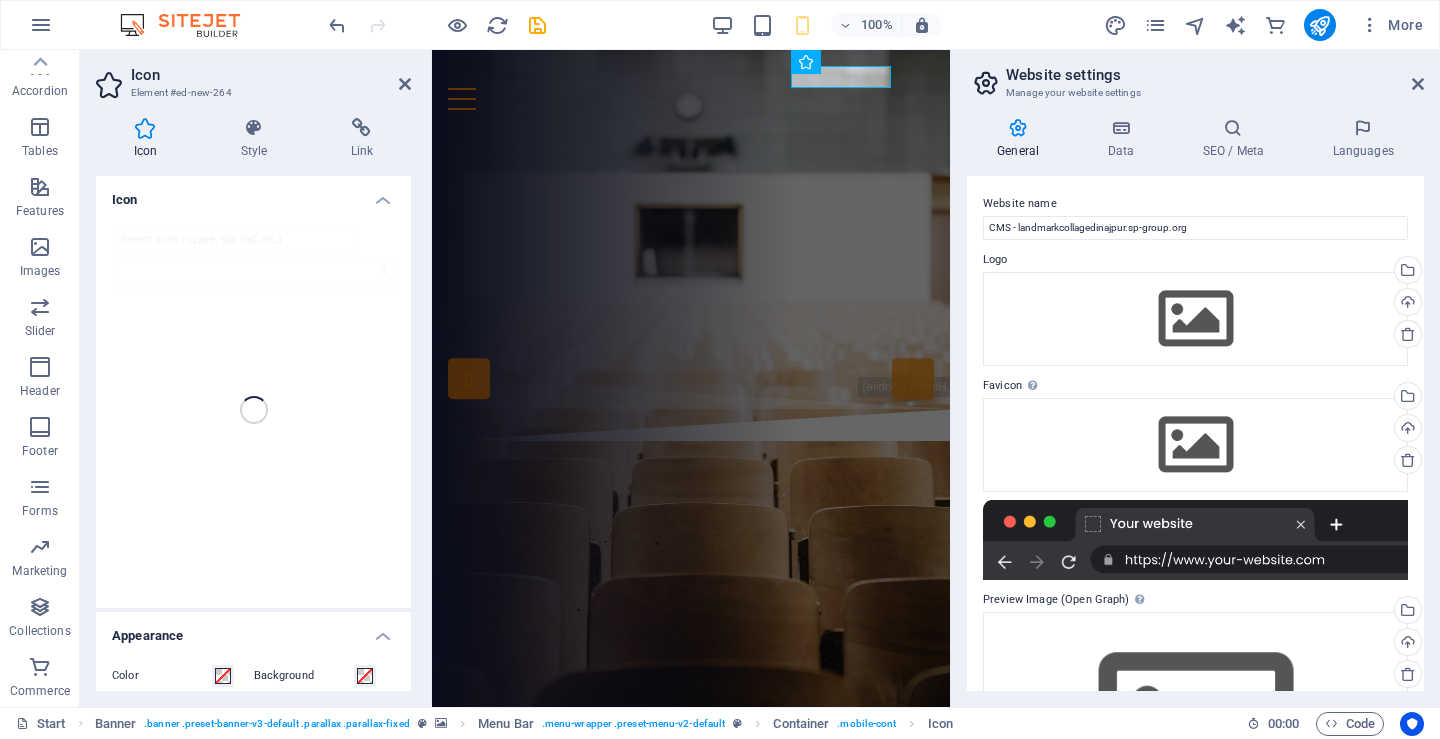 drag, startPoint x: 412, startPoint y: 253, endPoint x: 423, endPoint y: 428, distance: 175.34537 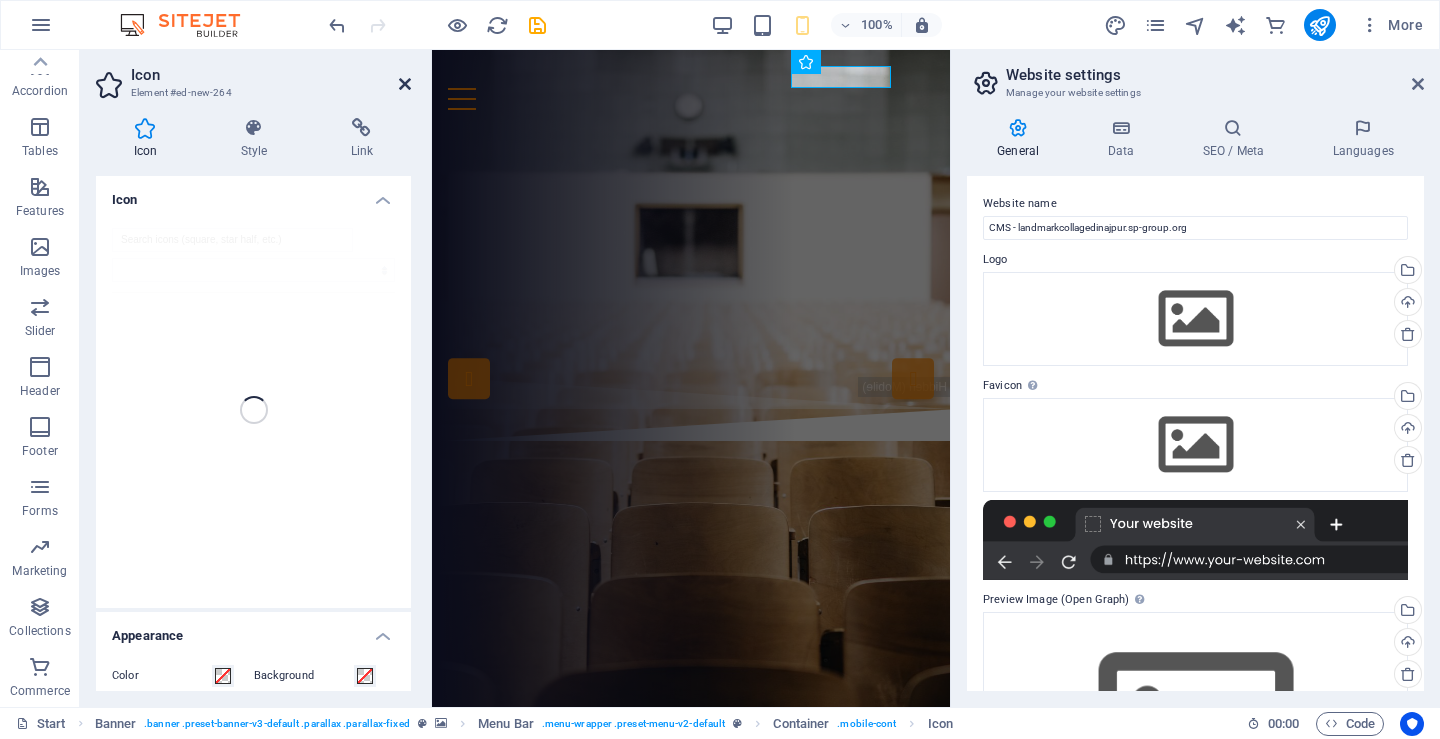 click at bounding box center [405, 84] 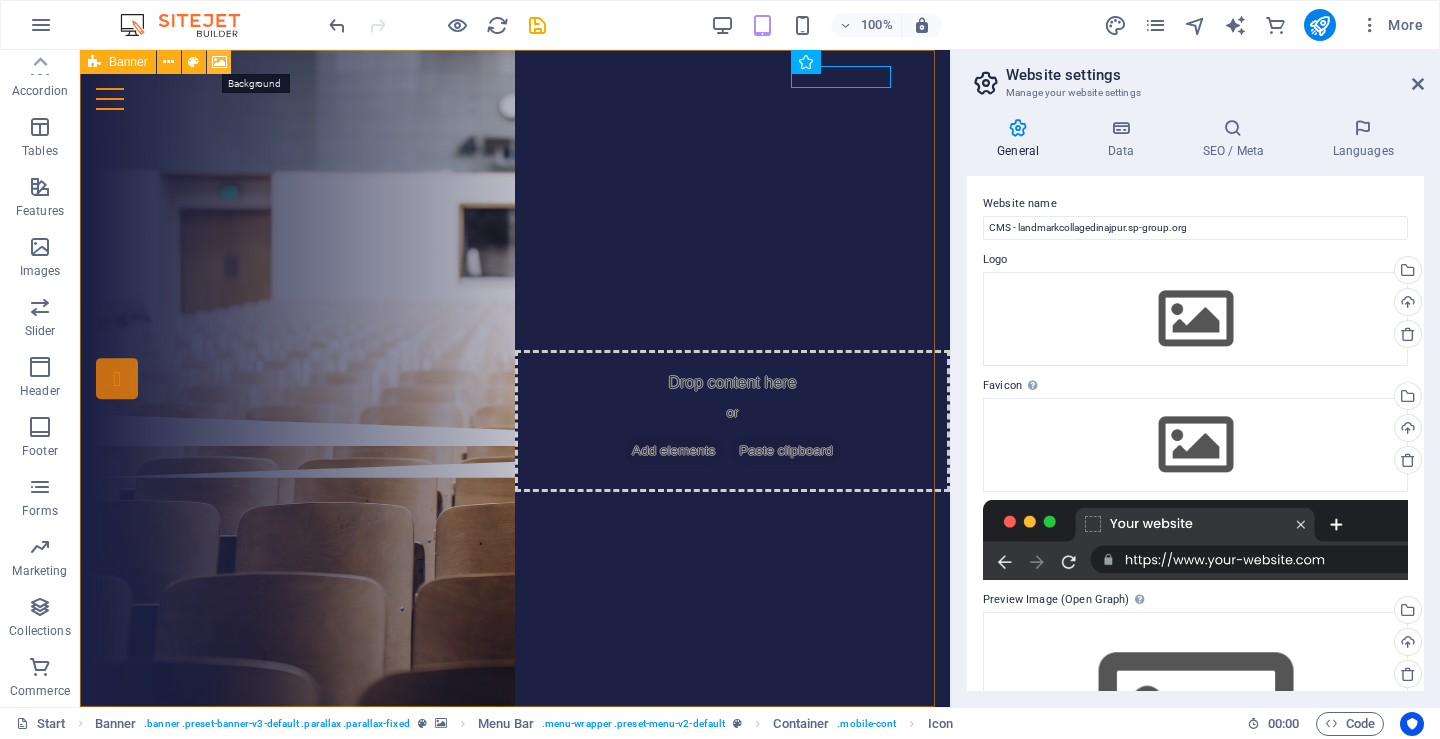 click at bounding box center (219, 62) 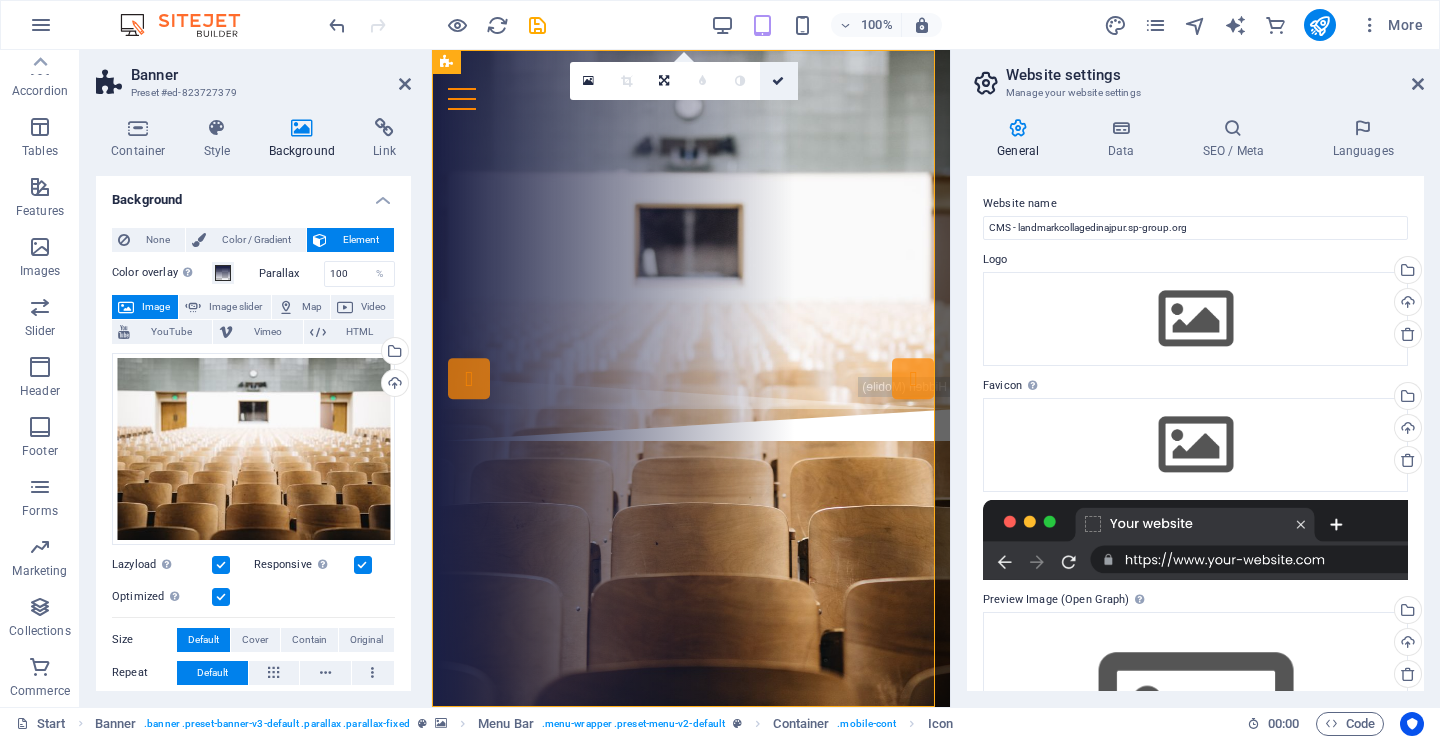 click at bounding box center (778, 81) 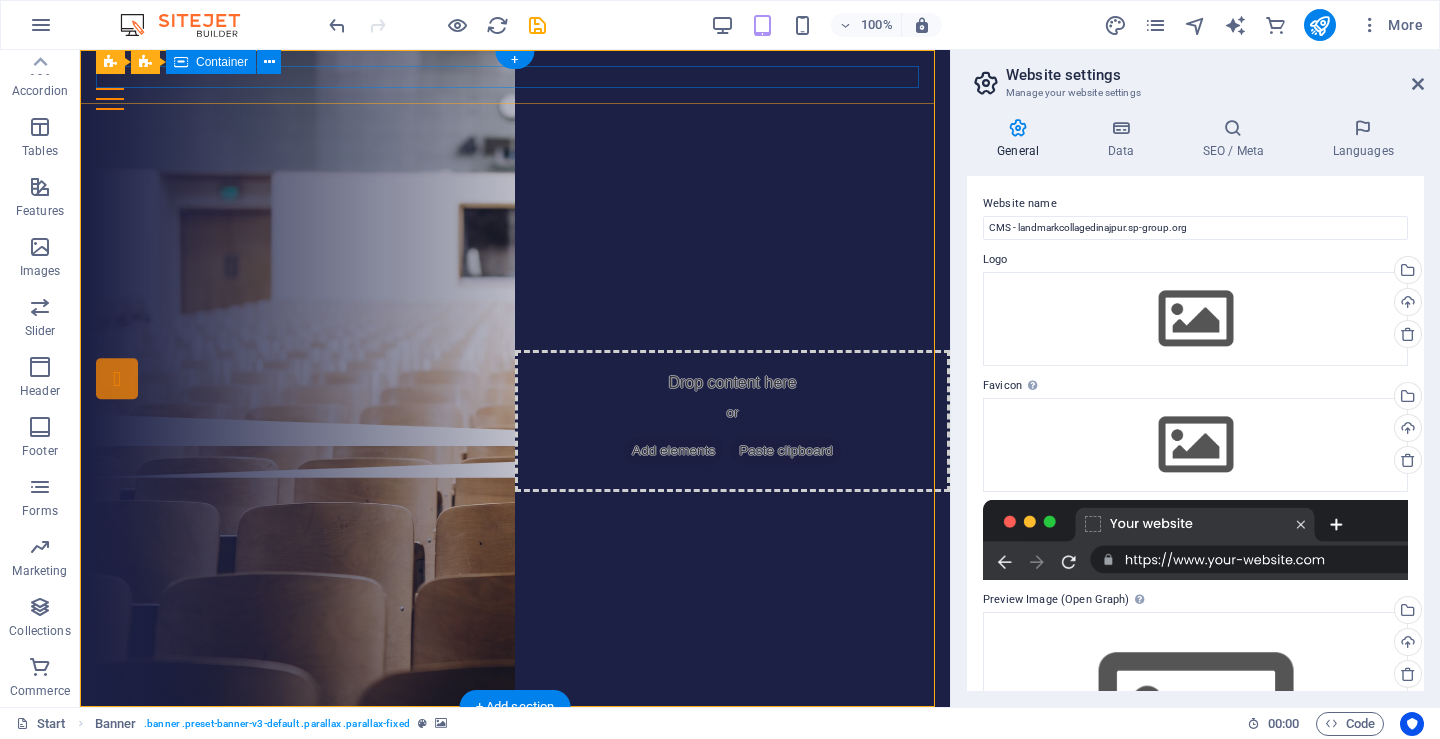 click at bounding box center [515, 88] 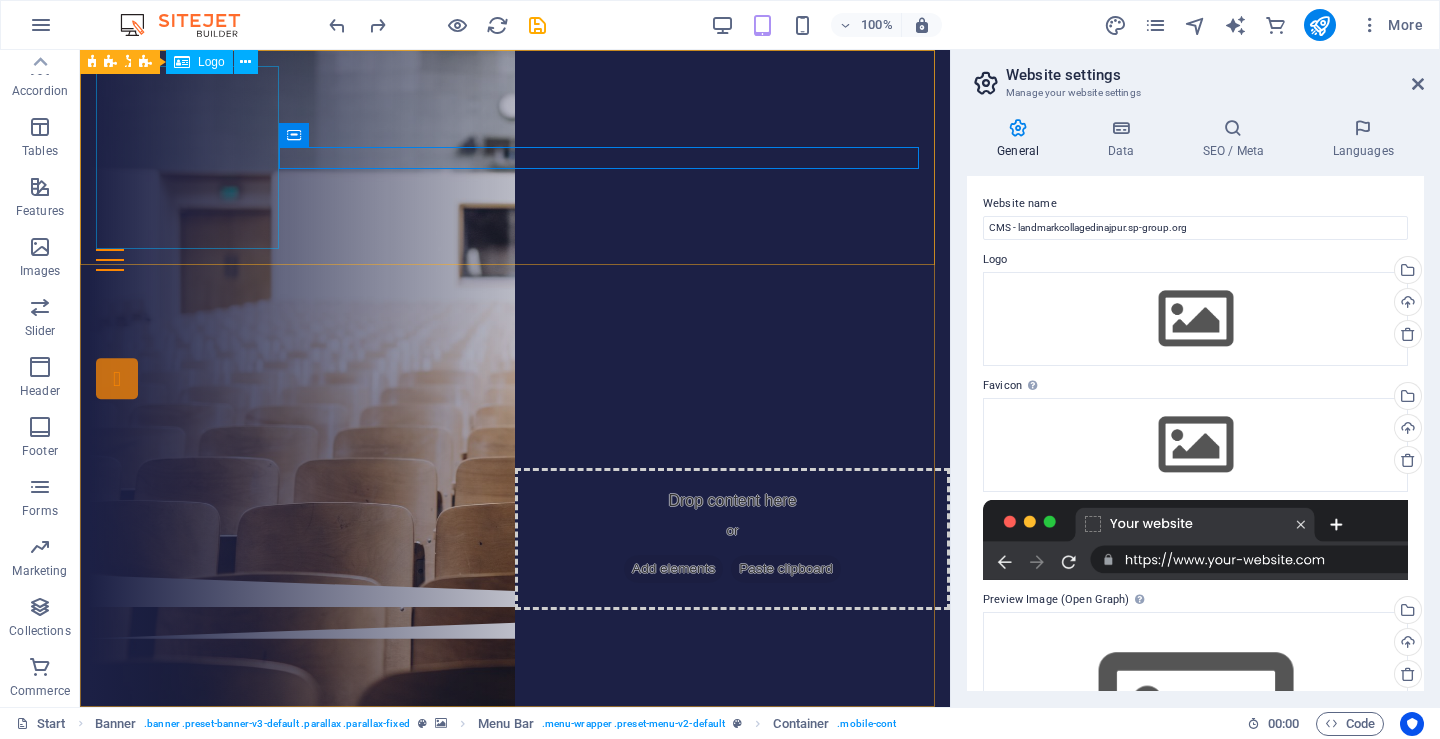 click on "Logo" at bounding box center (211, 62) 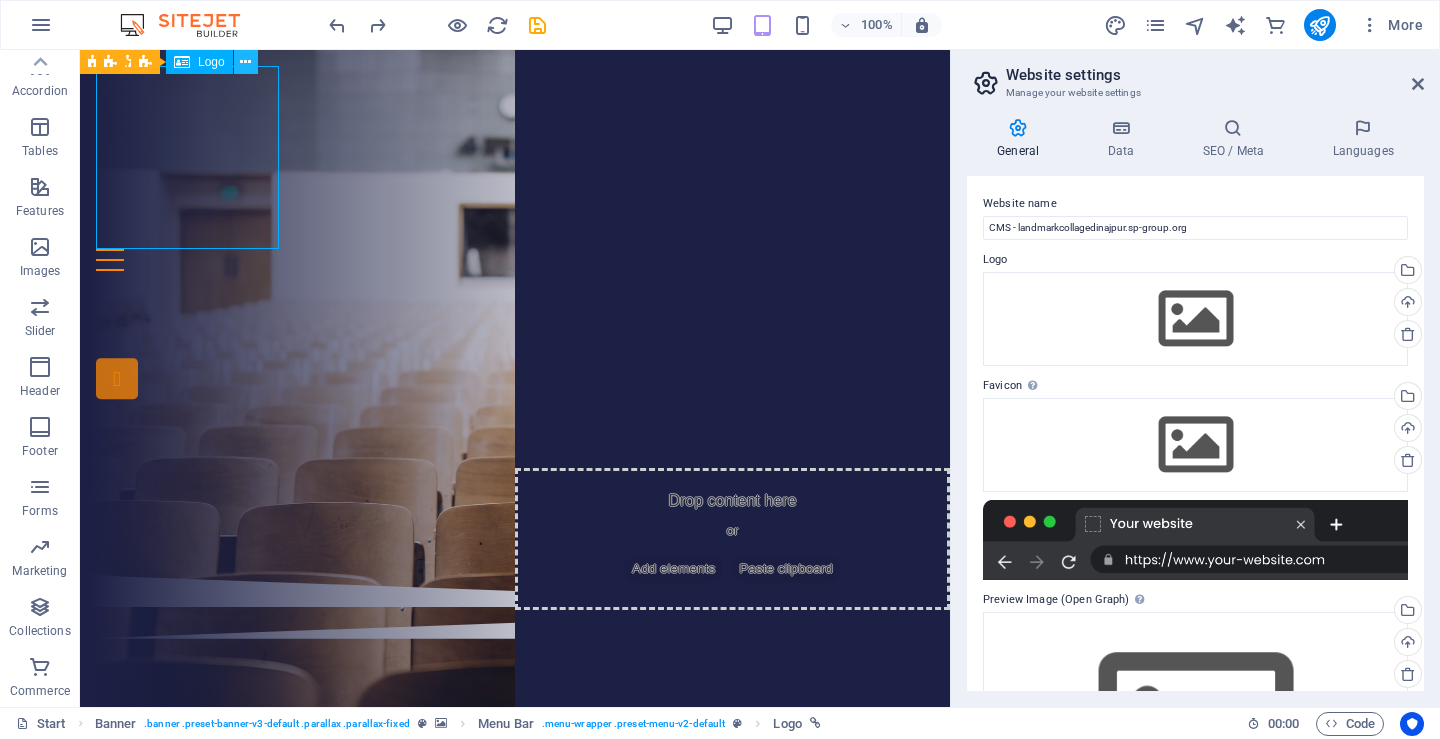 click at bounding box center [245, 62] 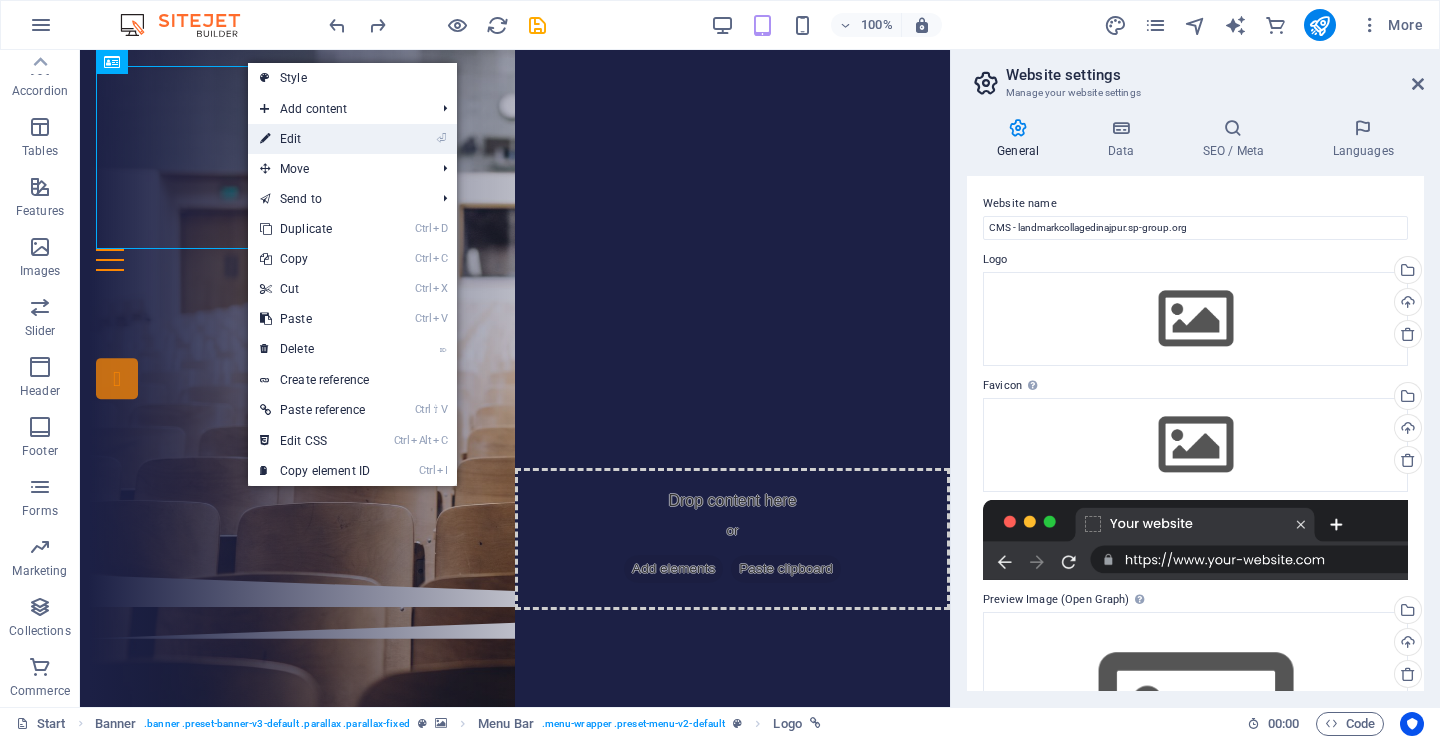 click on "⏎  Edit" at bounding box center [352, 139] 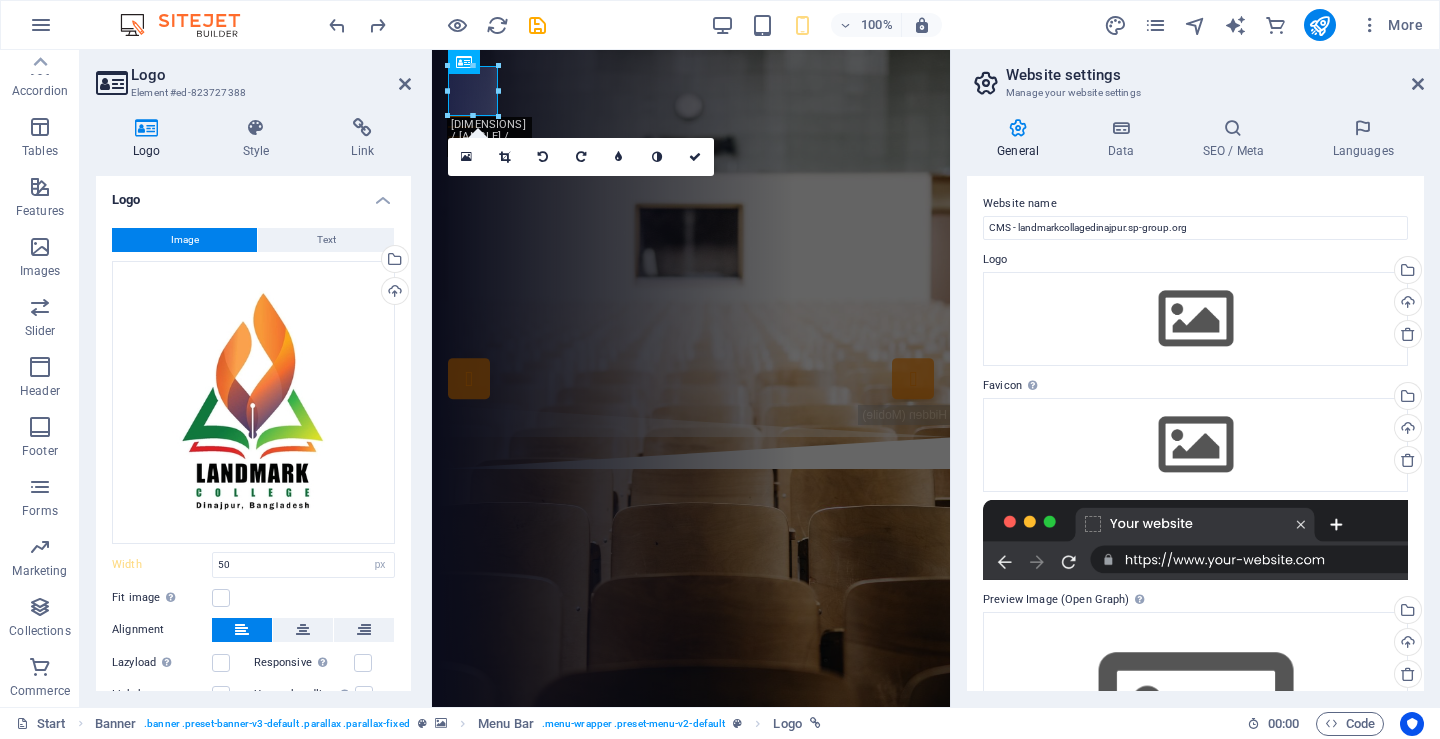 drag, startPoint x: 405, startPoint y: 212, endPoint x: 407, endPoint y: 293, distance: 81.02469 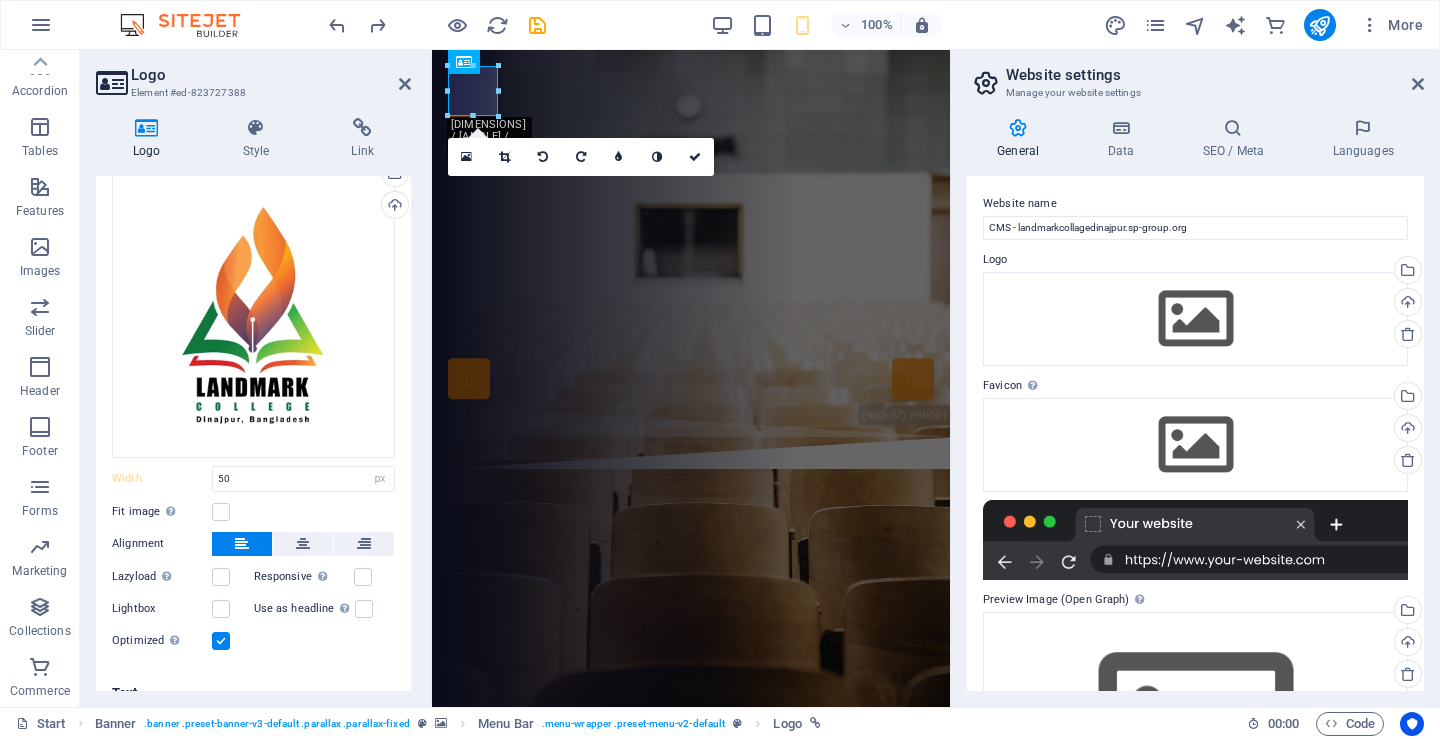 scroll, scrollTop: 108, scrollLeft: 0, axis: vertical 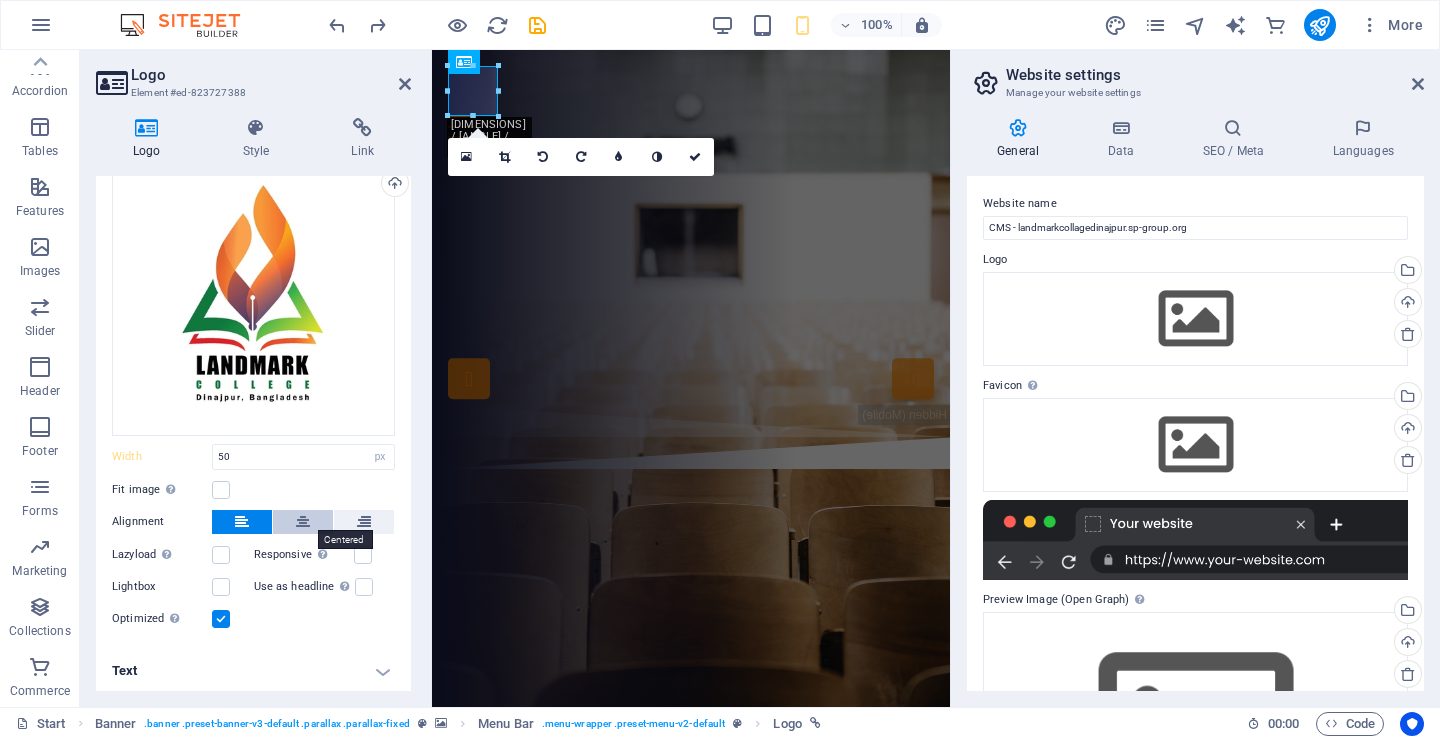 click at bounding box center (303, 522) 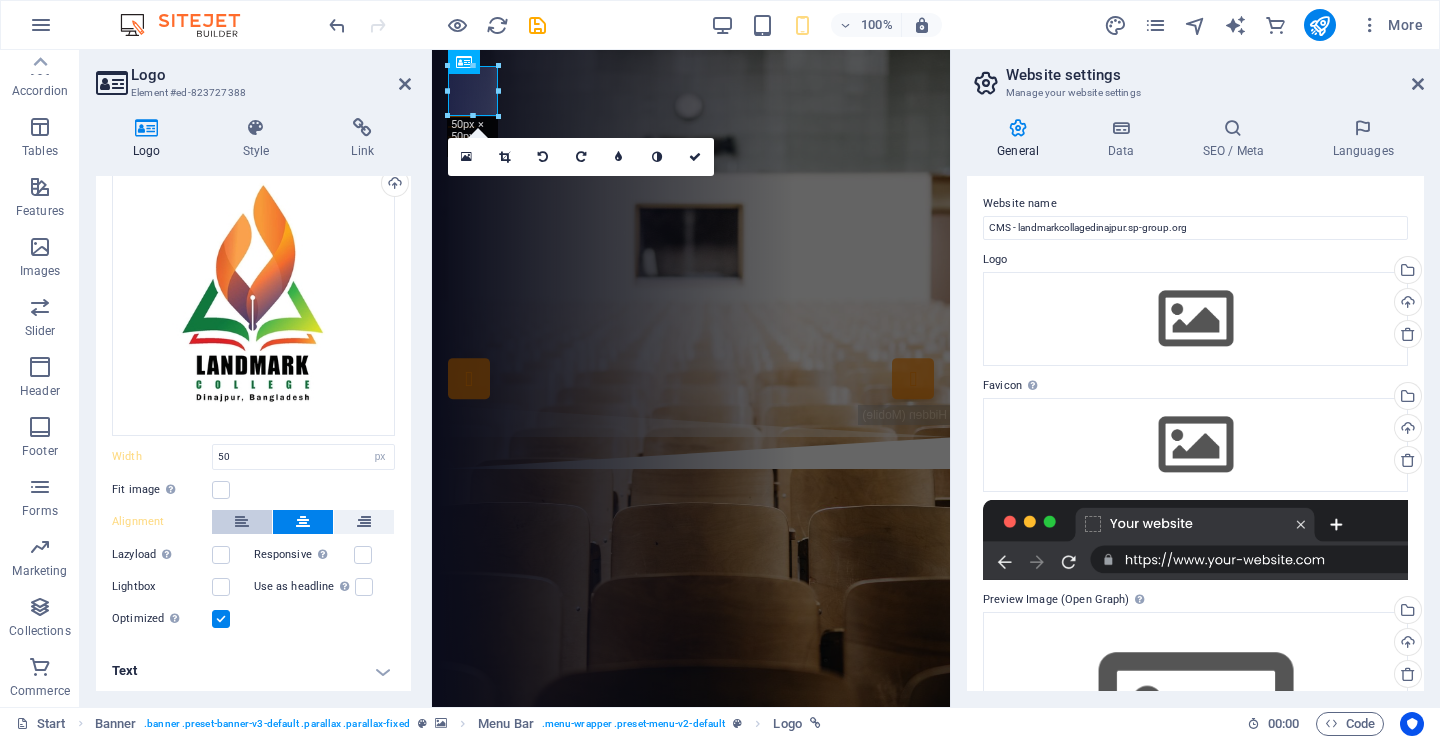 click at bounding box center [242, 522] 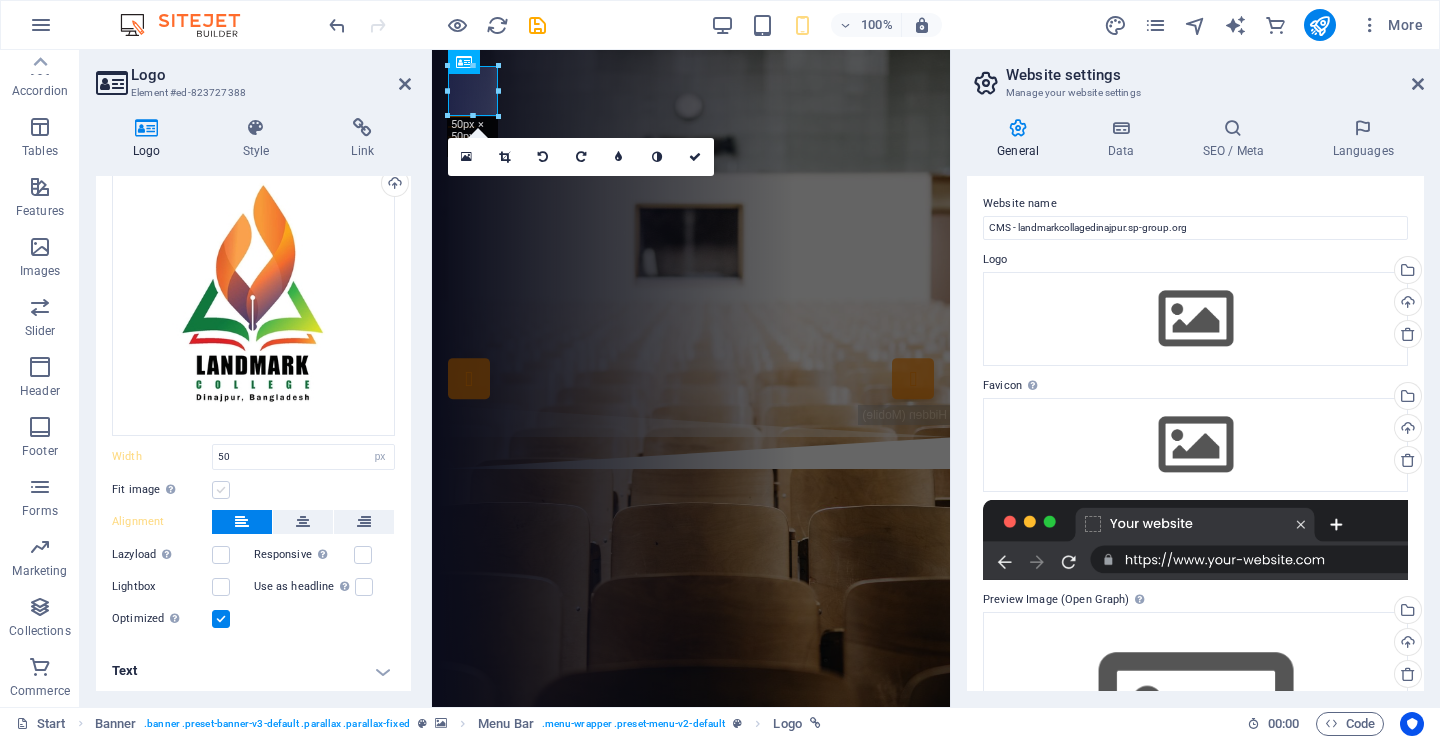 click at bounding box center [221, 490] 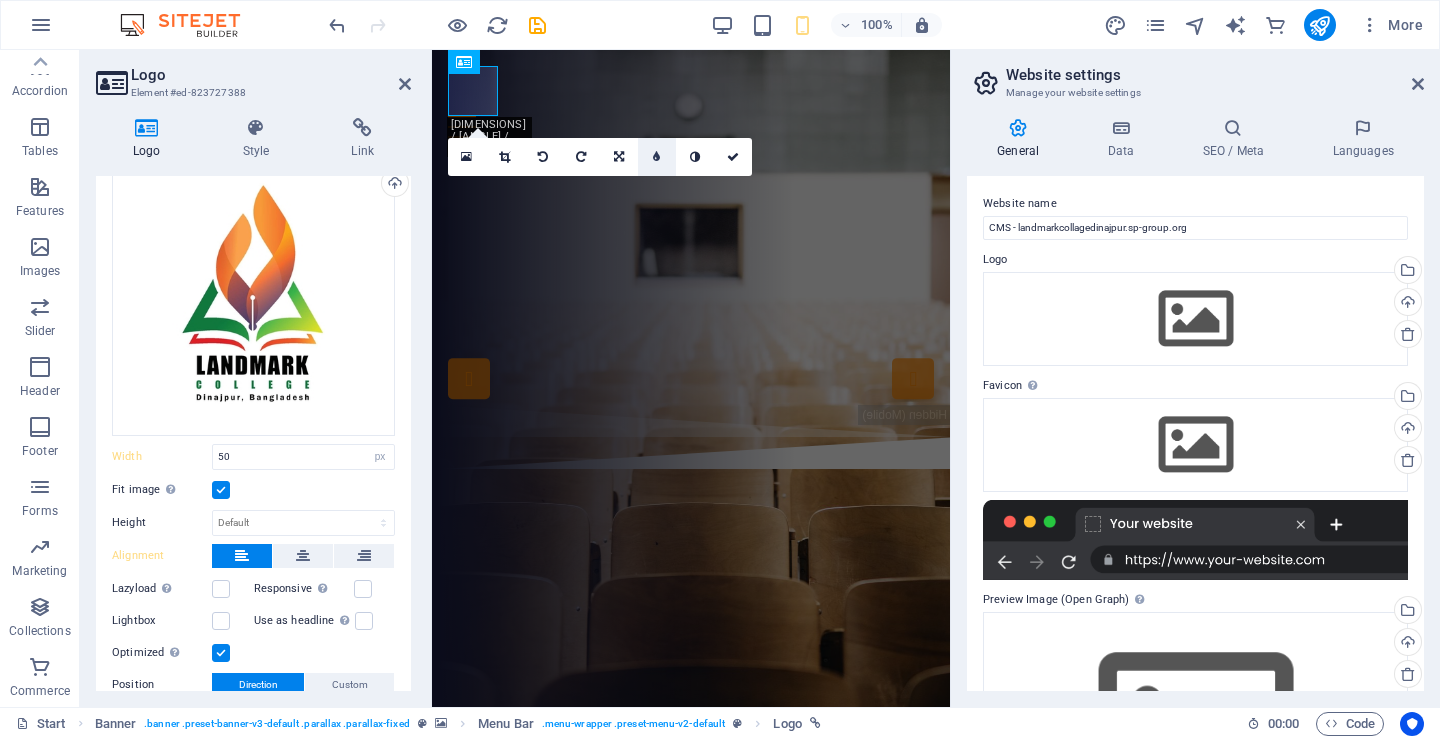 click at bounding box center (656, 157) 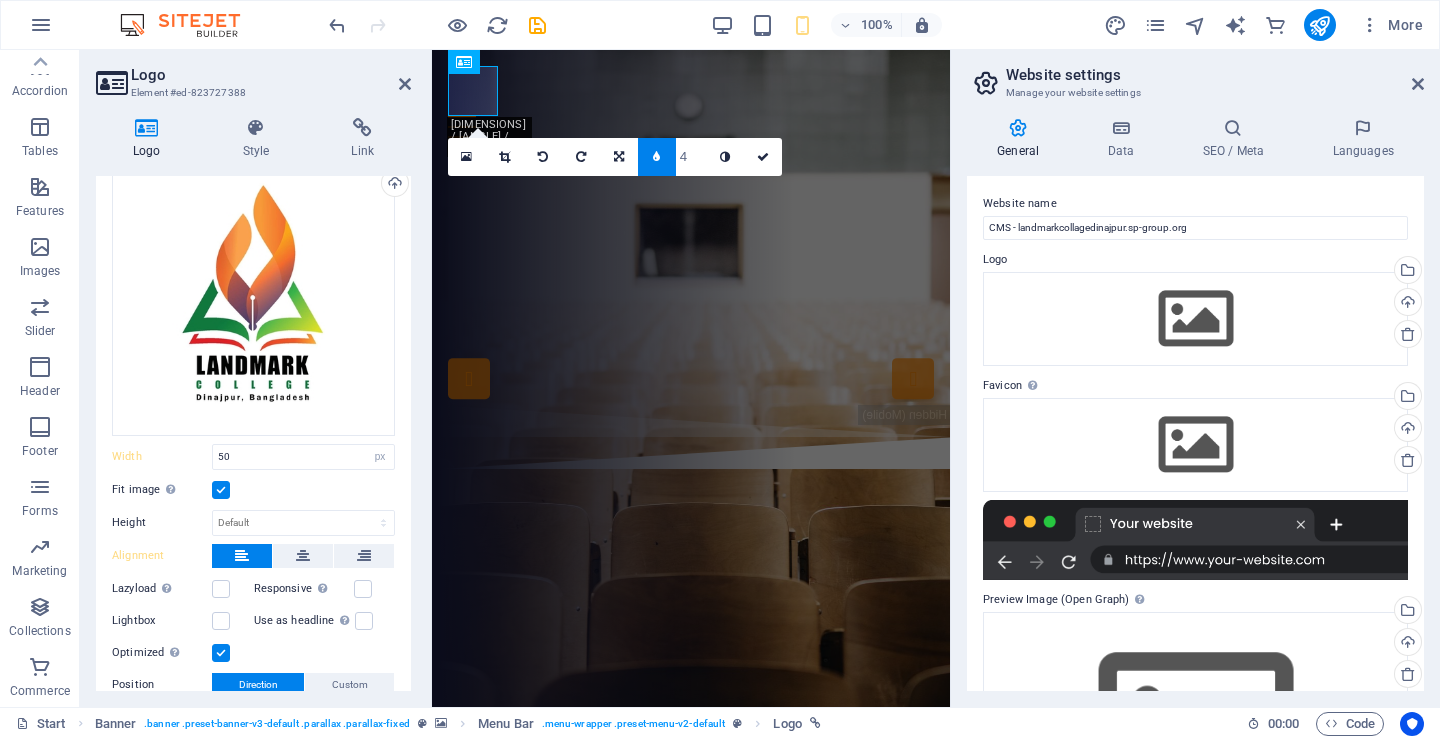 type on "3" 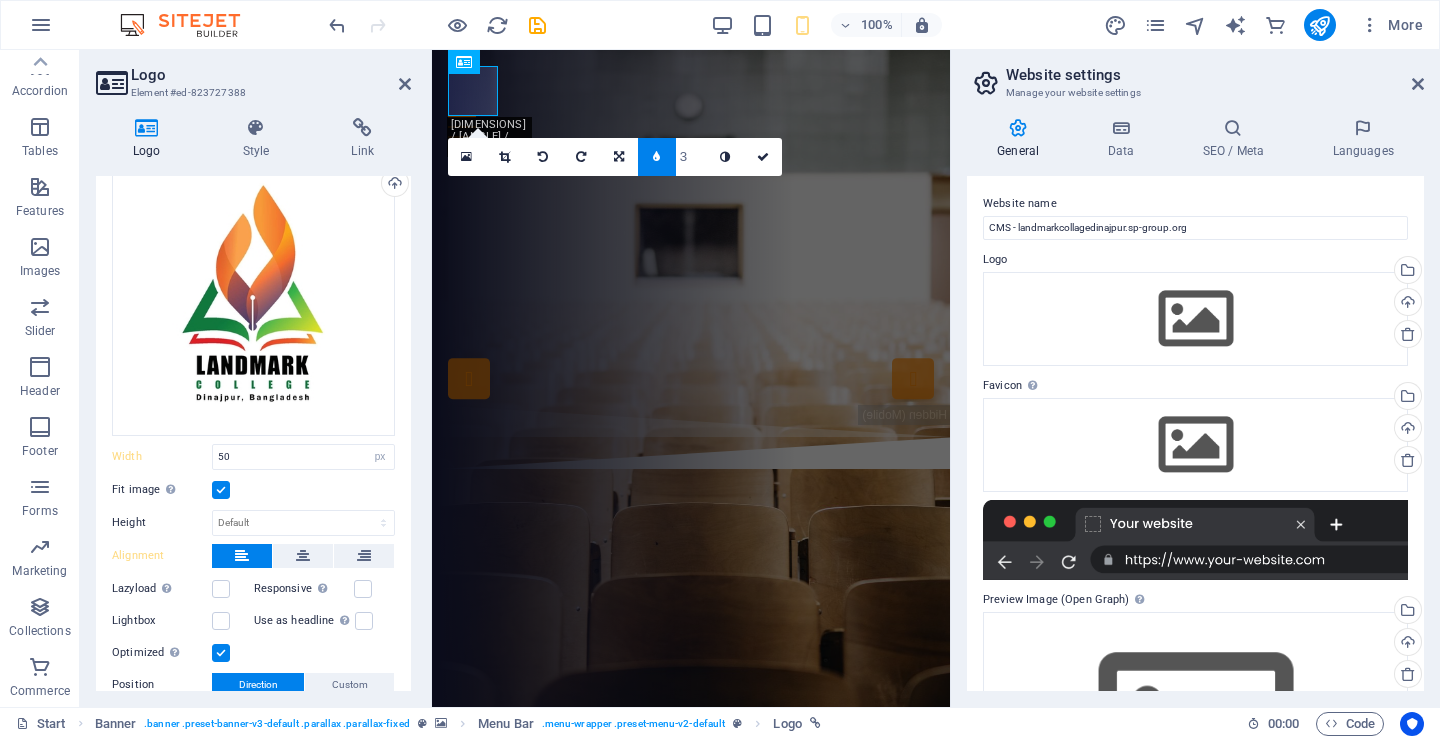 type on "2" 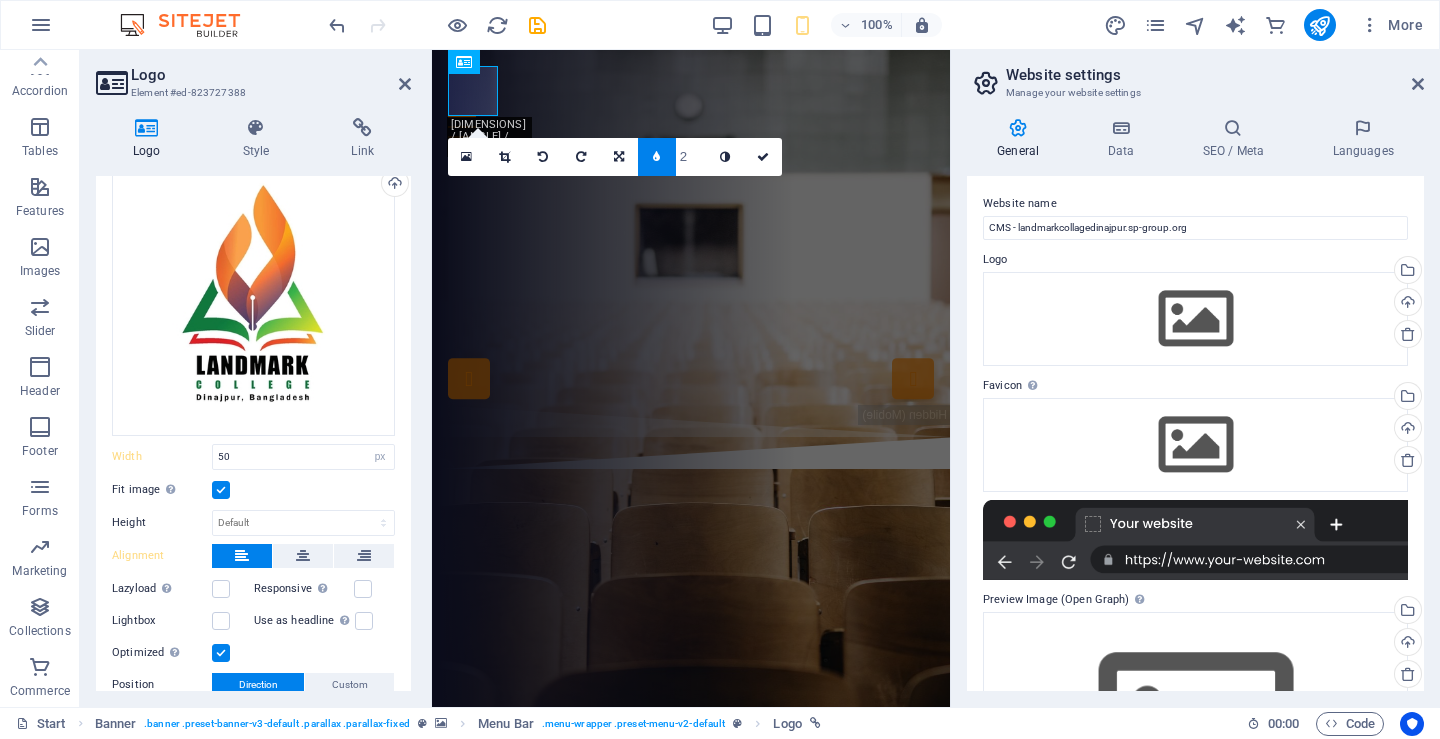 type on "1" 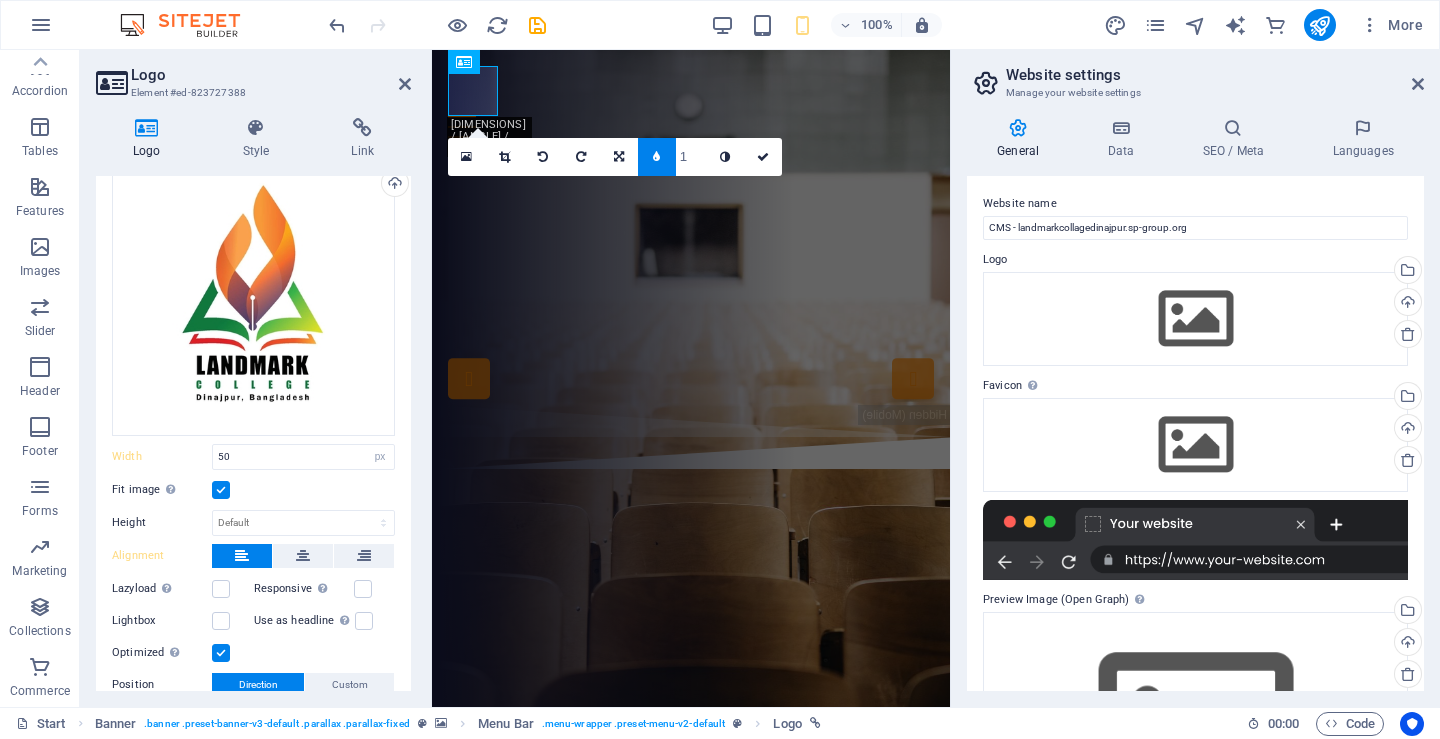 click on "1" at bounding box center (691, 156) 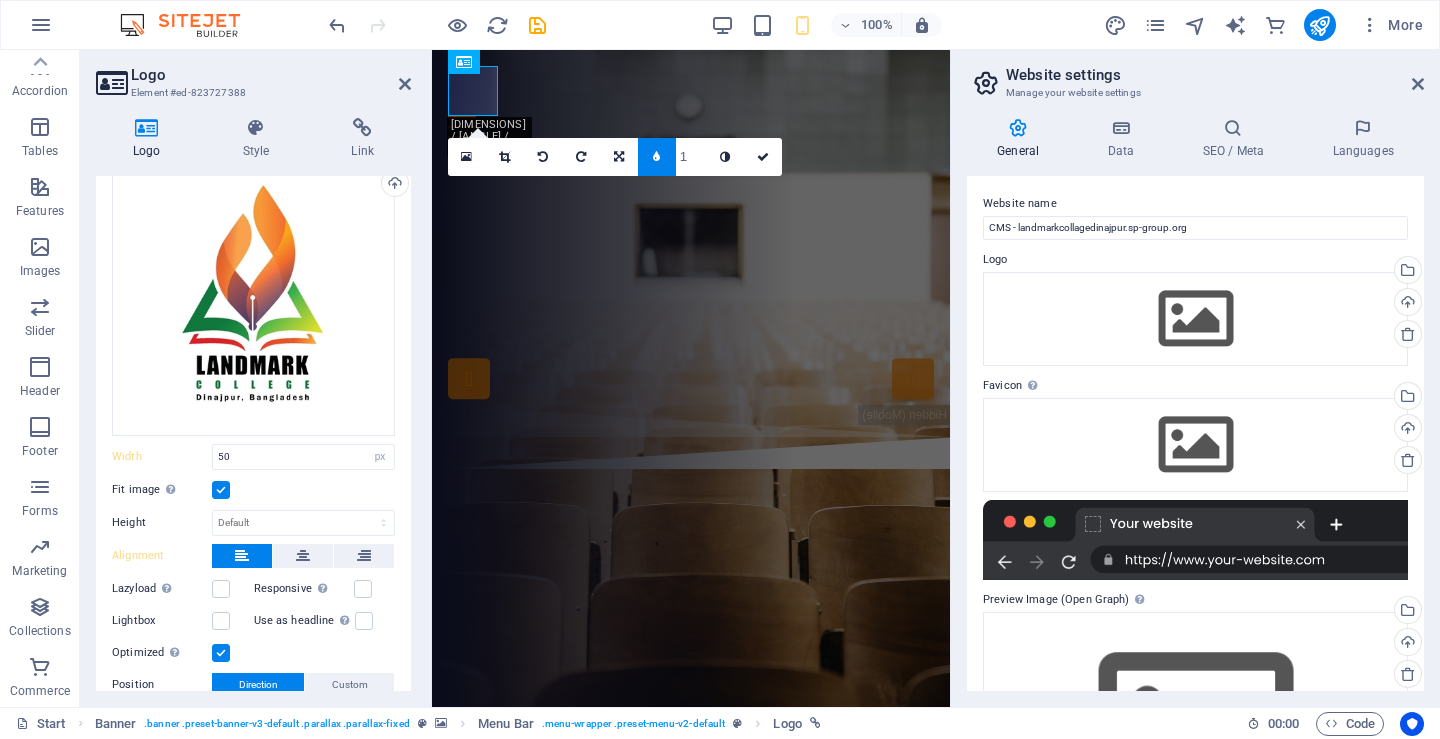 click on "1" at bounding box center (691, 156) 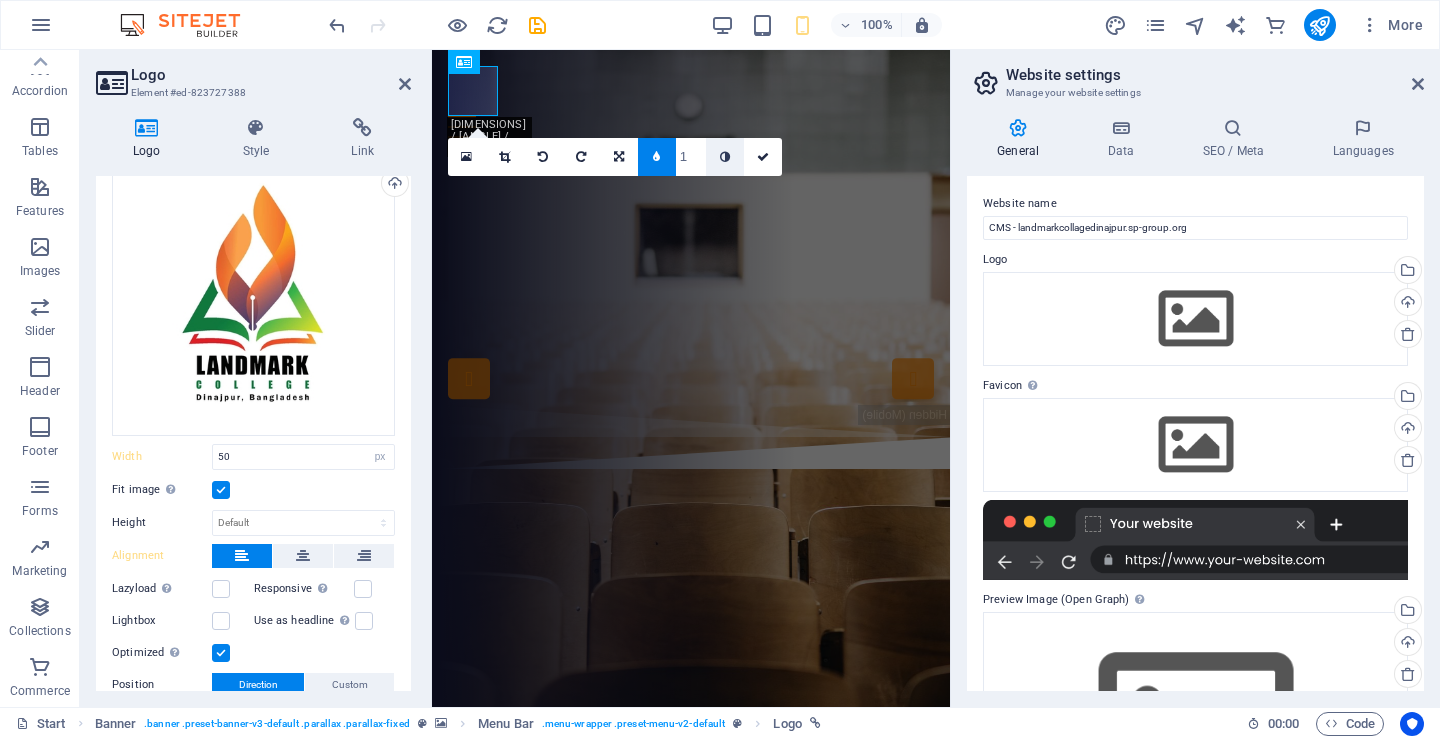 click at bounding box center [725, 157] 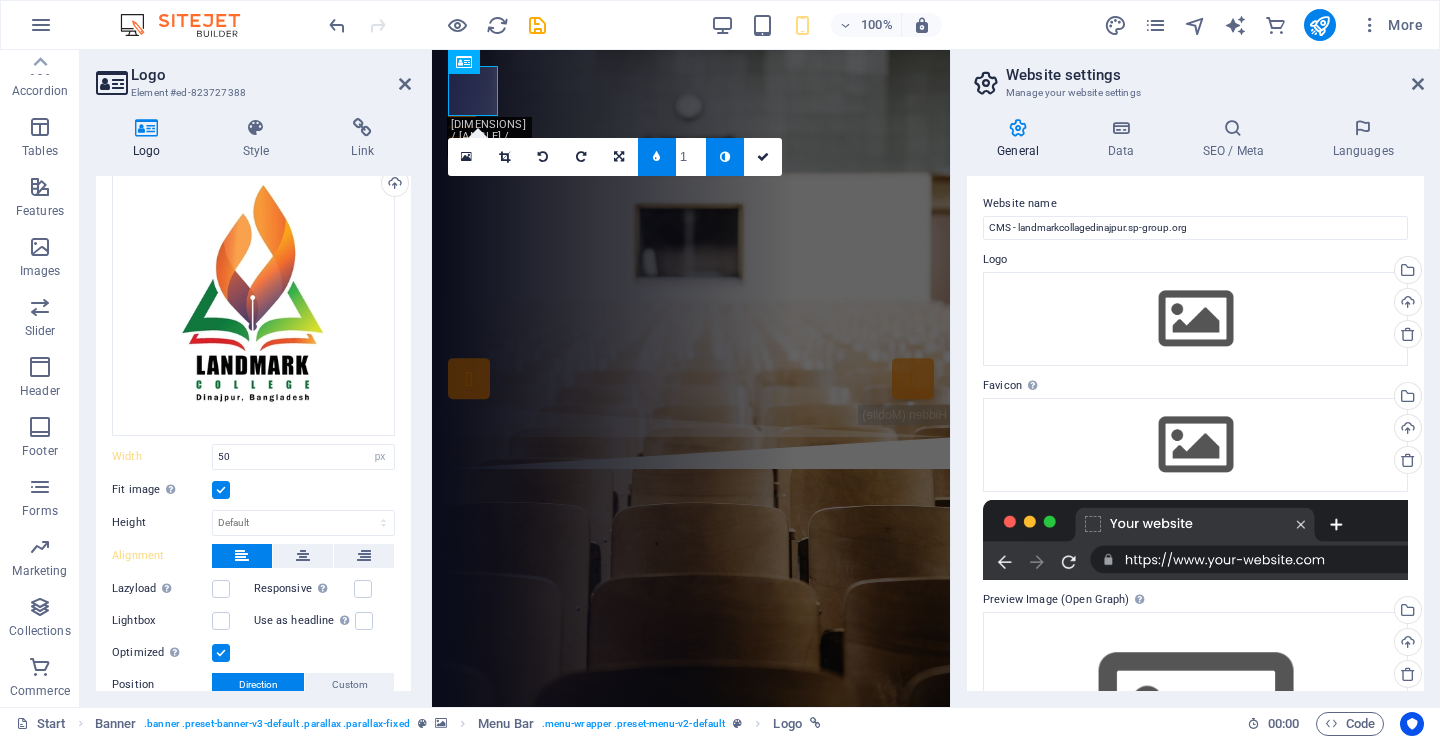 click at bounding box center (725, 157) 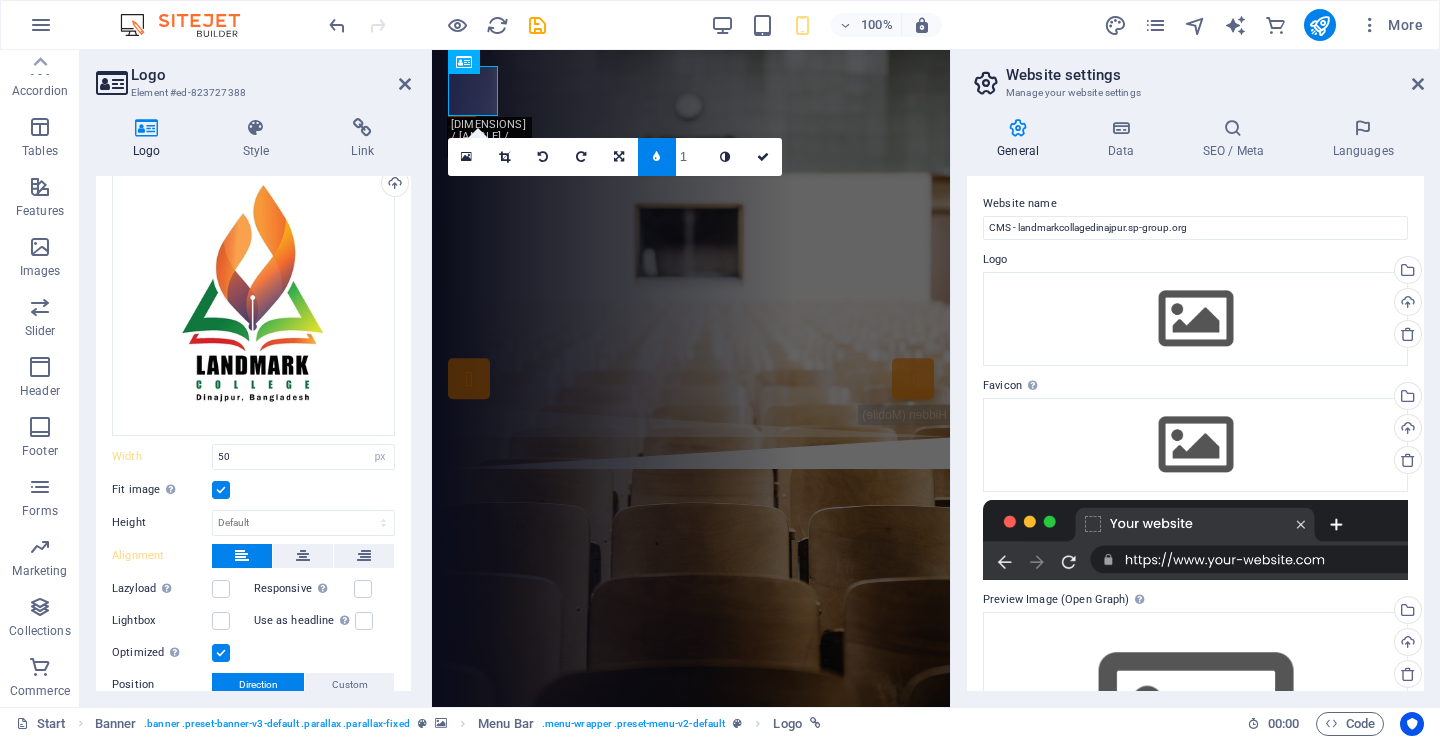 click at bounding box center (656, 157) 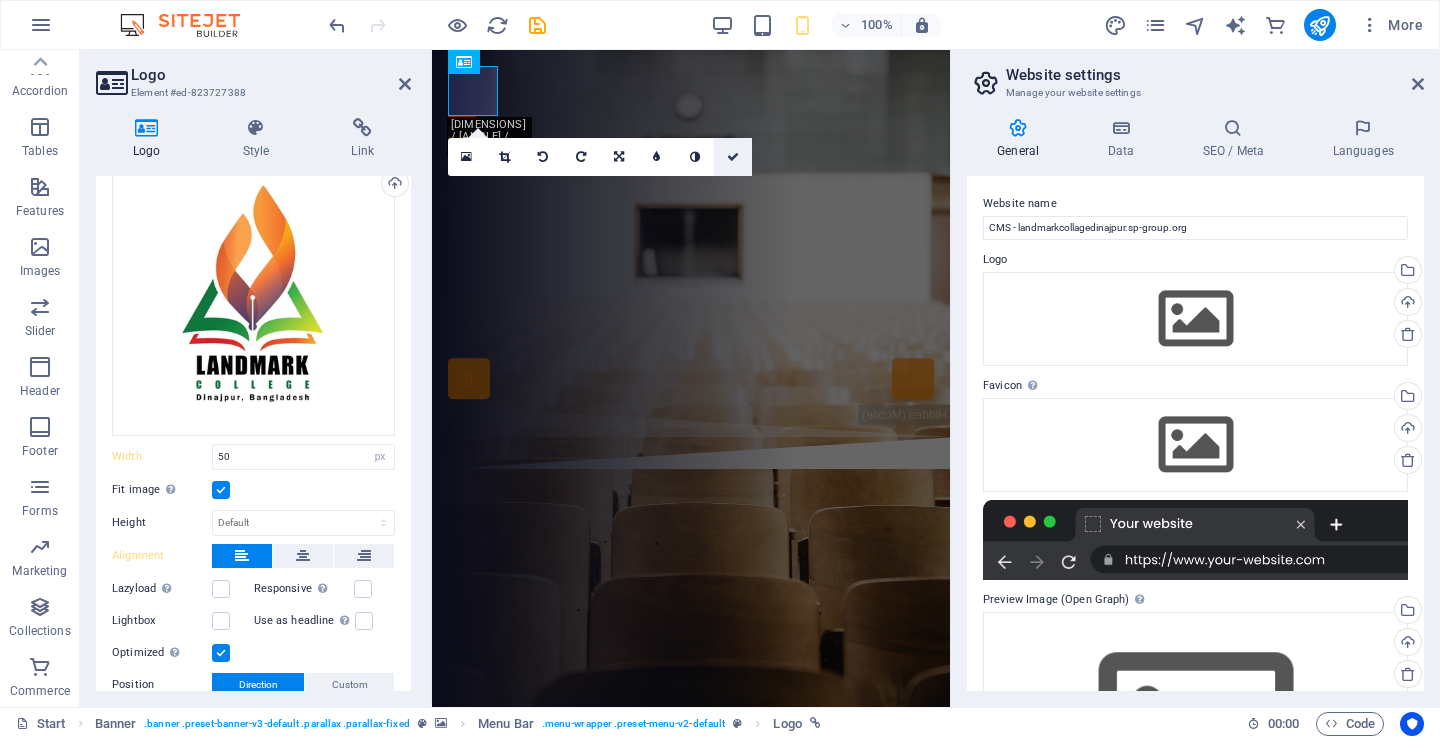 click at bounding box center (733, 157) 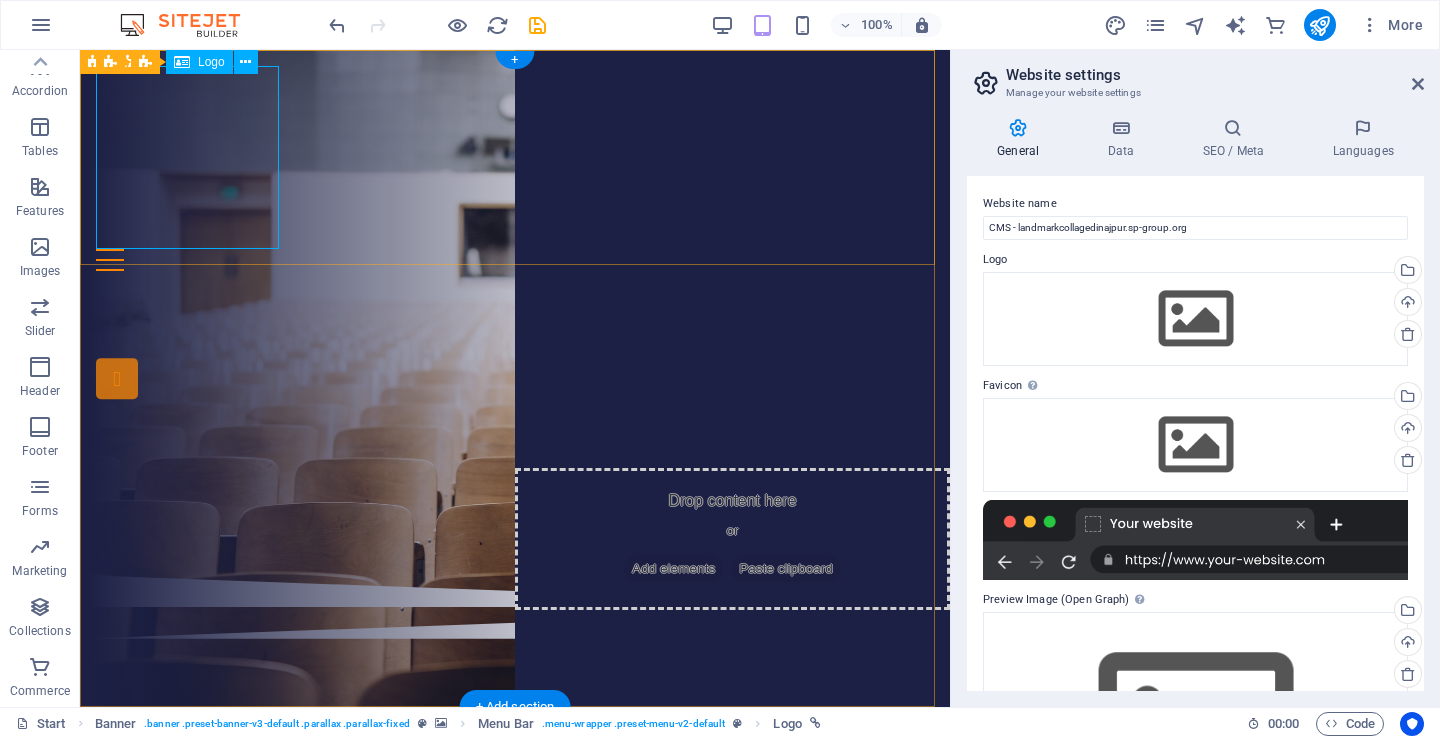 click at bounding box center (515, 157) 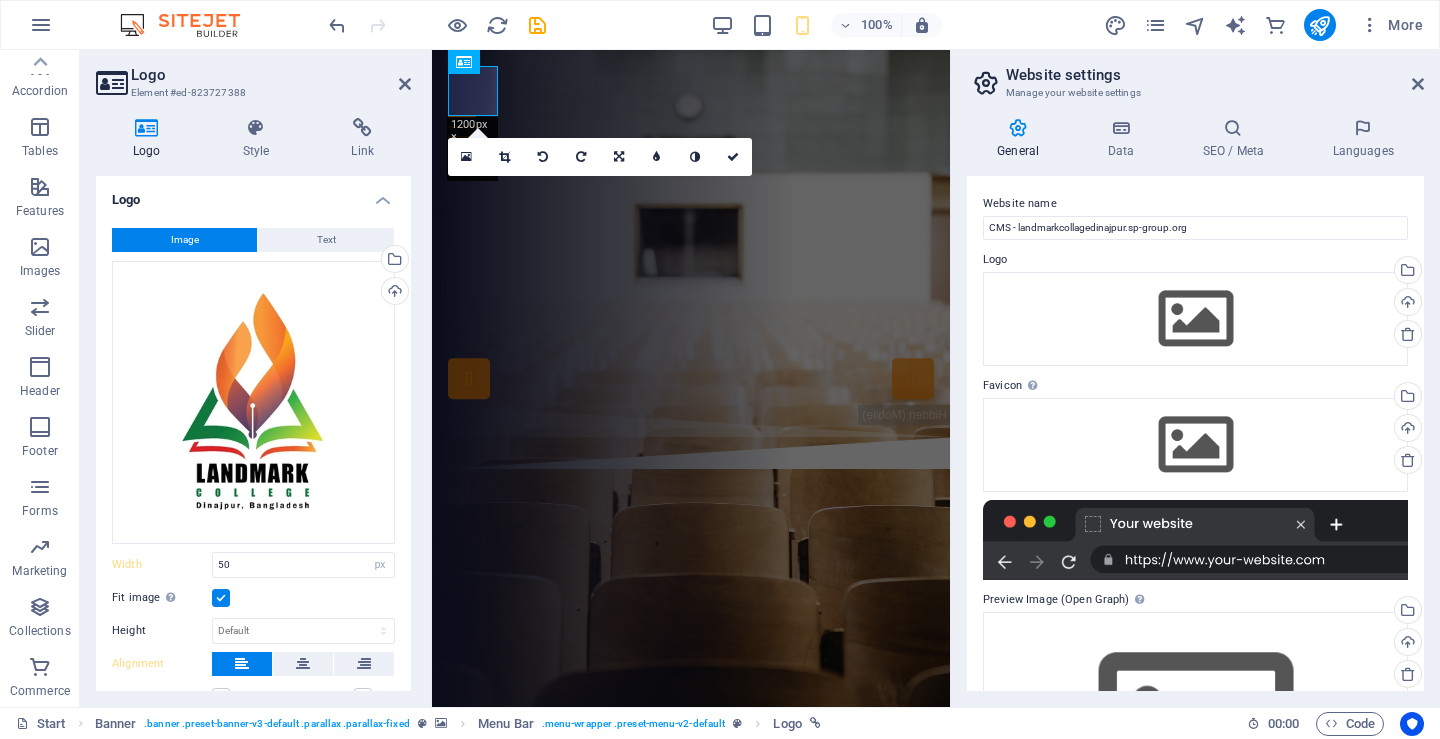drag, startPoint x: 406, startPoint y: 480, endPoint x: 411, endPoint y: 569, distance: 89.140335 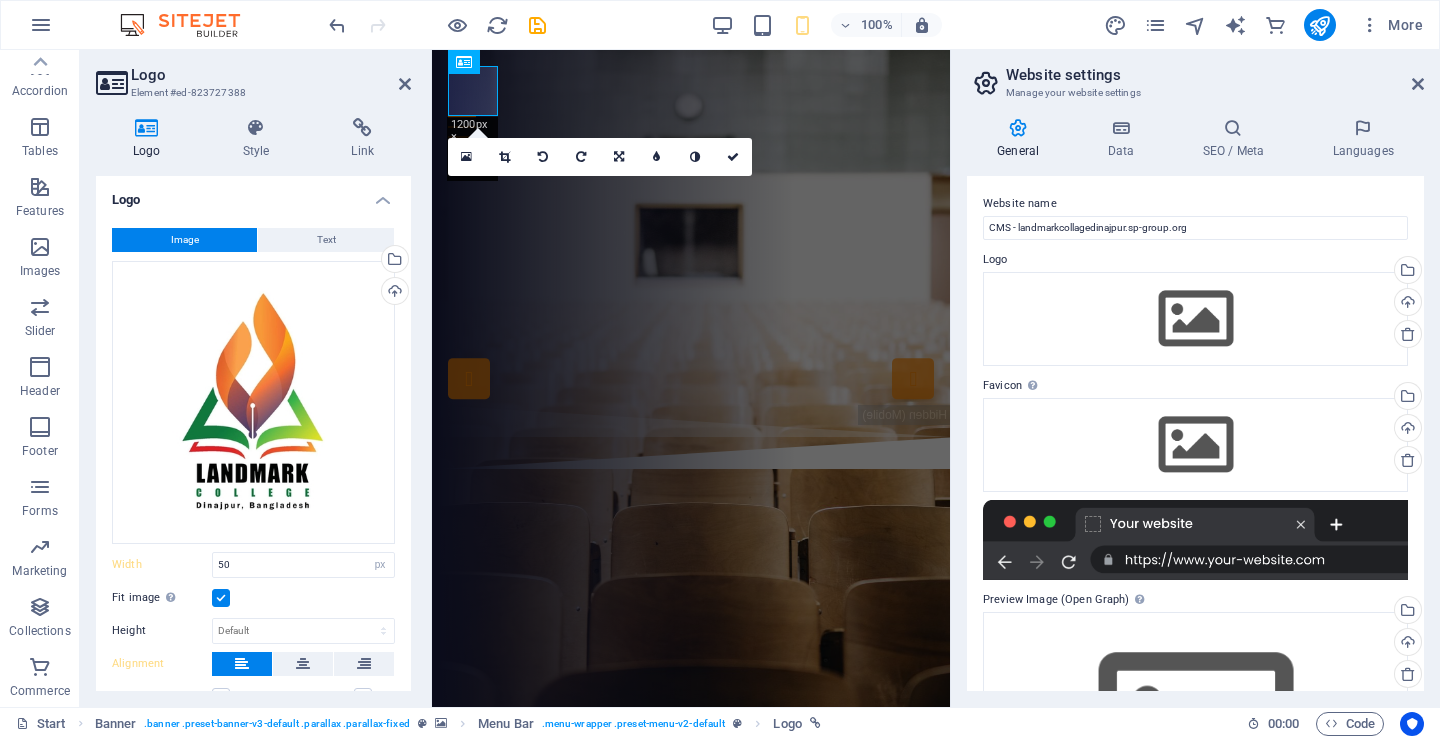 click on "Logo Style Link Logo Image Text Drag files here, click to choose files or select files from Files or our free stock photos & videos Select files from the file manager, stock photos, or upload file(s) Upload Width [NUMBER] Default auto px rem % em vh vw Fit image Automatically fit image to a fixed width and height Height Default auto px Alignment Lazyload Loading images after the page loads improves page speed. Responsive Automatically load retina image and smartphone optimized sizes. Lightbox Use as headline The image will be wrapped in an H1 headline tag. Useful for giving alternative text the weight of an H1 headline, e.g. for the logo. Leave unchecked if uncertain. Optimized Images are compressed to improve page speed. Position Direction Custom X offset [NUMBER] px rem % vh vw Y offset [NUMBER] px rem % vh vw Edit design Text Float No float Image left Image right Determine how text should behave around the image. Text Alternative text Image caption Paragraph Format Normal Heading 1 Heading 2 Heading 3 Heading 4 Heading 5 [NUMBER]" at bounding box center (253, 404) 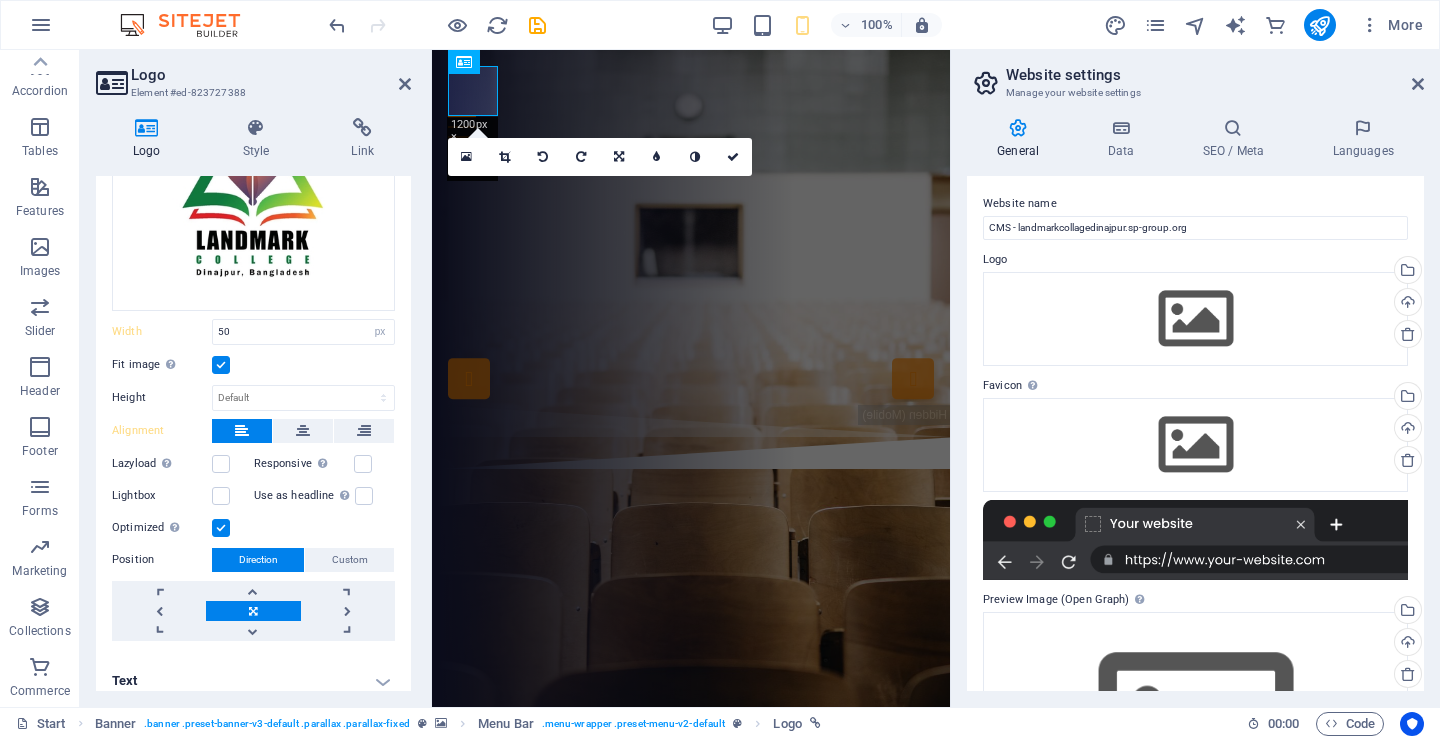 scroll, scrollTop: 243, scrollLeft: 0, axis: vertical 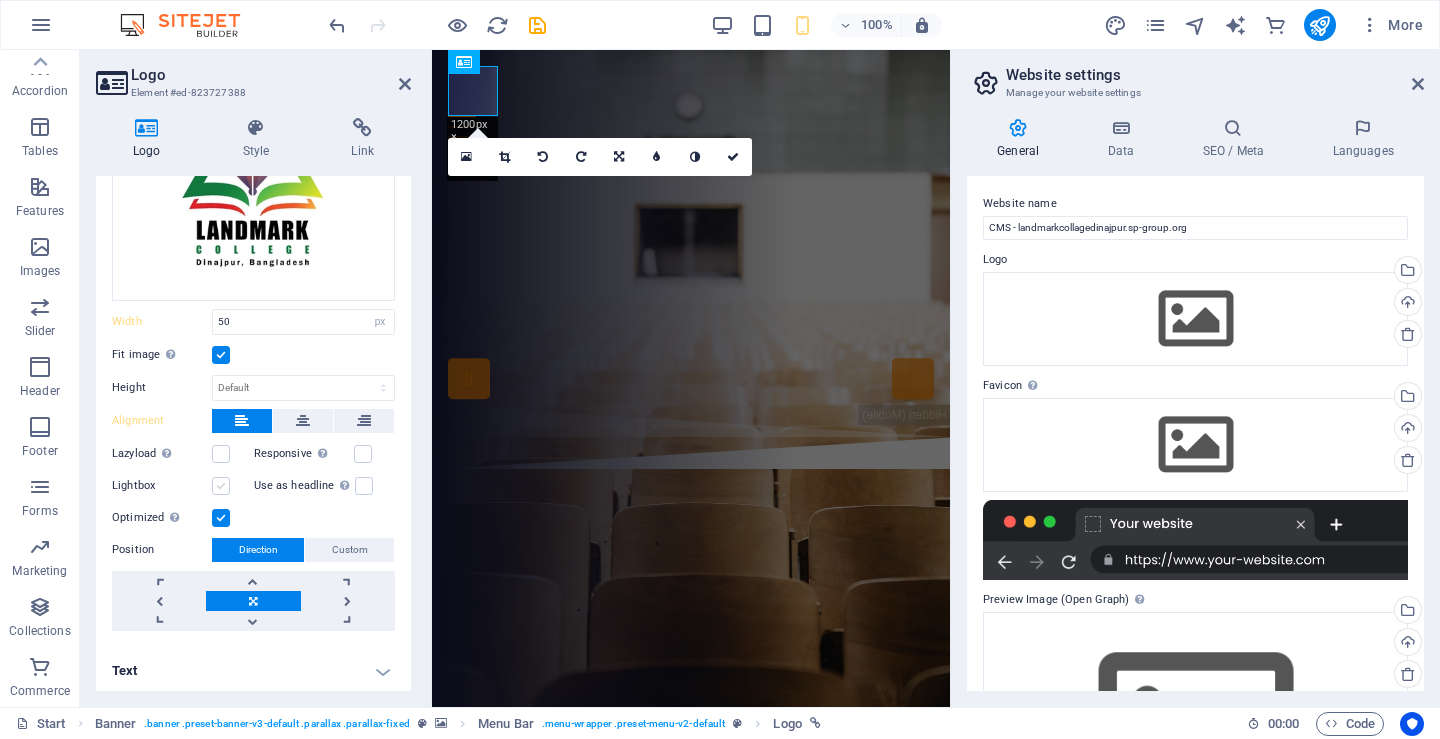 click at bounding box center [221, 486] 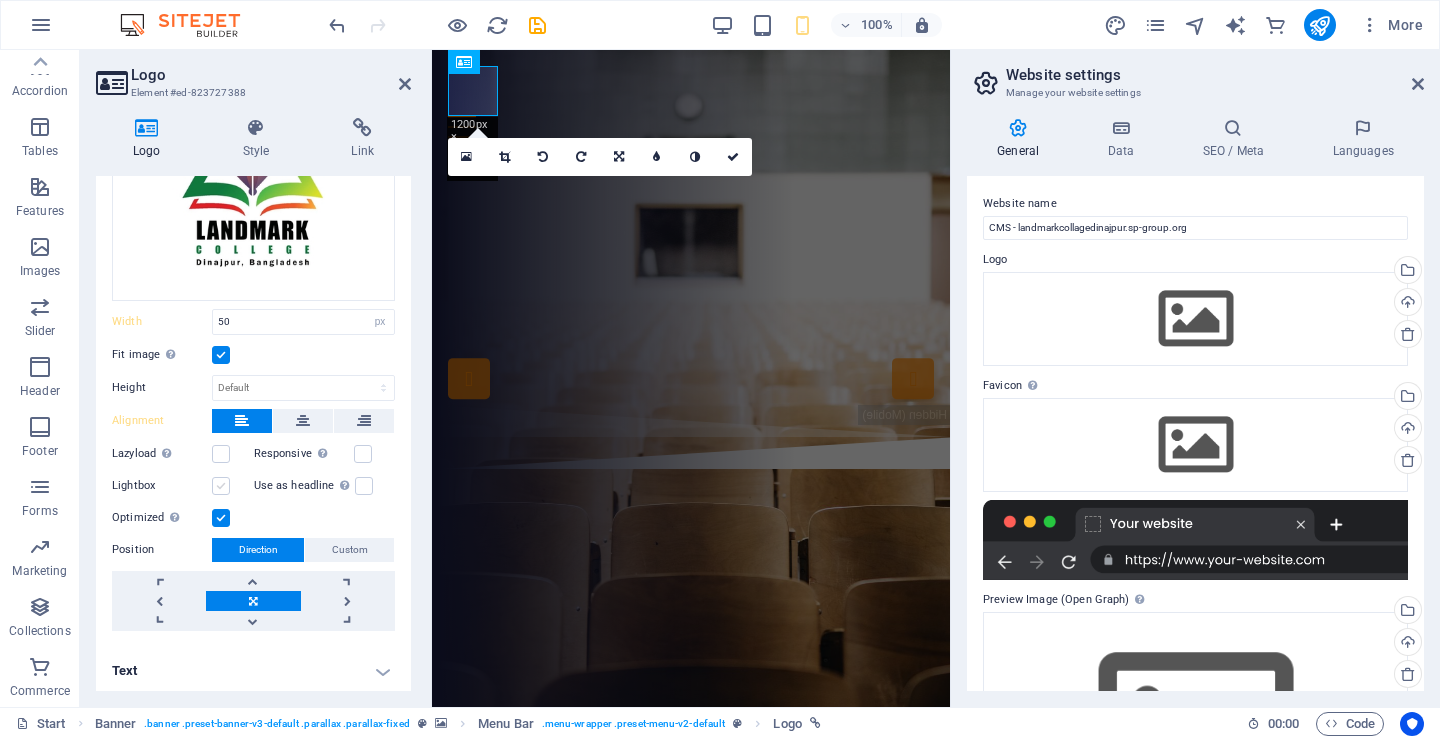click on "Lightbox" at bounding box center [0, 0] 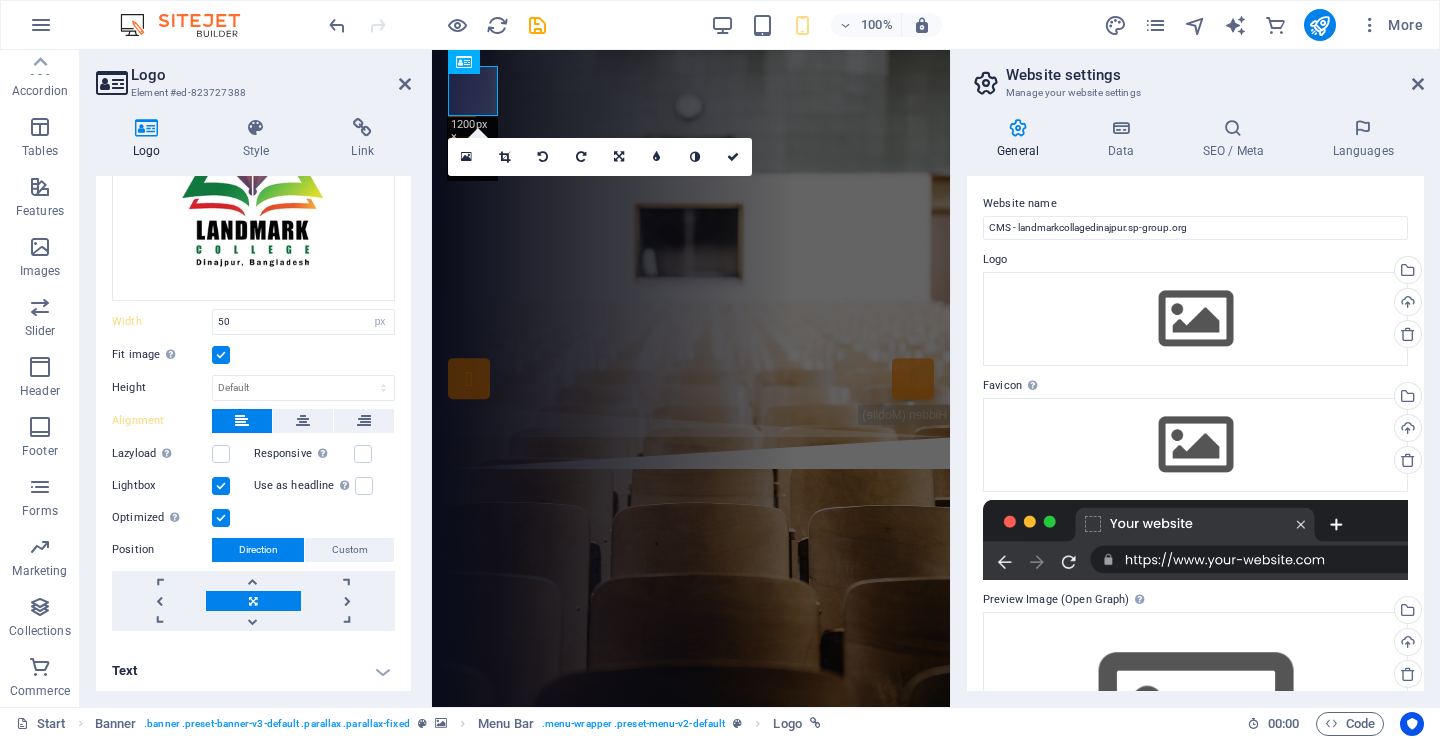 click at bounding box center [221, 486] 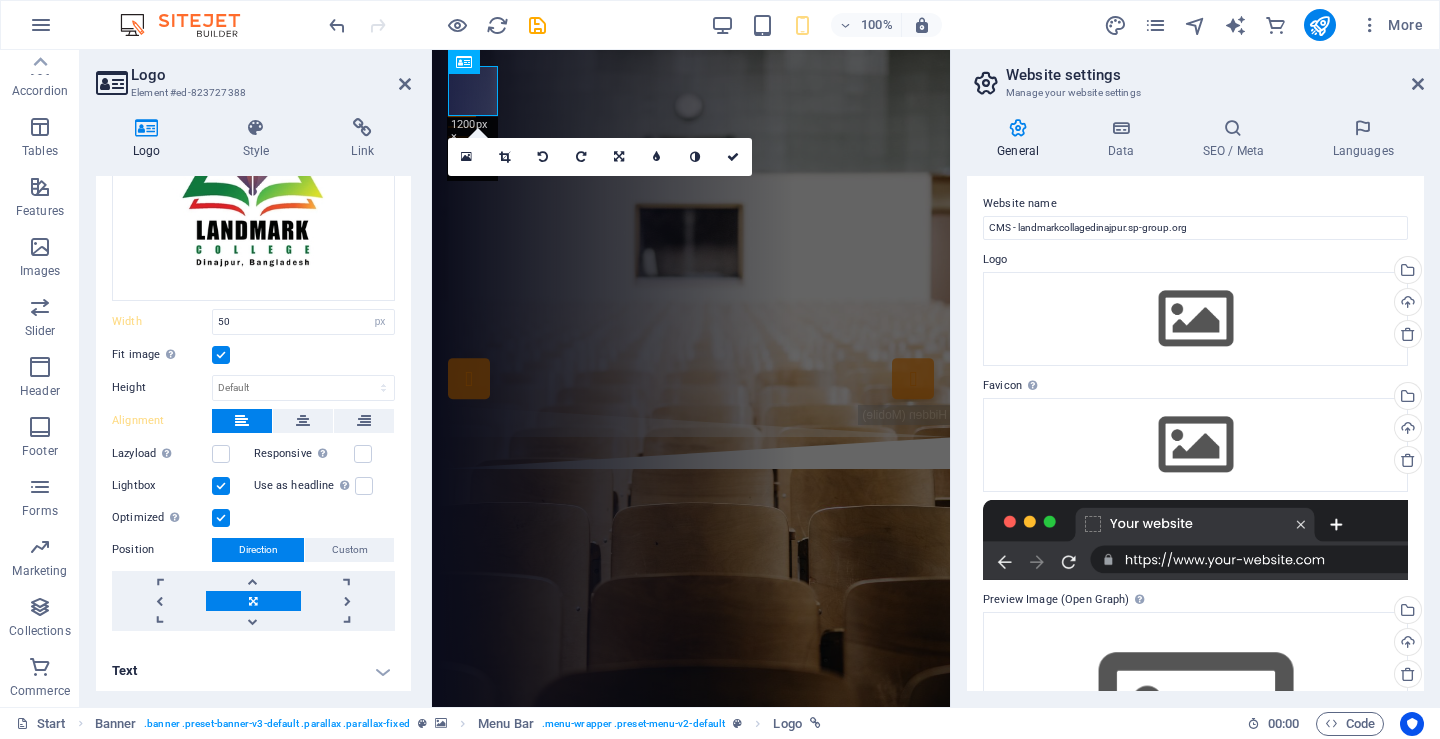 click on "Lightbox" at bounding box center [0, 0] 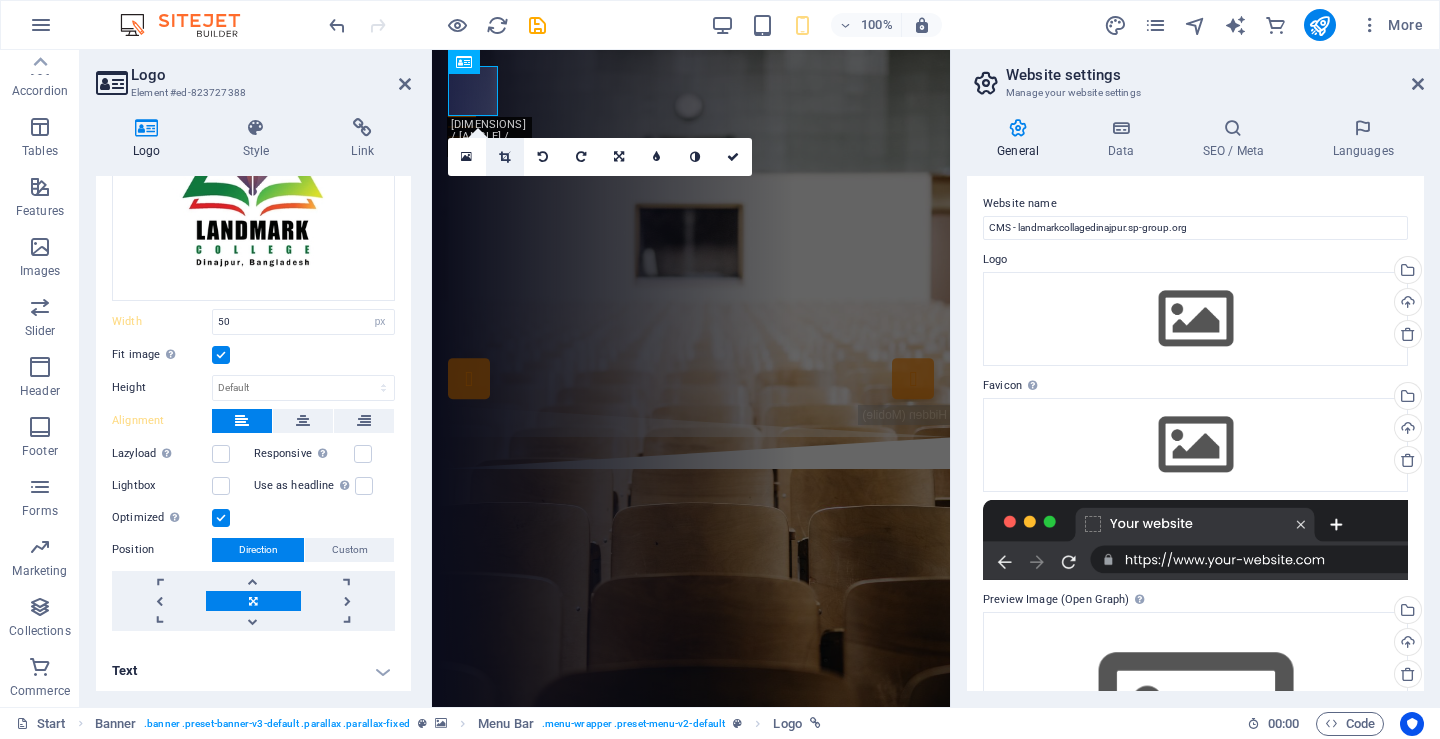 click at bounding box center [505, 157] 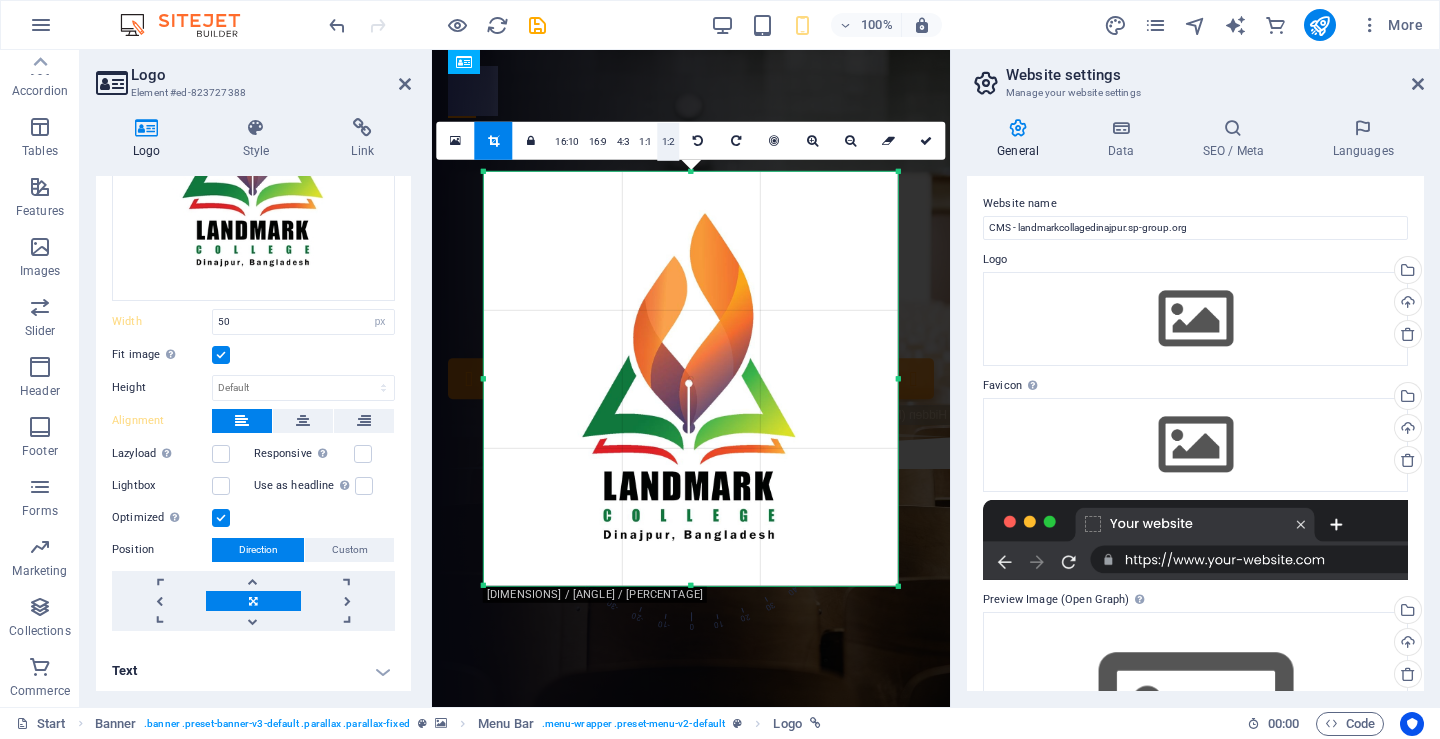 click on "1:2" at bounding box center [668, 141] 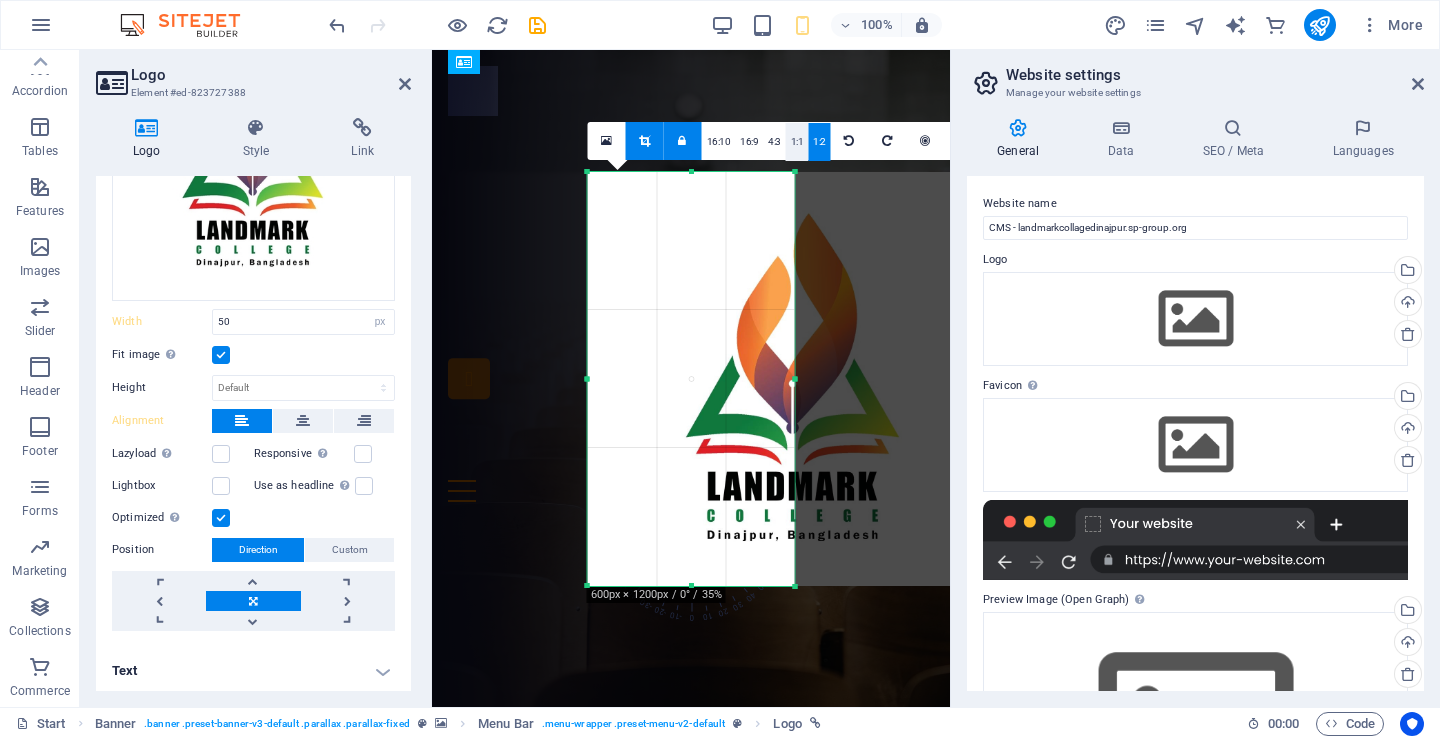 click on "1:1" at bounding box center (797, 142) 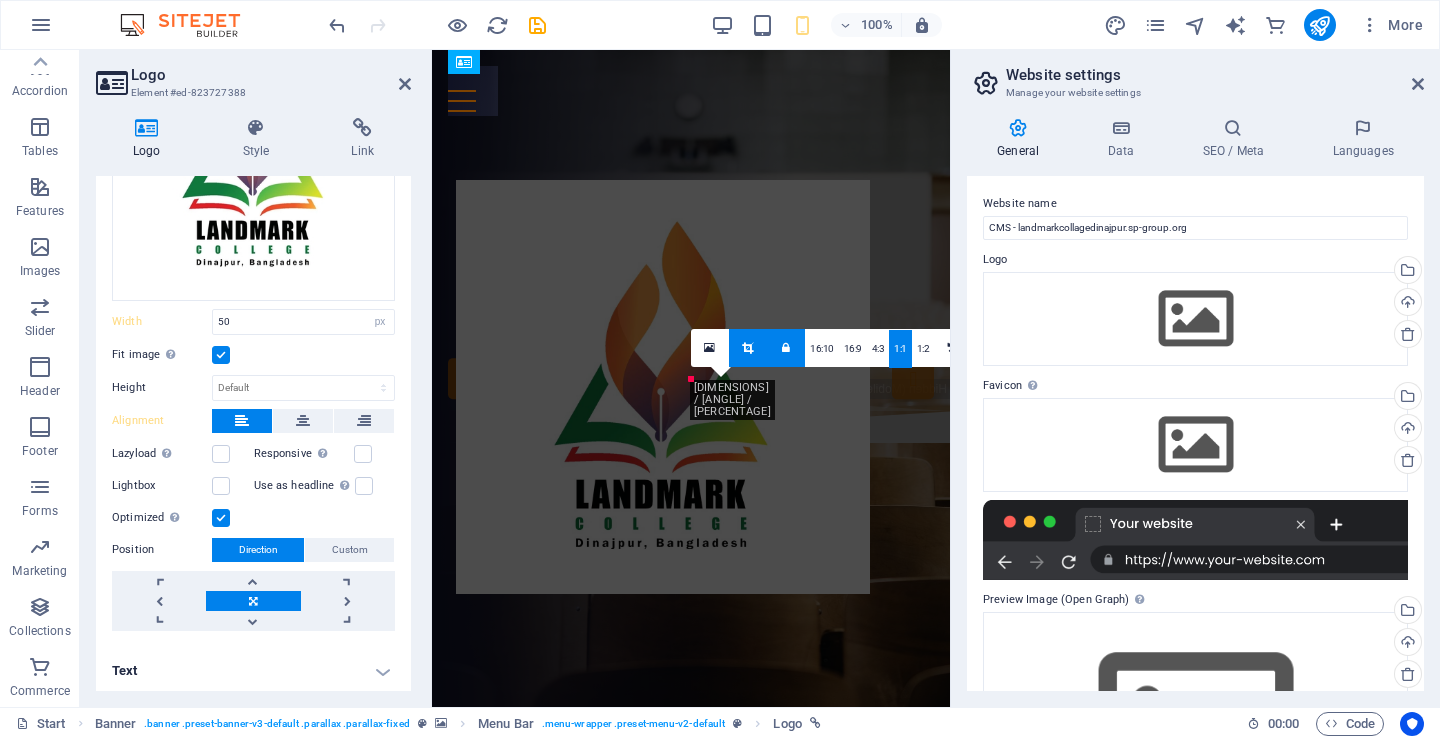 drag, startPoint x: 850, startPoint y: 467, endPoint x: 613, endPoint y: 266, distance: 310.75714 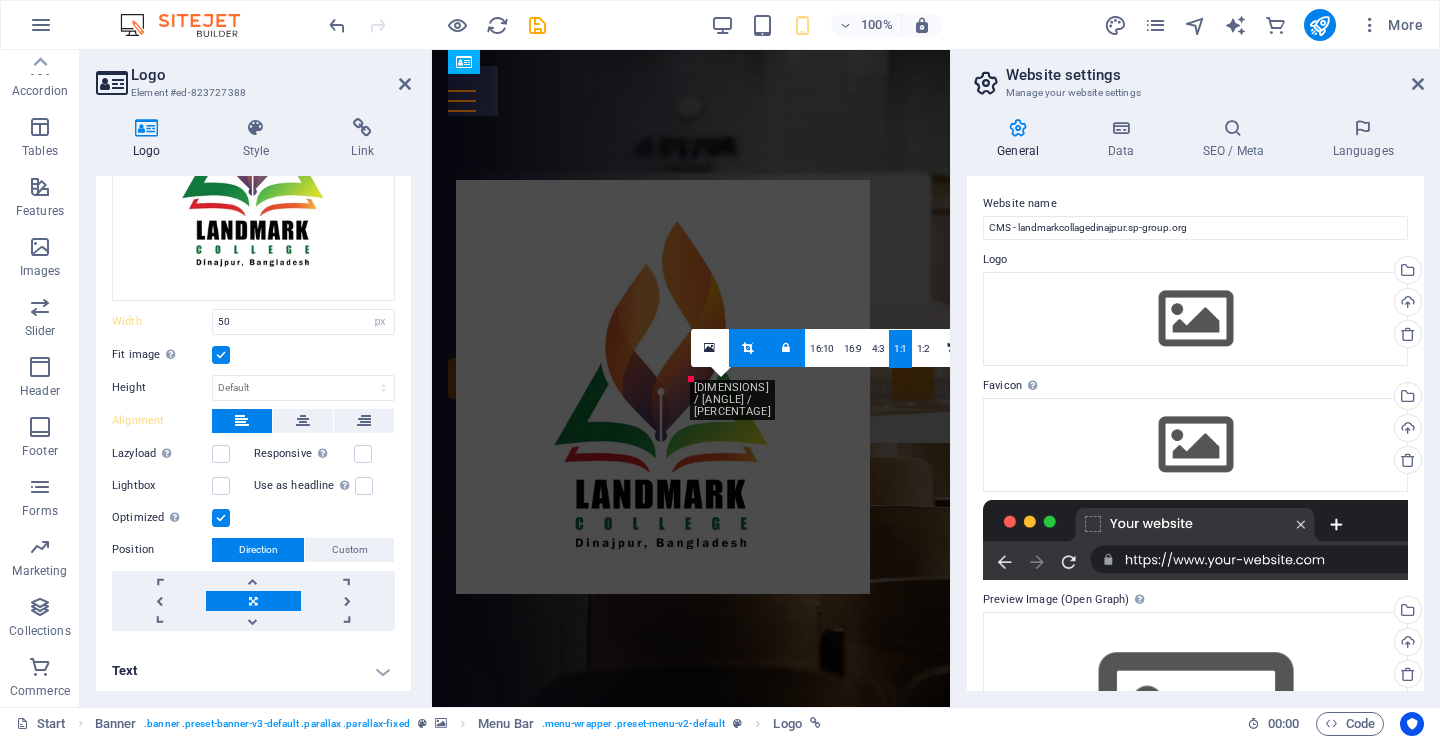 click at bounding box center (663, 387) 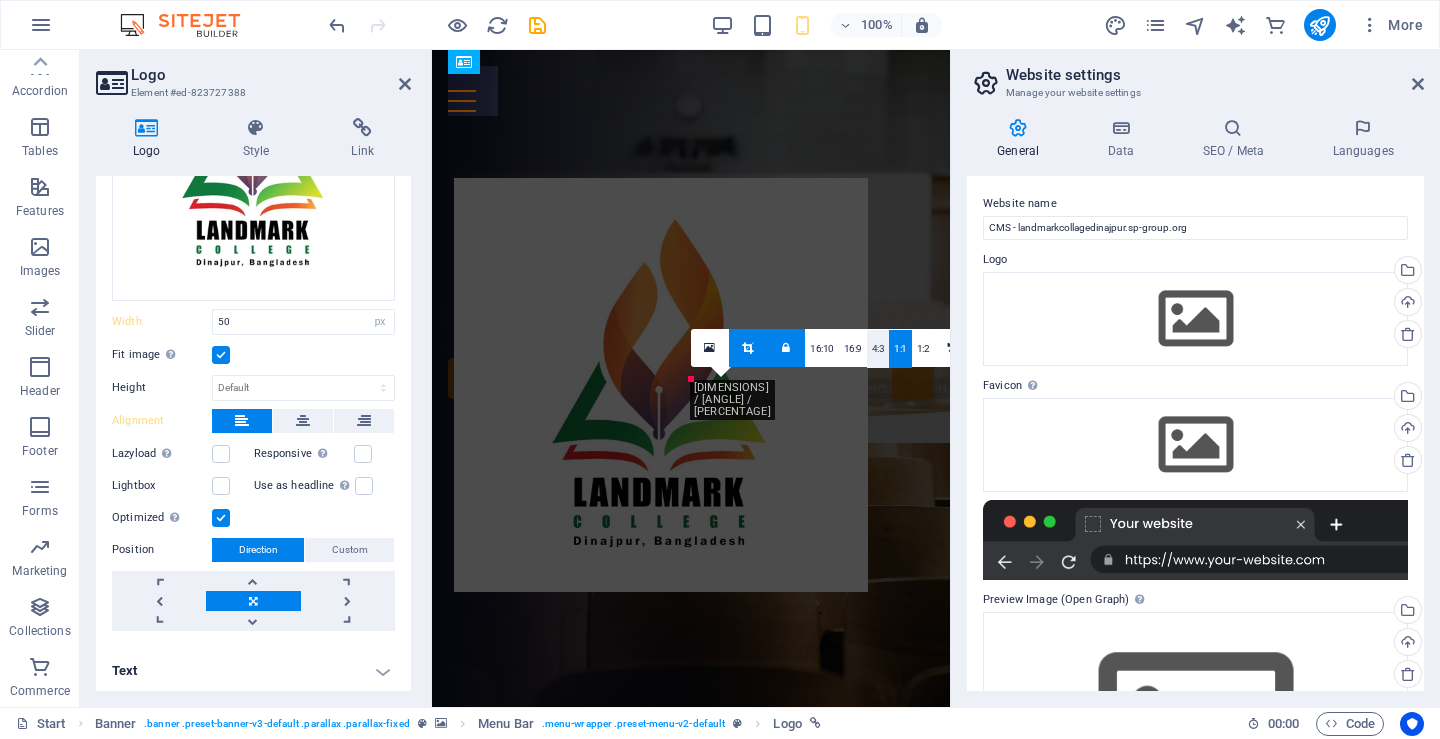 click on "4:3" at bounding box center [878, 349] 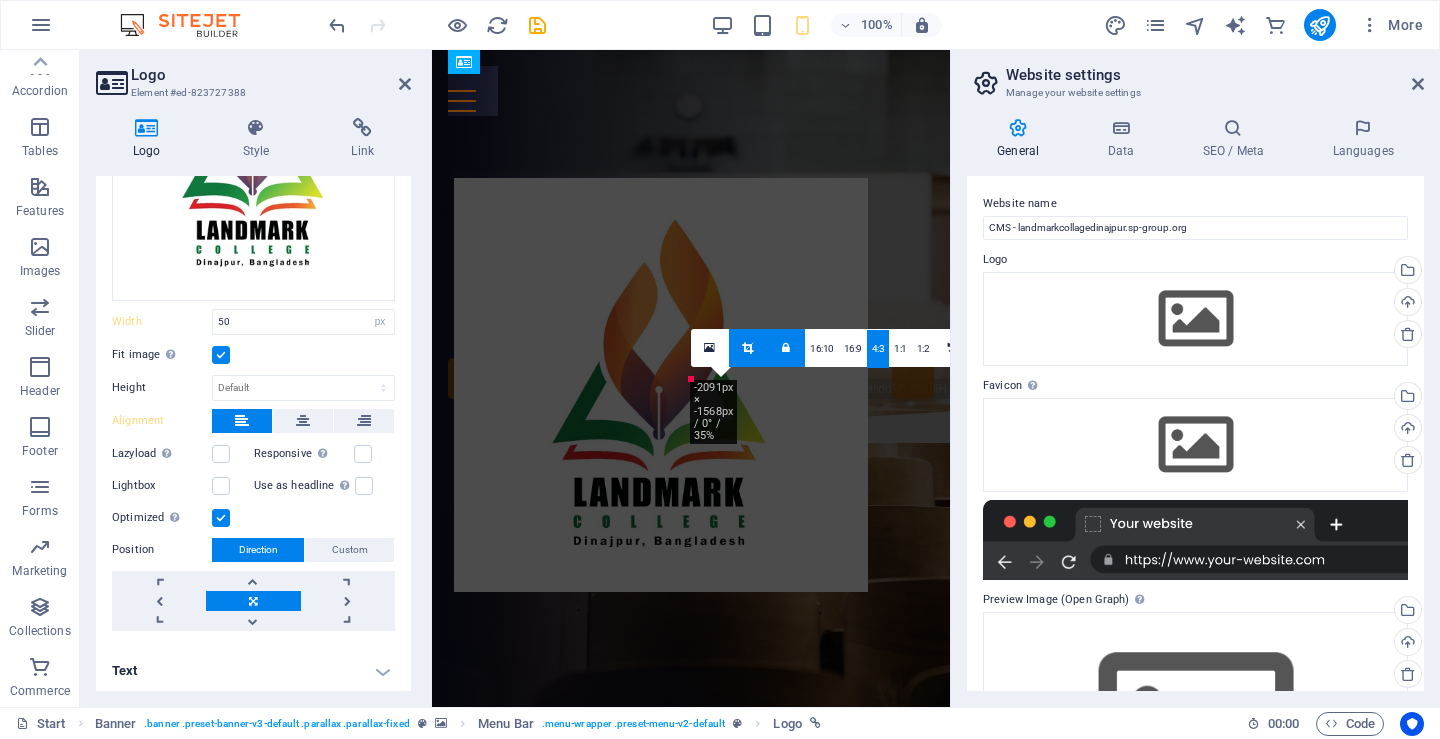 click at bounding box center [748, 348] 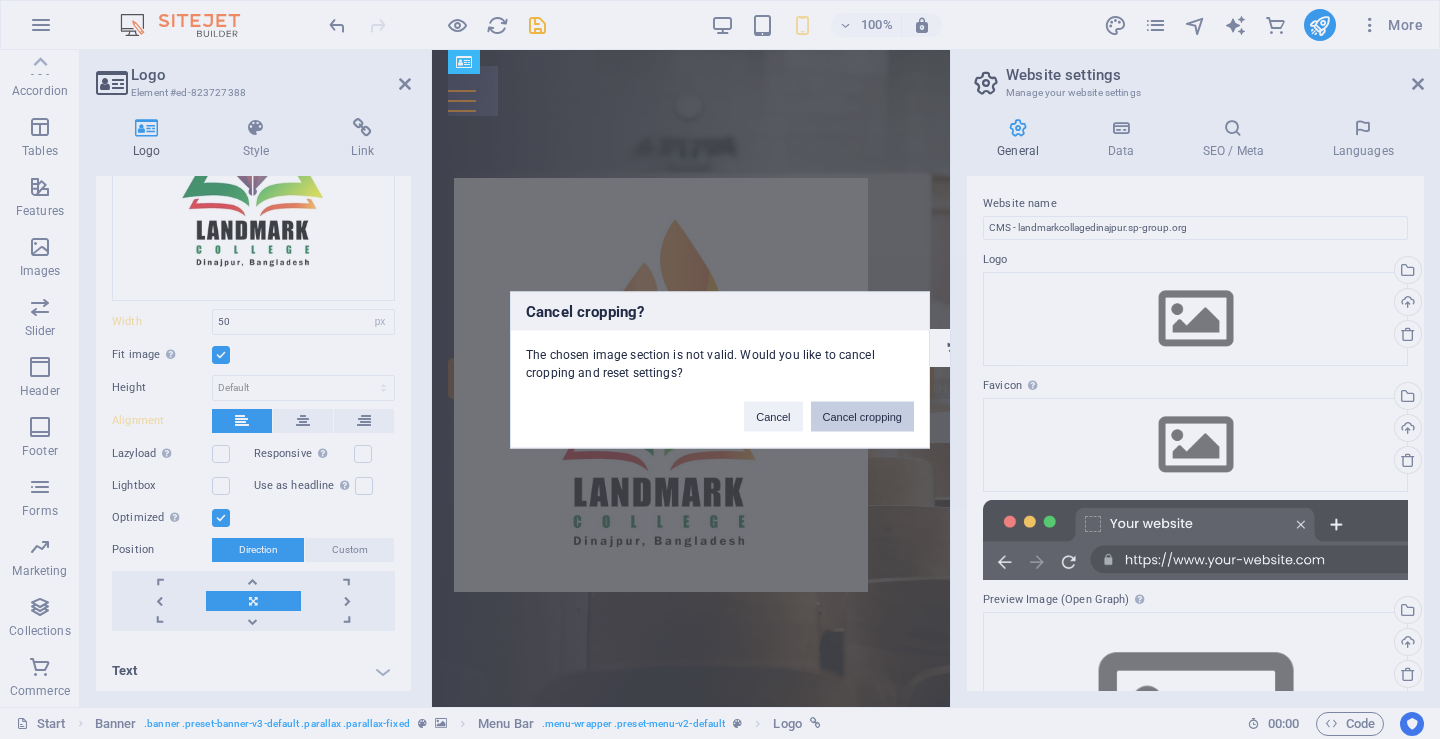 click on "Cancel cropping" at bounding box center [863, 416] 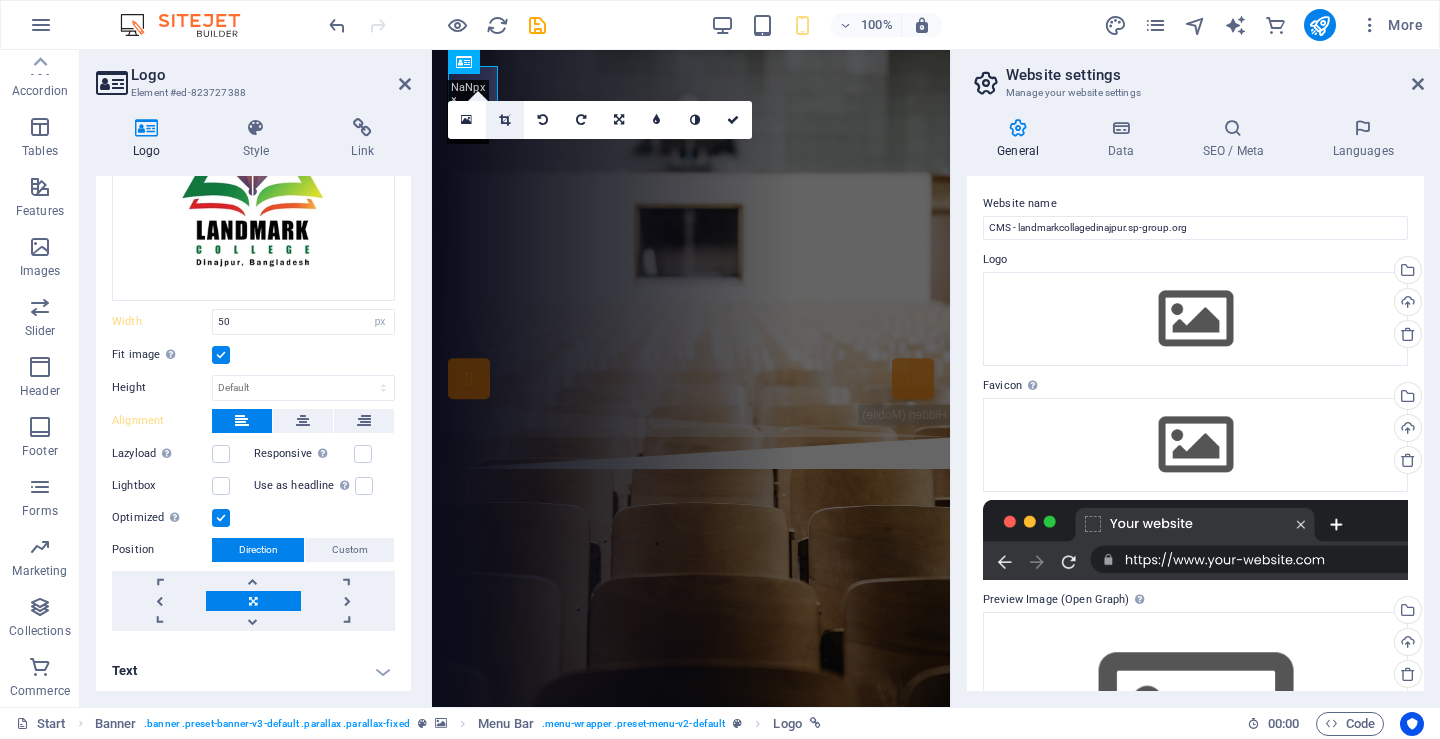 click at bounding box center (504, 120) 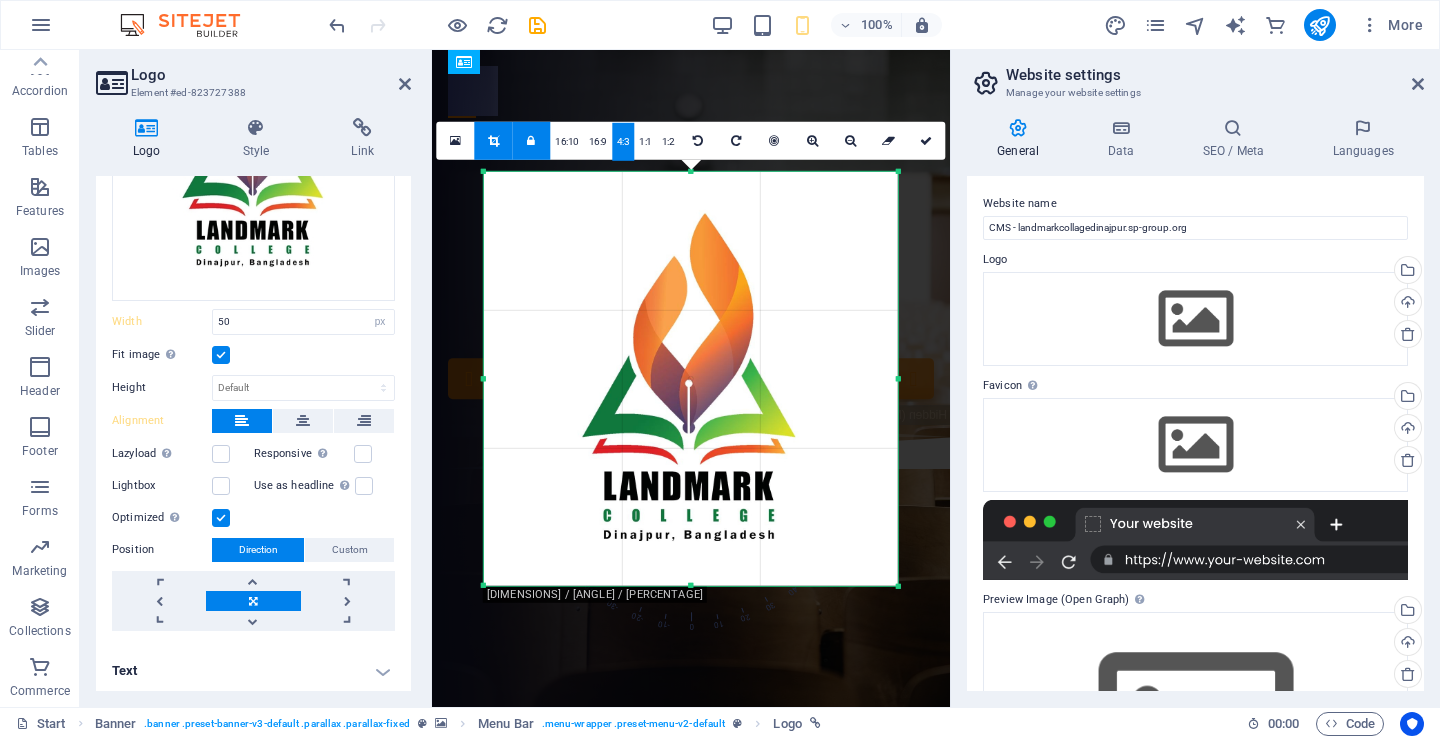 click on "16:9" at bounding box center [598, 141] 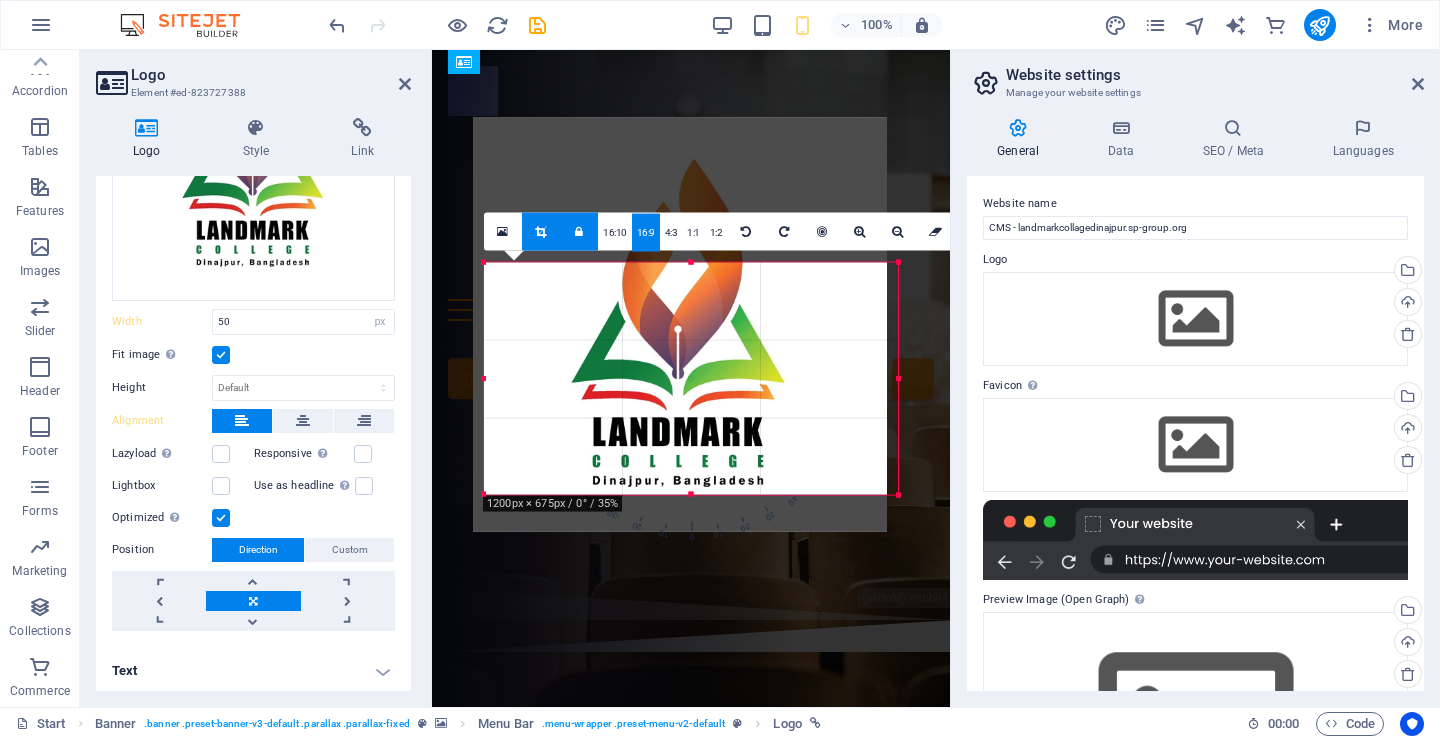 drag, startPoint x: 714, startPoint y: 425, endPoint x: 703, endPoint y: 280, distance: 145.41664 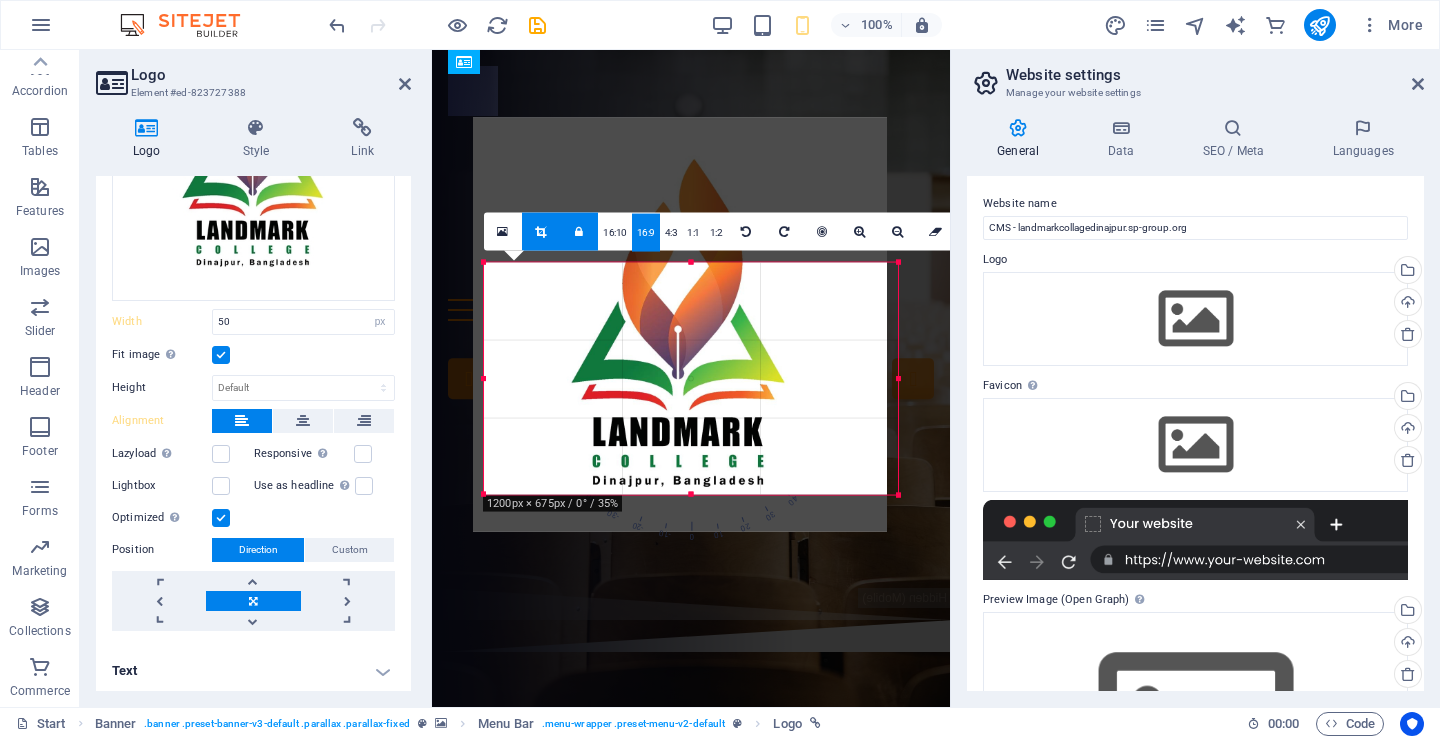 click at bounding box center (680, 324) 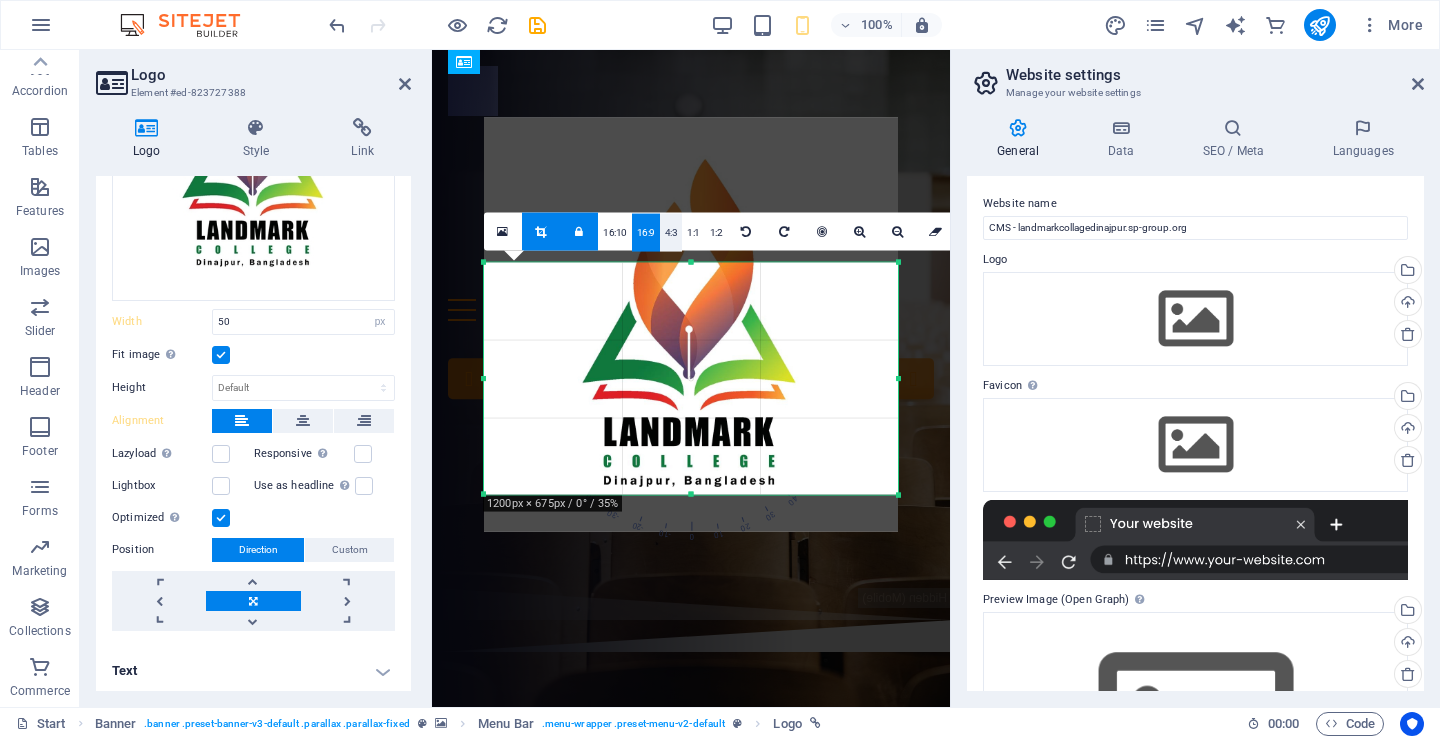 click on "4:3" at bounding box center [671, 232] 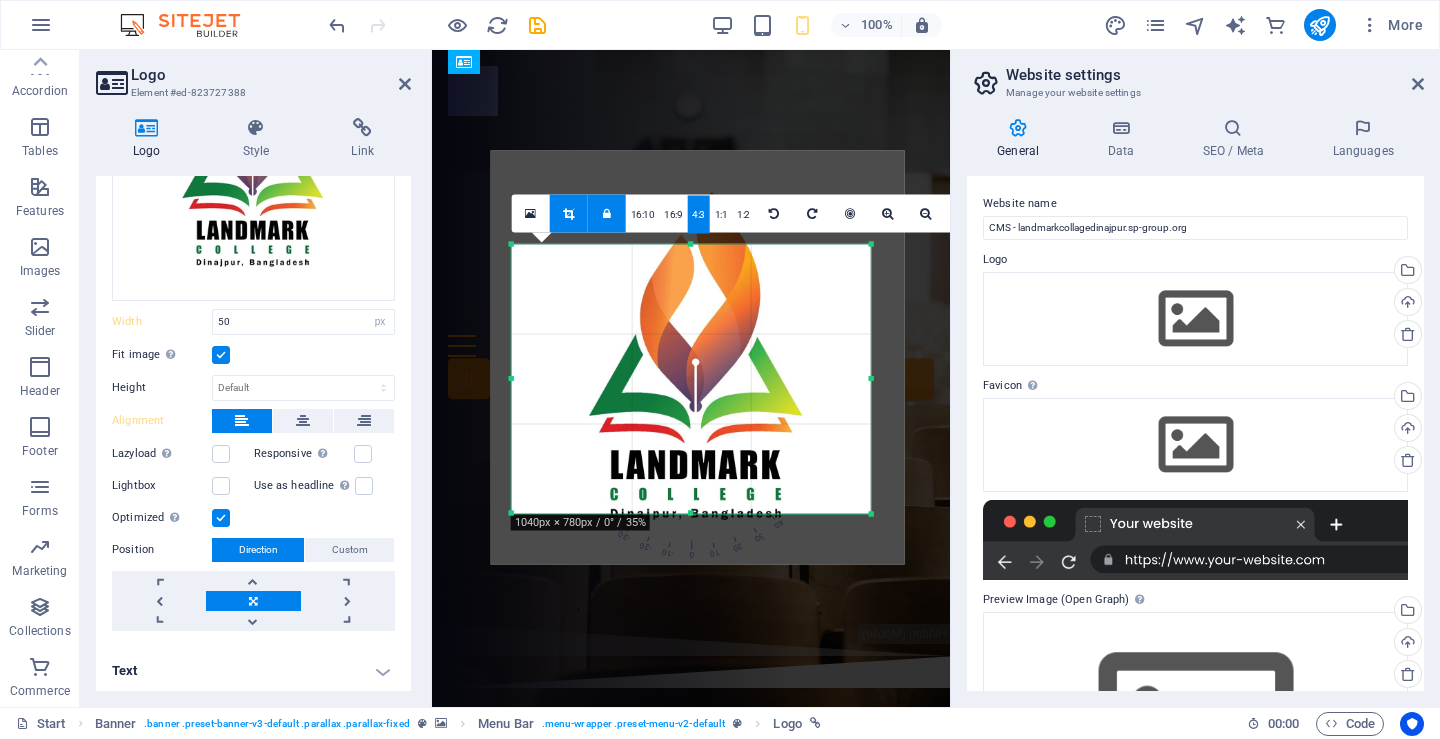 drag, startPoint x: 801, startPoint y: 357, endPoint x: 780, endPoint y: 408, distance: 55.154327 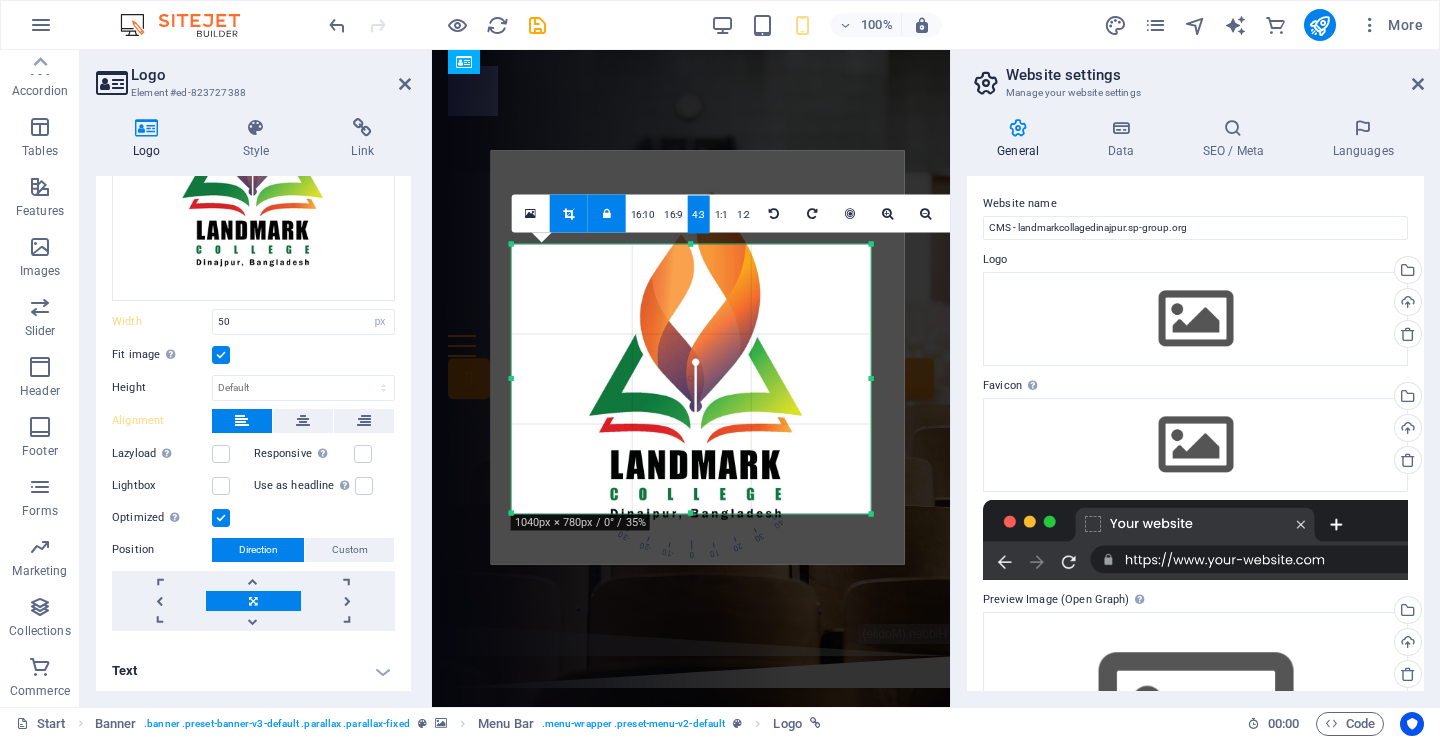 click at bounding box center (698, 357) 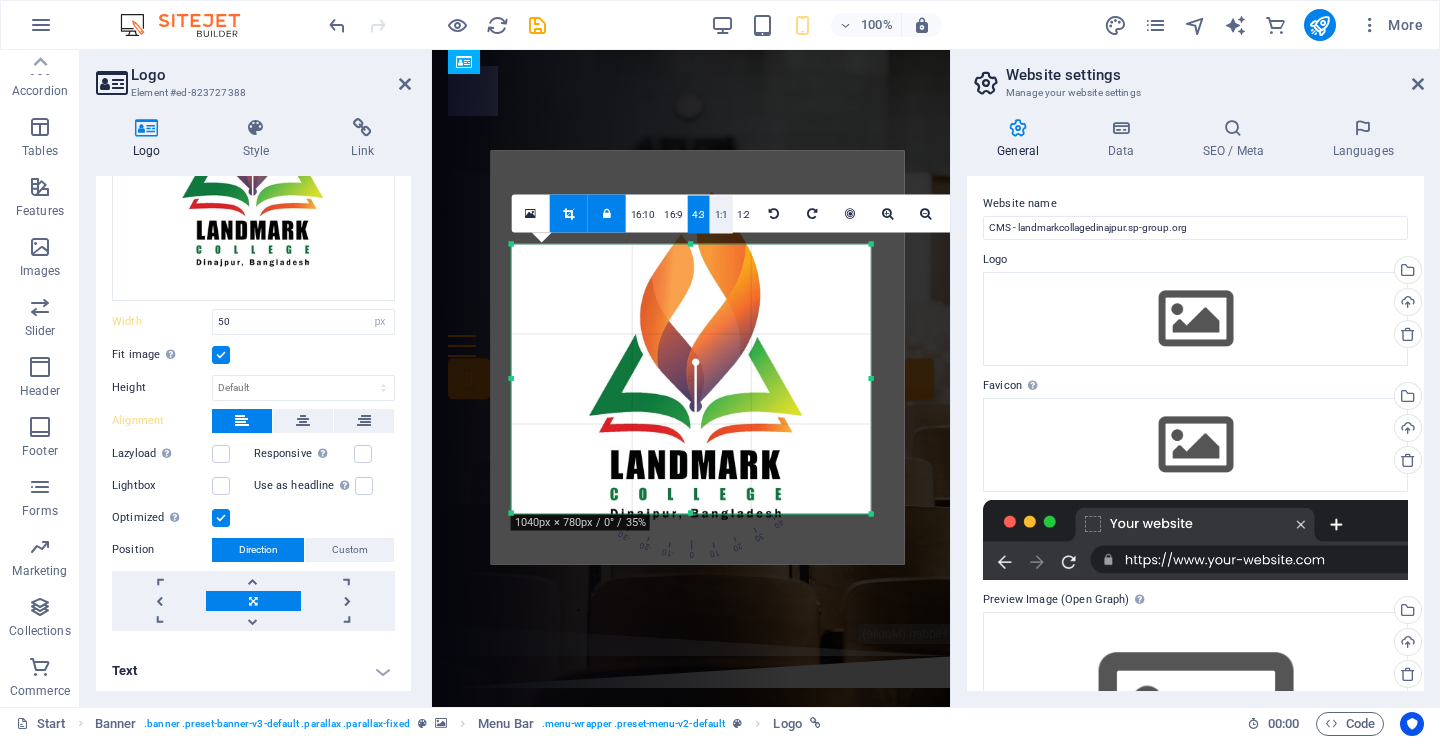 click on "1:1" at bounding box center [721, 214] 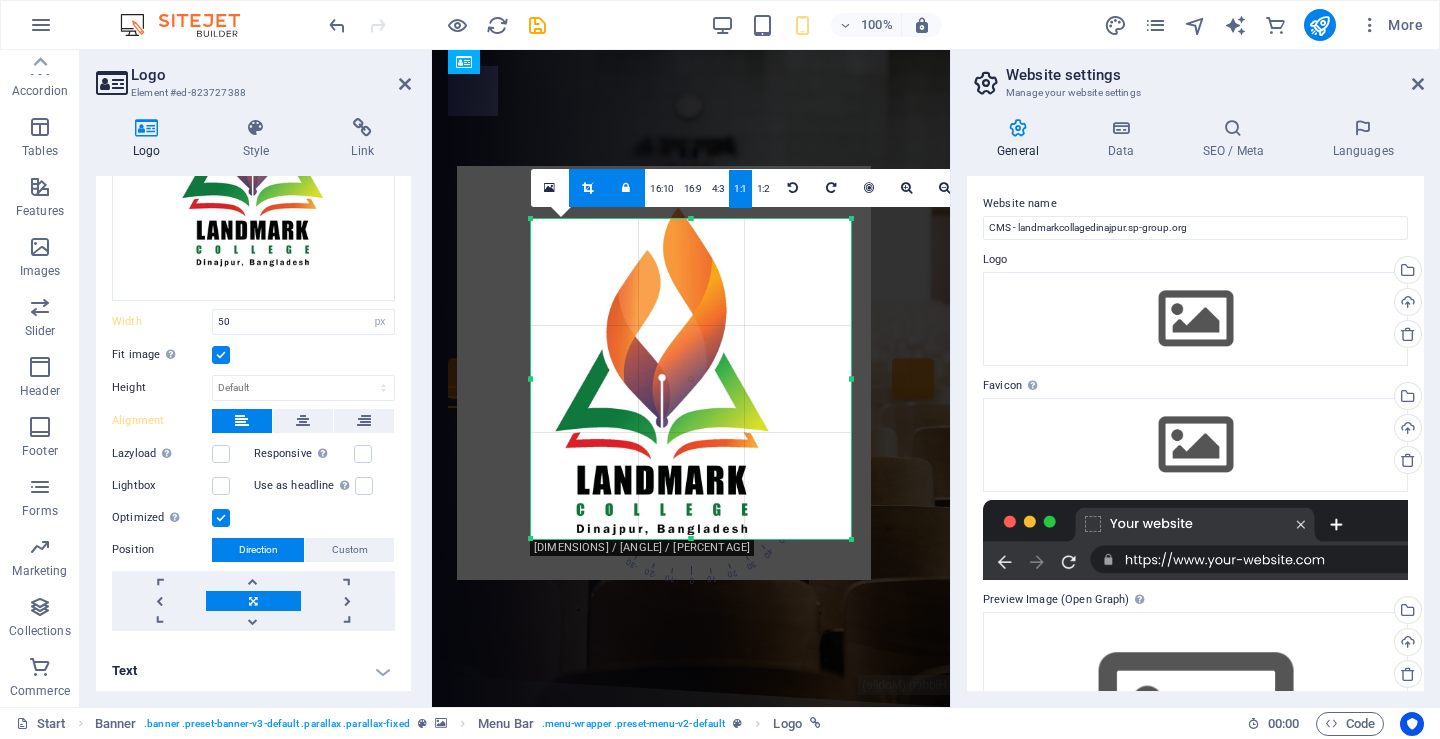 drag, startPoint x: 783, startPoint y: 343, endPoint x: 730, endPoint y: 384, distance: 67.00746 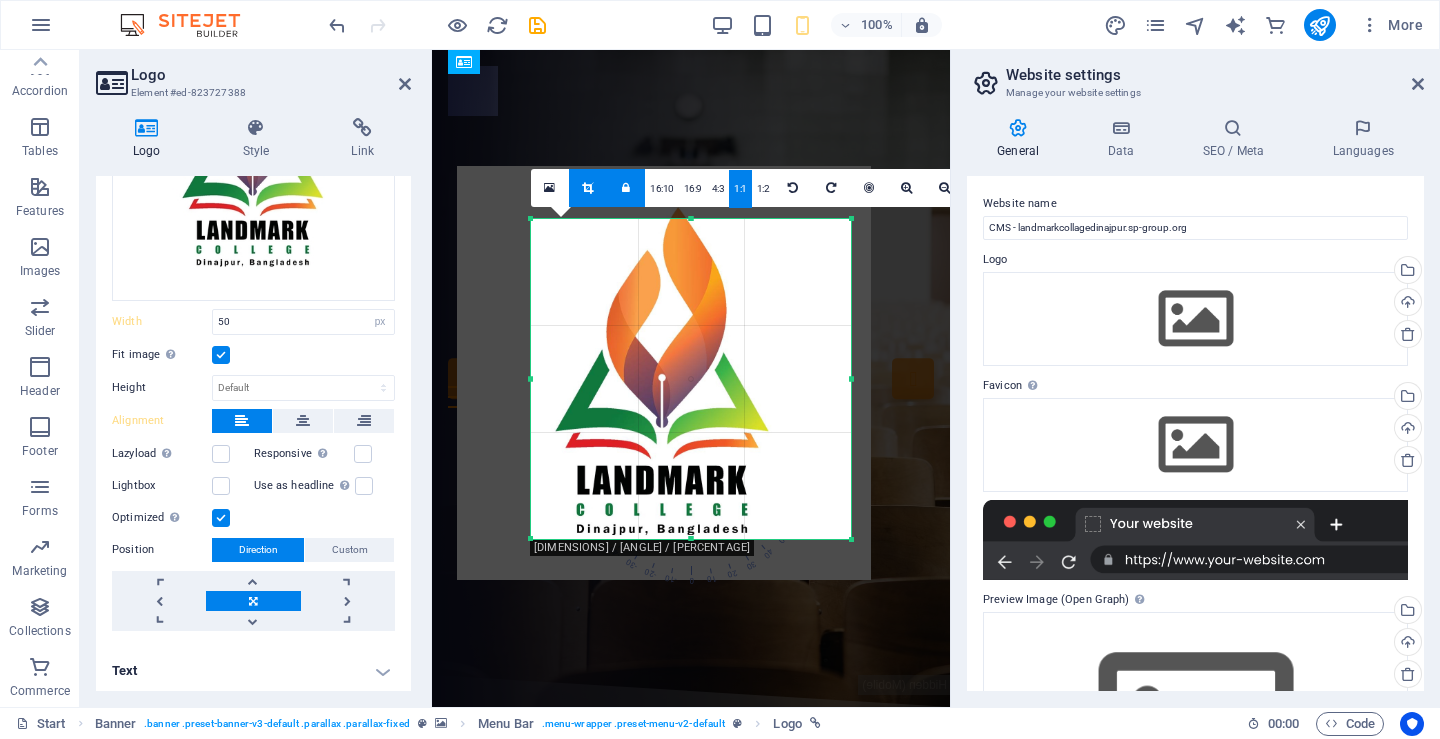 click at bounding box center (664, 373) 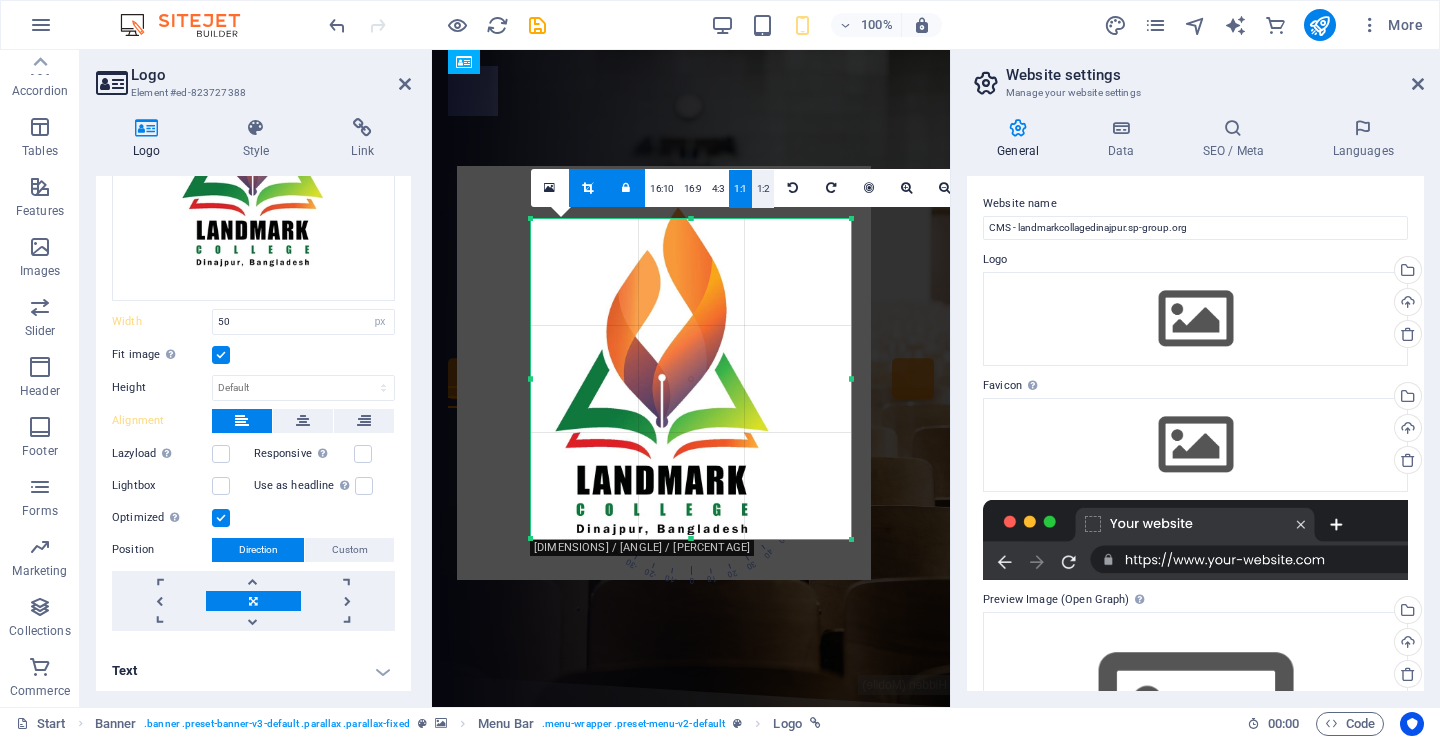 click on "1:2" at bounding box center [763, 189] 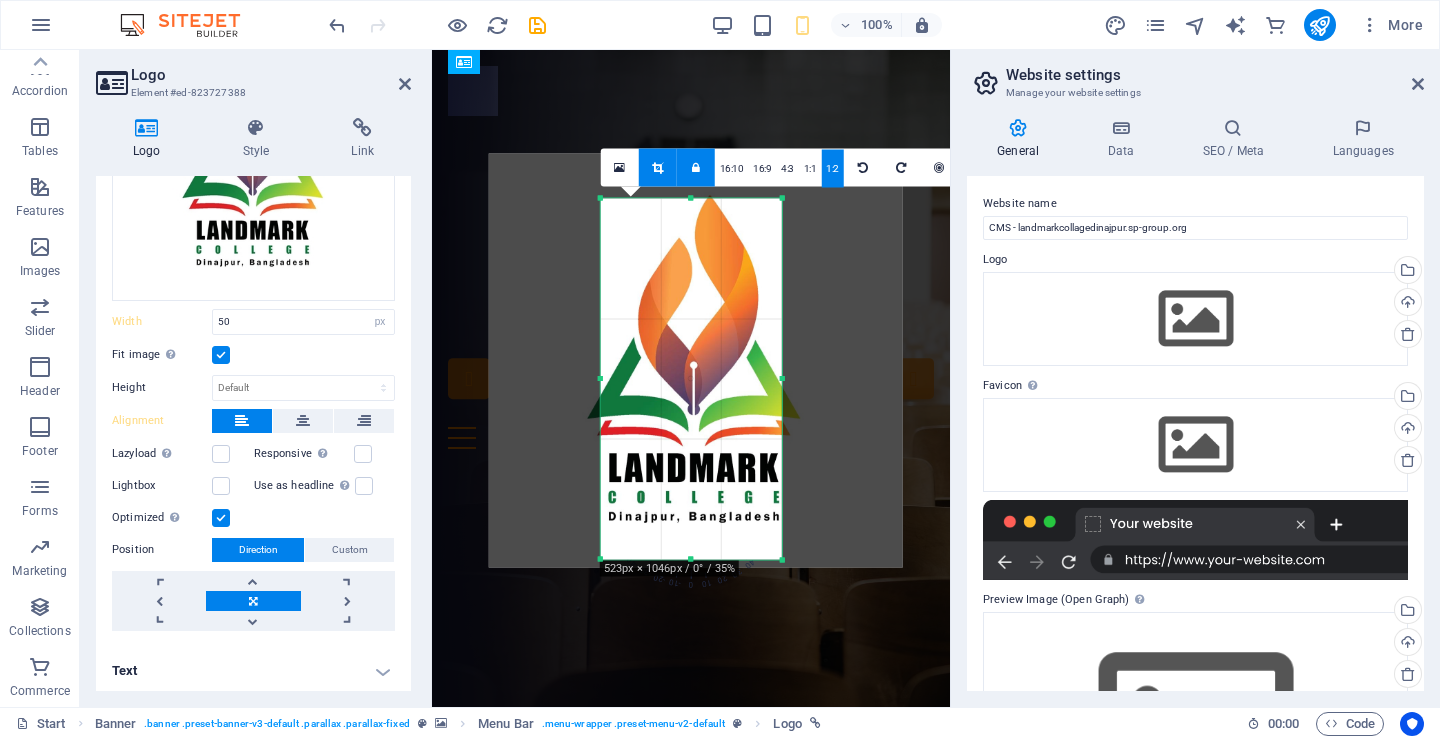 drag, startPoint x: 715, startPoint y: 358, endPoint x: 677, endPoint y: 366, distance: 38.832977 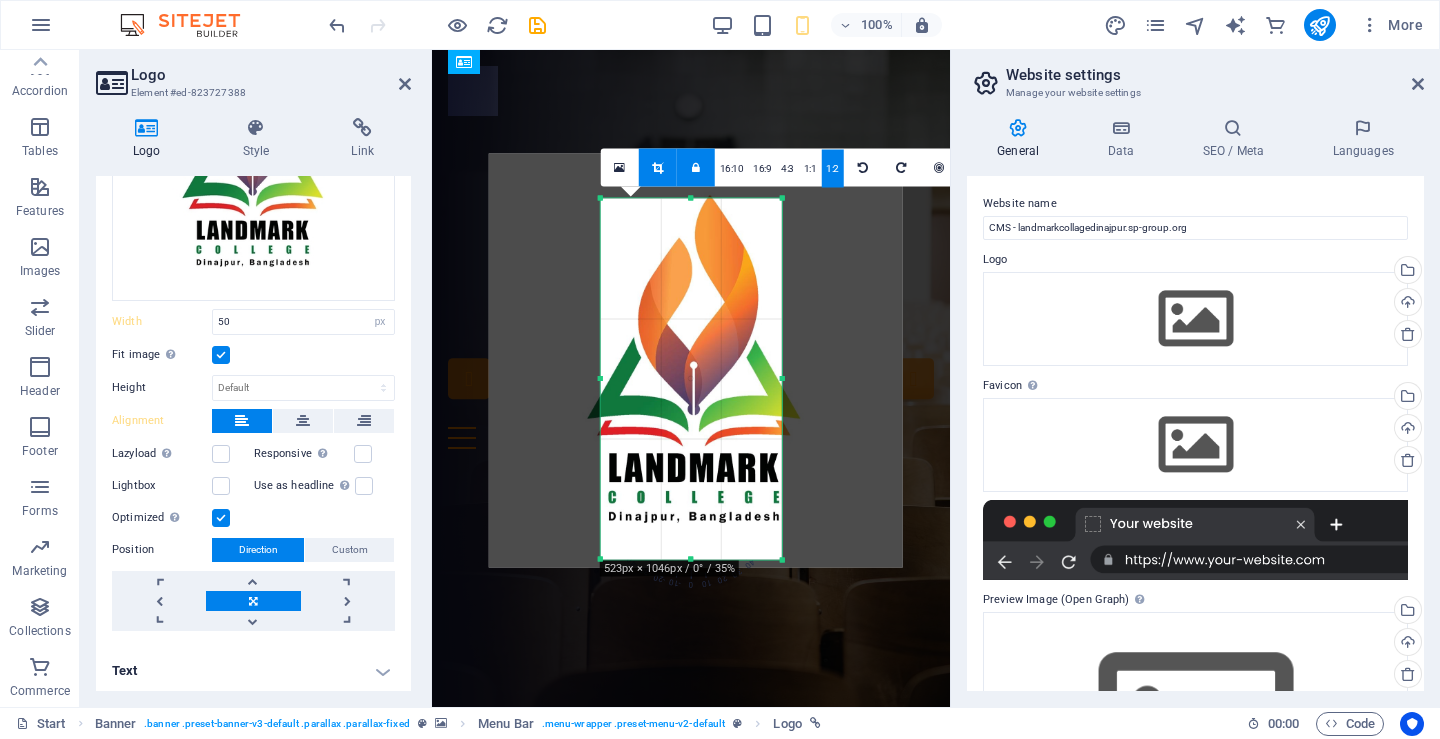 click at bounding box center [696, 360] 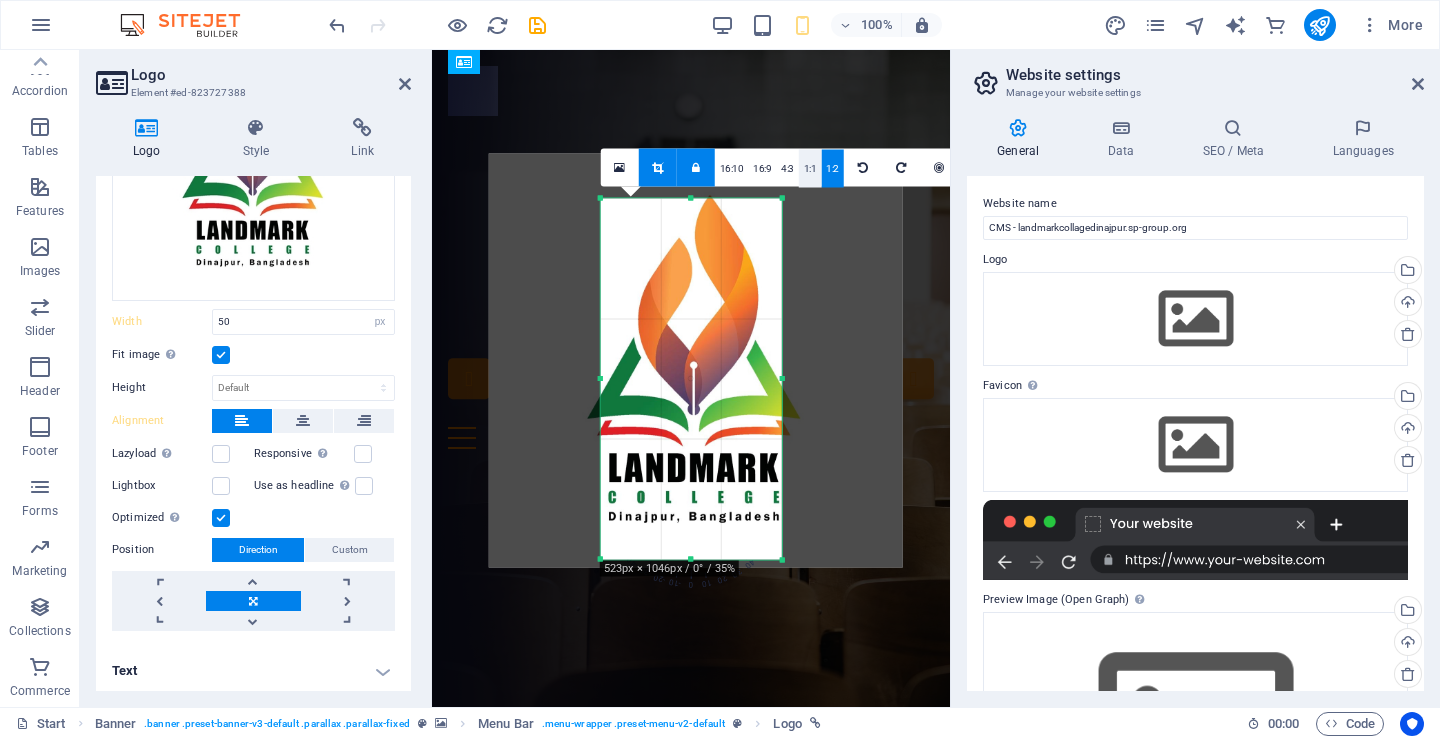 click on "1:1" at bounding box center (810, 168) 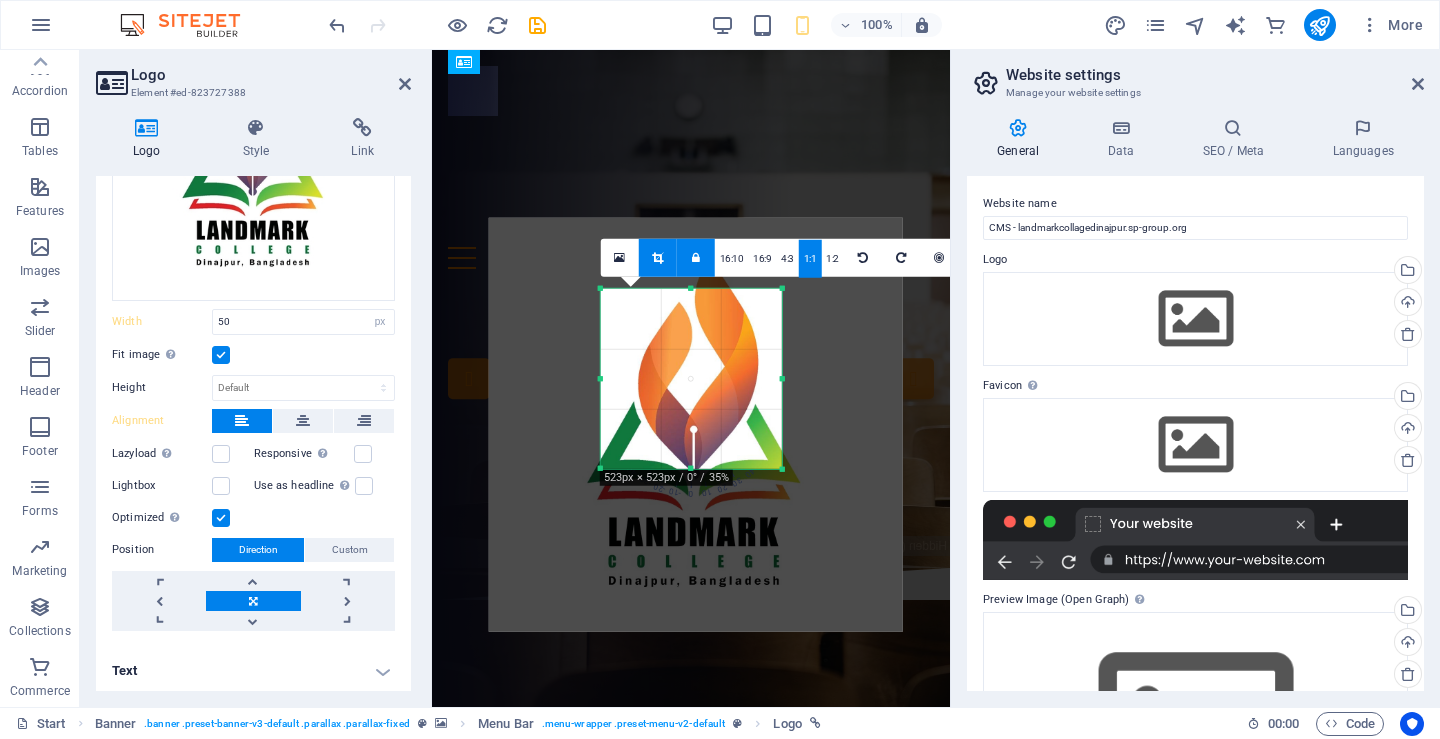drag, startPoint x: 719, startPoint y: 375, endPoint x: 719, endPoint y: 349, distance: 26 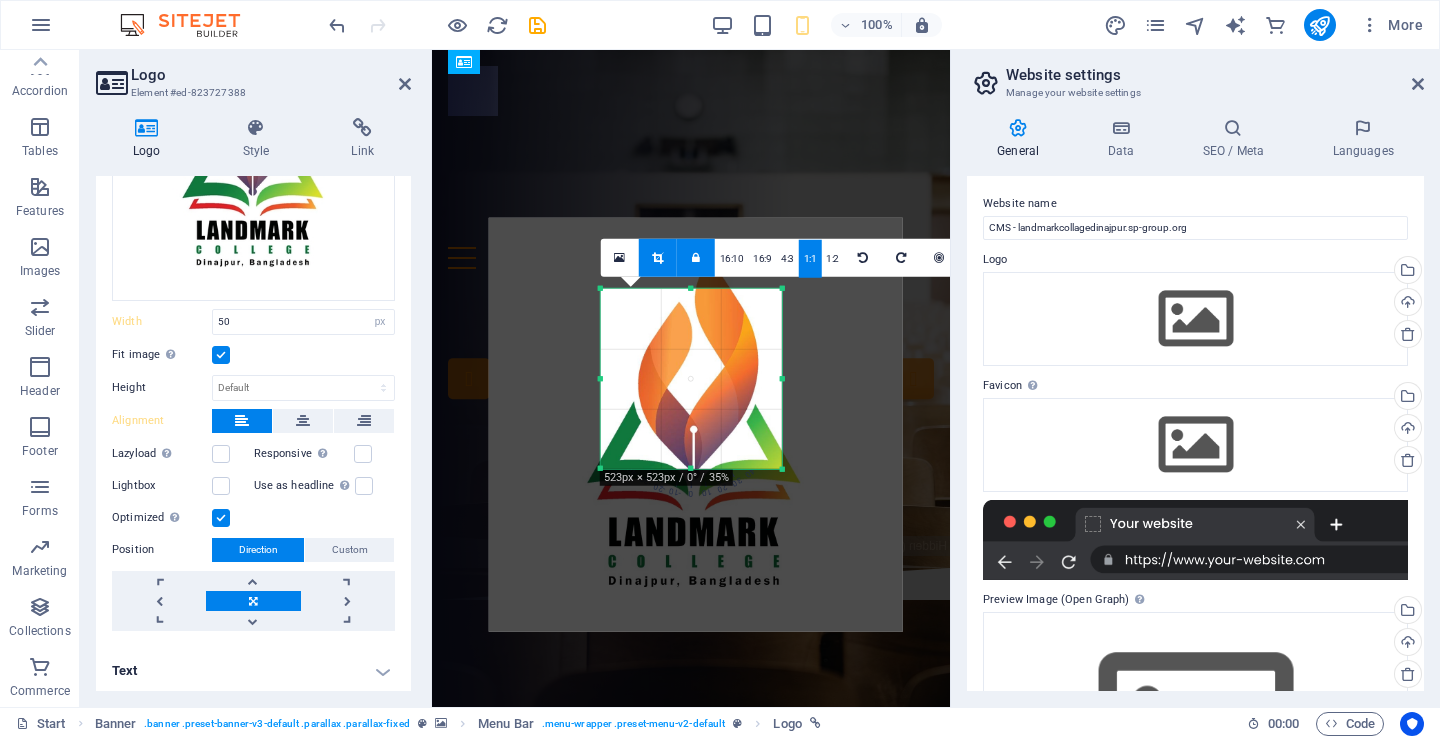 click at bounding box center (696, 424) 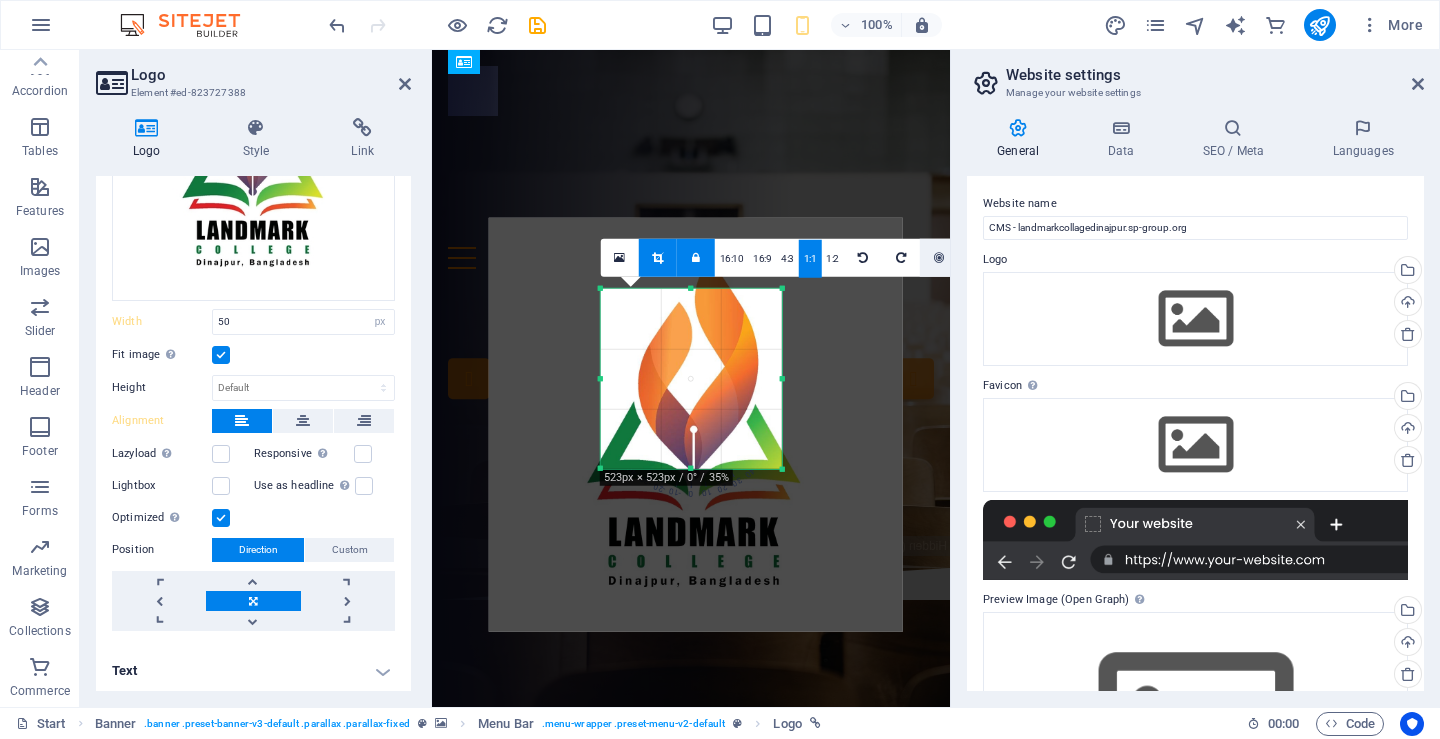 click at bounding box center (939, 257) 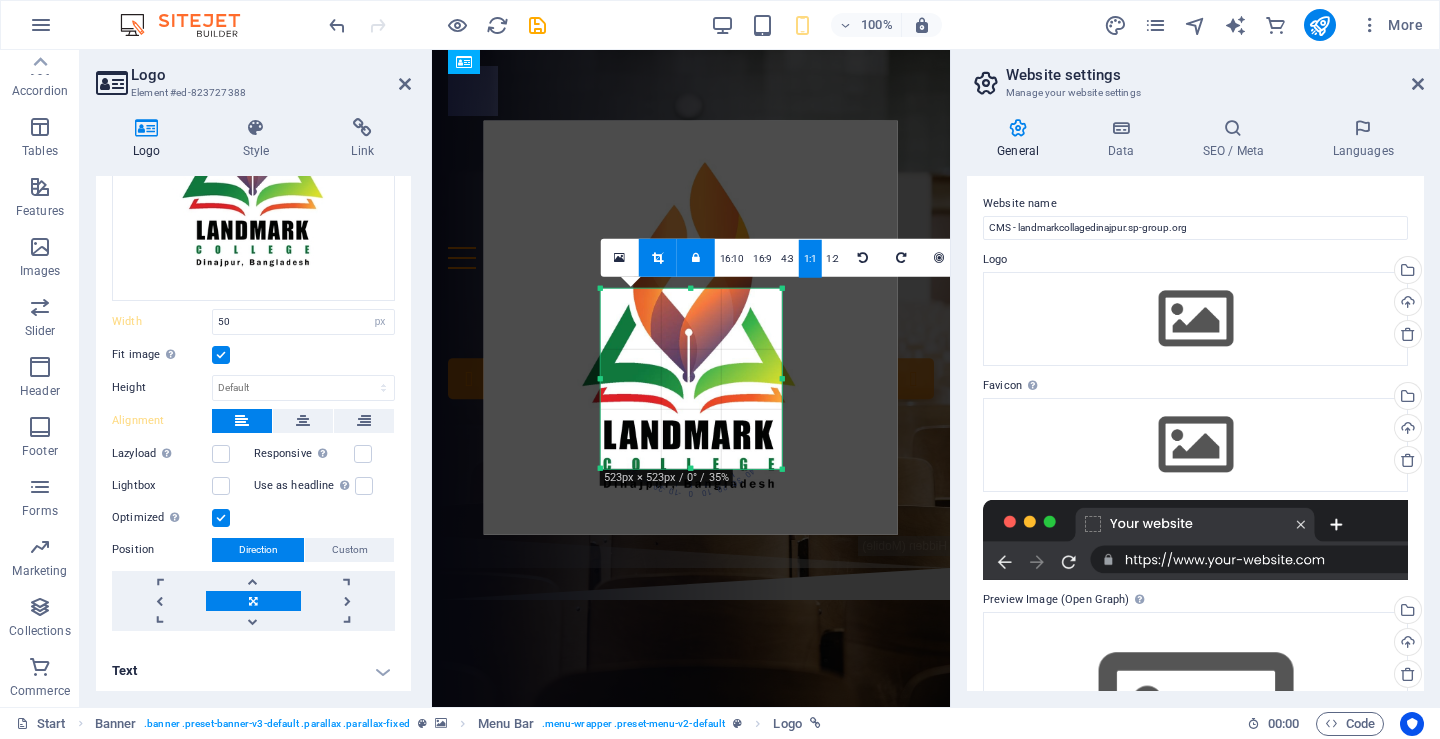 drag, startPoint x: 688, startPoint y: 383, endPoint x: 688, endPoint y: 332, distance: 51 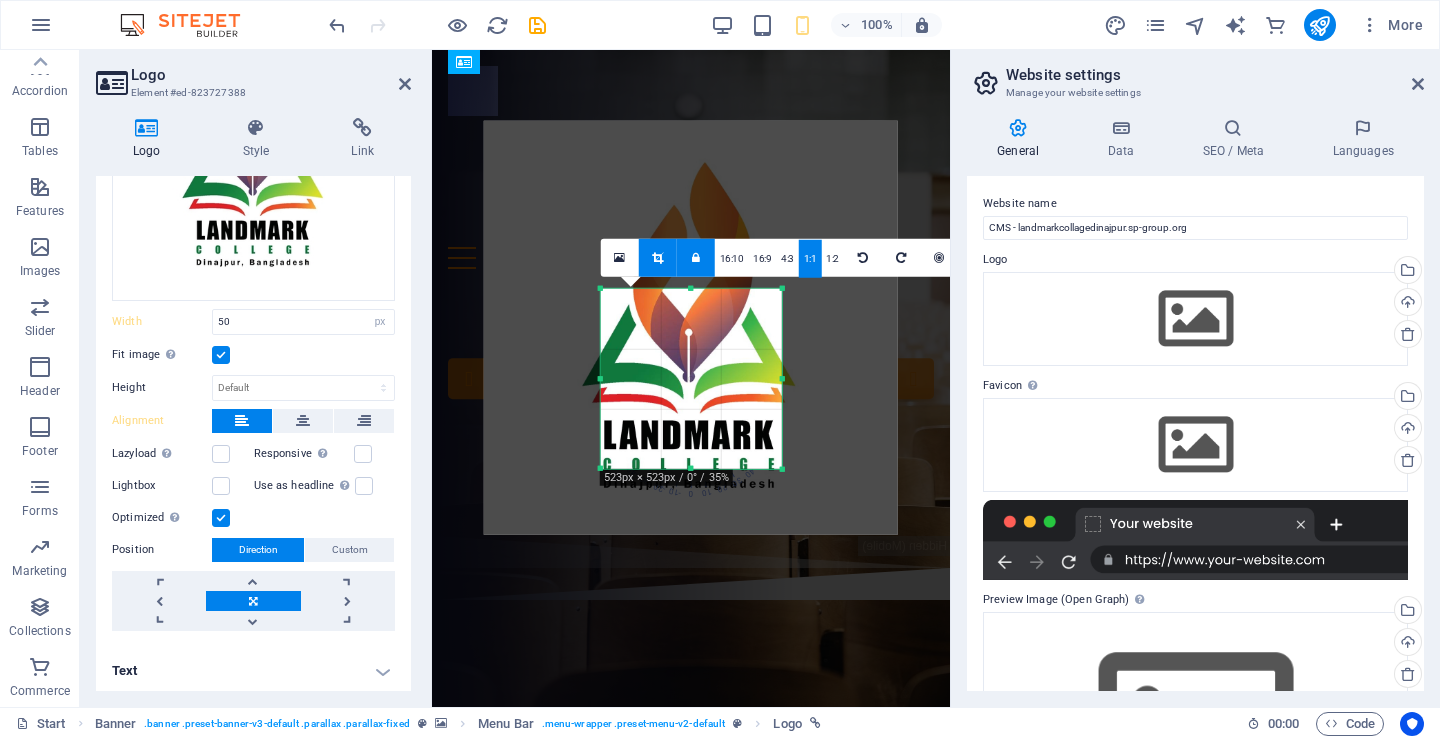 click at bounding box center (691, 328) 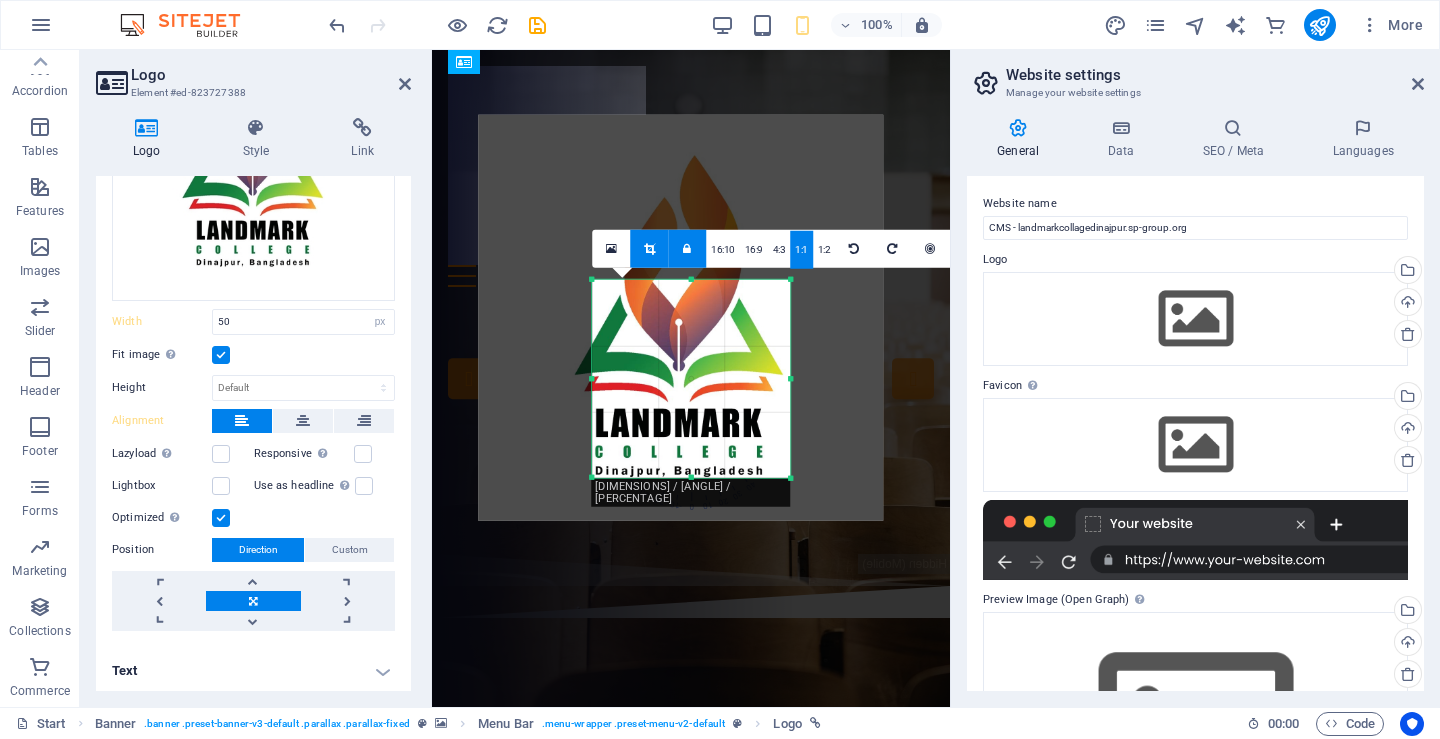 drag, startPoint x: 779, startPoint y: 471, endPoint x: 796, endPoint y: 489, distance: 24.758837 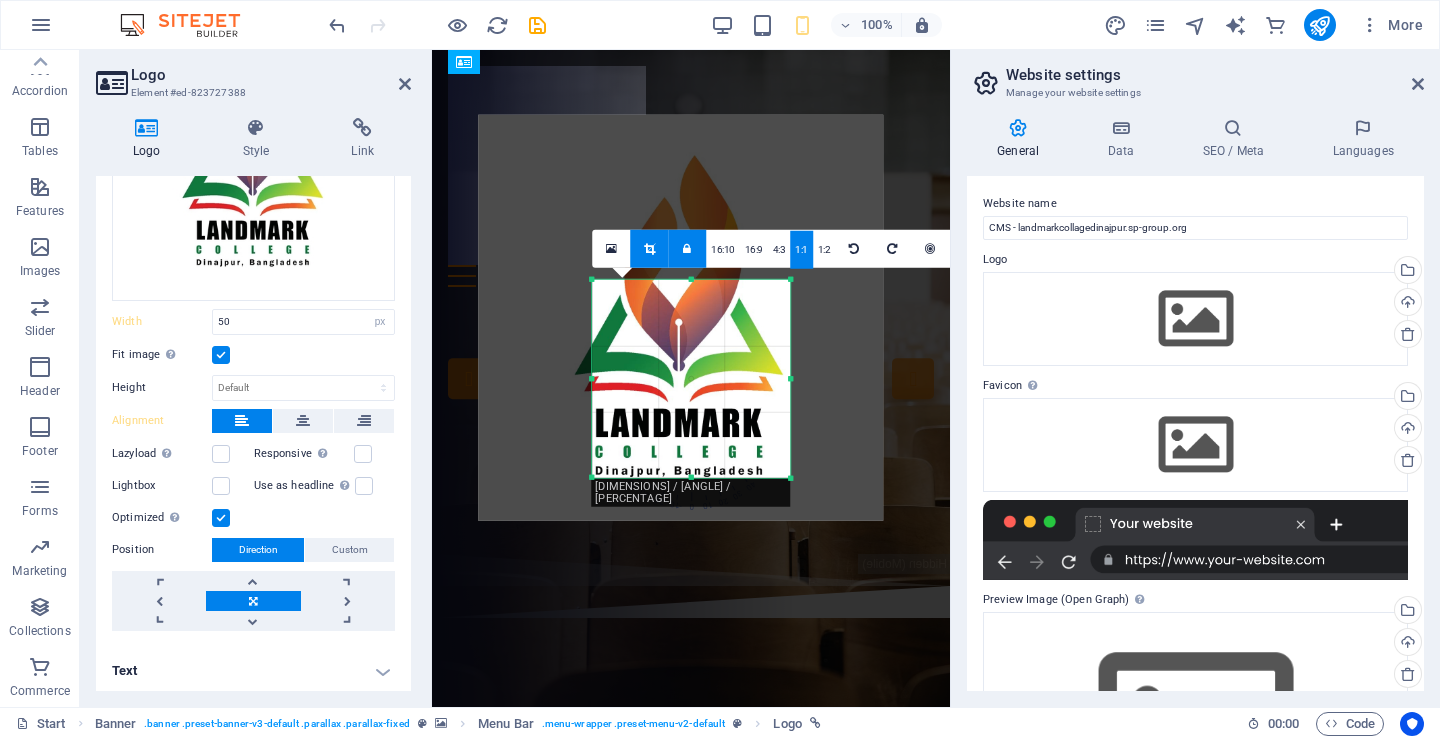 click on "[NUMBER] [NUMBER] [NUMBER] [NUMBER] [NUMBER] [NUMBER] [NUMBER] [NUMBER] [NUMBER] [NUMBER] [NUMBER] [NUMBER] [NUMBER] [NUMBER] [NUMBER] [NUMBER] [NUMBER] [NUMBER] [NUMBER] [NUMBER] [NUMBER] [NUMBER] [NUMBER] [NUMBER] [NUMBER] [NUMBER] [NUMBER] [NUMBER] [NUMBER] [NUMBER] [NUMBER] [NUMBER] [NUMBER] [NUMBER] [NUMBER] [NUMBER] [NUMBER] [DIMENSIONS] / [ANGLE] / [PERCENTAGE] [ASPECT_RATIO] [ASPECT_RATIO] [ASPECT_RATIO] [ASPECT_RATIO] [ASPECT_RATIO] [ASPECT_RATIO] [ASPECT_RATIO]" at bounding box center [691, 378] 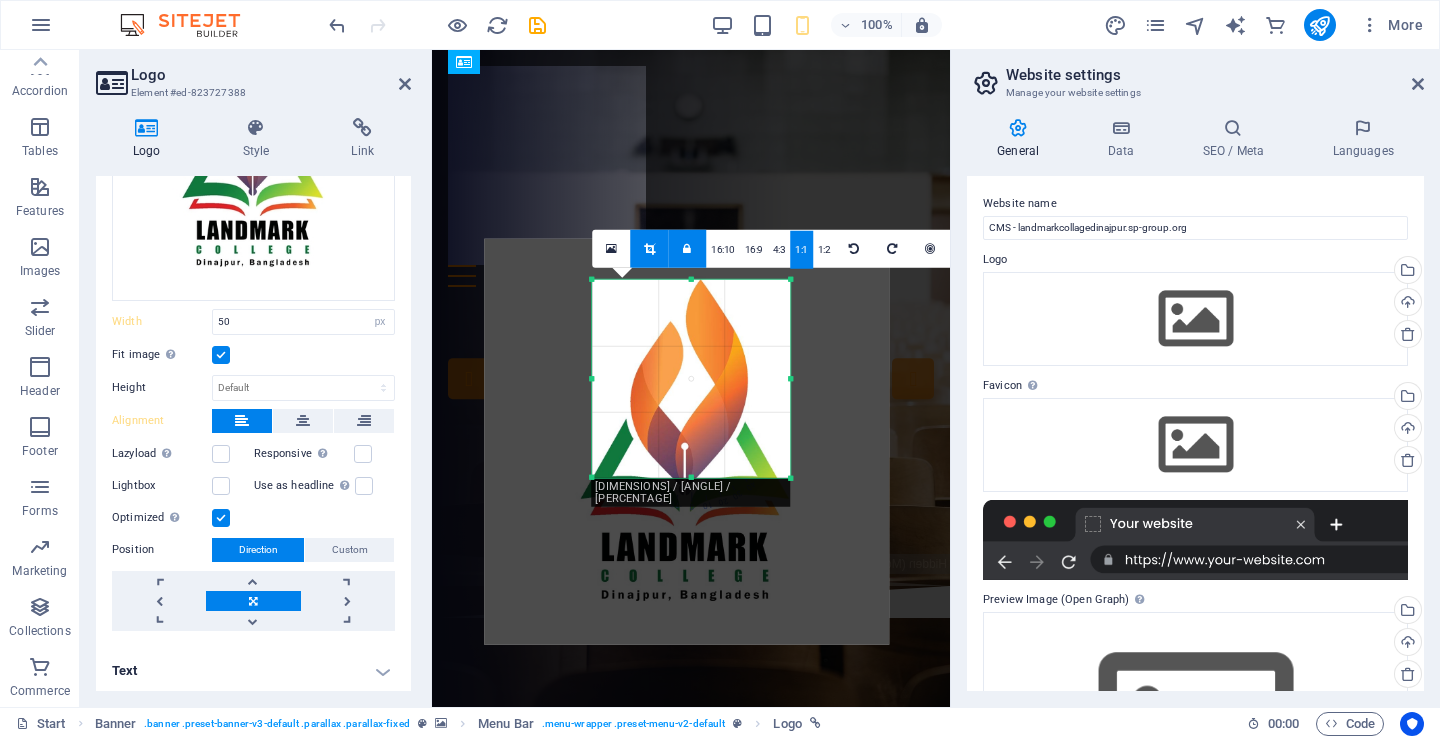 drag, startPoint x: 690, startPoint y: 389, endPoint x: 696, endPoint y: 513, distance: 124.14507 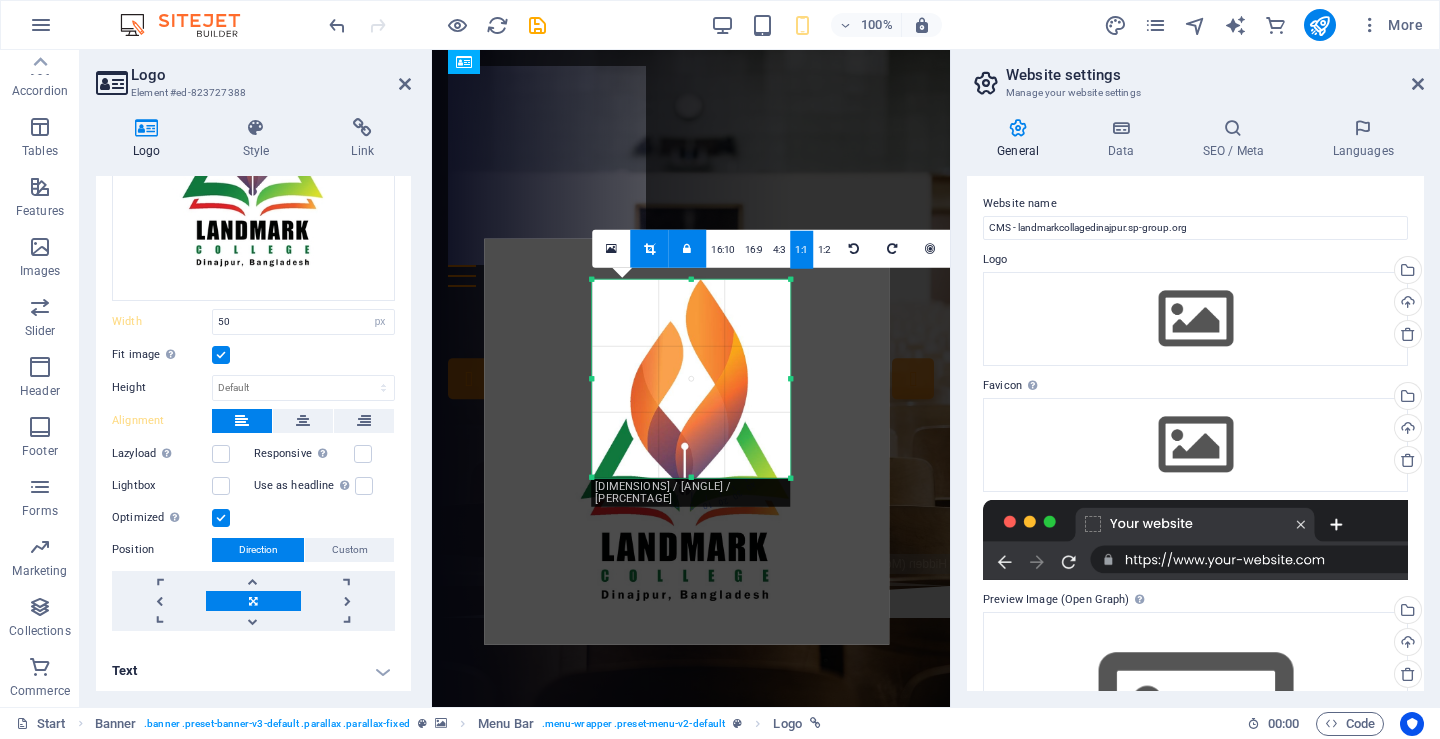 click on "[NUMBER] [NUMBER] [NUMBER] [NUMBER] [NUMBER] [NUMBER] [NUMBER] [NUMBER] [NUMBER] [NUMBER] [NUMBER] [NUMBER] [NUMBER] [NUMBER] [NUMBER] [NUMBER] [NUMBER] [NUMBER] [NUMBER] [NUMBER] [NUMBER] [NUMBER] [NUMBER] [NUMBER] [NUMBER] [NUMBER] [NUMBER] [NUMBER] [NUMBER] [NUMBER] [NUMBER] [NUMBER] [NUMBER] [NUMBER] [NUMBER] [NUMBER] [NUMBER] [DIMENSIONS] / [ANGLE] / [PERCENTAGE] [ASPECT_RATIO] [ASPECT_RATIO] [ASPECT_RATIO] [ASPECT_RATIO] [ASPECT_RATIO] [ASPECT_RATIO] [ASPECT_RATIO]" at bounding box center (691, 378) 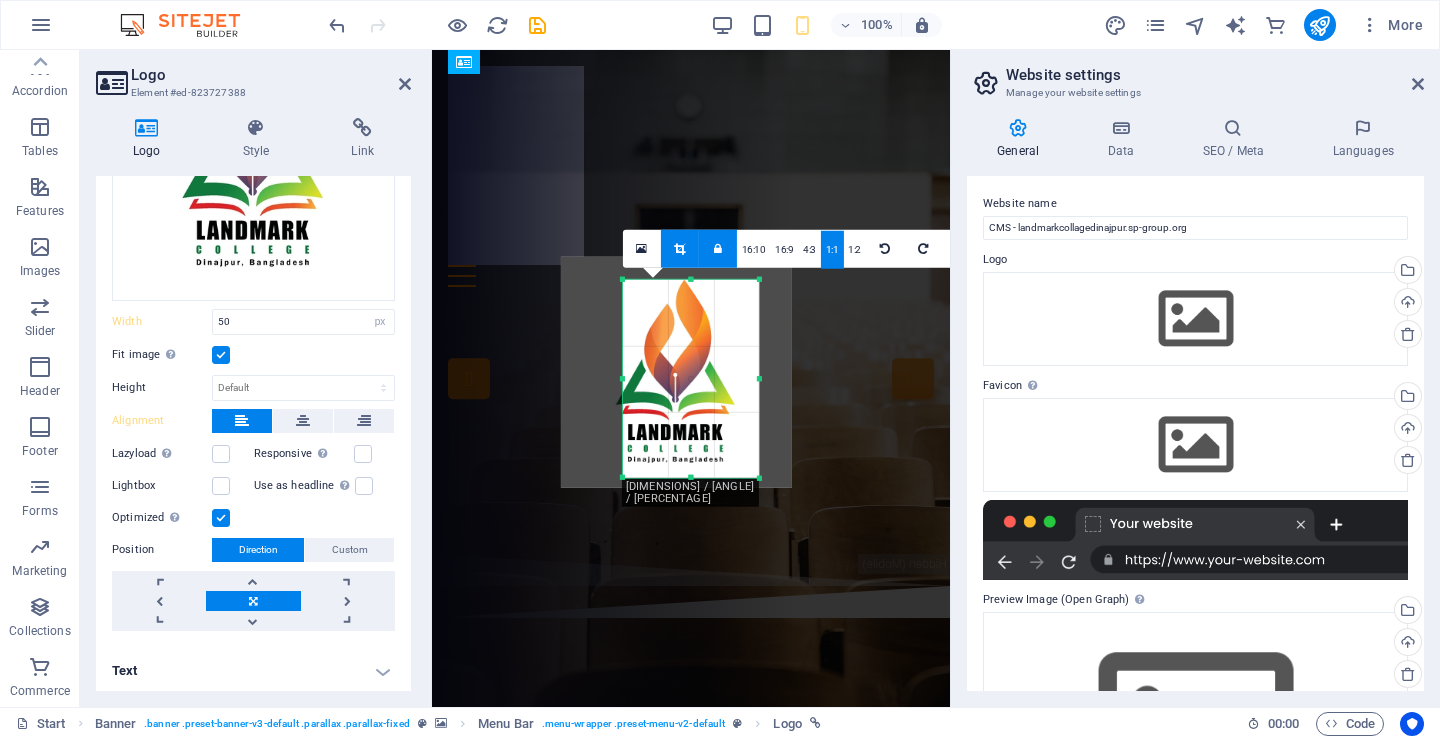 drag, startPoint x: 796, startPoint y: 480, endPoint x: 733, endPoint y: 480, distance: 63 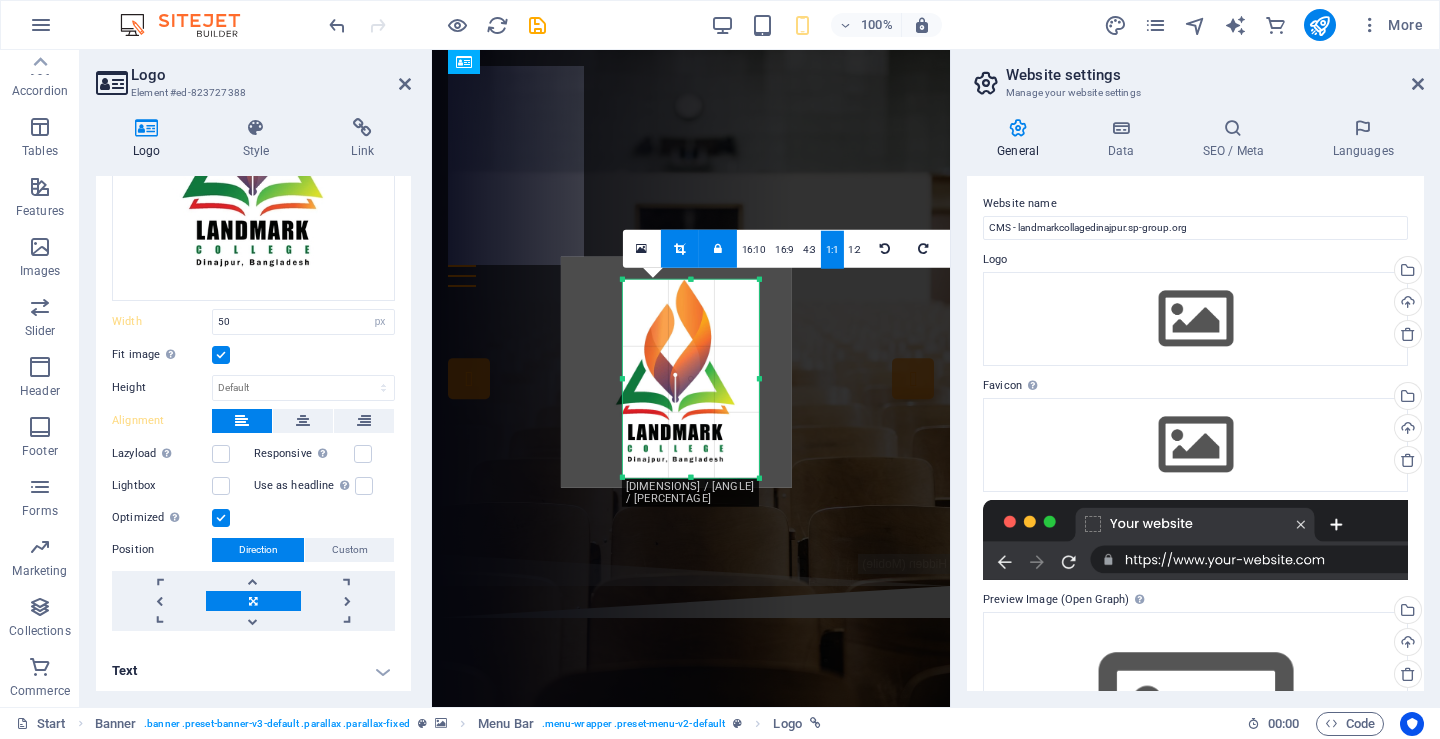 click on "180 170 160 150 140 130 120 110 100 90 80 70 60 50 40 30 20 10 0 -10 -20 -30 -40 -50 -60 -70 -80 -90 -100 -110 -120 -130 -140 -150 -160 -170 [WIDTH]x[HEIGHT] / 0° / 35% 16:10 16:9 4:3 1:1 1:2 0" at bounding box center (691, 378) 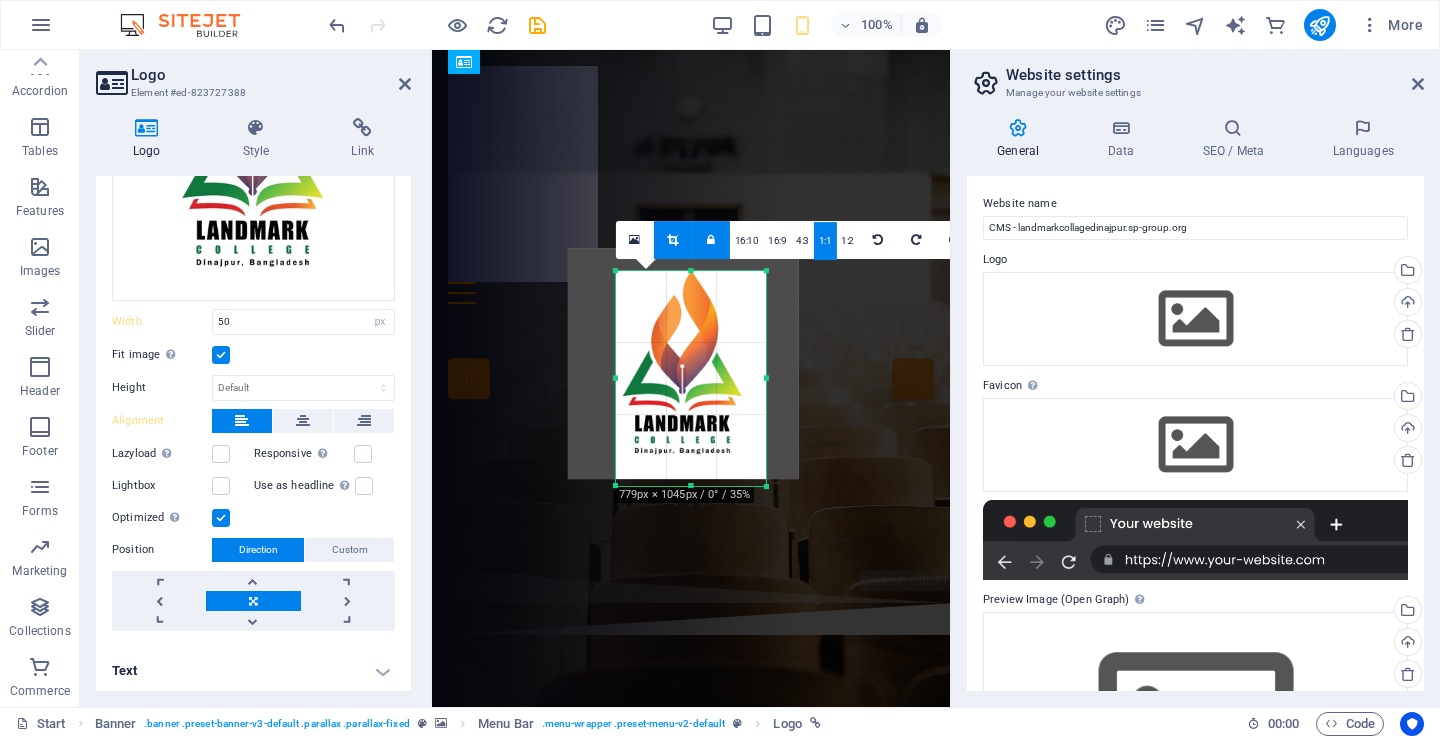 drag, startPoint x: 619, startPoint y: 381, endPoint x: 605, endPoint y: 381, distance: 14 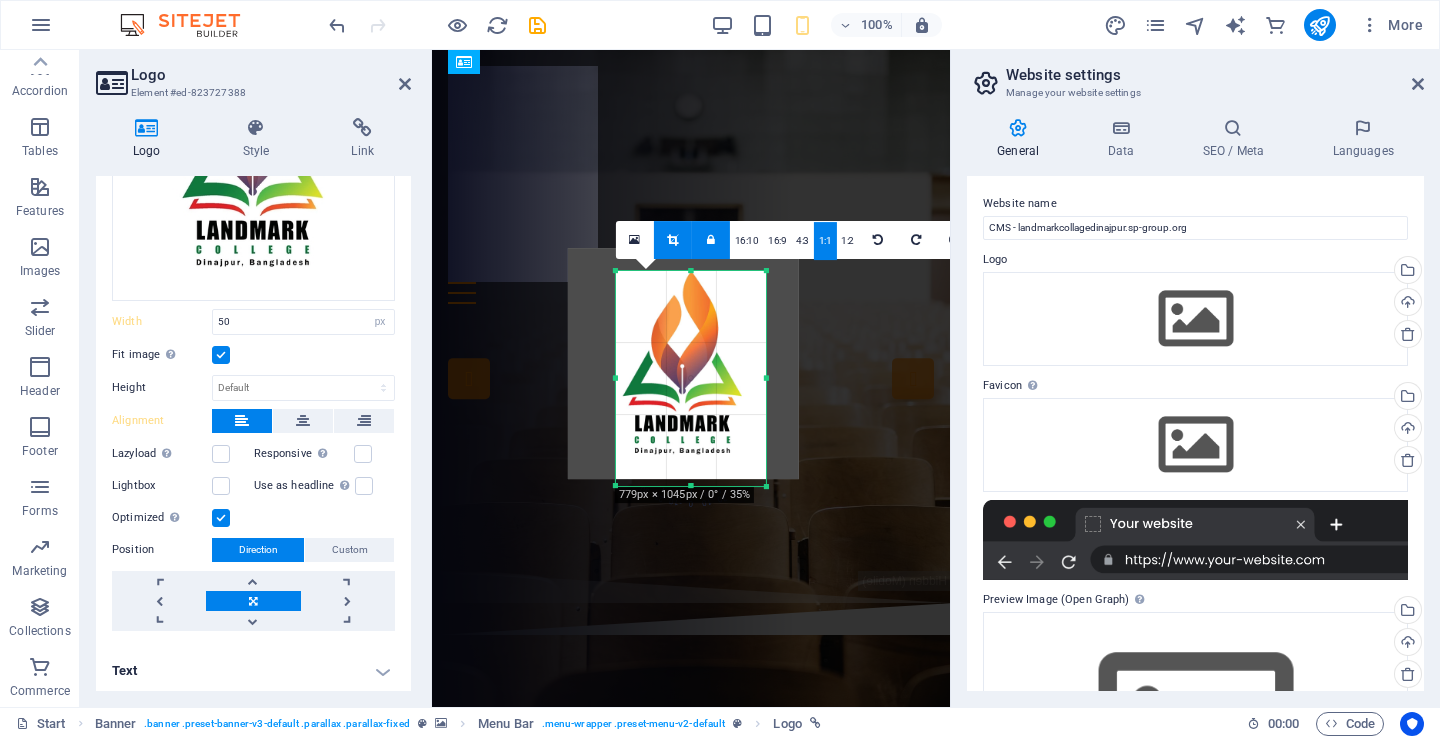 click on "180 170 160 150 140 130 120 110 100 90 80 70 60 50 40 30 20 10 0 -10 -20 -30 -40 -50 -60 -70 -80 -90 -100 -110 -120 -130 -140 -150 -160 -170 779px × 1045px / 0° / 35% 16:10 16:9 4:3 1:1 1:2 0" at bounding box center [691, 379] 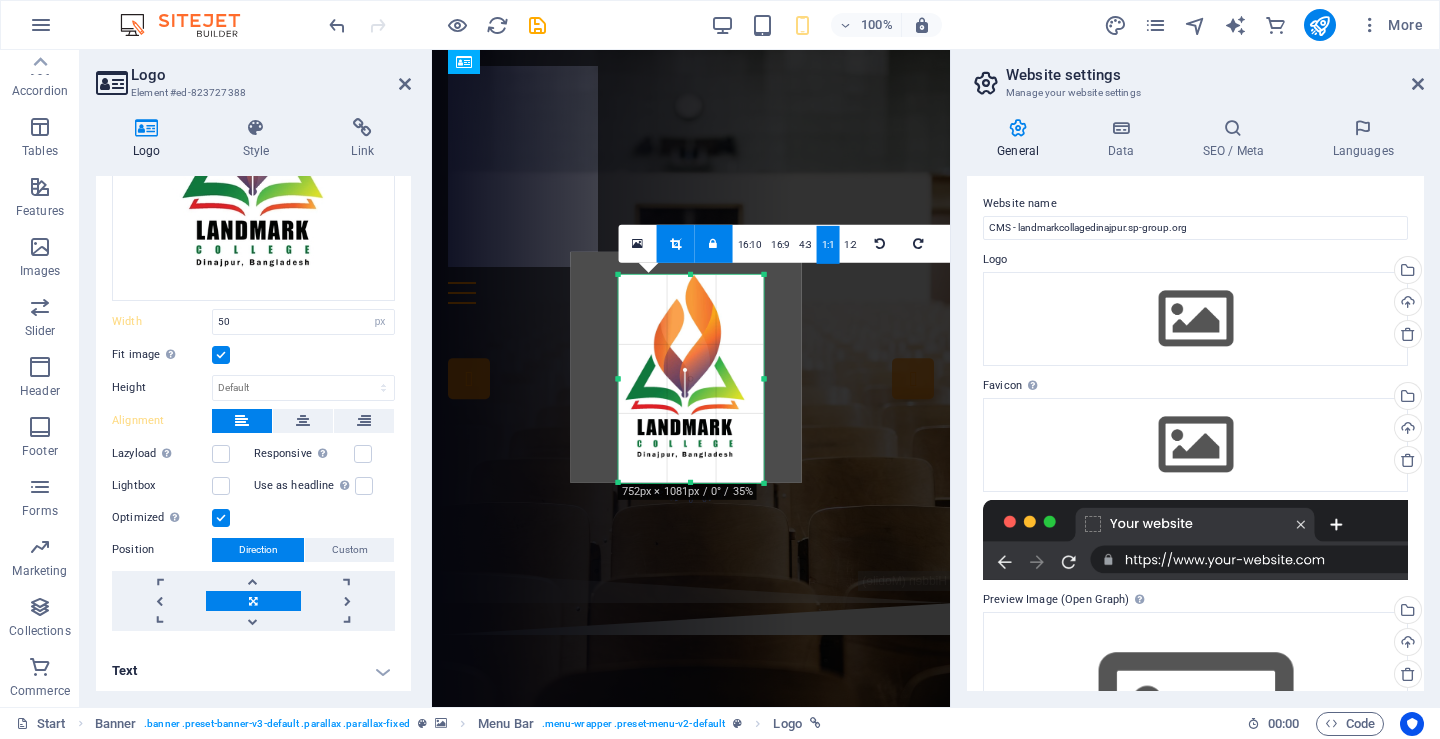 click at bounding box center [686, 366] 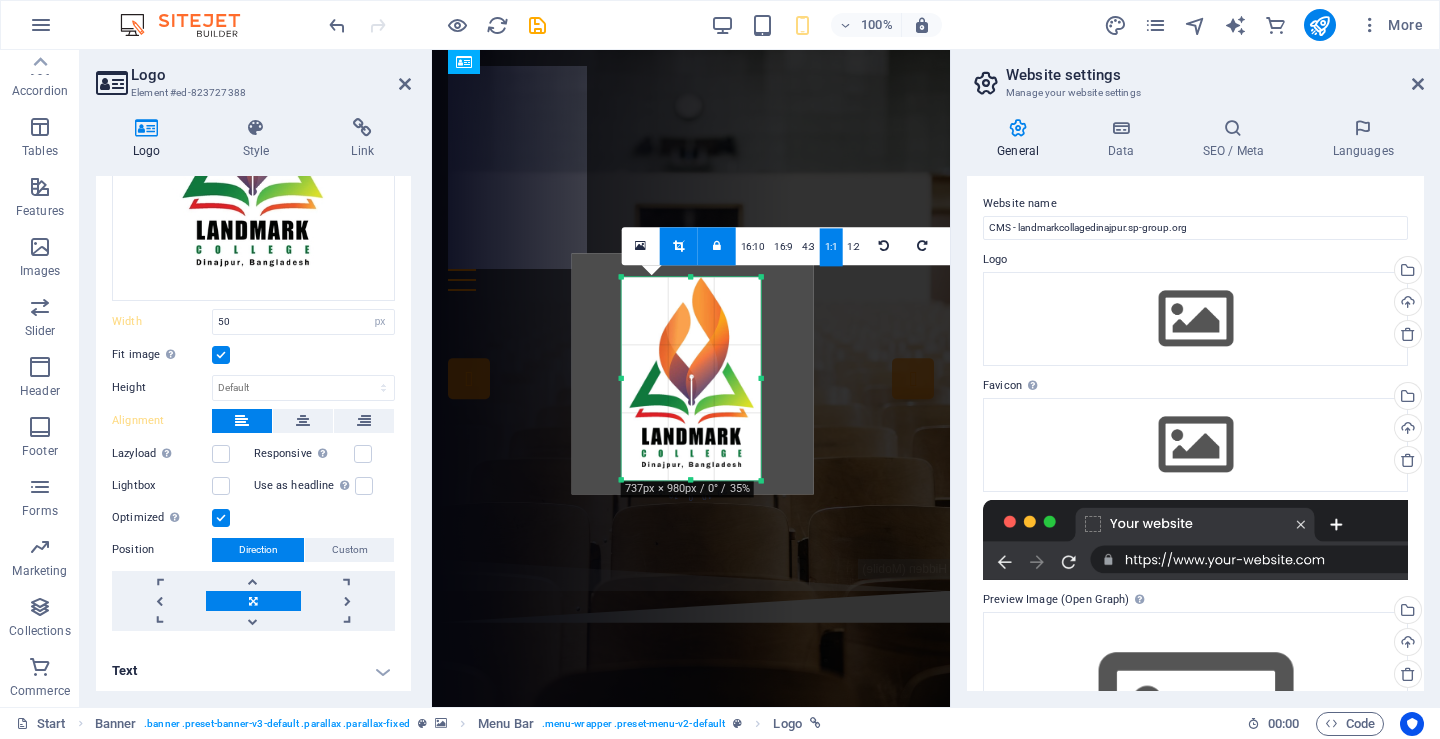 drag, startPoint x: 695, startPoint y: 483, endPoint x: 689, endPoint y: 472, distance: 12.529964 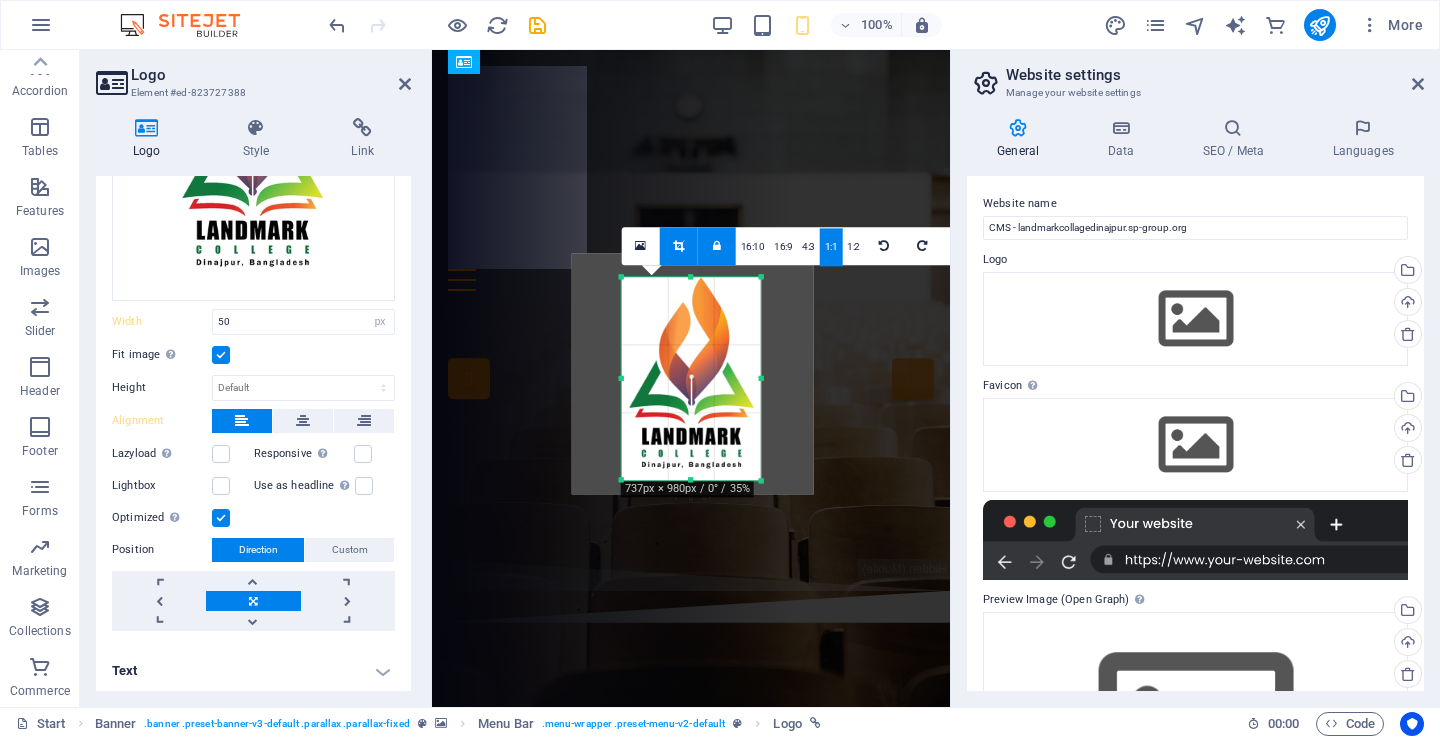 click on "[NUMBER] [NUMBER] [NUMBER] [NUMBER] [NUMBER] [NUMBER] [NUMBER] [NUMBER] [NUMBER] [NUMBER] [NUMBER] [NUMBER] [NUMBER] [NUMBER] [NUMBER] [NUMBER] [NUMBER] [NUMBER] [NUMBER] [NUMBER] [NUMBER] [NUMBER] [NUMBER] [NUMBER] [NUMBER] [NUMBER] [NUMBER] [NUMBER] [NUMBER] [NUMBER] [NUMBER] [NUMBER] [NUMBER] [NUMBER] [NUMBER] [NUMBER] [NUMBER] [DIMENSIONS] / [ANGLE] / [PERCENTAGE] [ASPECT_RATIO] [ASPECT_RATIO] [ASPECT_RATIO] [ASPECT_RATIO] [ASPECT_RATIO] [ASPECT_RATIO] [ASPECT_RATIO]" at bounding box center [691, 378] 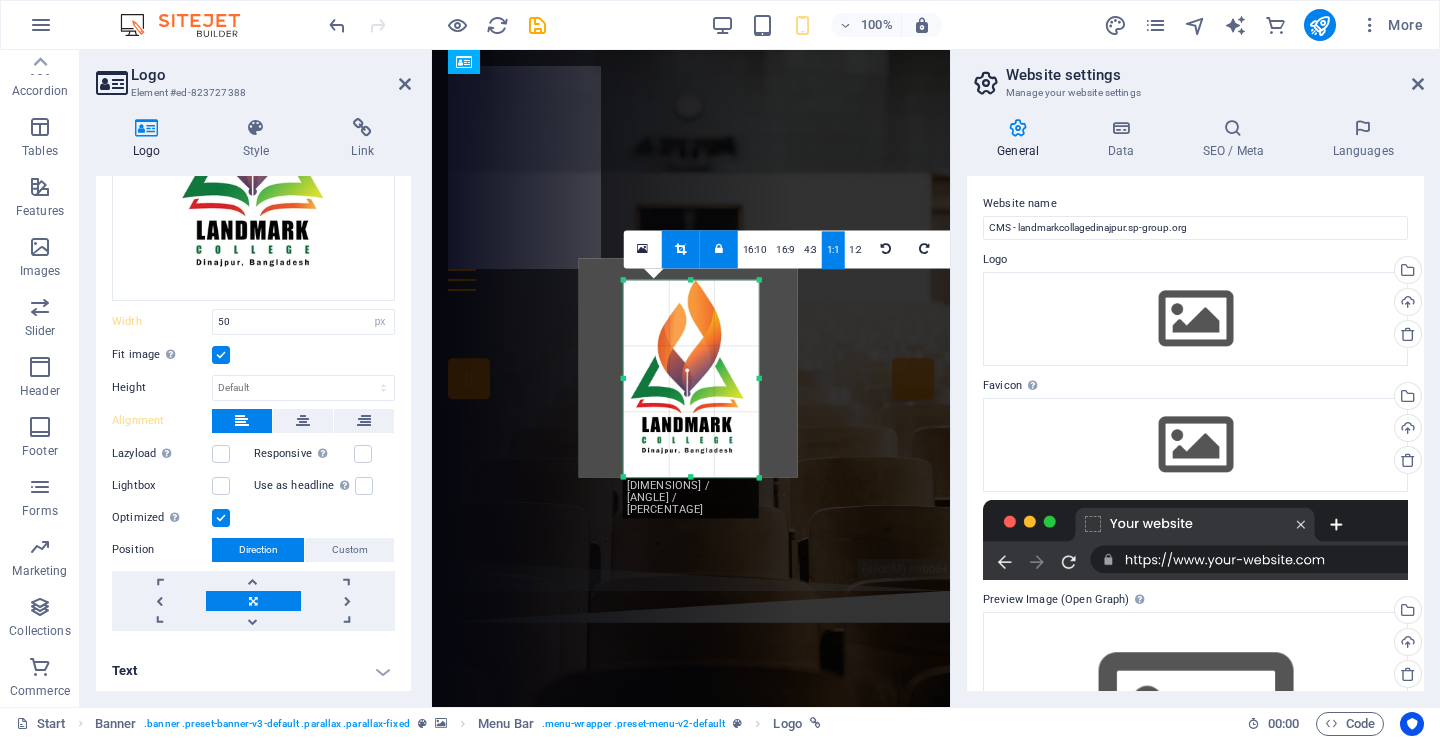 click at bounding box center [680, 249] 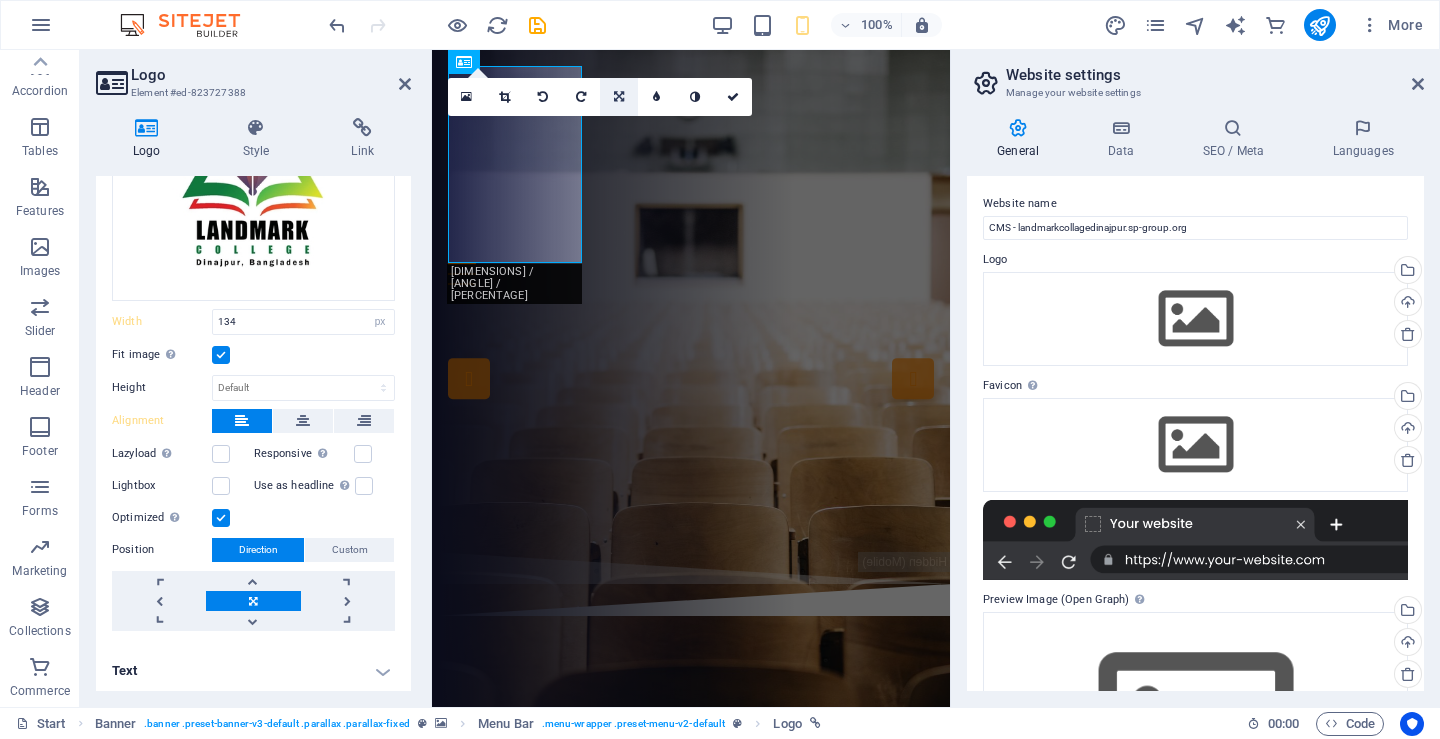 click at bounding box center [619, 97] 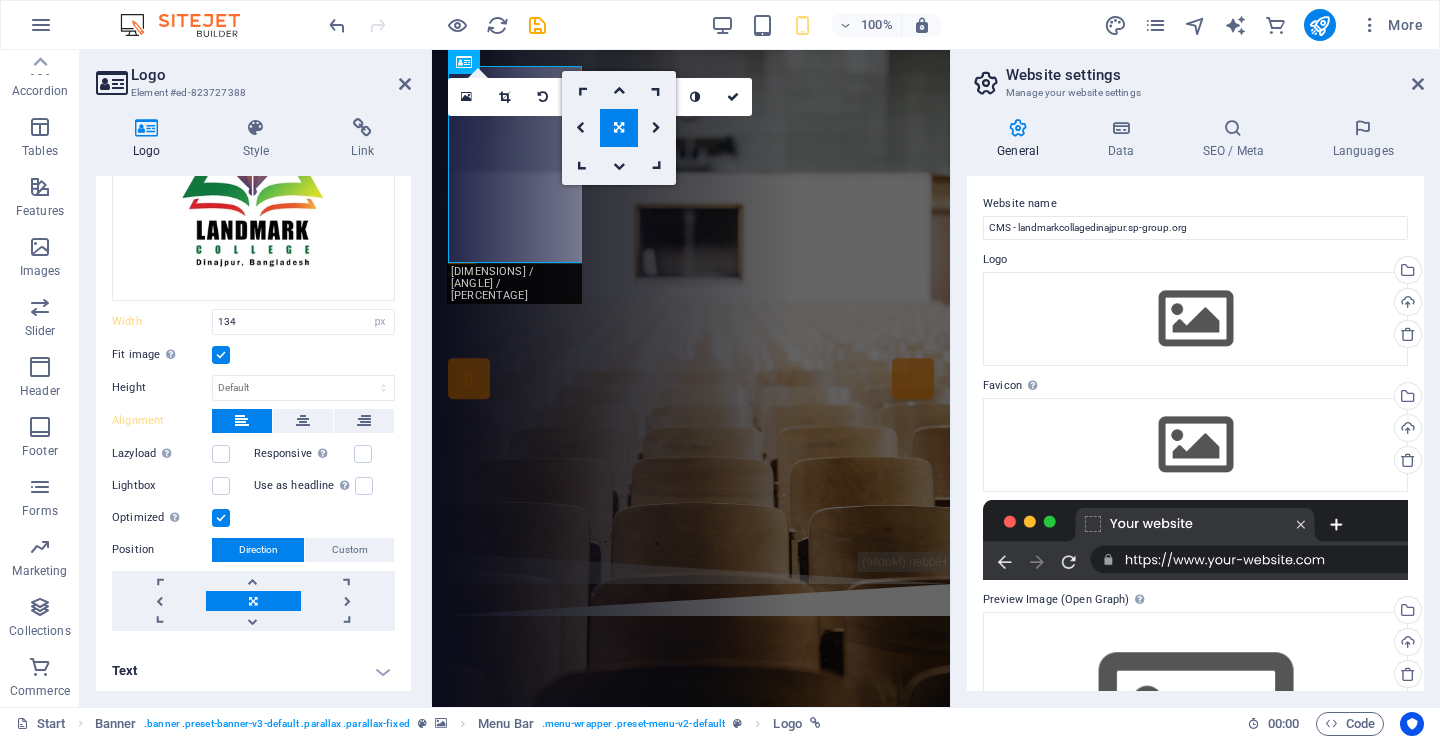 click at bounding box center (619, 128) 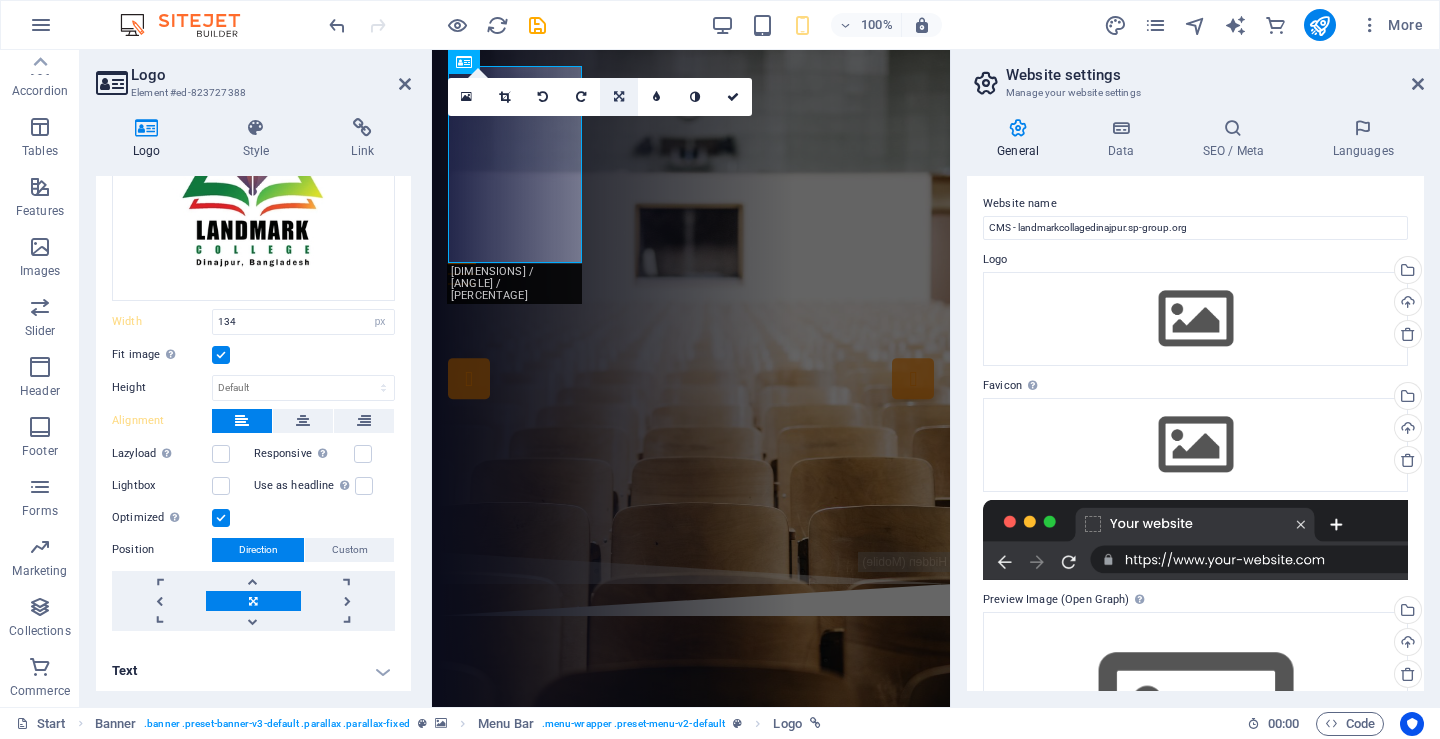 click at bounding box center [619, 97] 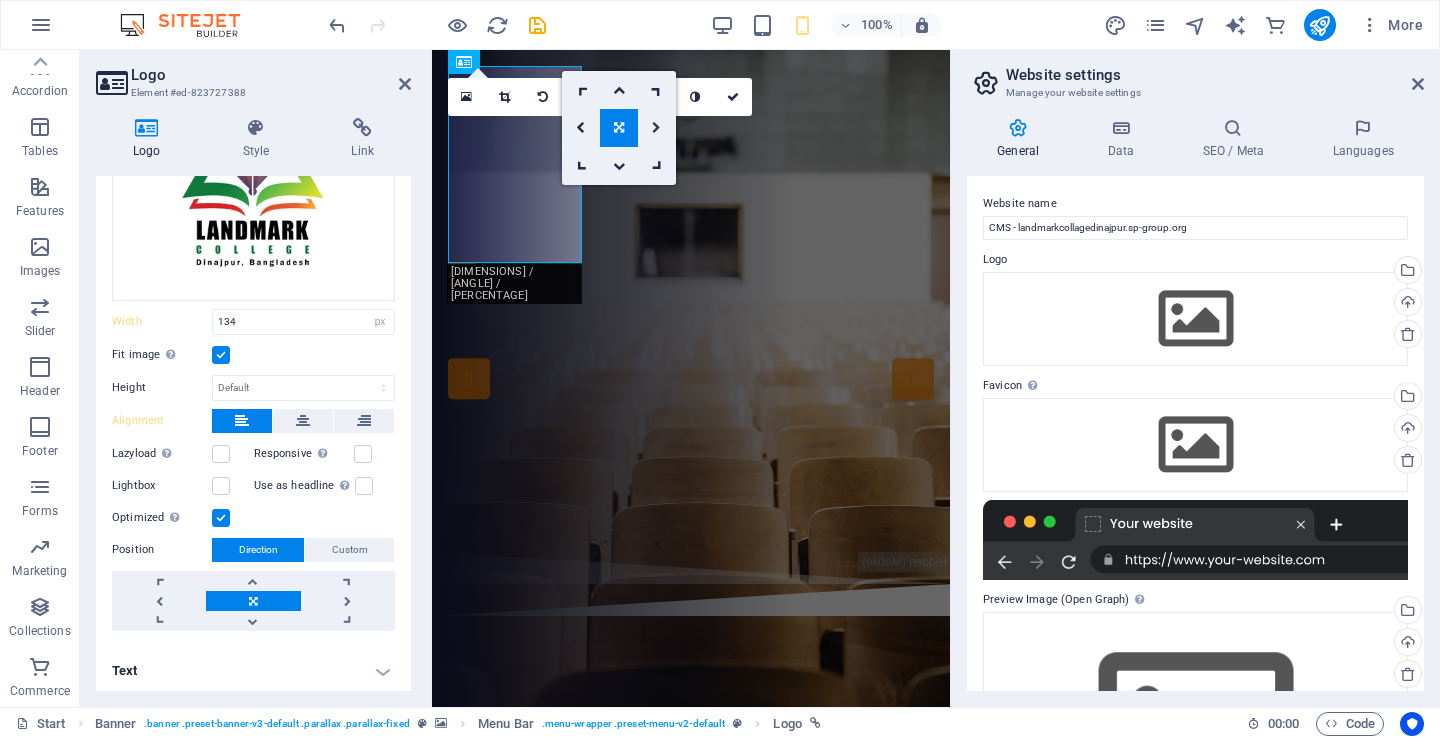 click at bounding box center [656, 128] 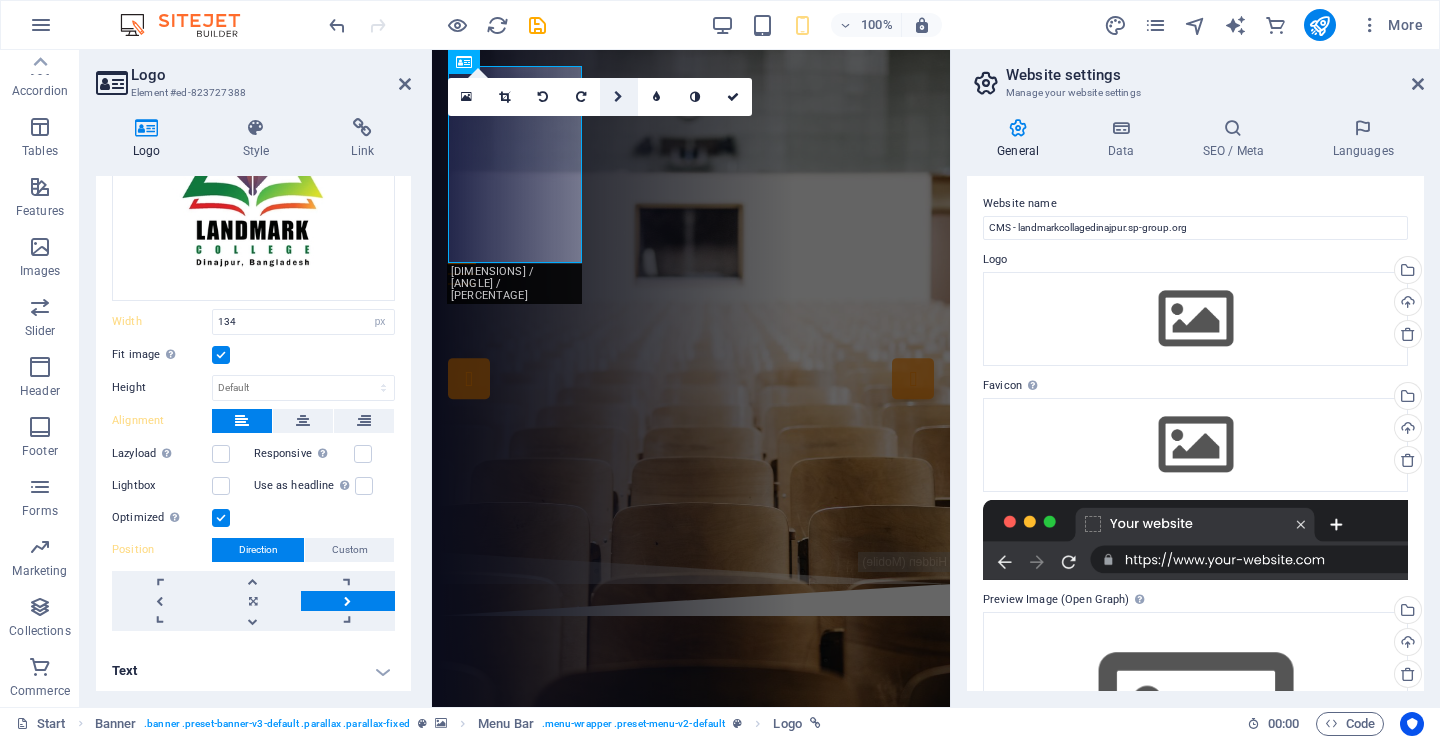 click at bounding box center [618, 97] 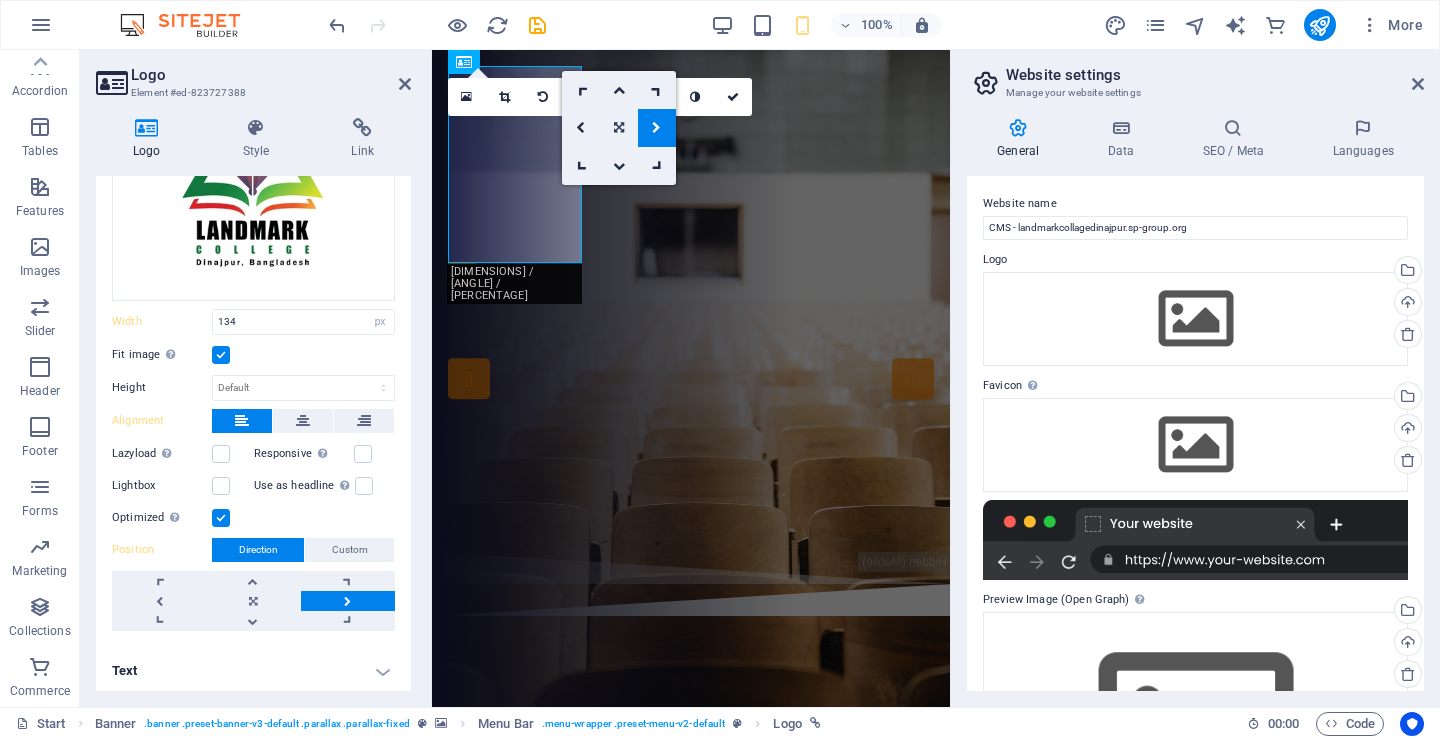 click at bounding box center [619, 128] 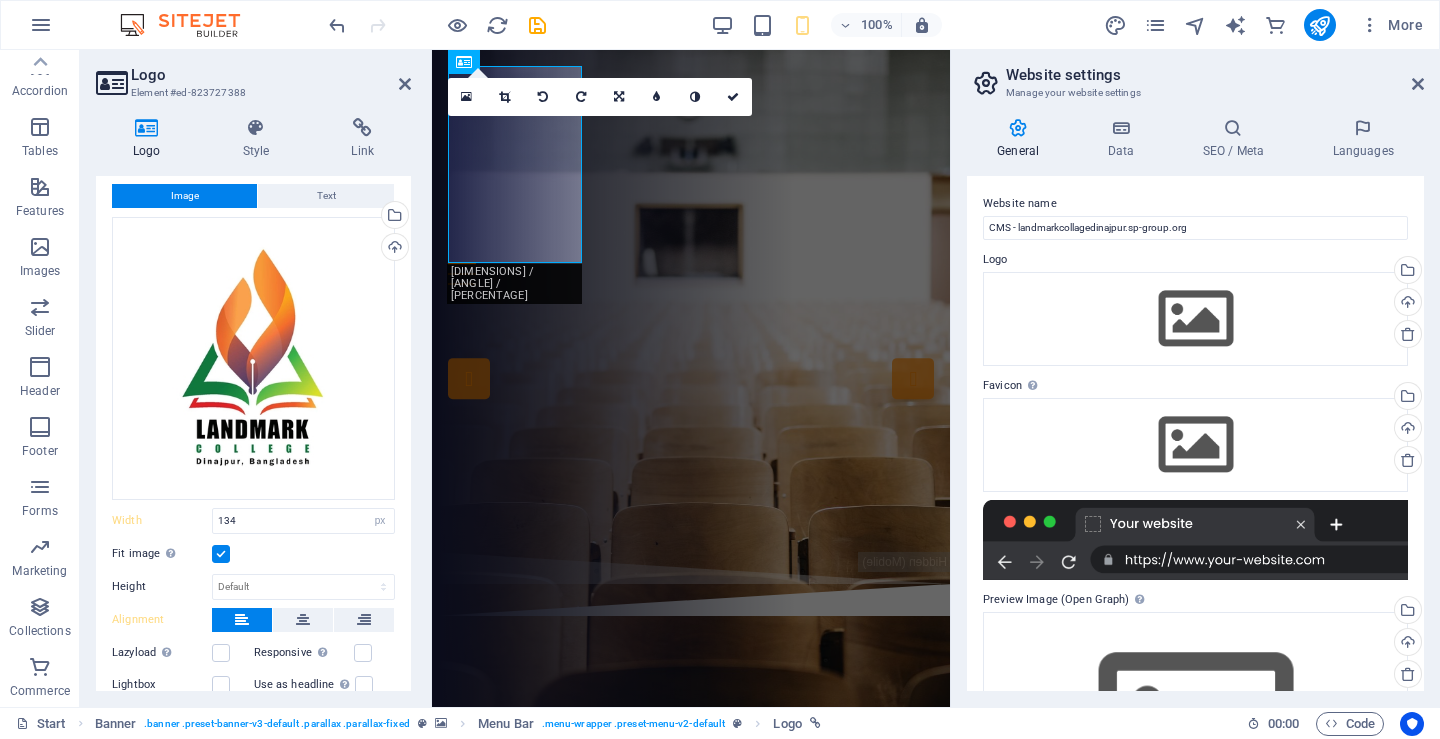 scroll, scrollTop: 35, scrollLeft: 0, axis: vertical 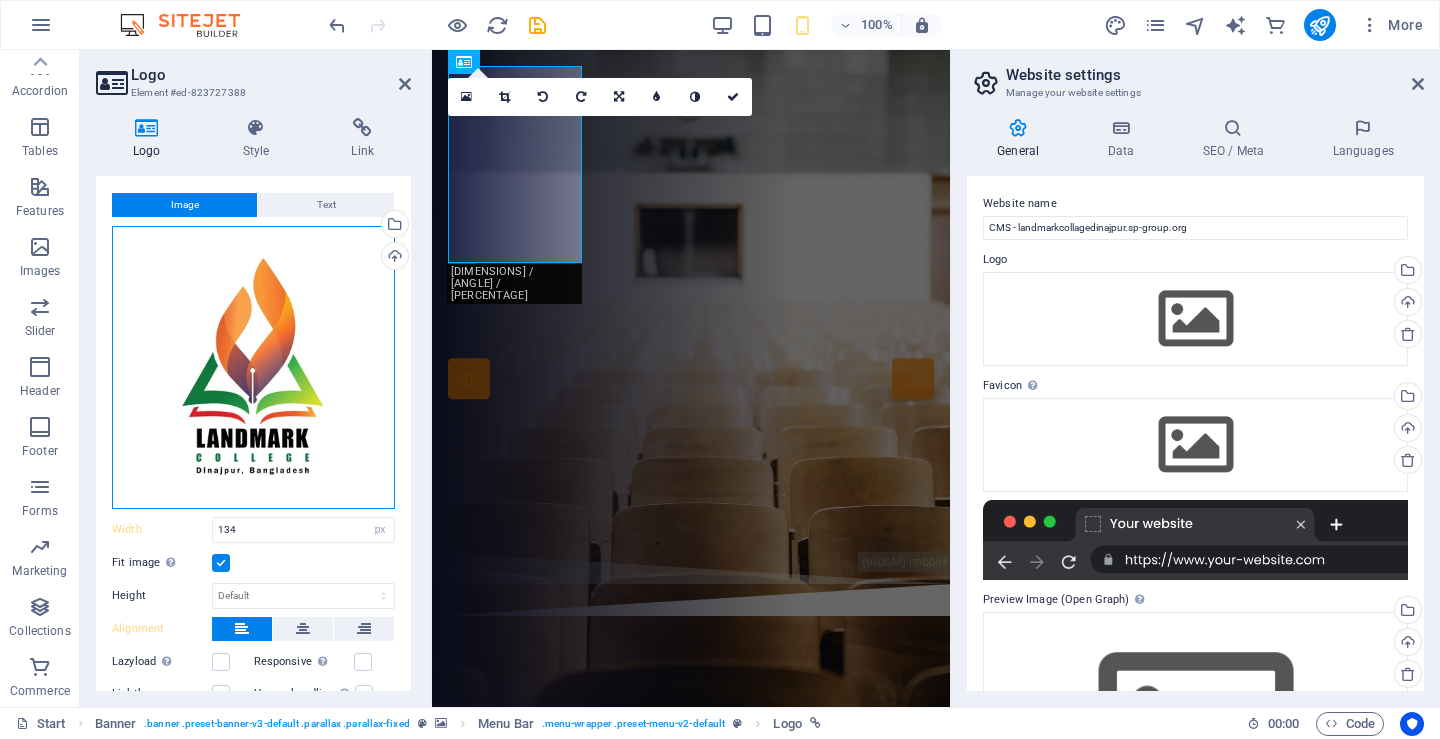 click on "Drag files here, click to choose files or select files from Files or our free stock photos & videos" at bounding box center [253, 367] 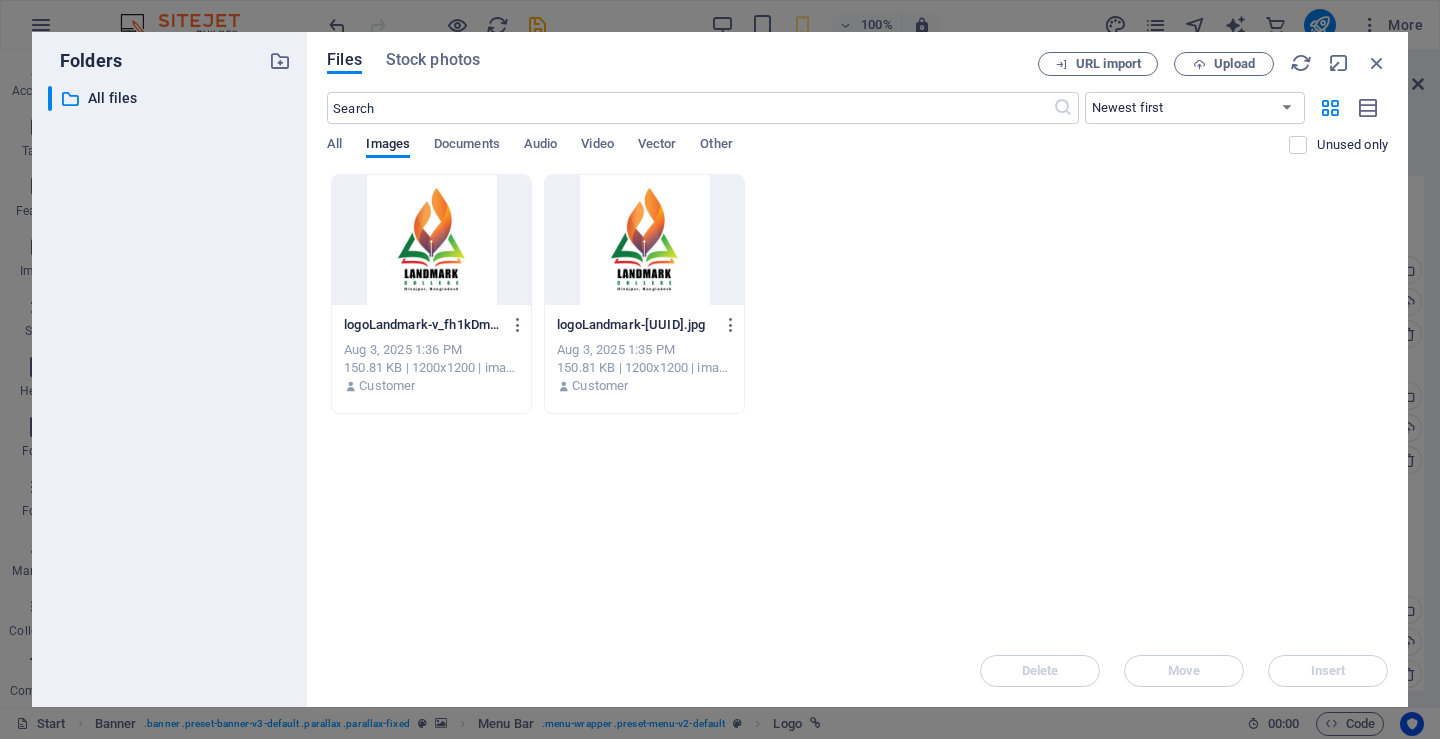 click at bounding box center (431, 240) 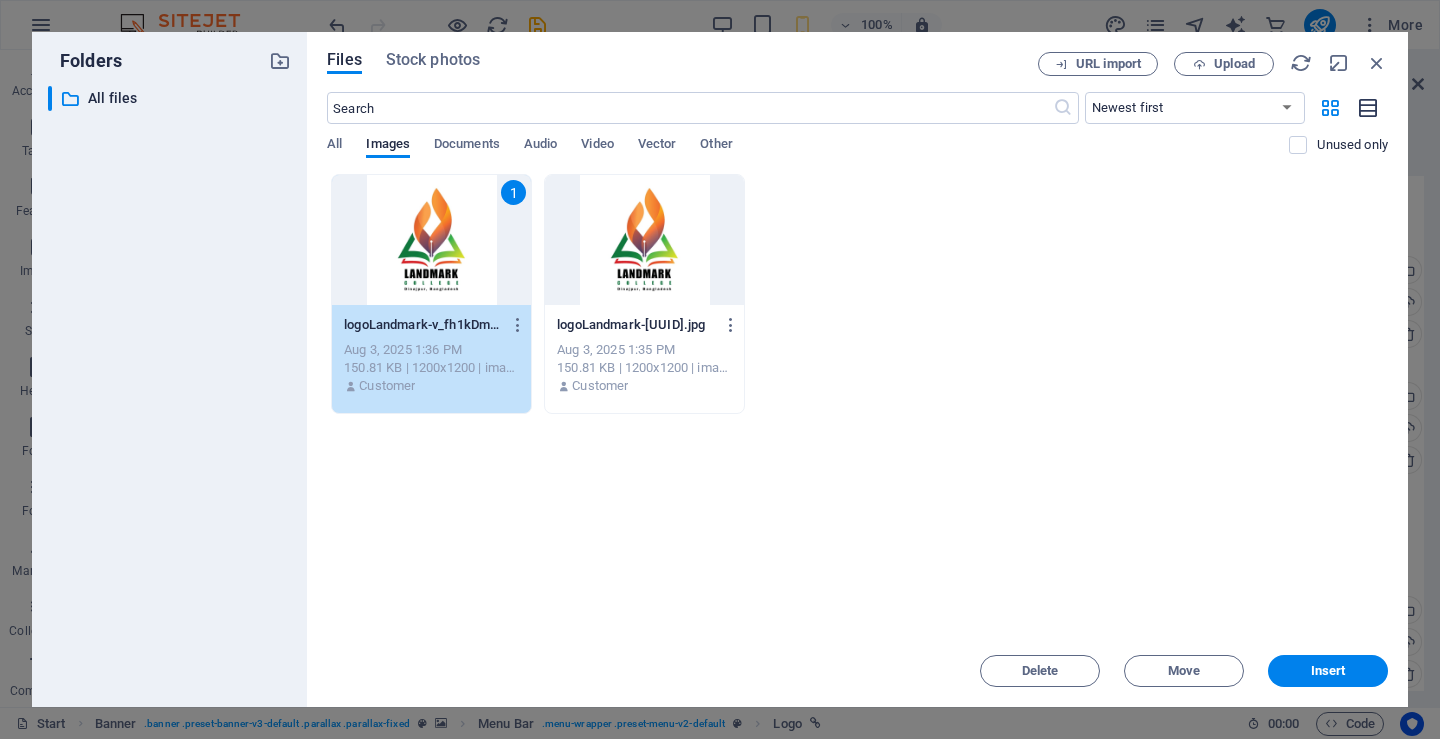 click at bounding box center (1369, 108) 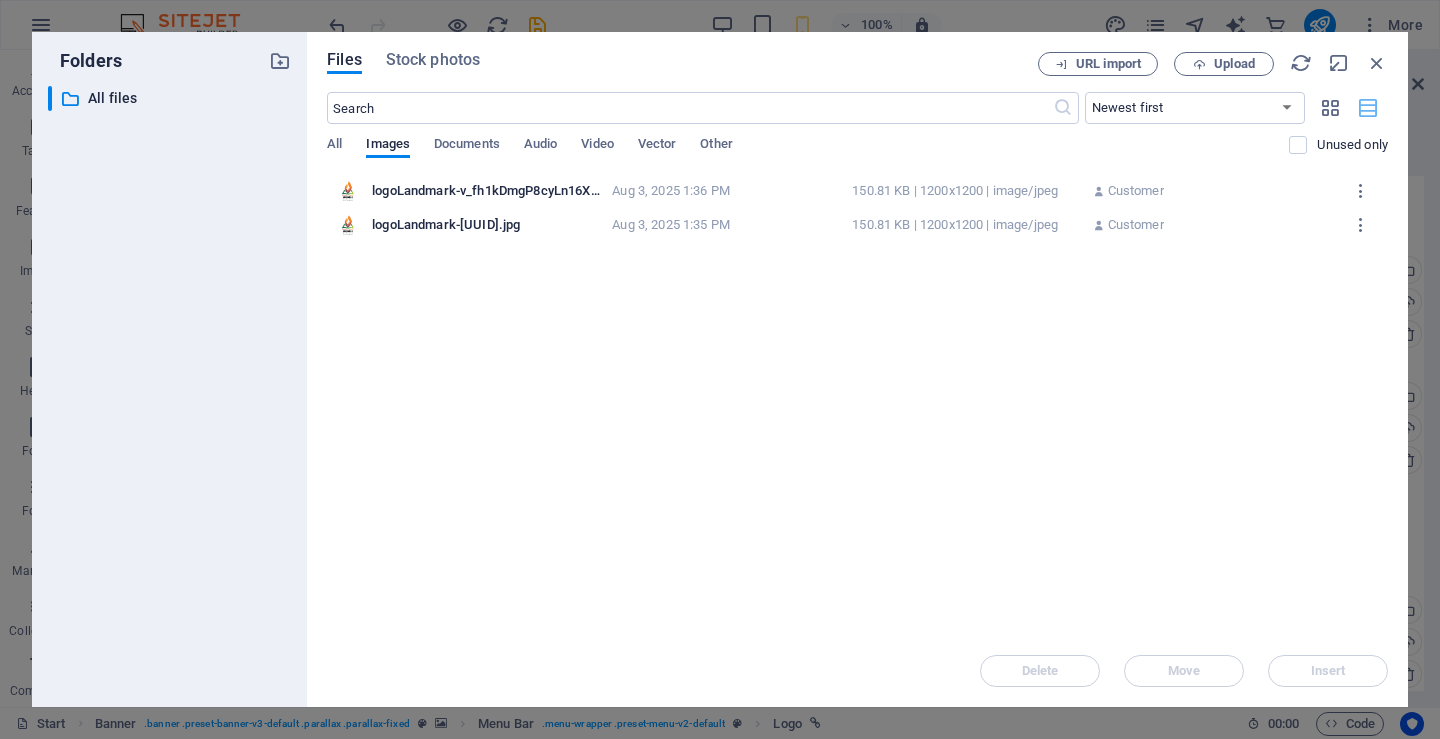 click at bounding box center (1369, 108) 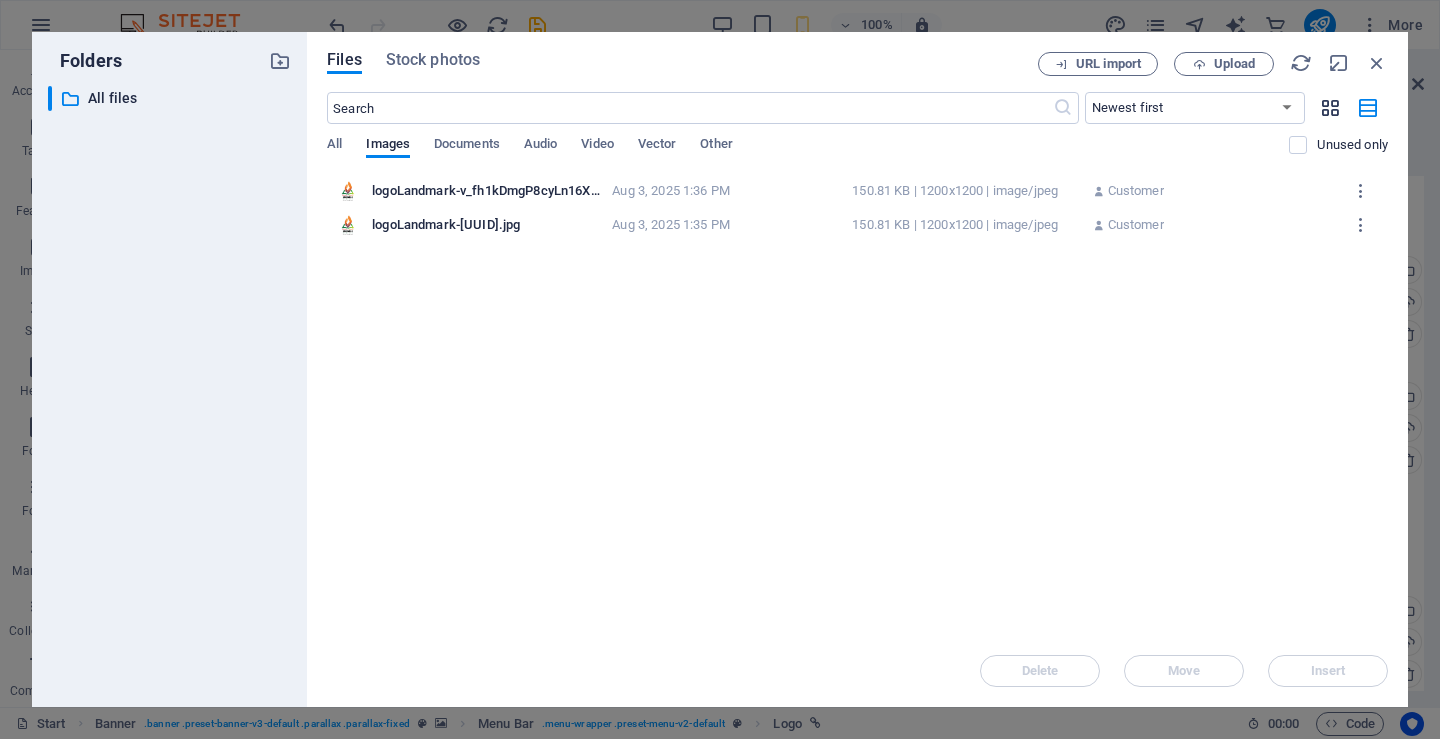 click at bounding box center (1330, 108) 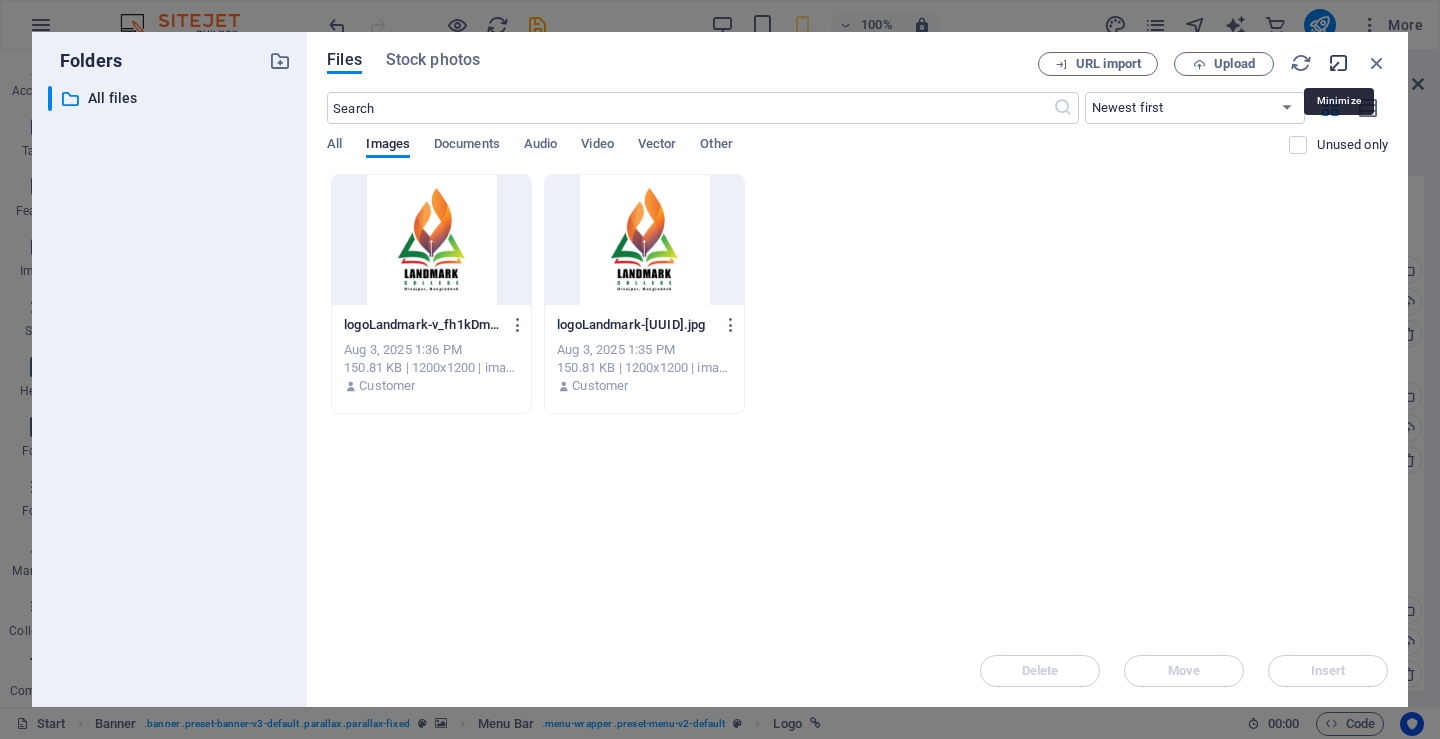 click at bounding box center [1339, 63] 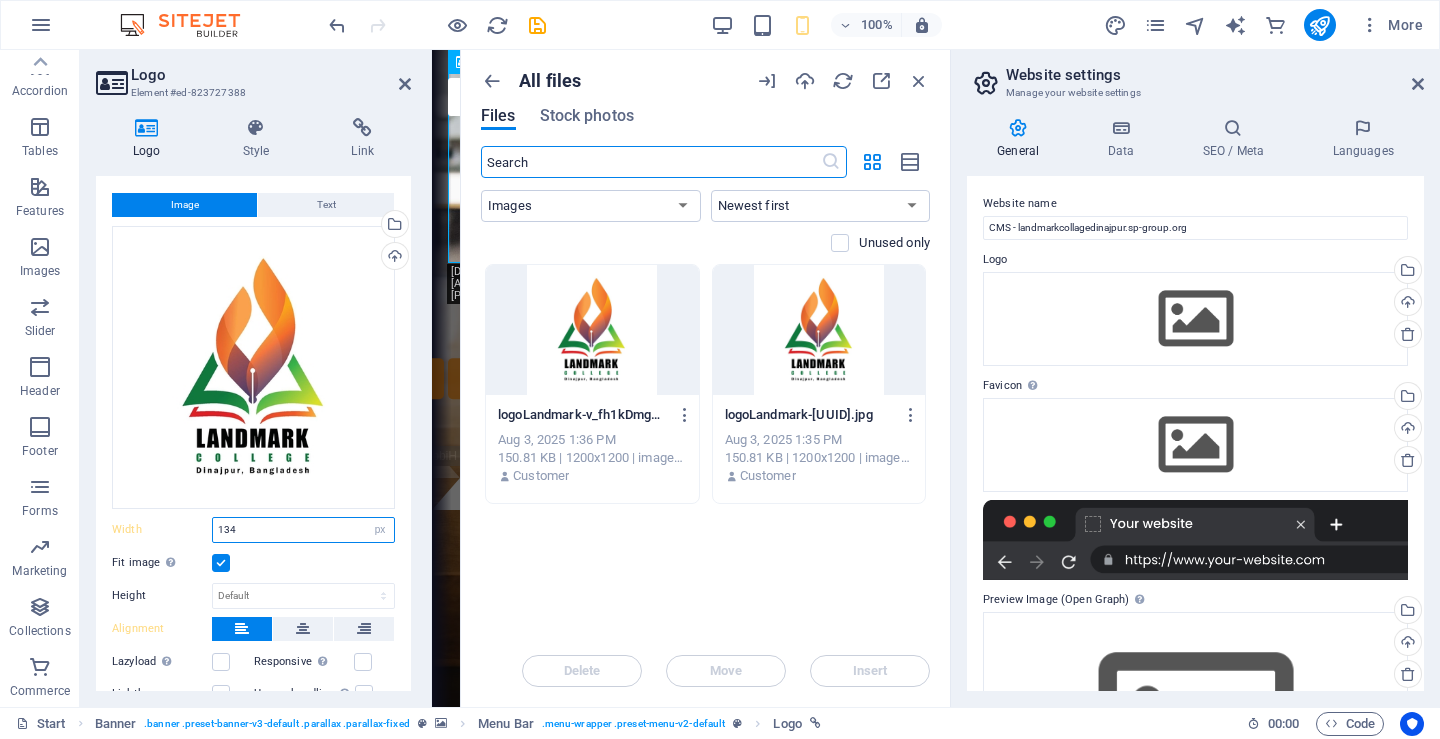 click on "134" at bounding box center [303, 530] 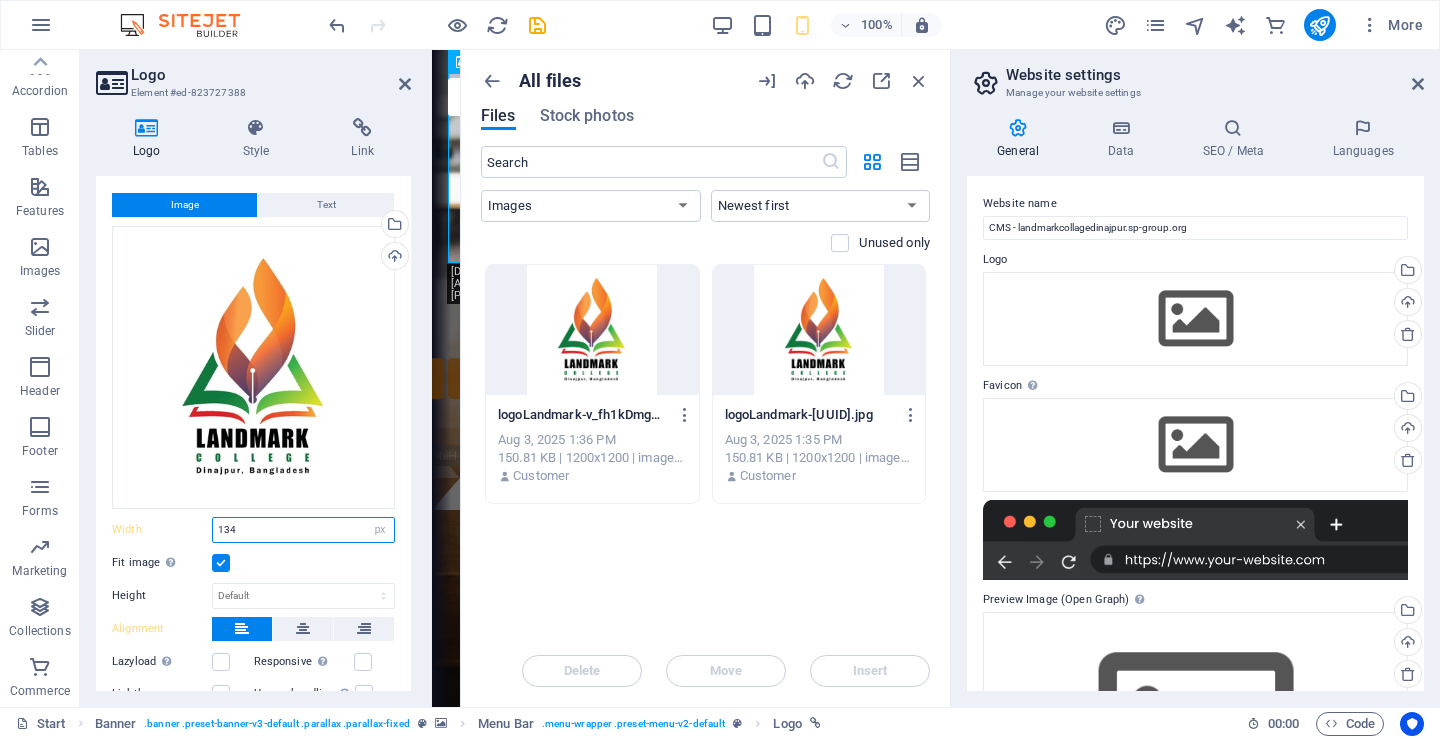 drag, startPoint x: 258, startPoint y: 526, endPoint x: 189, endPoint y: 529, distance: 69.065186 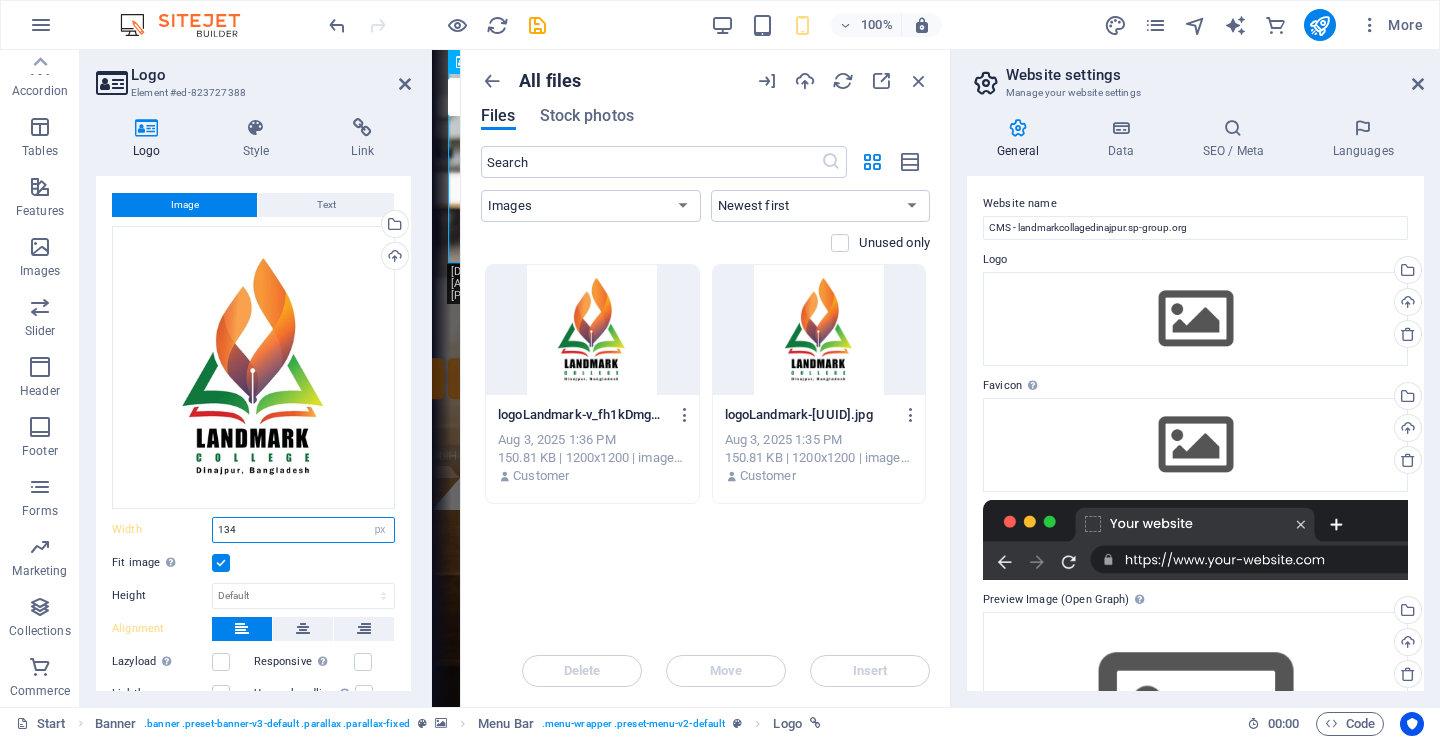 click on "Width [NUMBER] Default auto px rem % em vh vw" at bounding box center (253, 530) 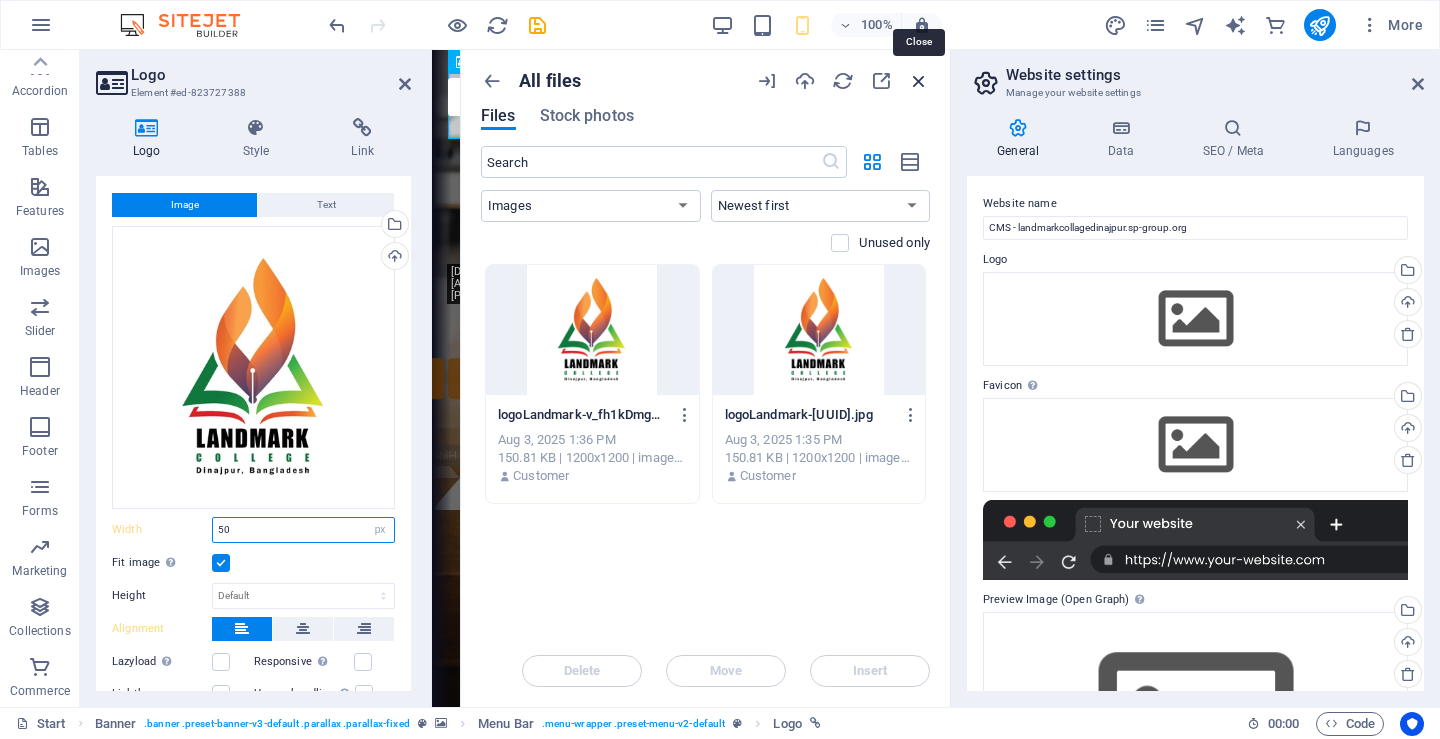 type on "50" 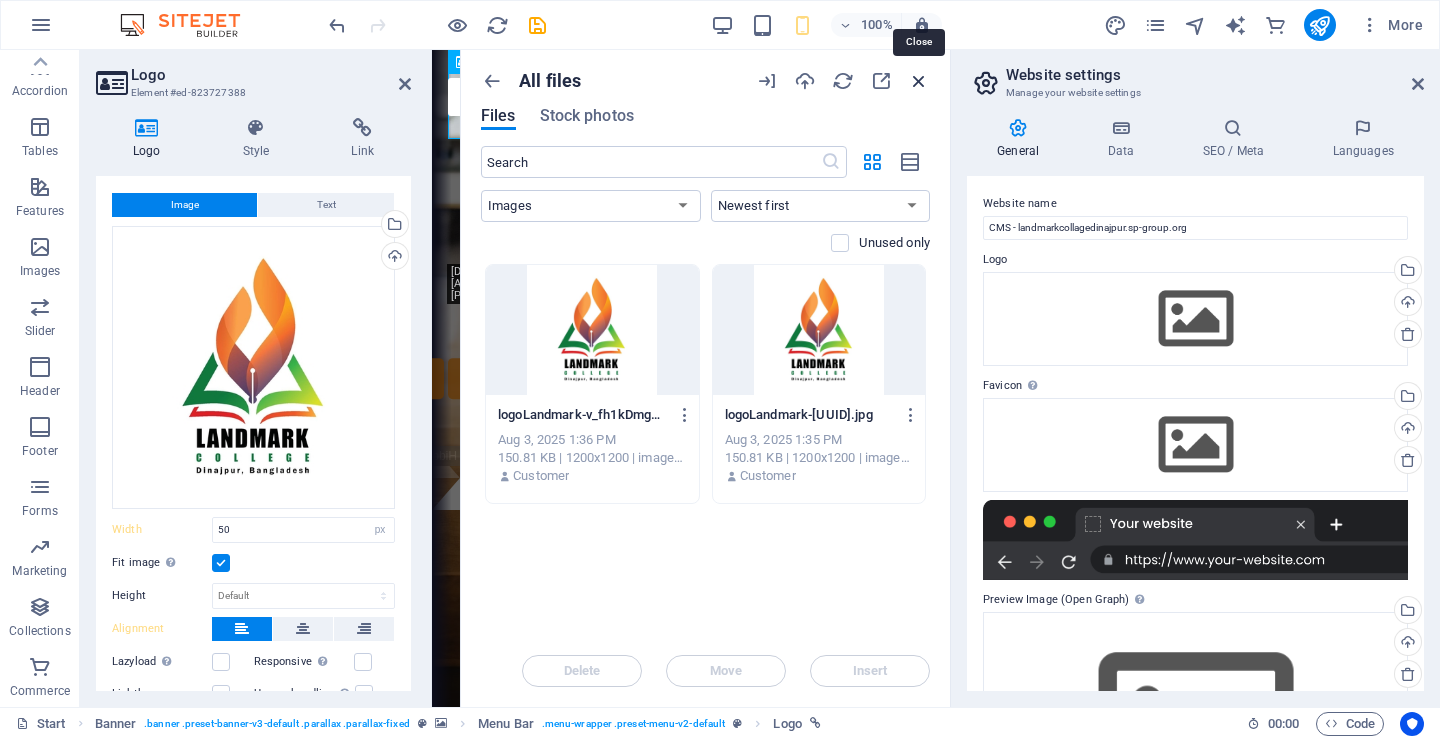click at bounding box center (919, 81) 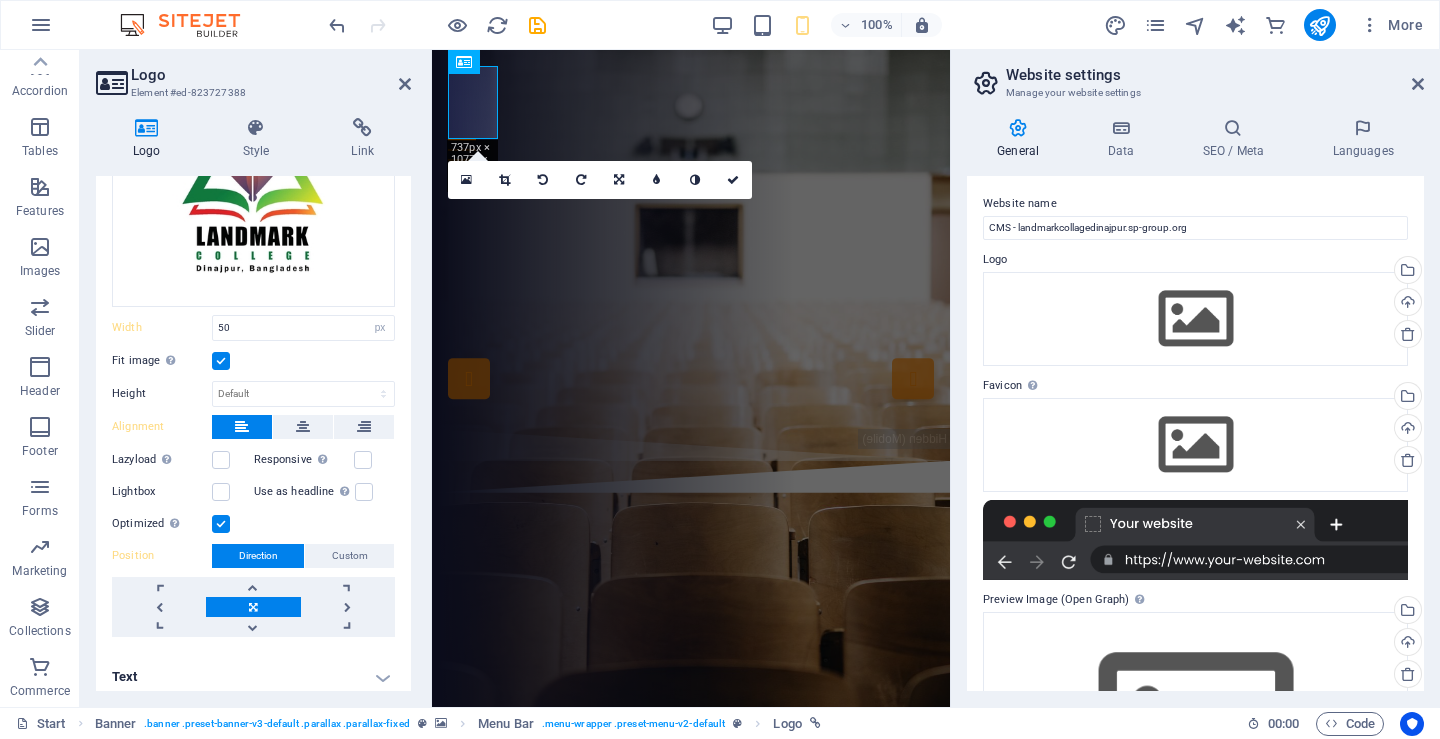 scroll, scrollTop: 243, scrollLeft: 0, axis: vertical 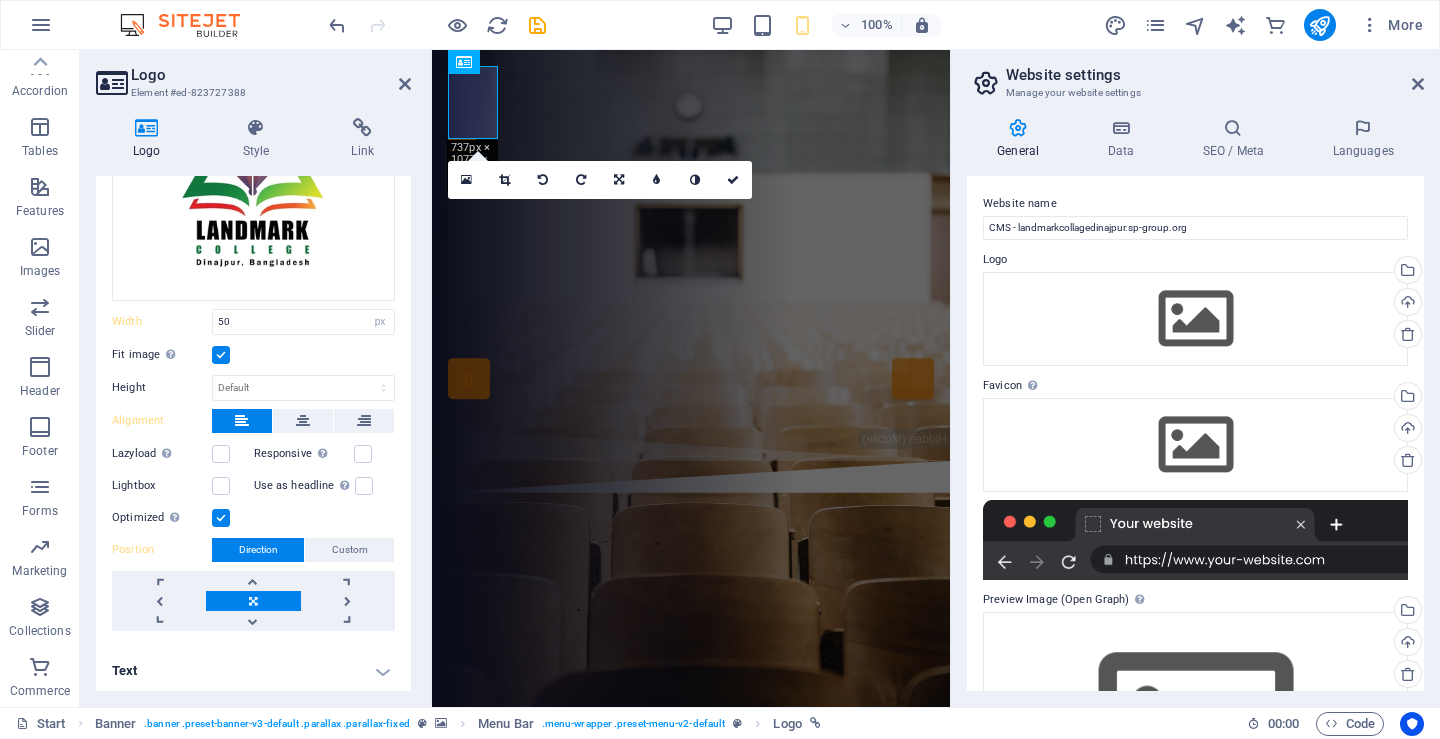 click on "Text" at bounding box center [253, 671] 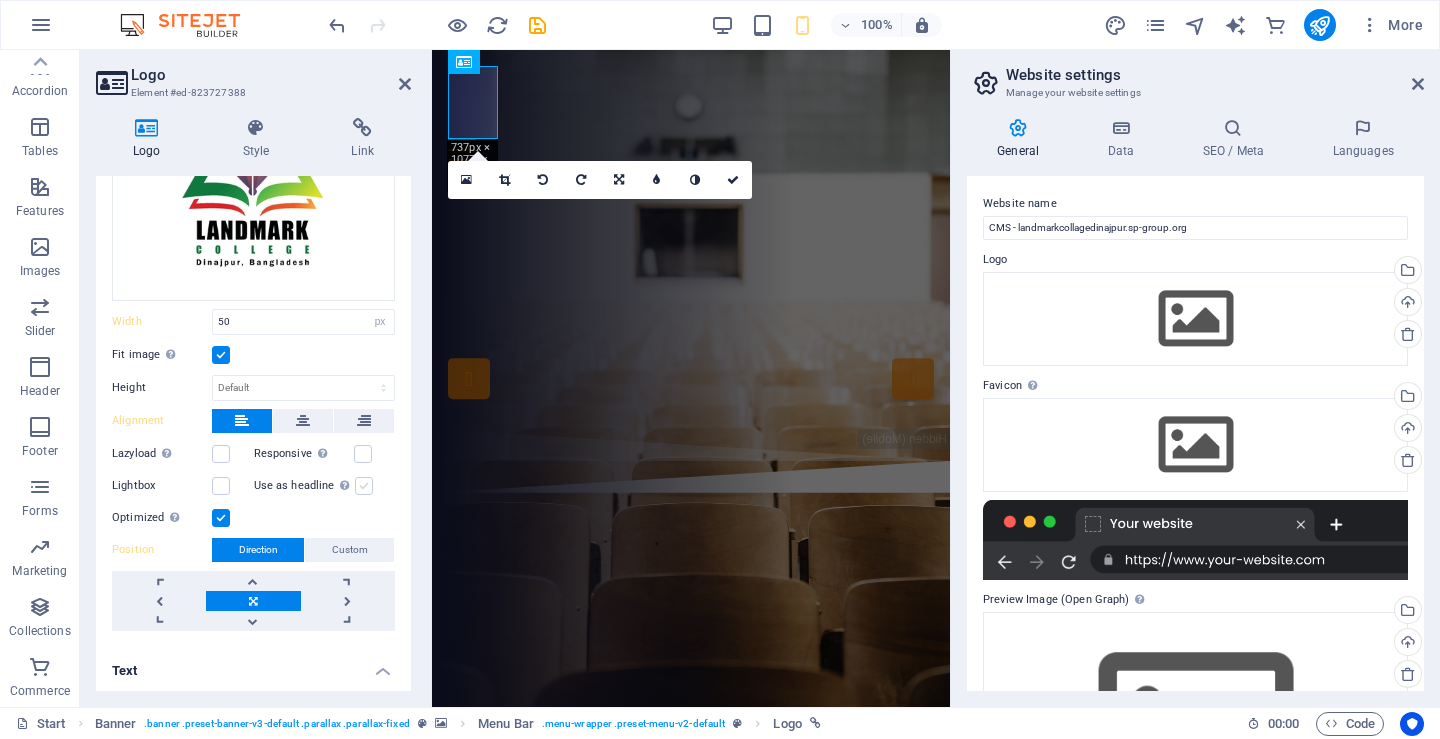 click at bounding box center (364, 486) 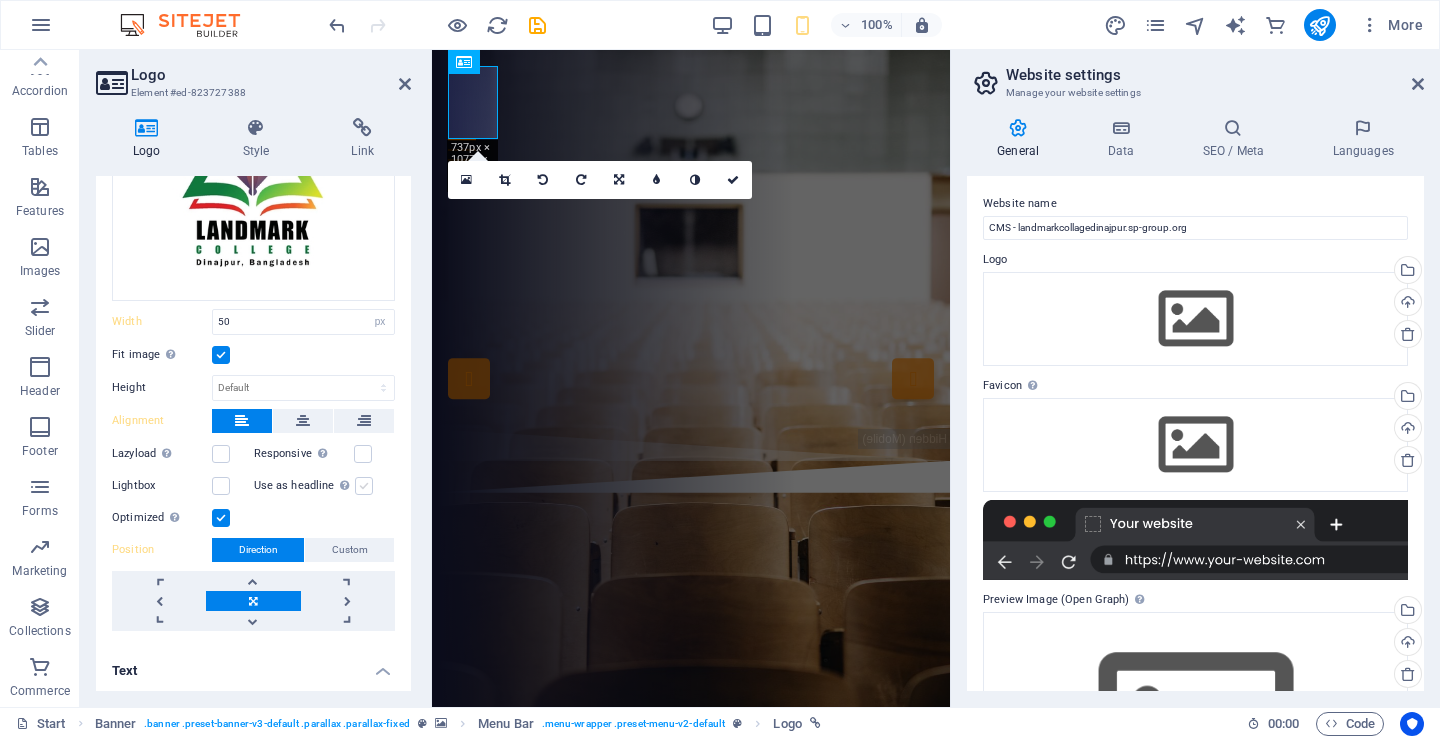 click on "Use as headline The image will be wrapped in an H1 headline tag. Useful for giving alternative text the weight of an H1 headline, e.g. for the logo. Leave unchecked if uncertain." at bounding box center (0, 0) 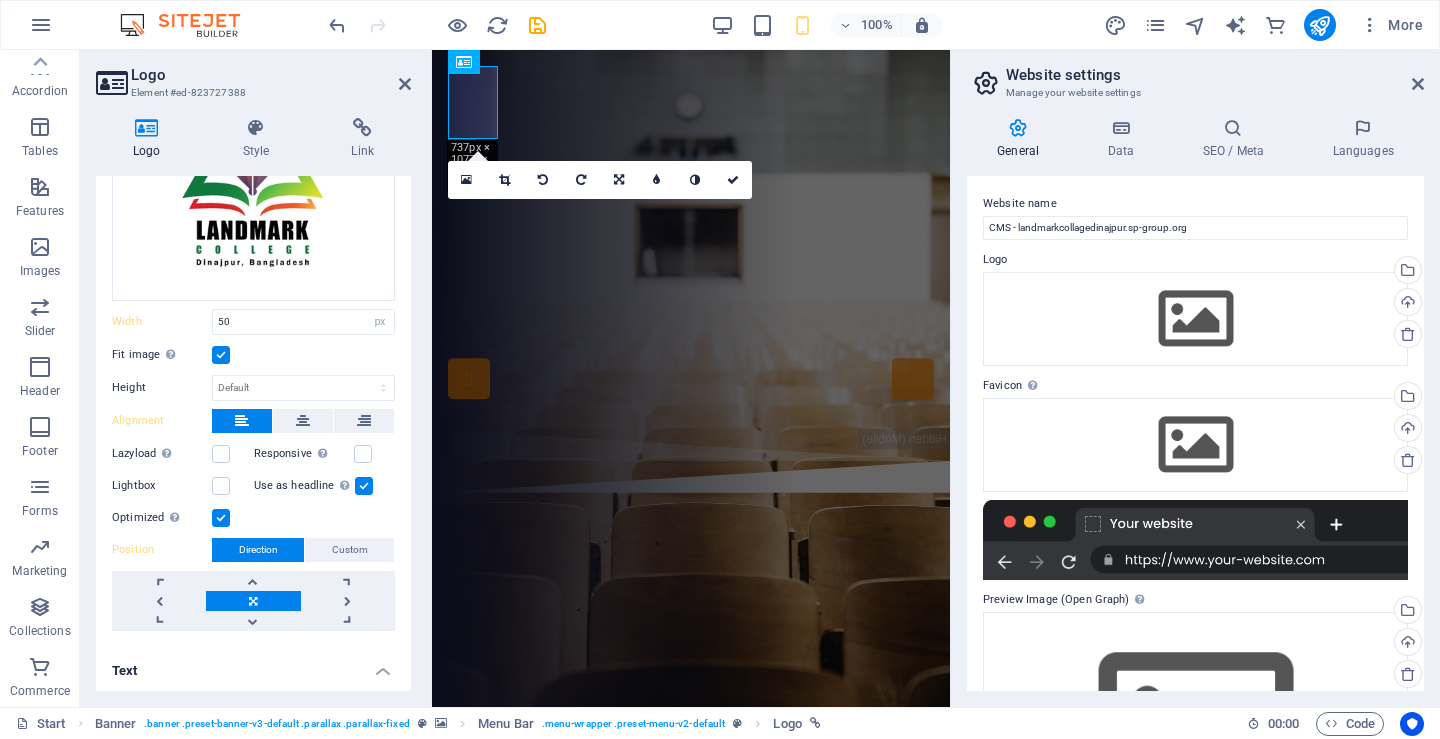 click at bounding box center [364, 486] 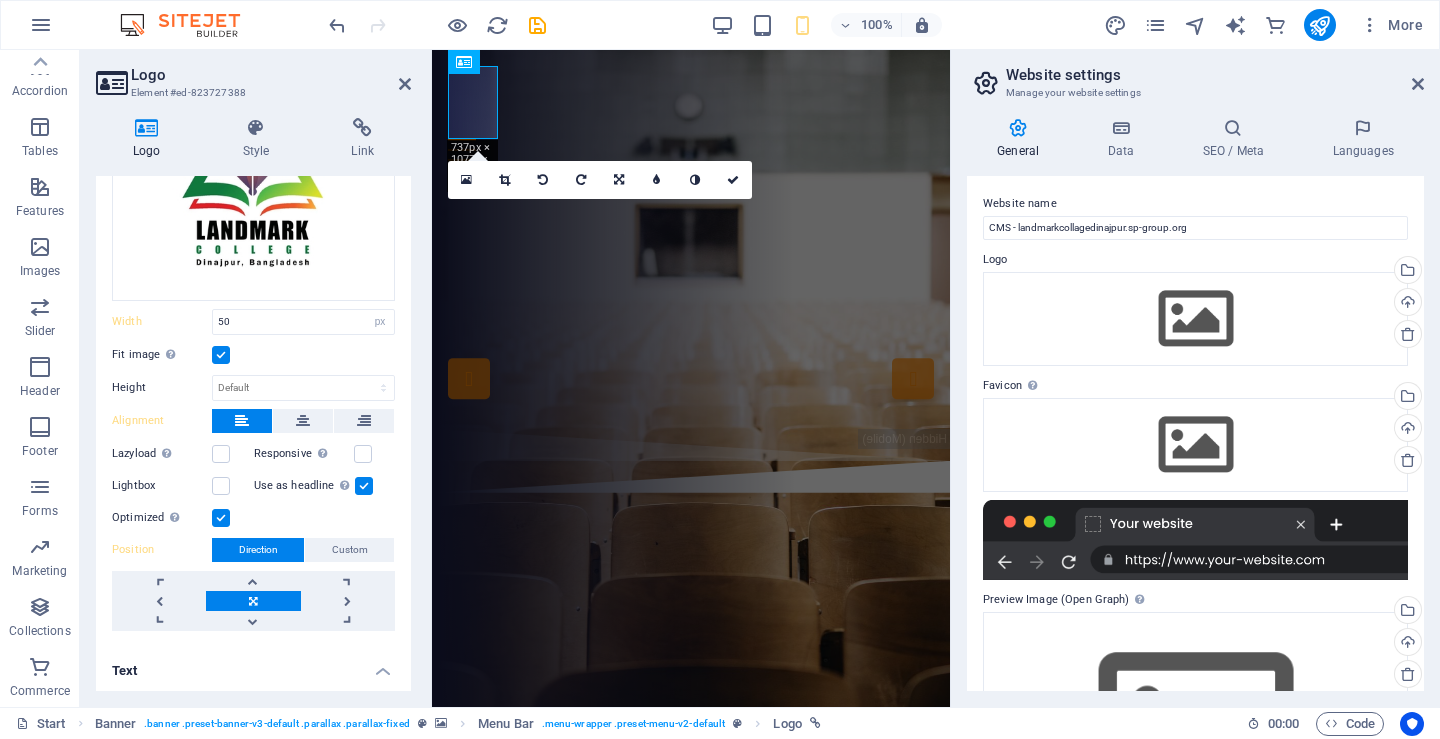 click on "Use as headline The image will be wrapped in an H1 headline tag. Useful for giving alternative text the weight of an H1 headline, e.g. for the logo. Leave unchecked if uncertain." at bounding box center (0, 0) 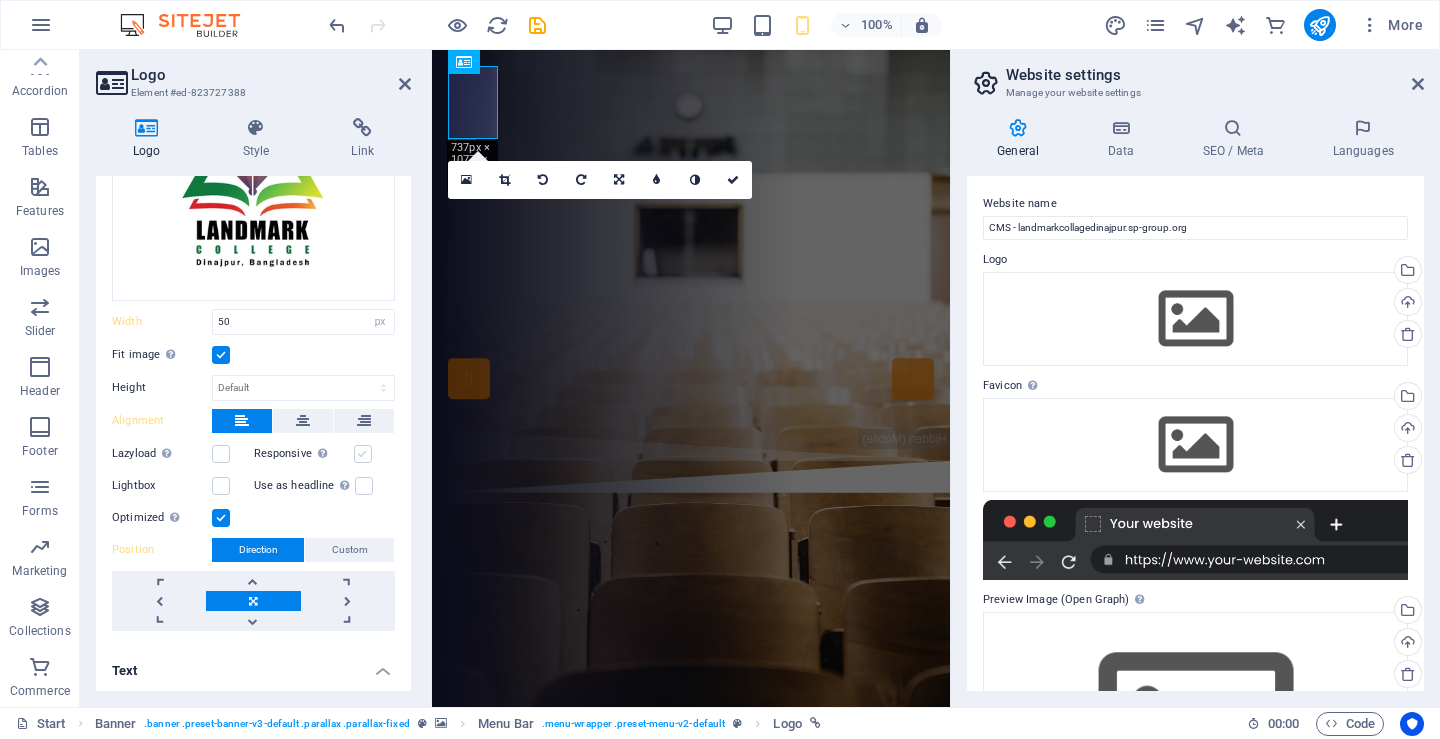 click at bounding box center (363, 454) 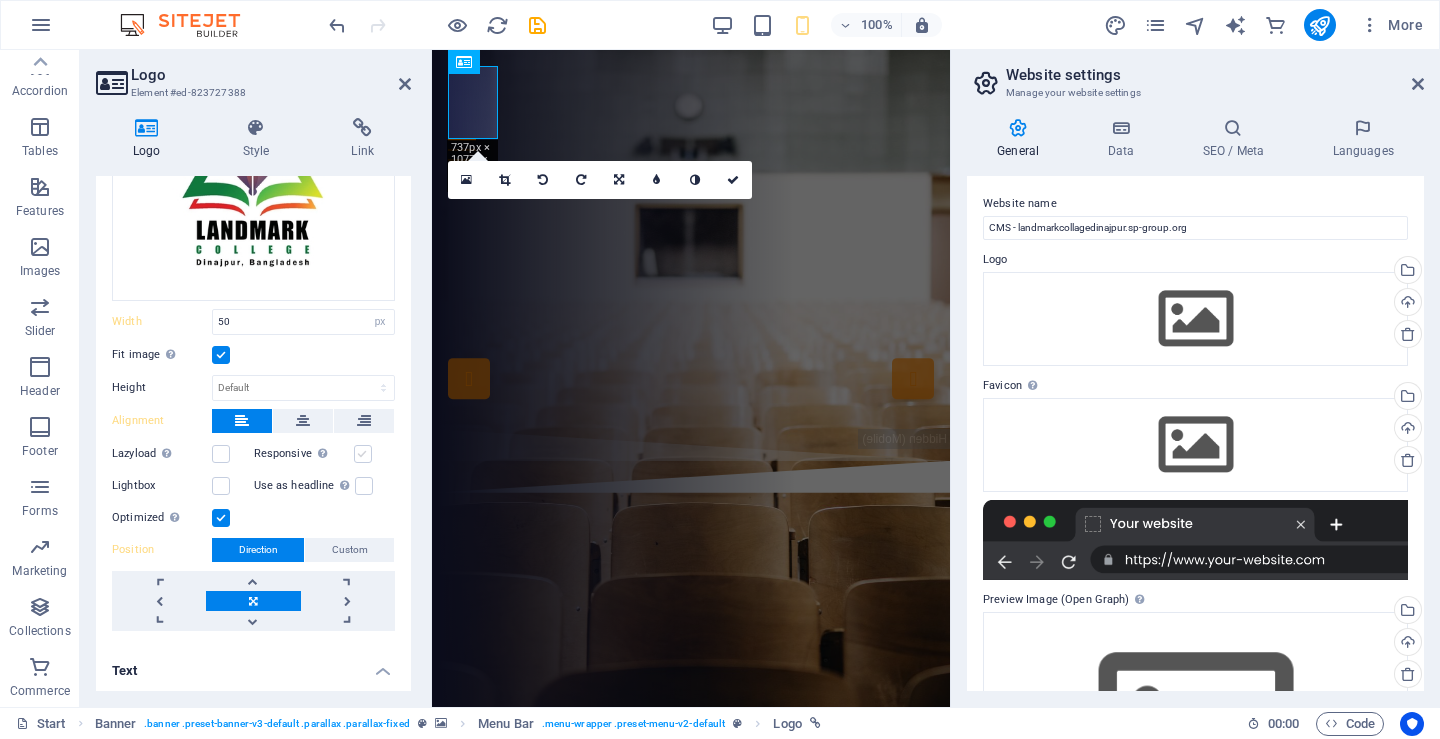 click on "Responsive Automatically load retina image and smartphone optimized sizes." at bounding box center [0, 0] 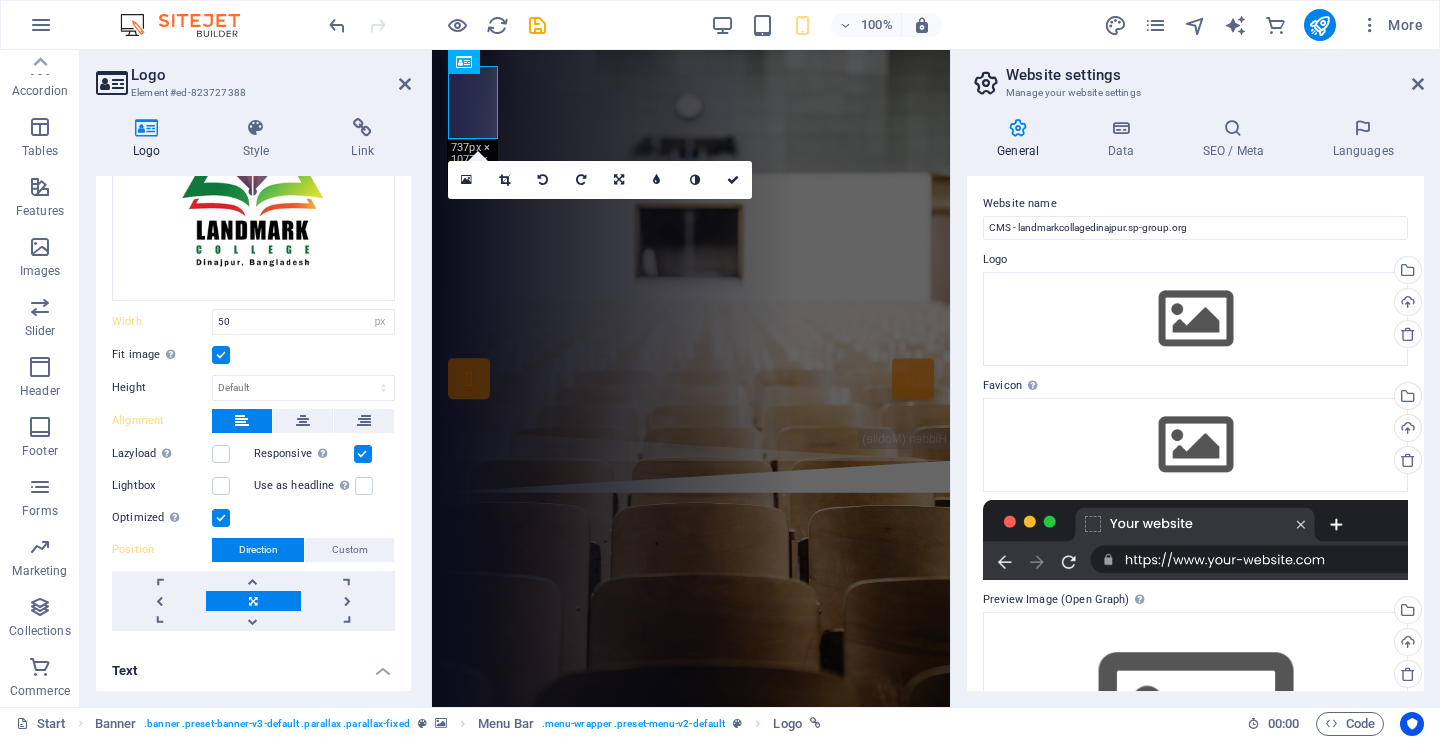 click at bounding box center [363, 454] 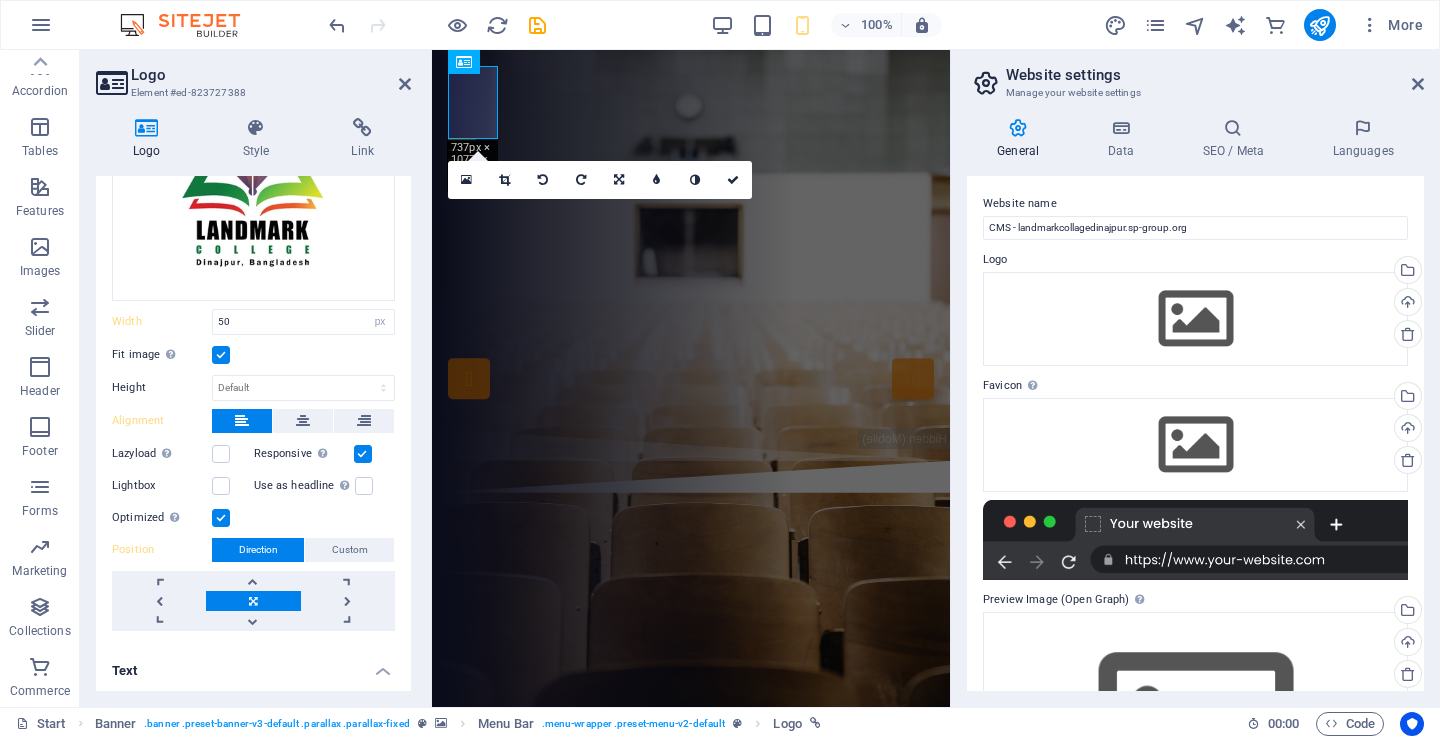 click on "Responsive Automatically load retina image and smartphone optimized sizes." at bounding box center [0, 0] 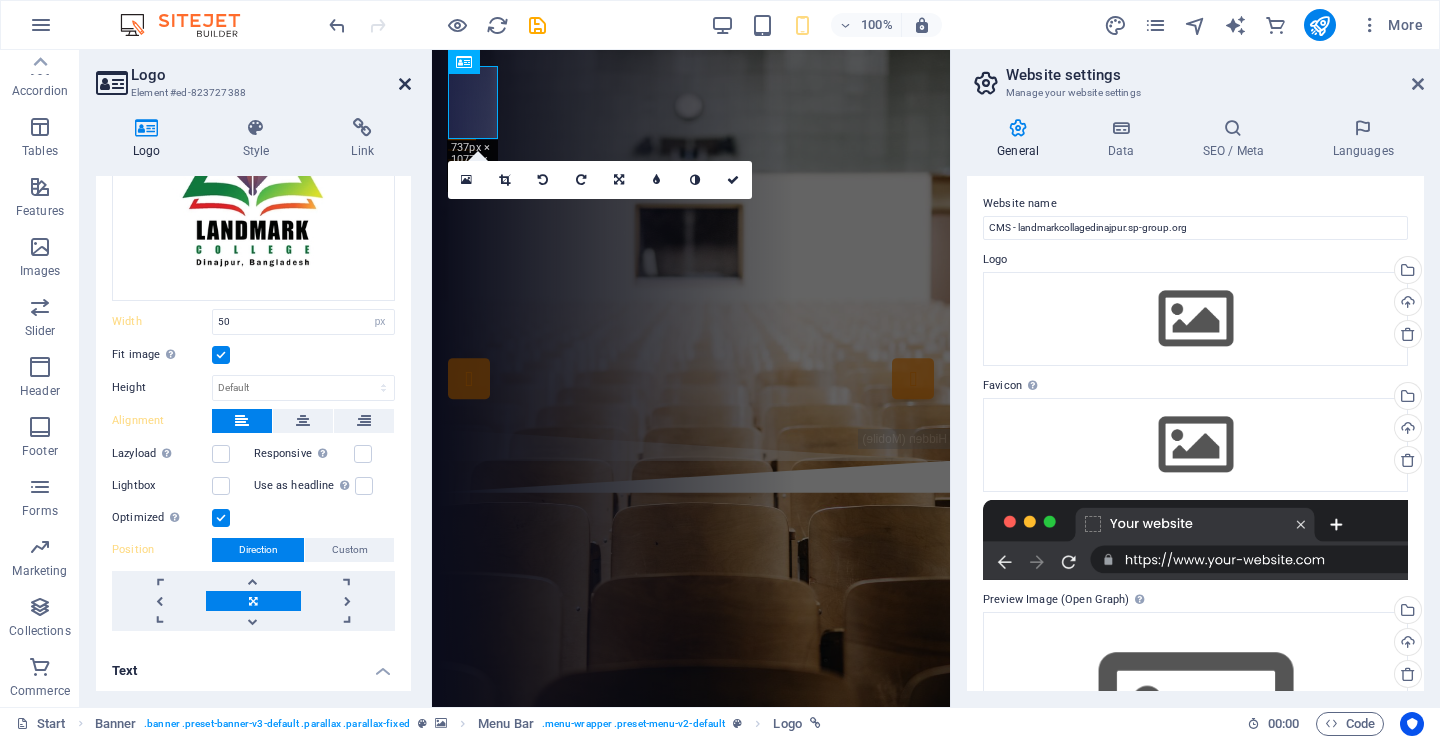 click at bounding box center (405, 84) 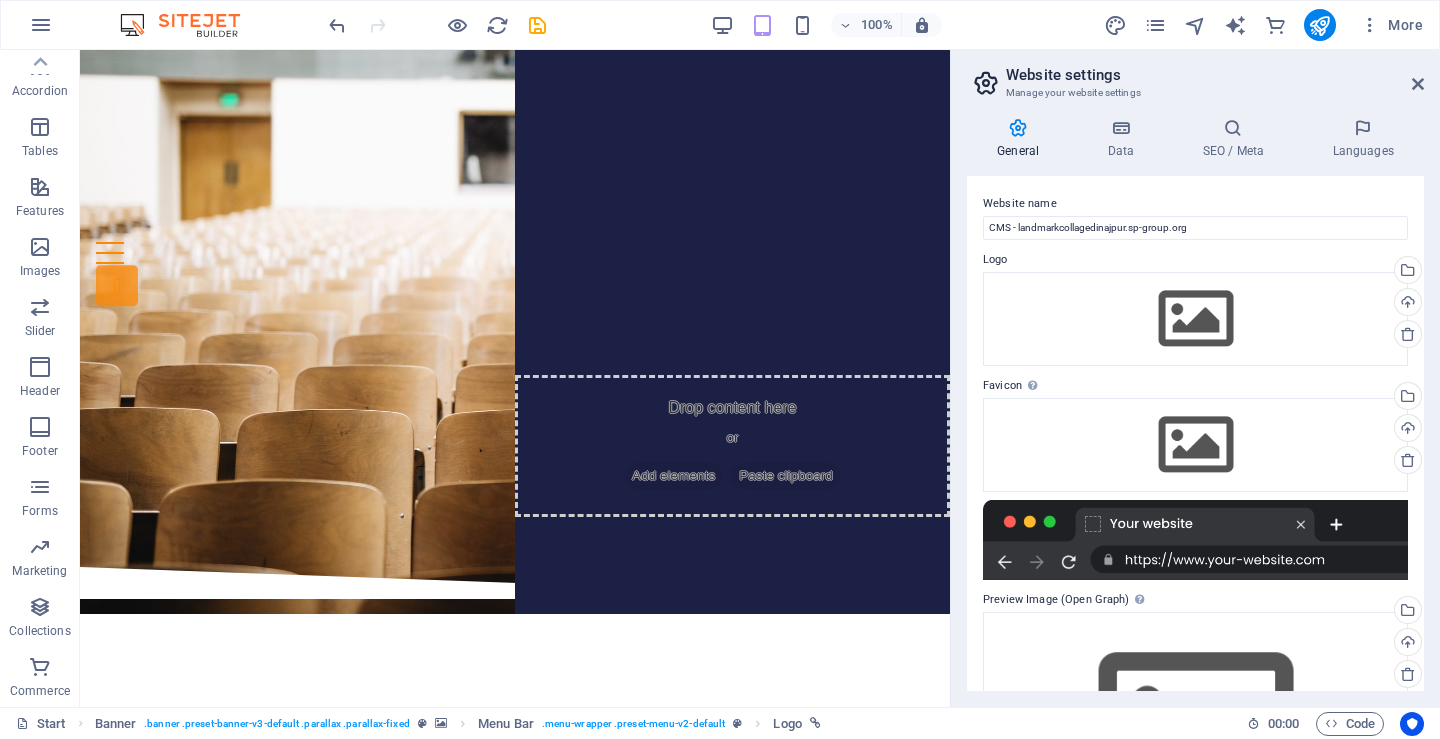 scroll, scrollTop: 0, scrollLeft: 0, axis: both 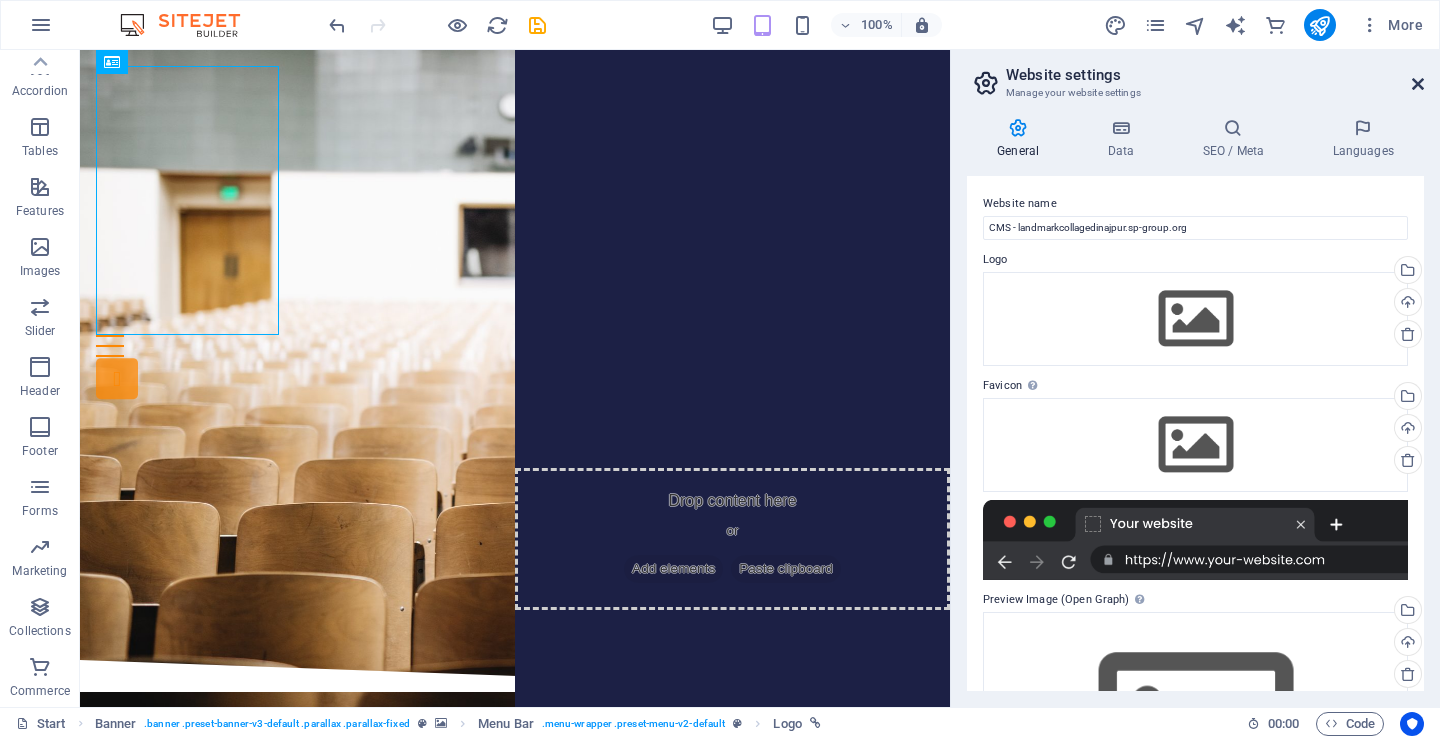 click at bounding box center [1418, 84] 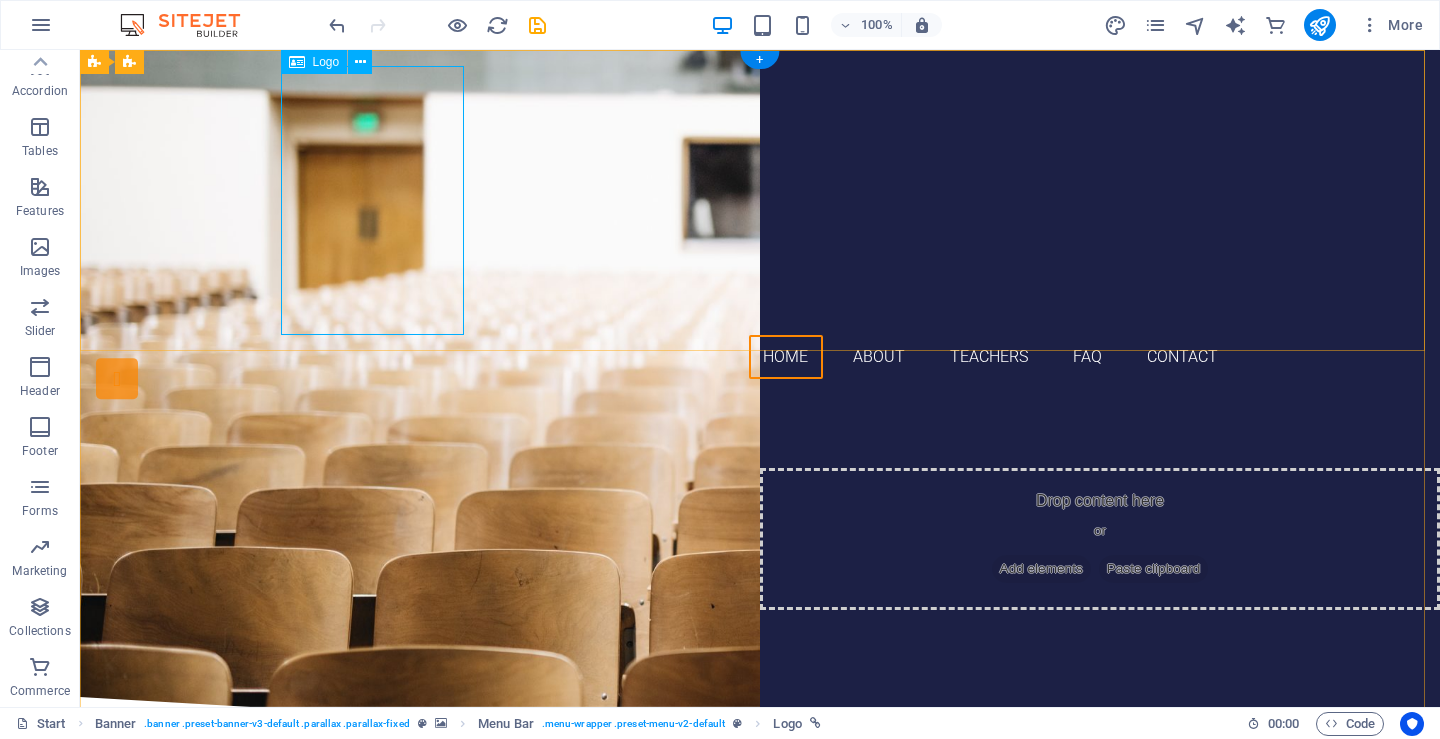 click at bounding box center [760, 200] 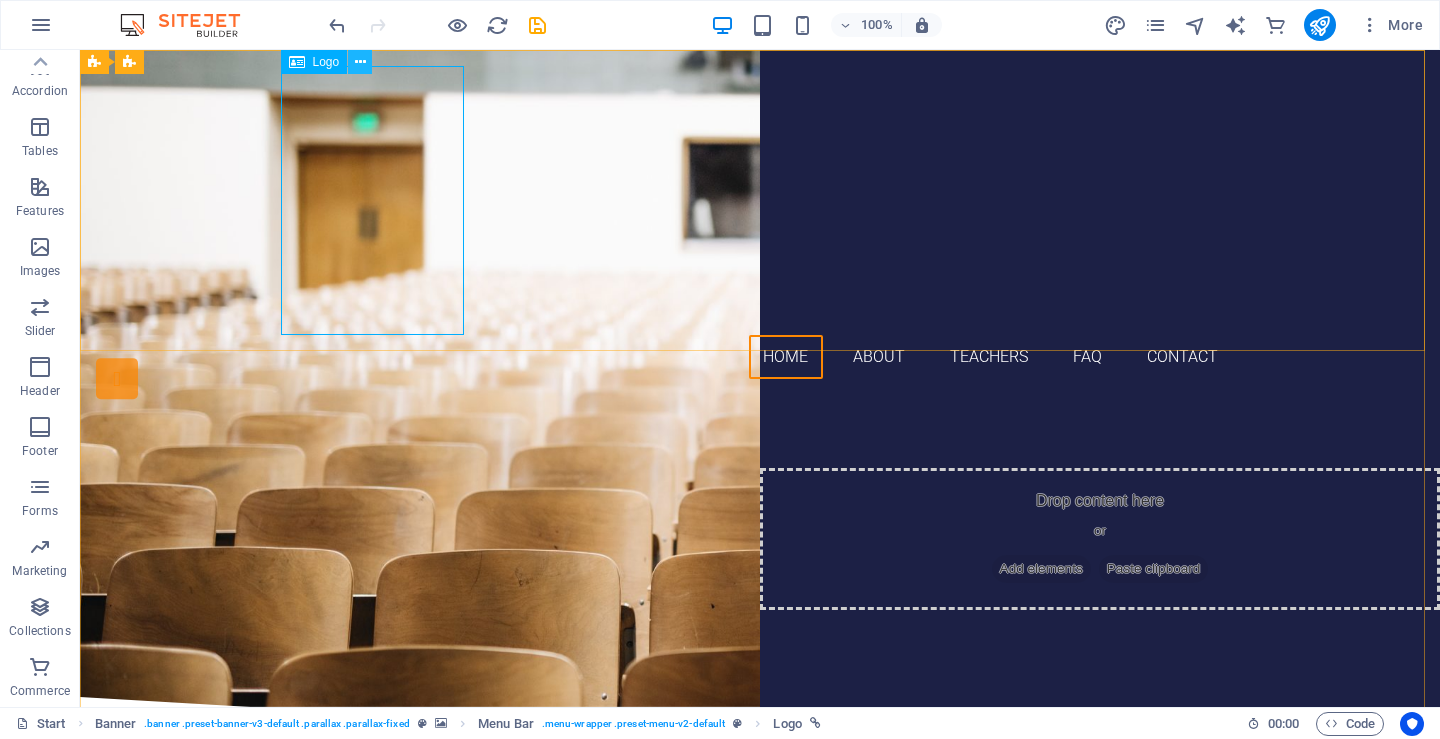 click at bounding box center [360, 62] 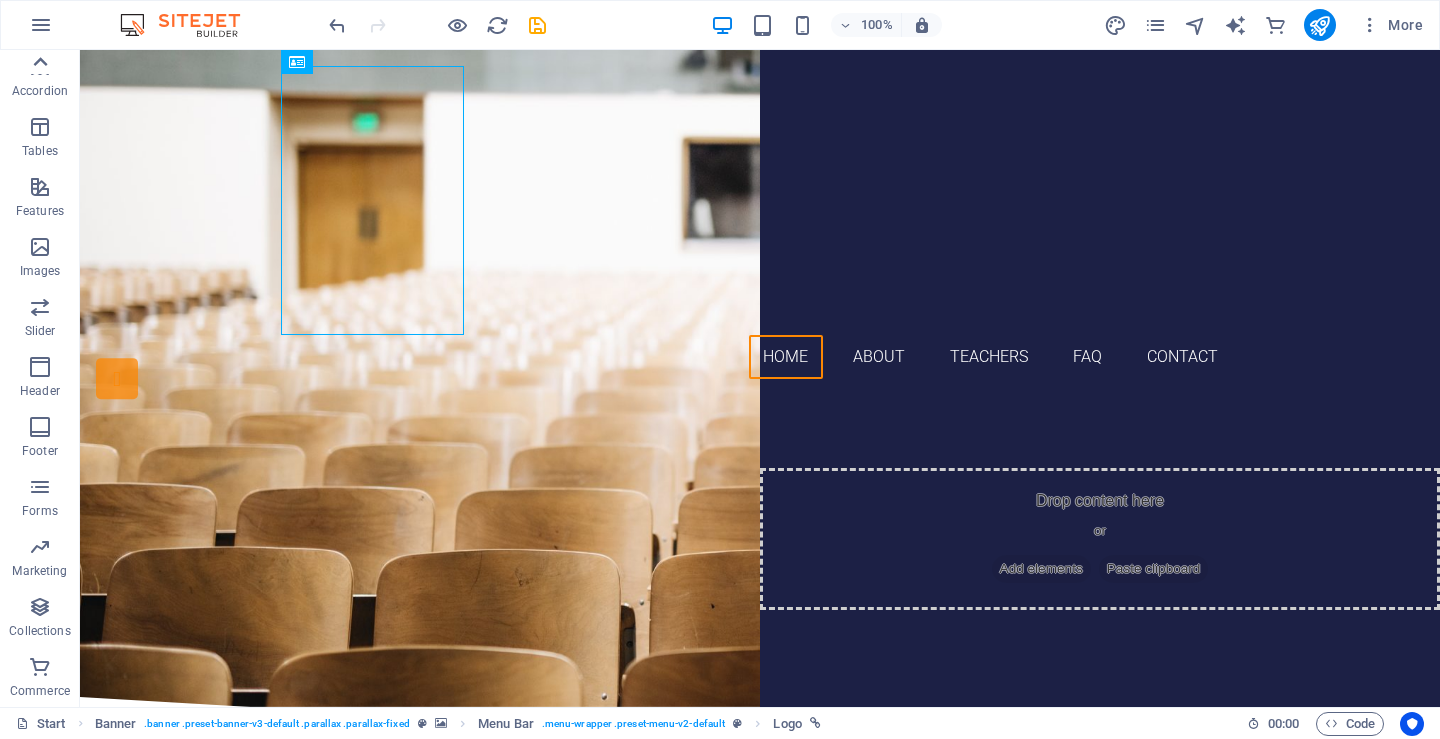 click 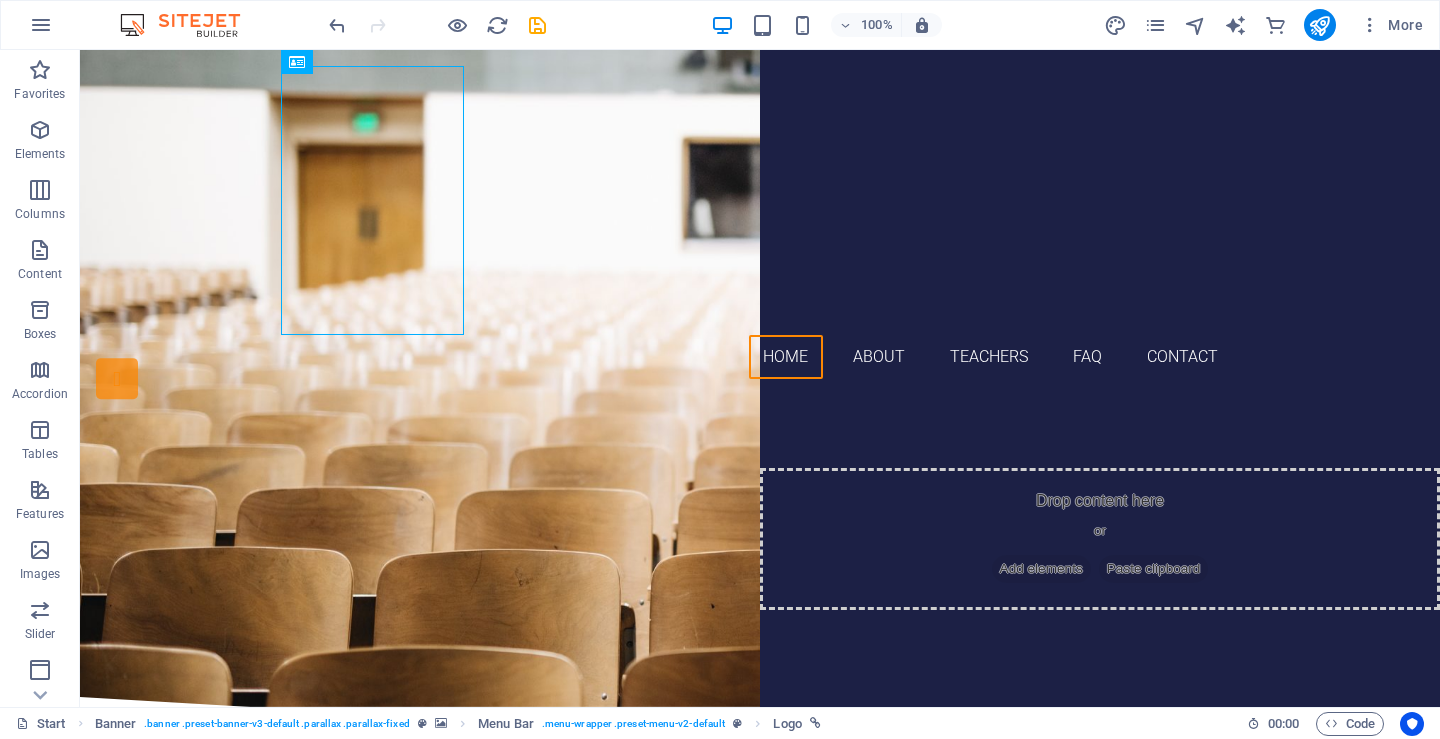 click on "Favorites" at bounding box center (40, 80) 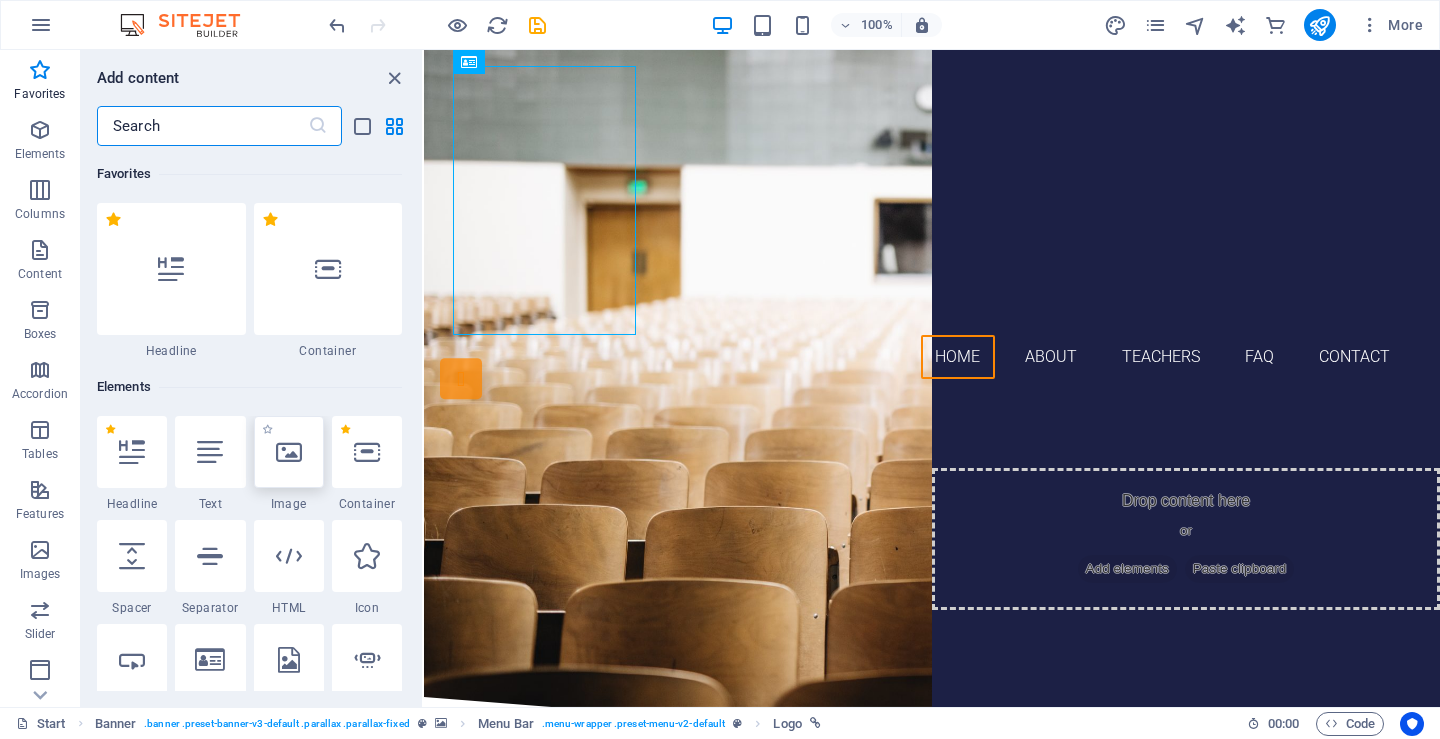 click at bounding box center [289, 452] 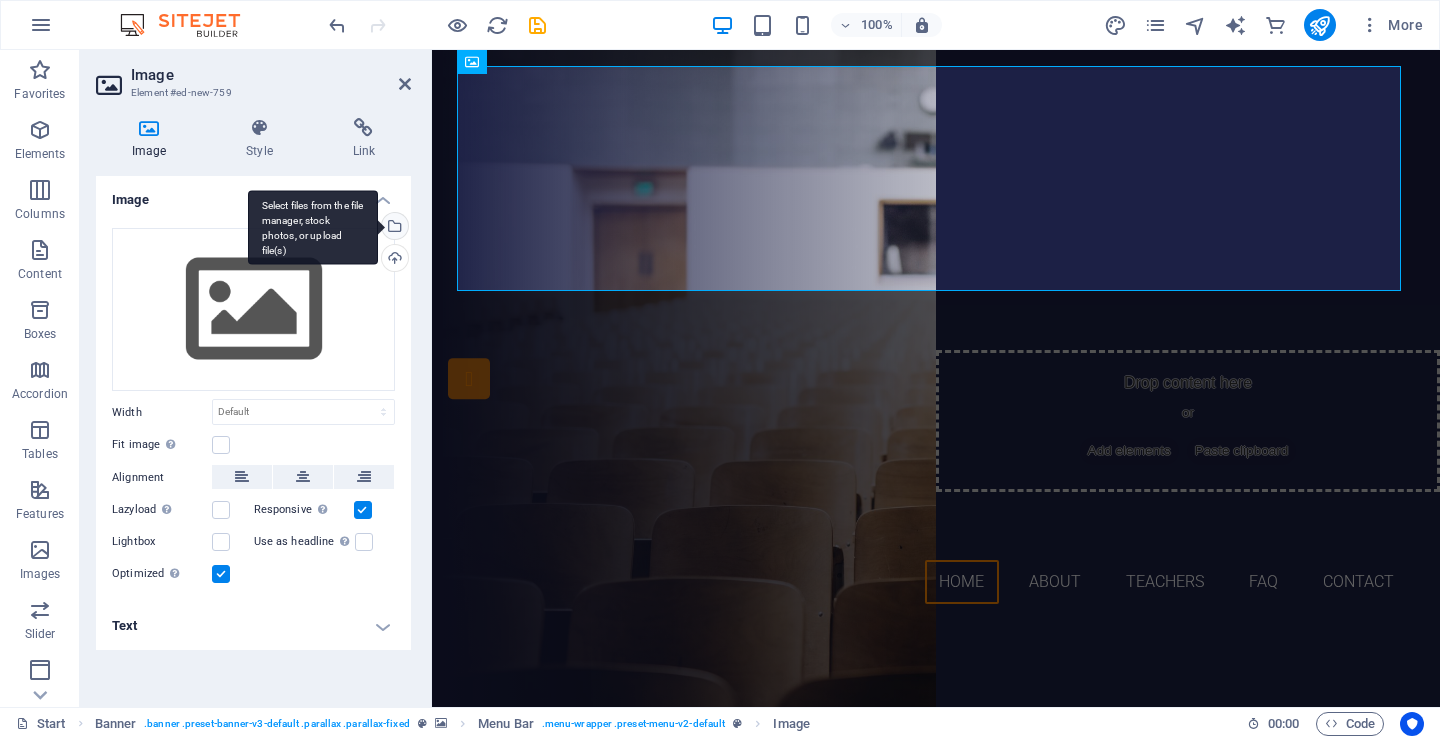 click on "Select files from the file manager, stock photos, or upload file(s)" at bounding box center (393, 228) 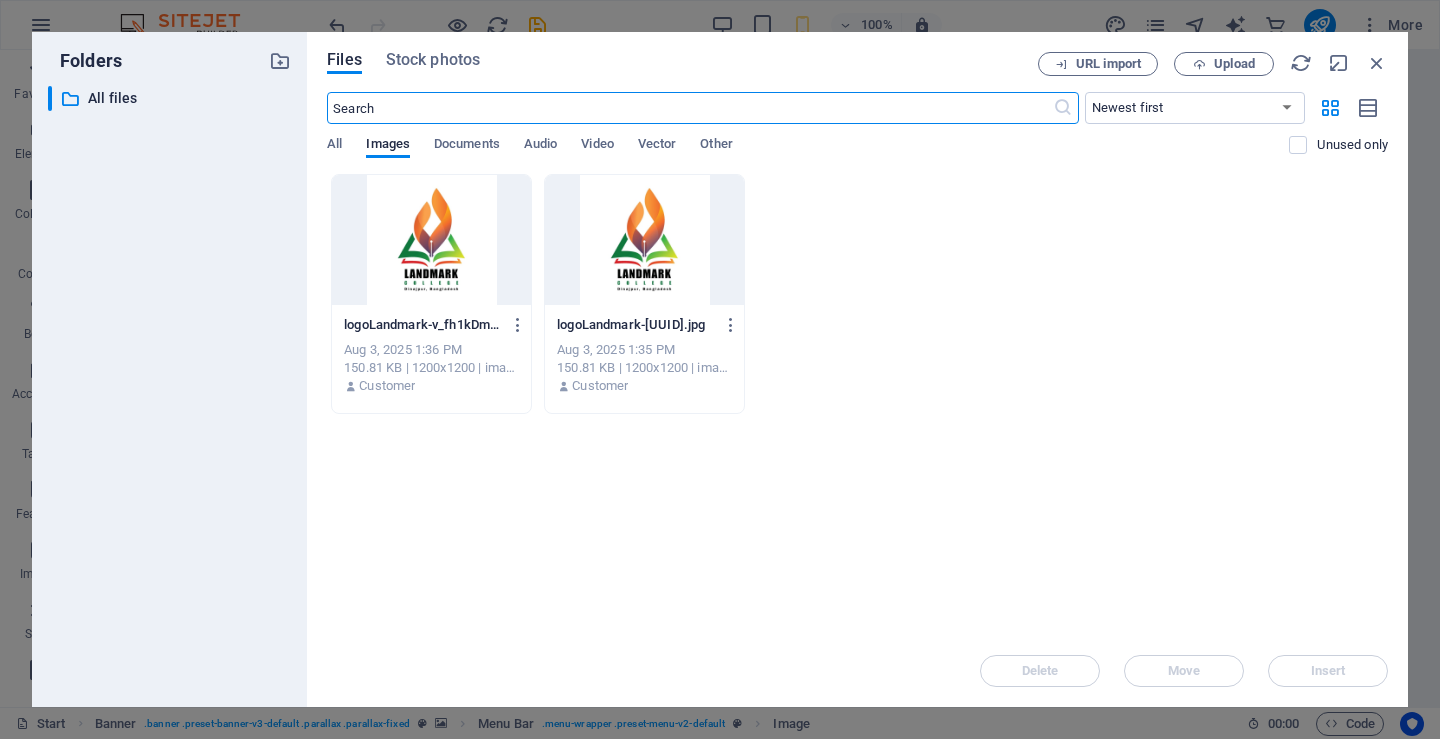 click at bounding box center (431, 240) 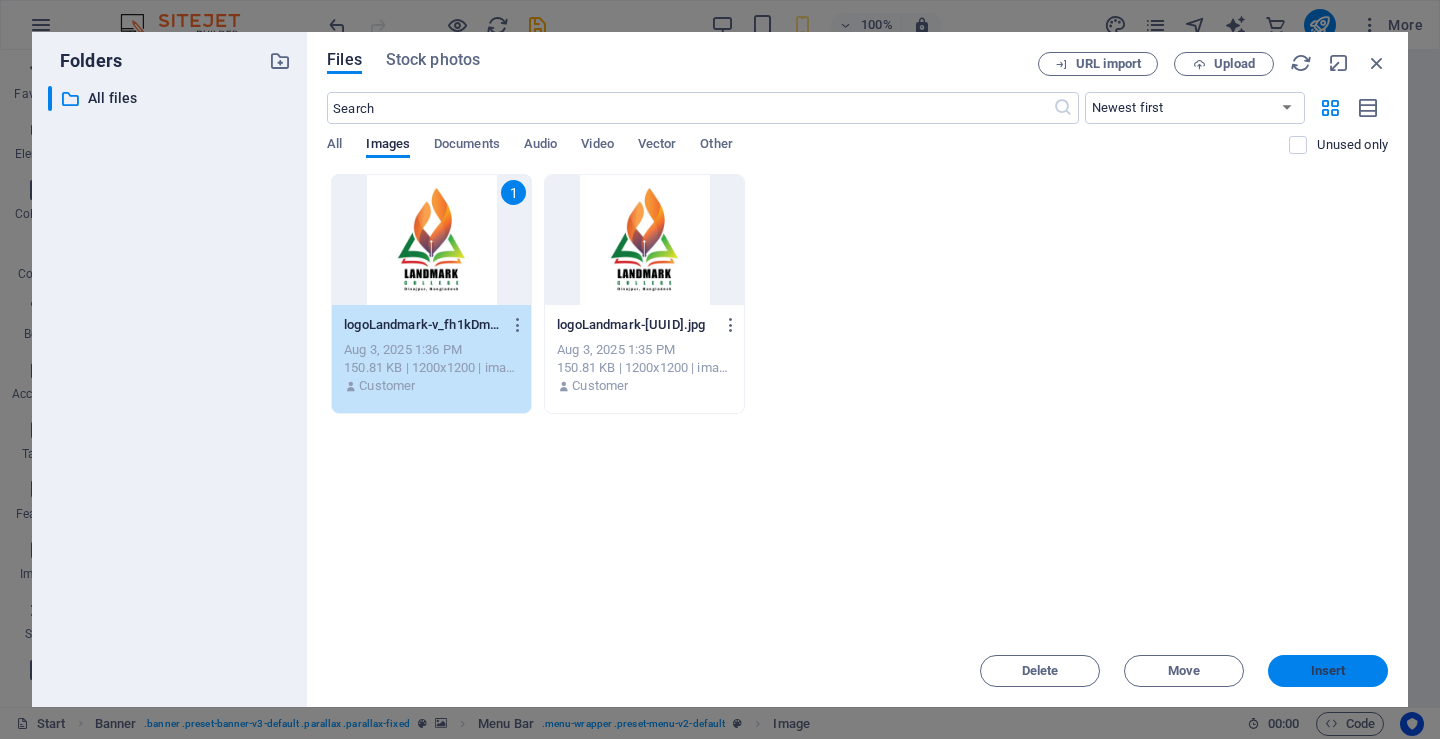 click on "Insert" at bounding box center (1328, 671) 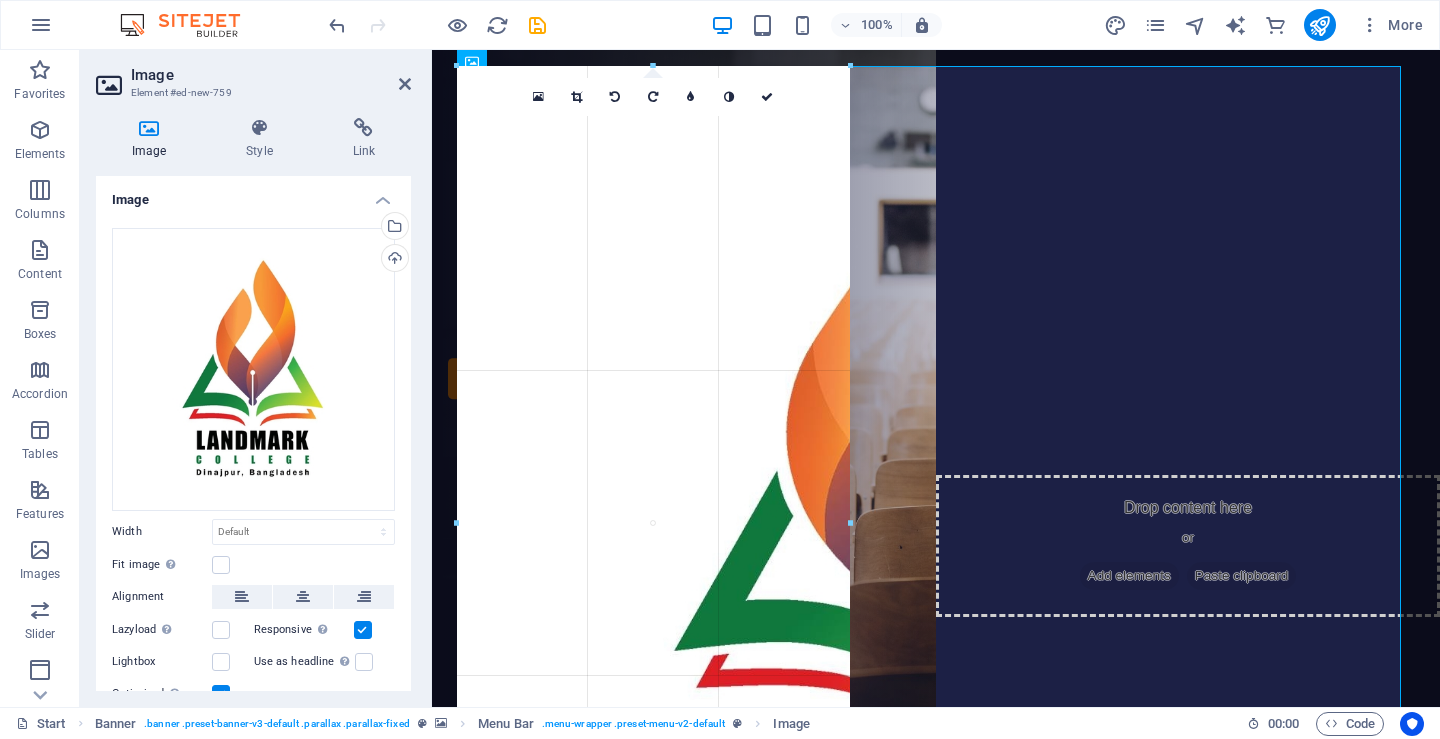 drag, startPoint x: 1401, startPoint y: 70, endPoint x: 826, endPoint y: 623, distance: 797.7681 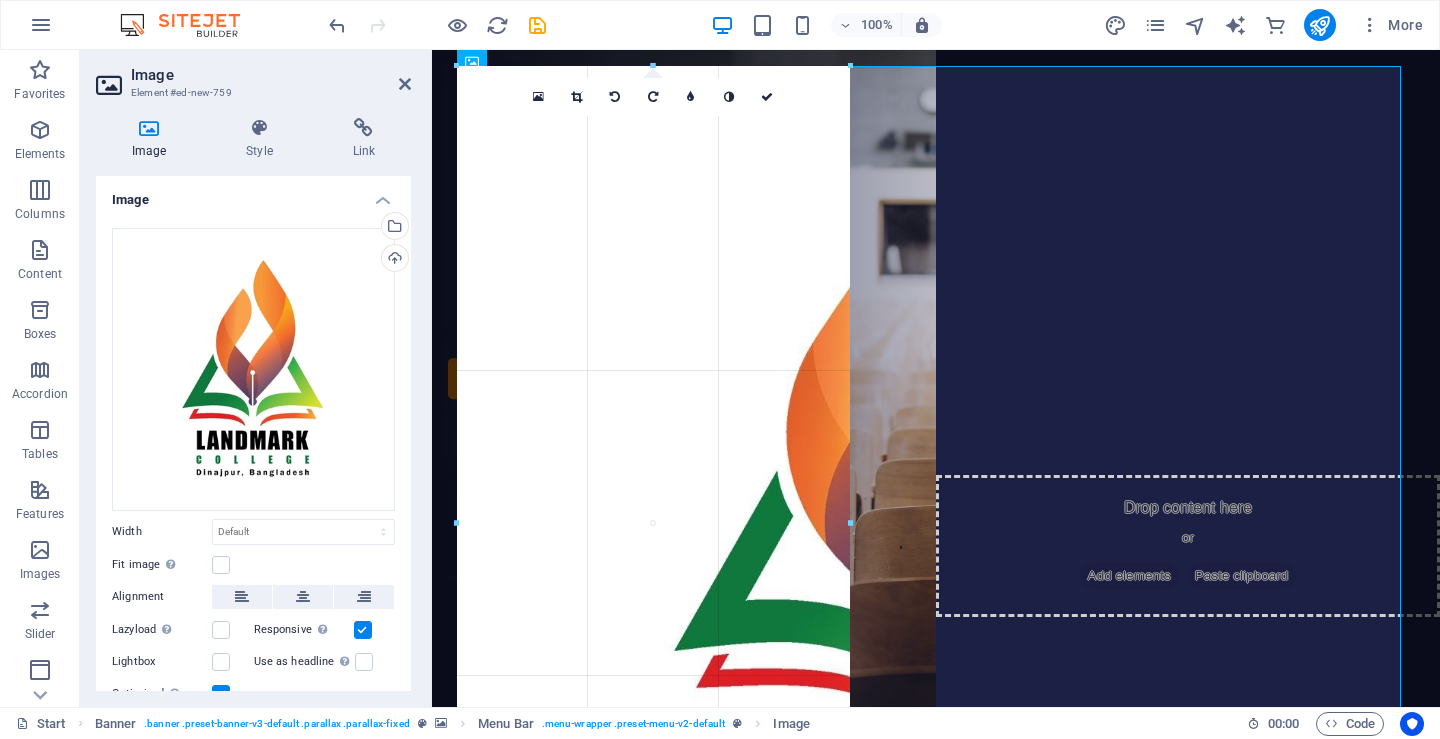 type on "668" 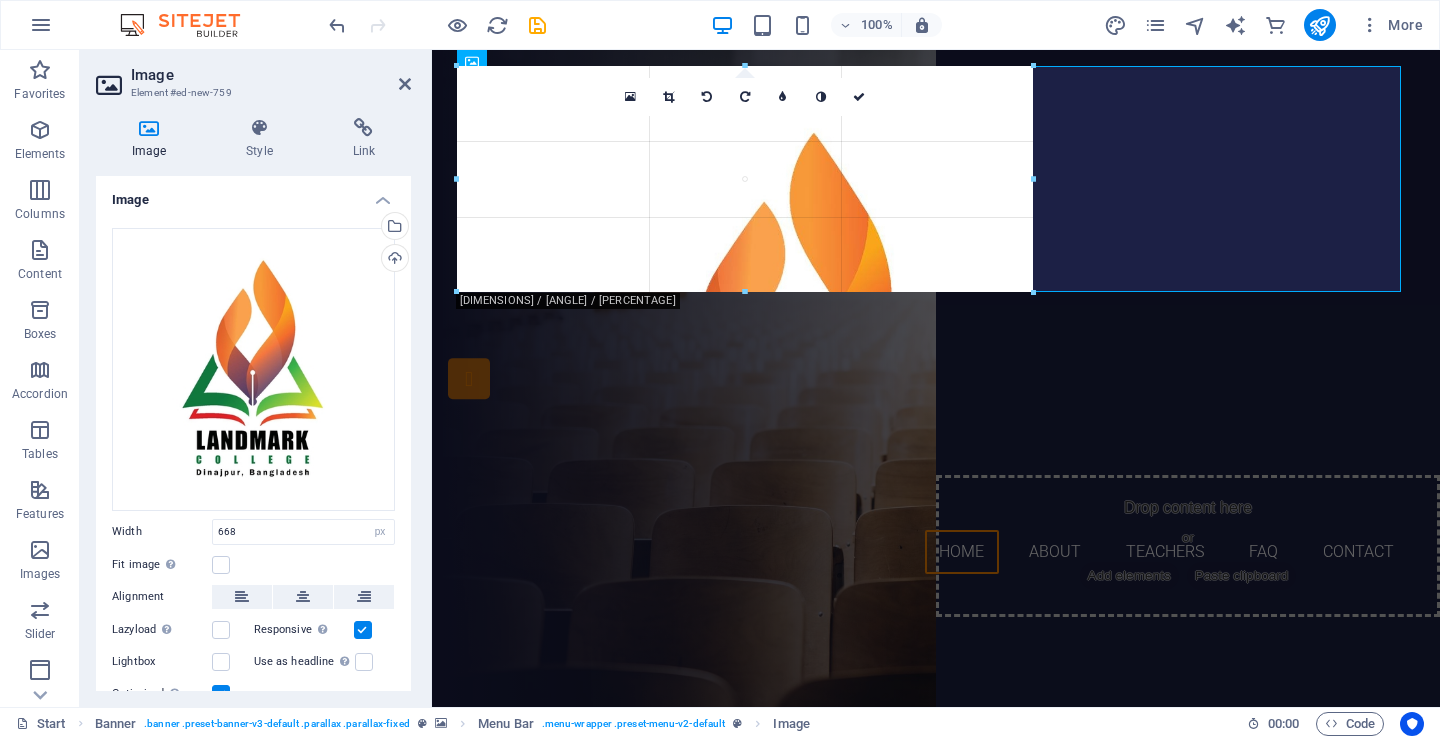 drag, startPoint x: 1126, startPoint y: 65, endPoint x: 665, endPoint y: 538, distance: 660.49225 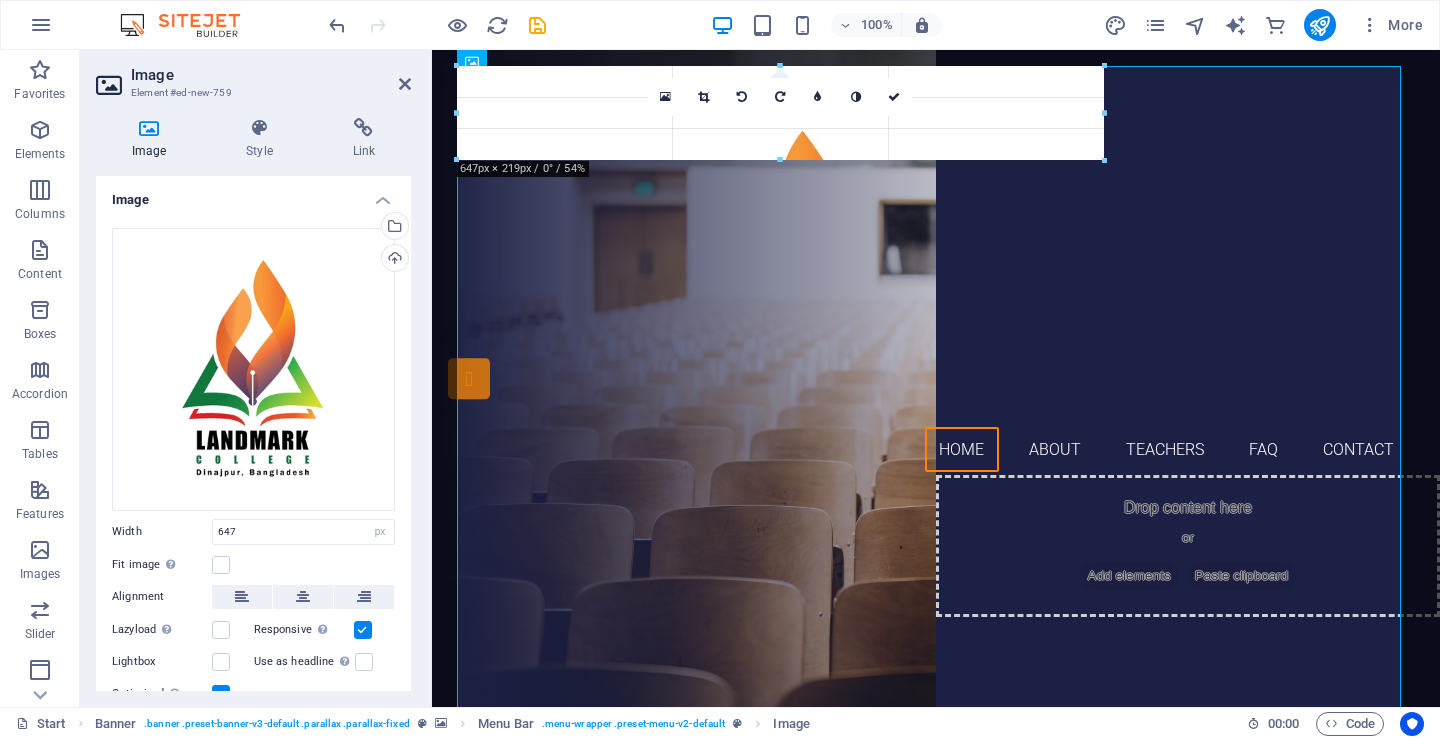 drag, startPoint x: 1102, startPoint y: 68, endPoint x: 729, endPoint y: 485, distance: 559.4801 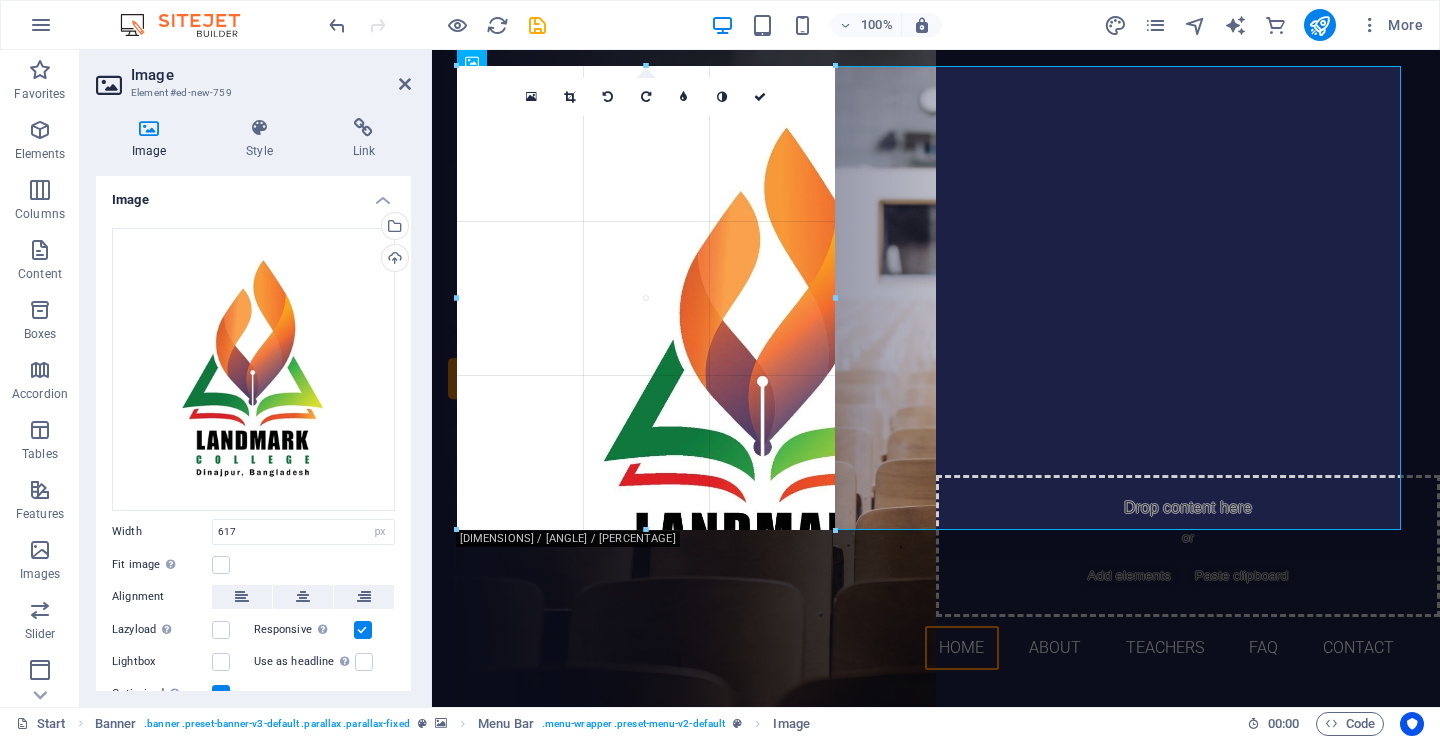 drag, startPoint x: 1072, startPoint y: 64, endPoint x: 777, endPoint y: 400, distance: 447.12527 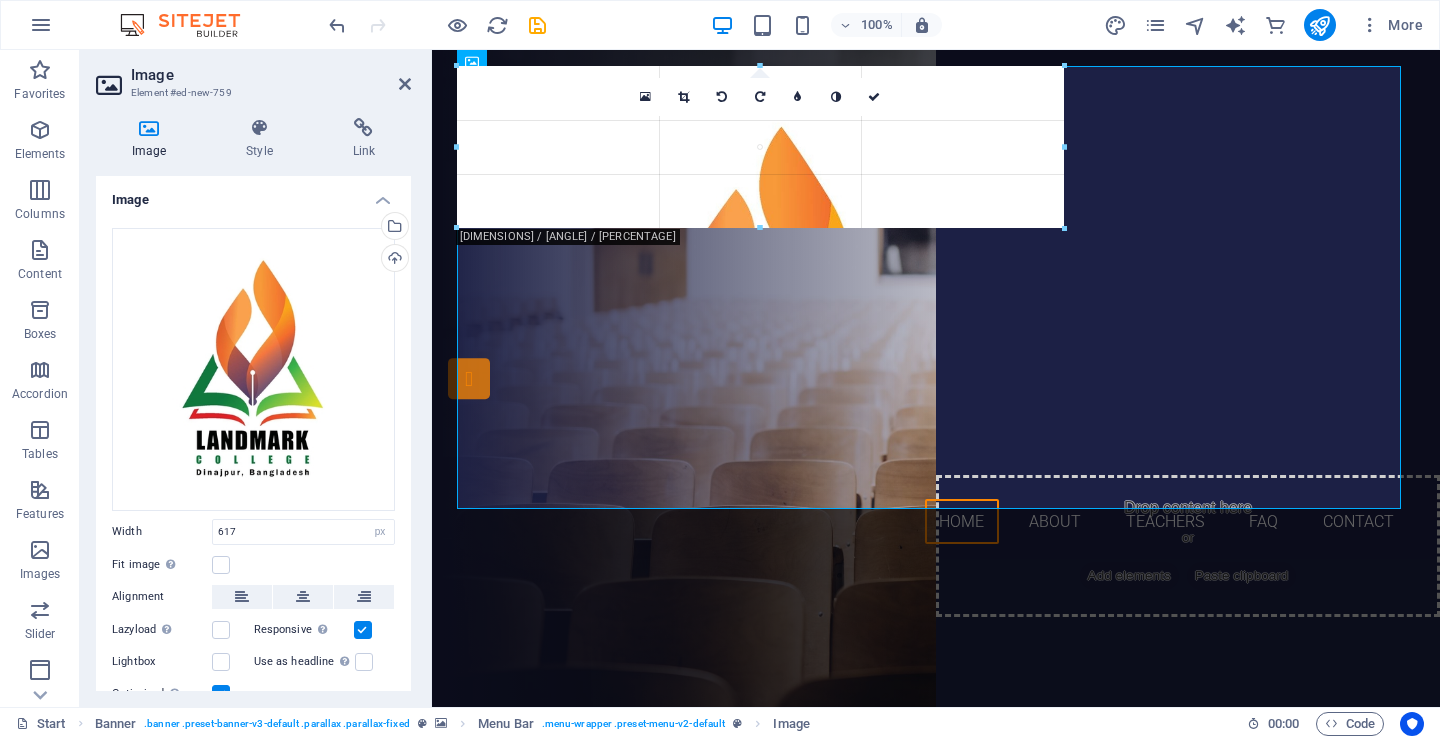 drag, startPoint x: 902, startPoint y: 64, endPoint x: 242, endPoint y: 354, distance: 720.9022 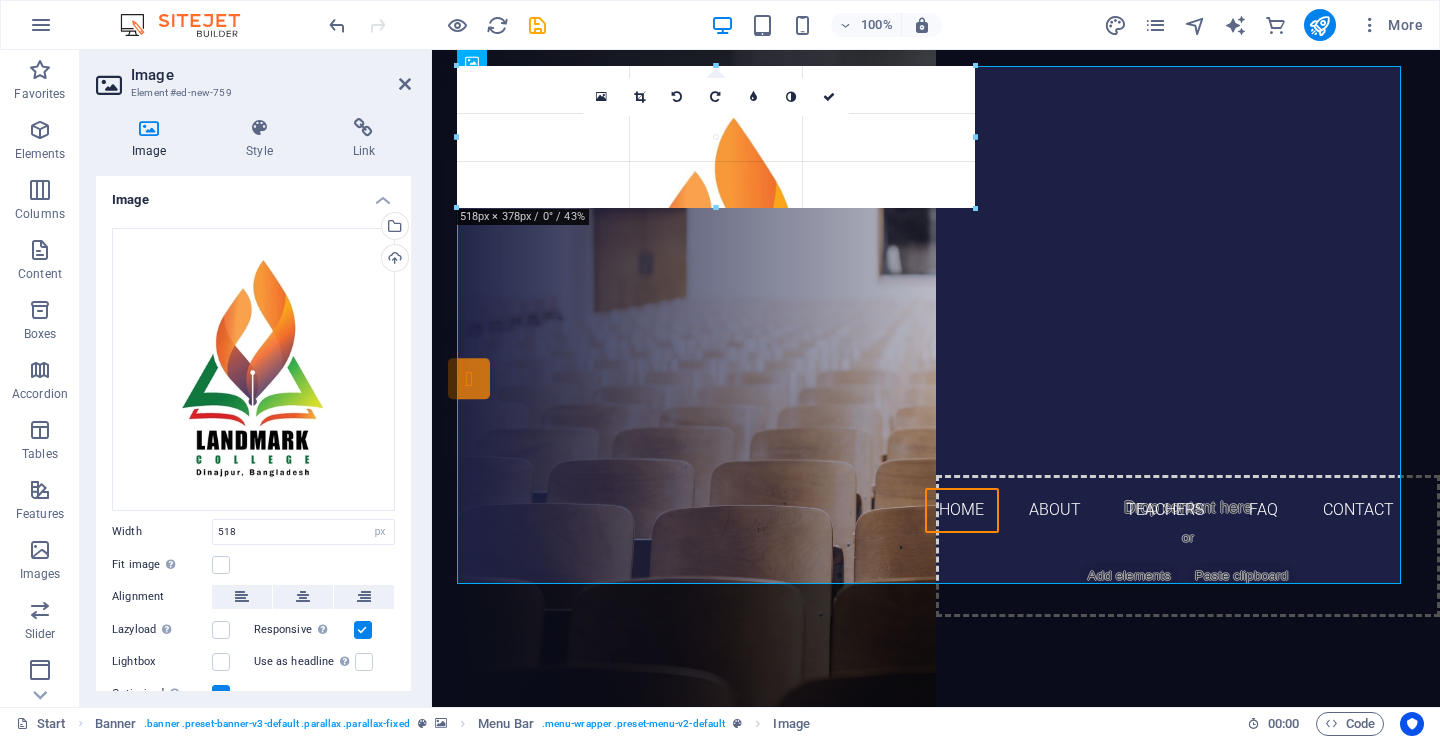 drag, startPoint x: 972, startPoint y: 67, endPoint x: 646, endPoint y: 344, distance: 427.79083 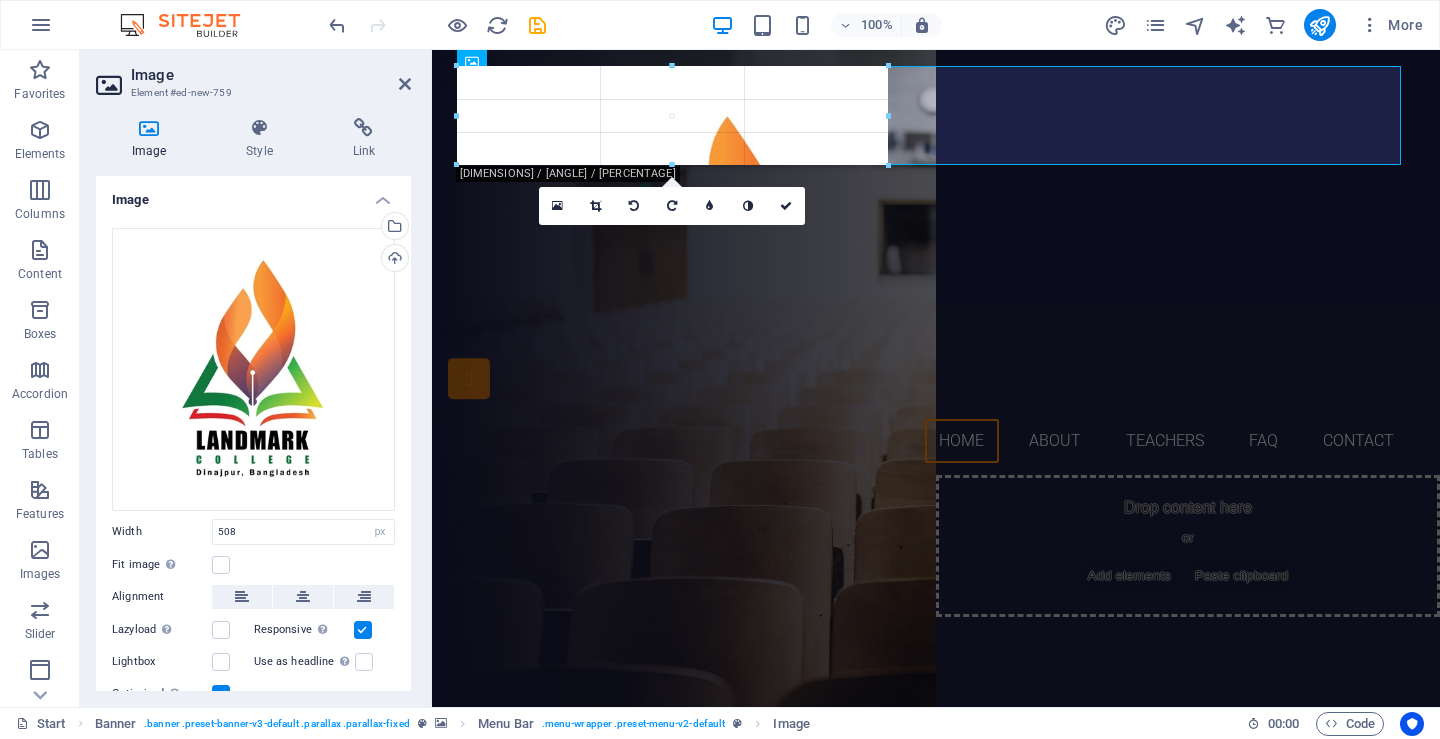 drag, startPoint x: 964, startPoint y: 67, endPoint x: 544, endPoint y: 491, distance: 596.8048 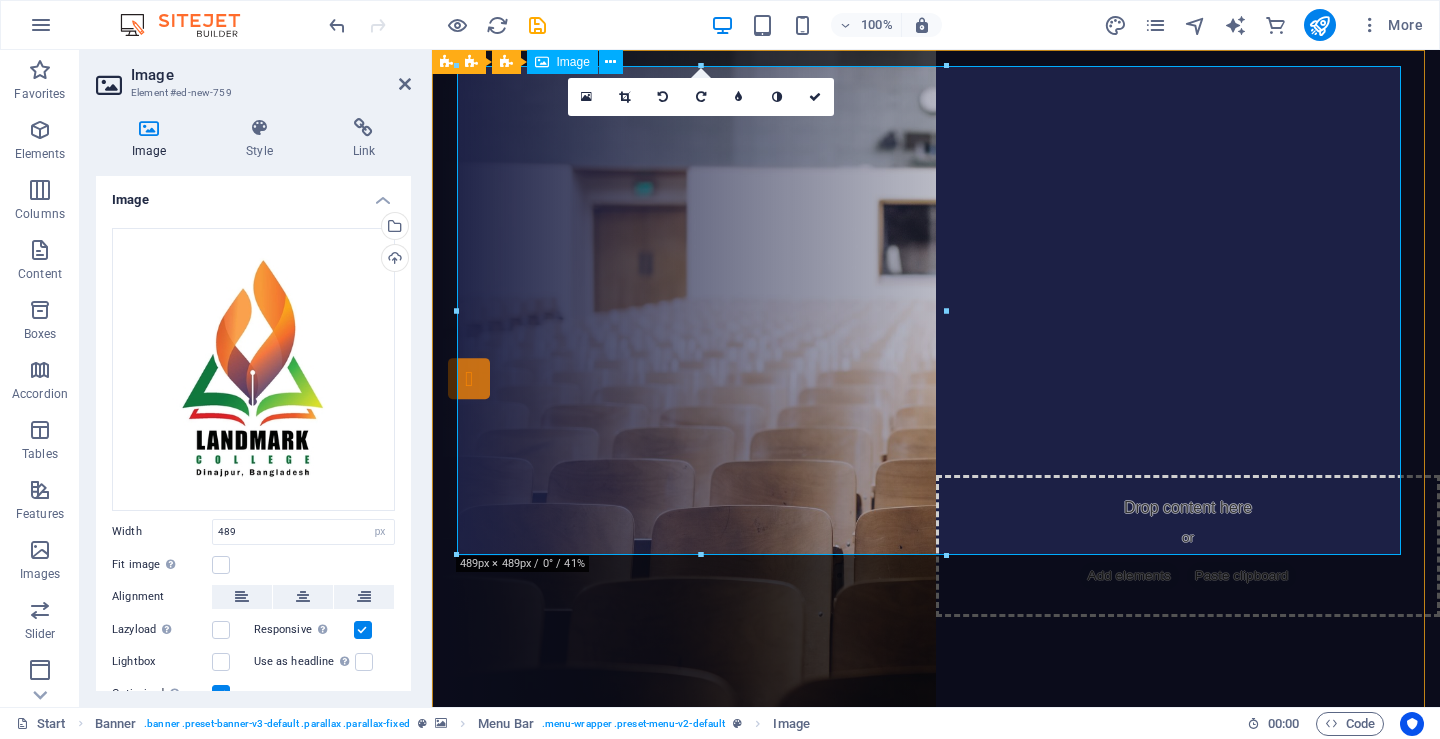 drag, startPoint x: 1376, startPoint y: 166, endPoint x: 694, endPoint y: 194, distance: 682.5745 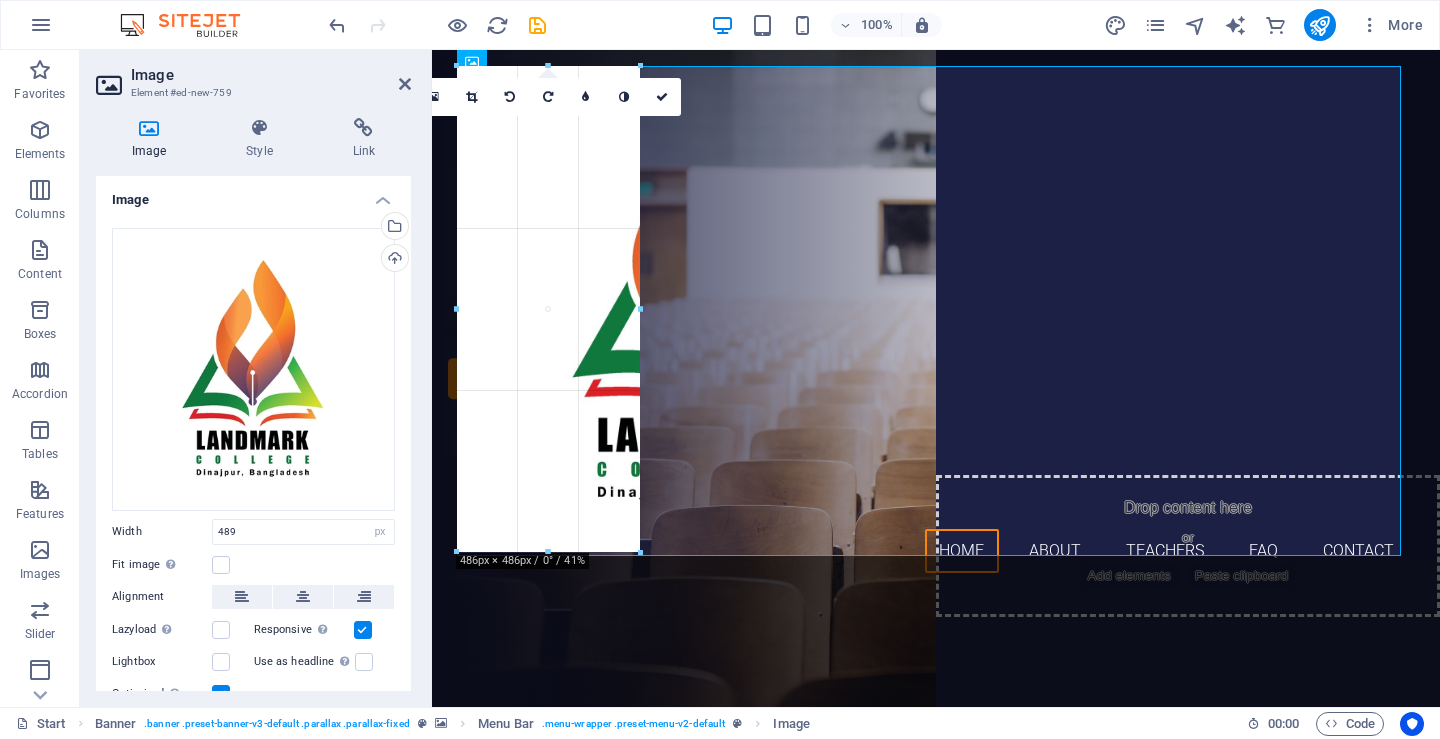 drag, startPoint x: 953, startPoint y: 310, endPoint x: 636, endPoint y: 316, distance: 317.05676 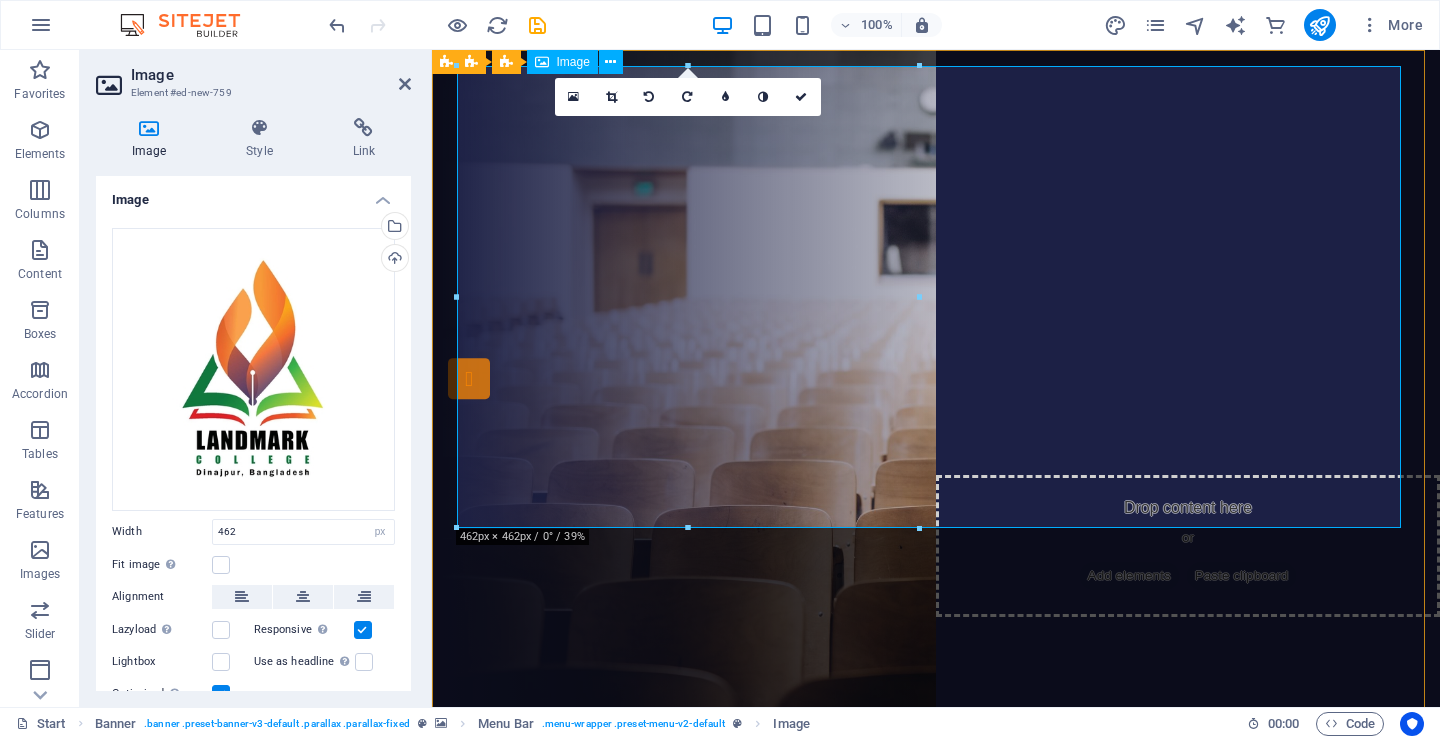 drag, startPoint x: 1349, startPoint y: 343, endPoint x: 678, endPoint y: 295, distance: 672.71466 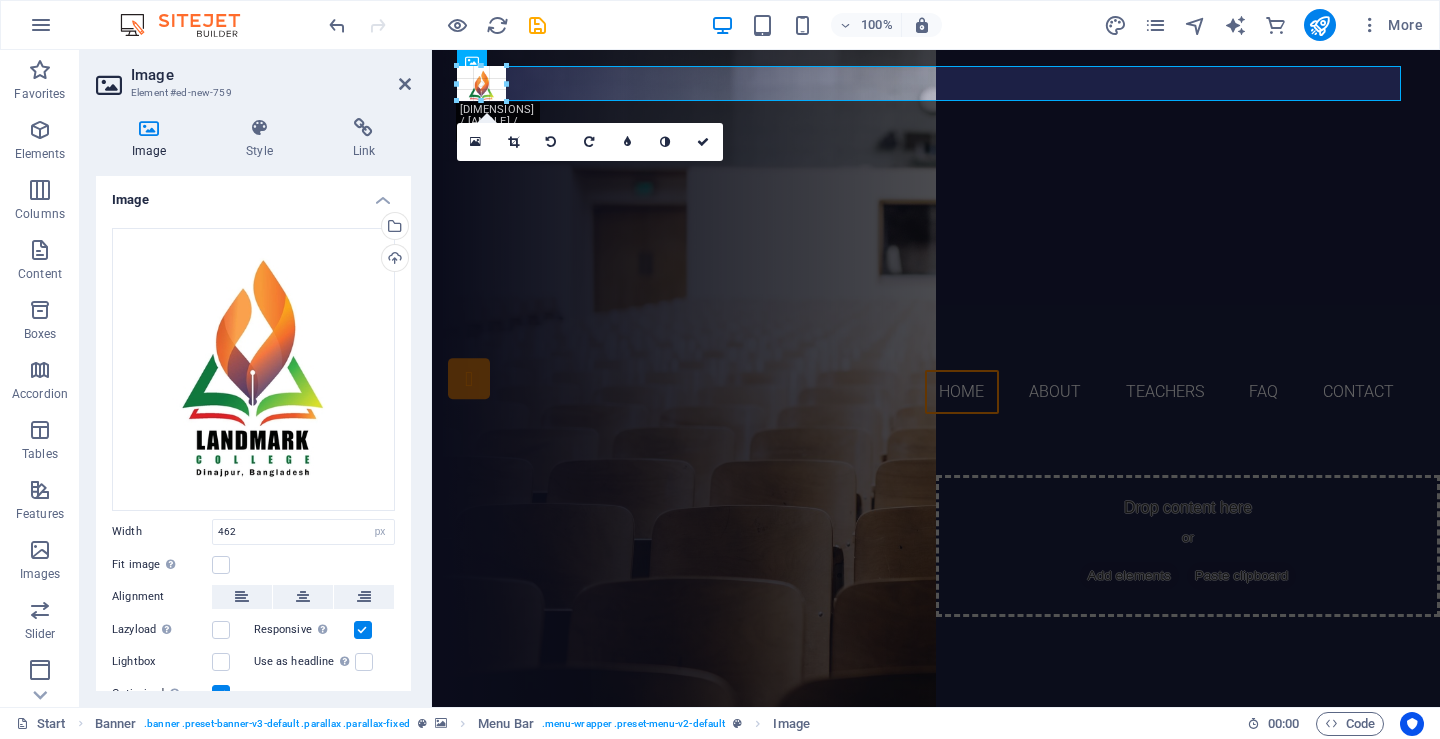 type on "49" 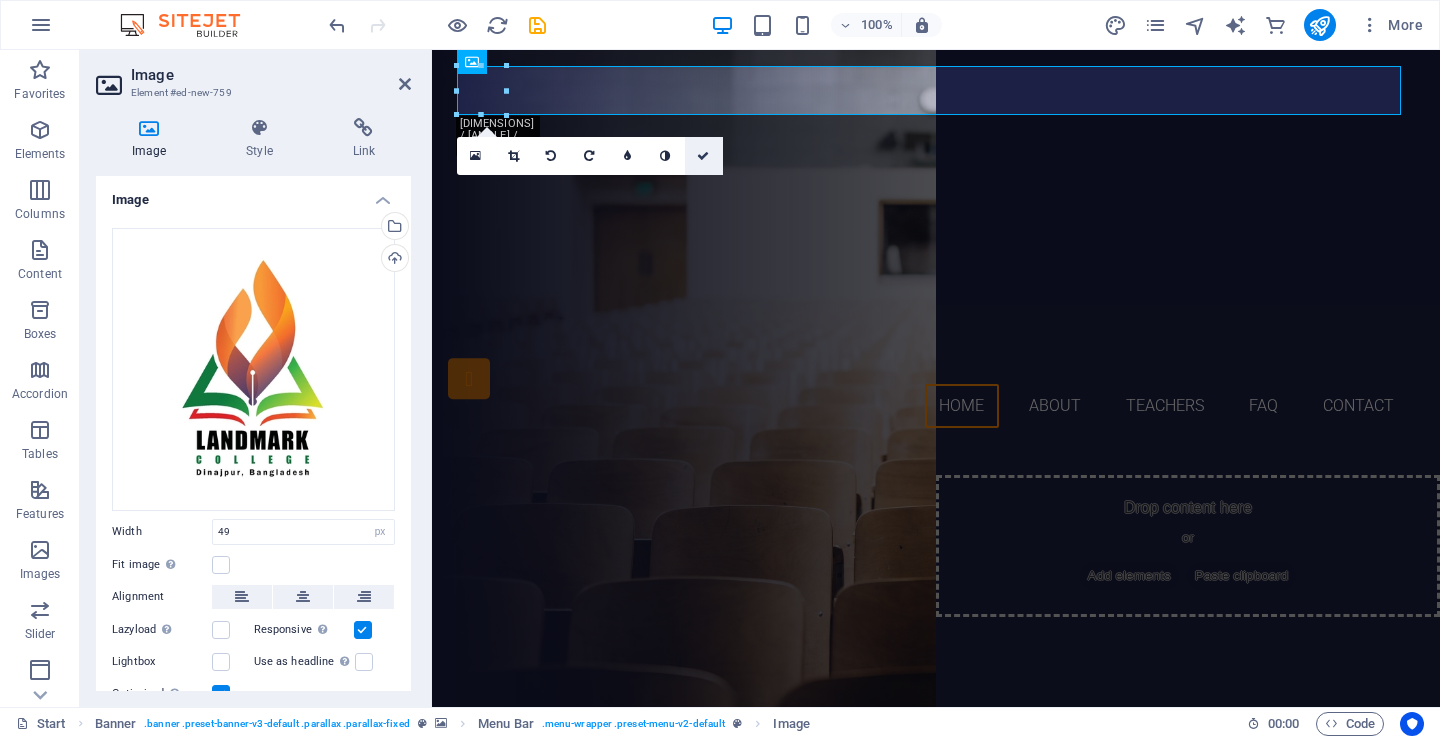 click at bounding box center [703, 156] 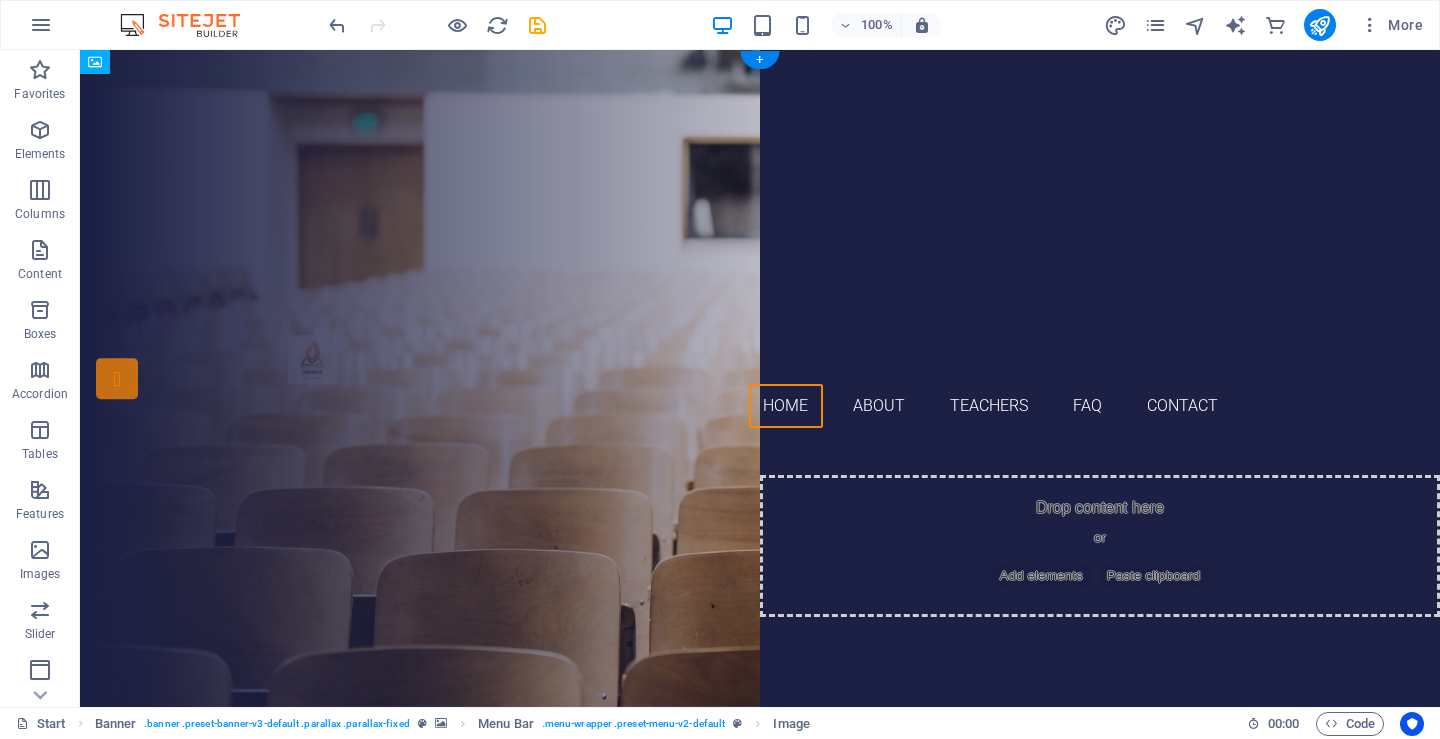 drag, startPoint x: 303, startPoint y: 82, endPoint x: 306, endPoint y: 162, distance: 80.05623 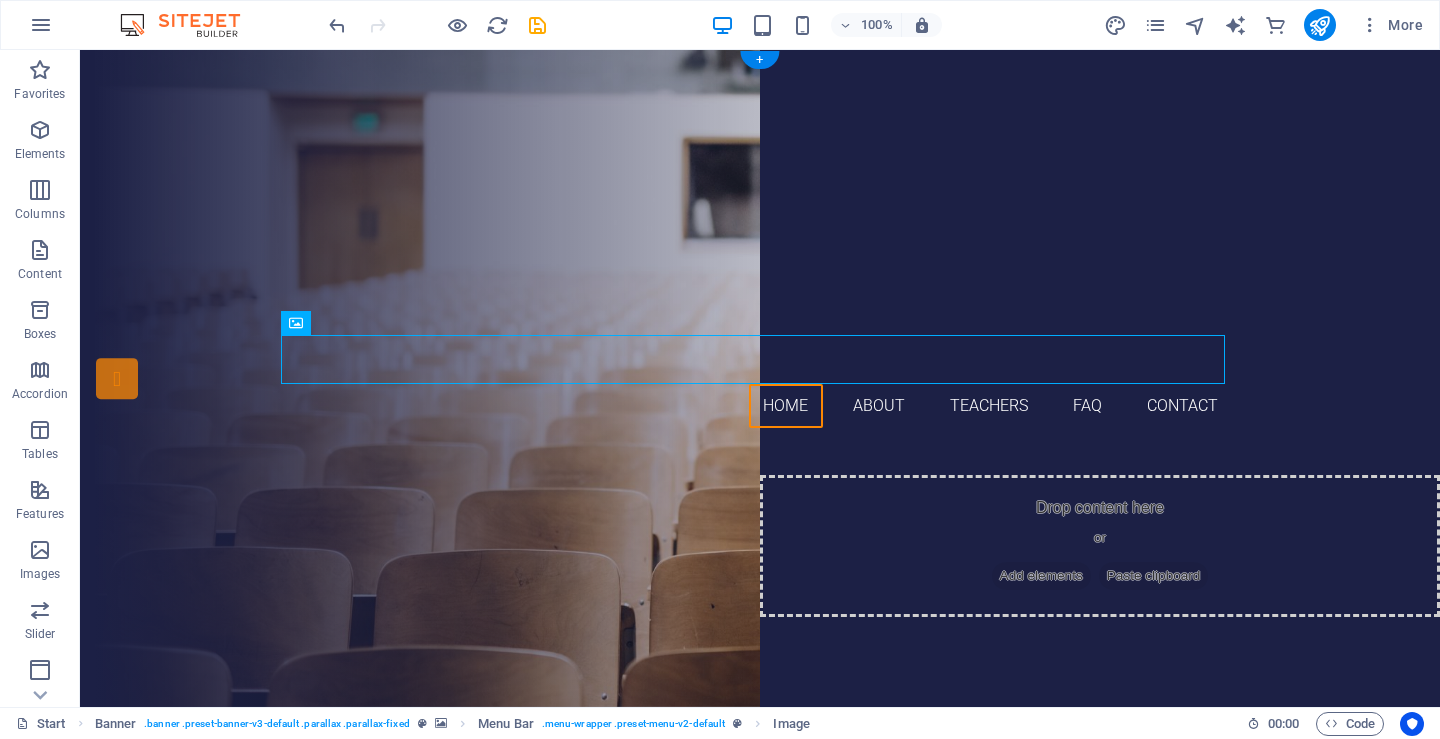 click at bounding box center [760, 200] 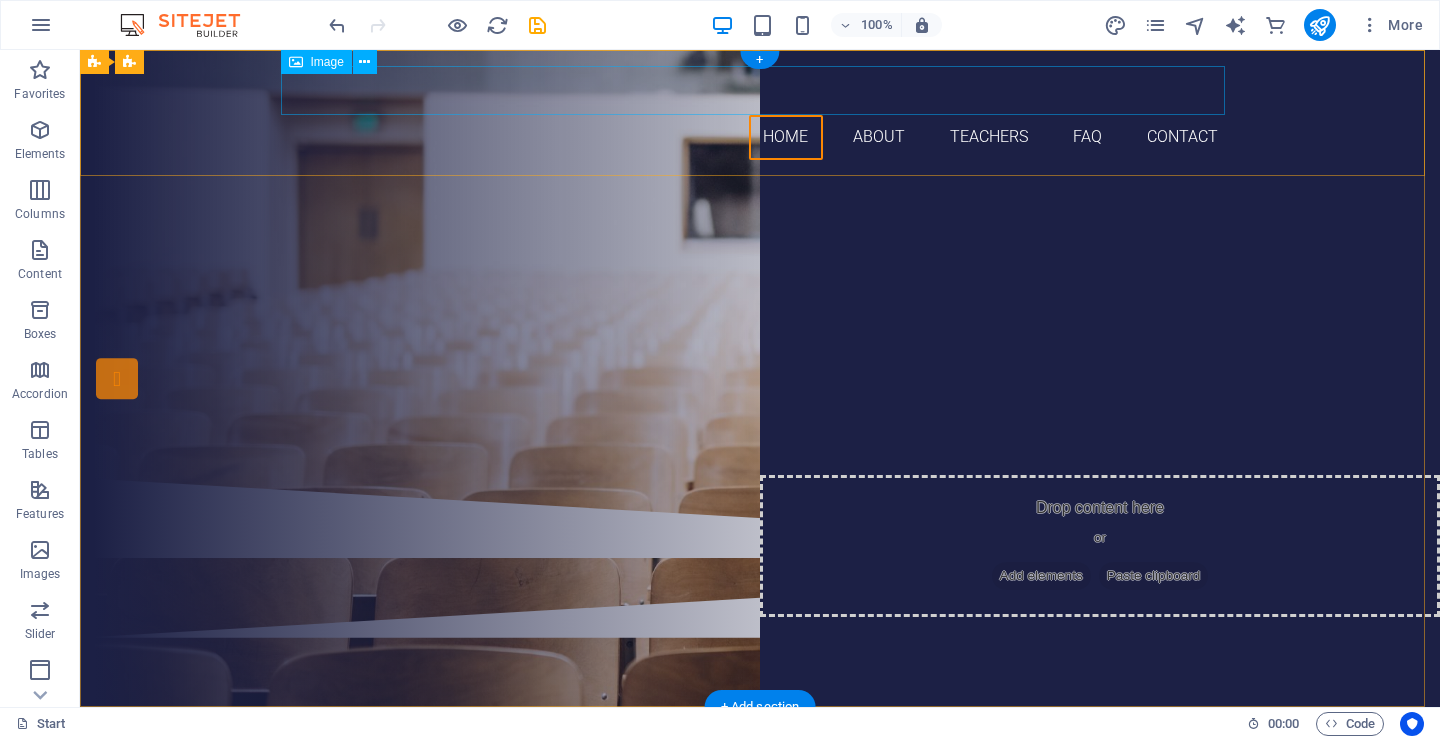 click at bounding box center [760, 90] 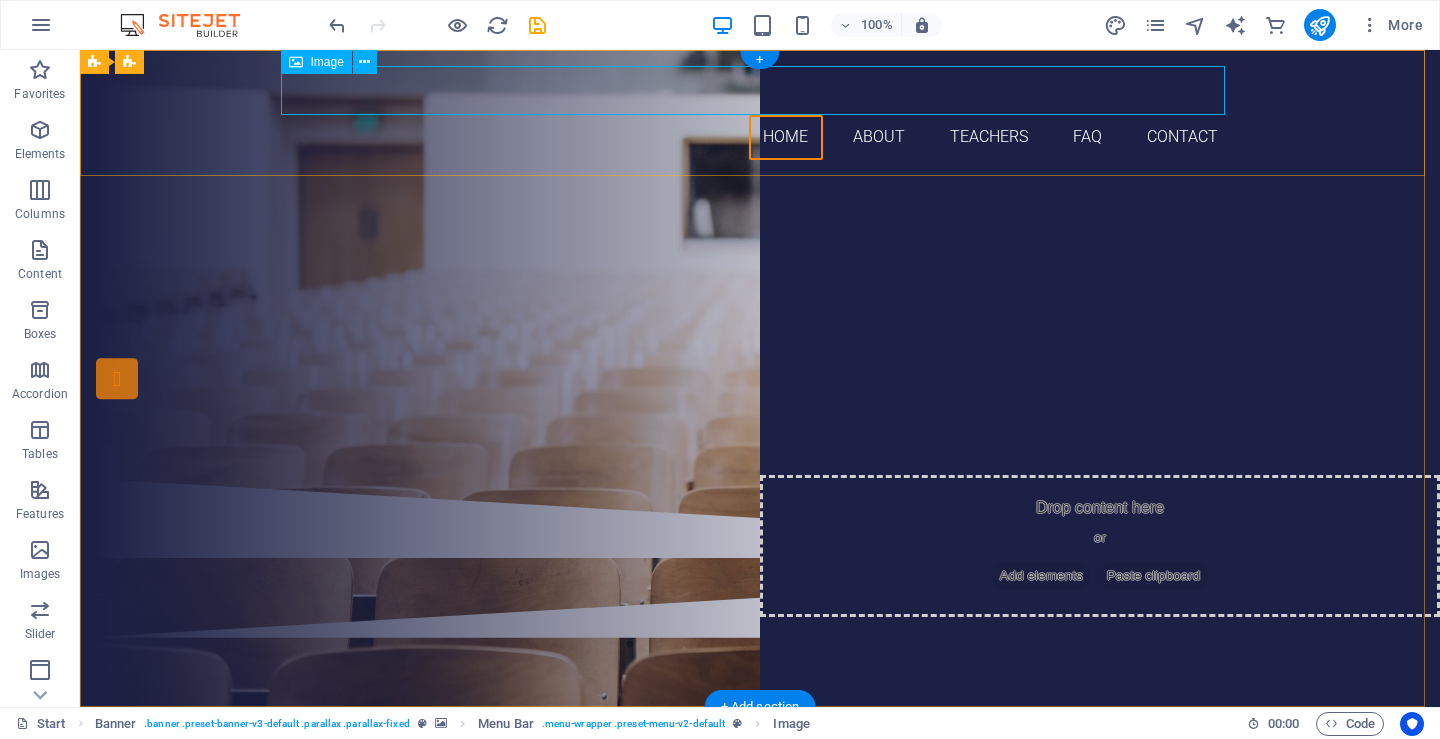 click at bounding box center (760, 90) 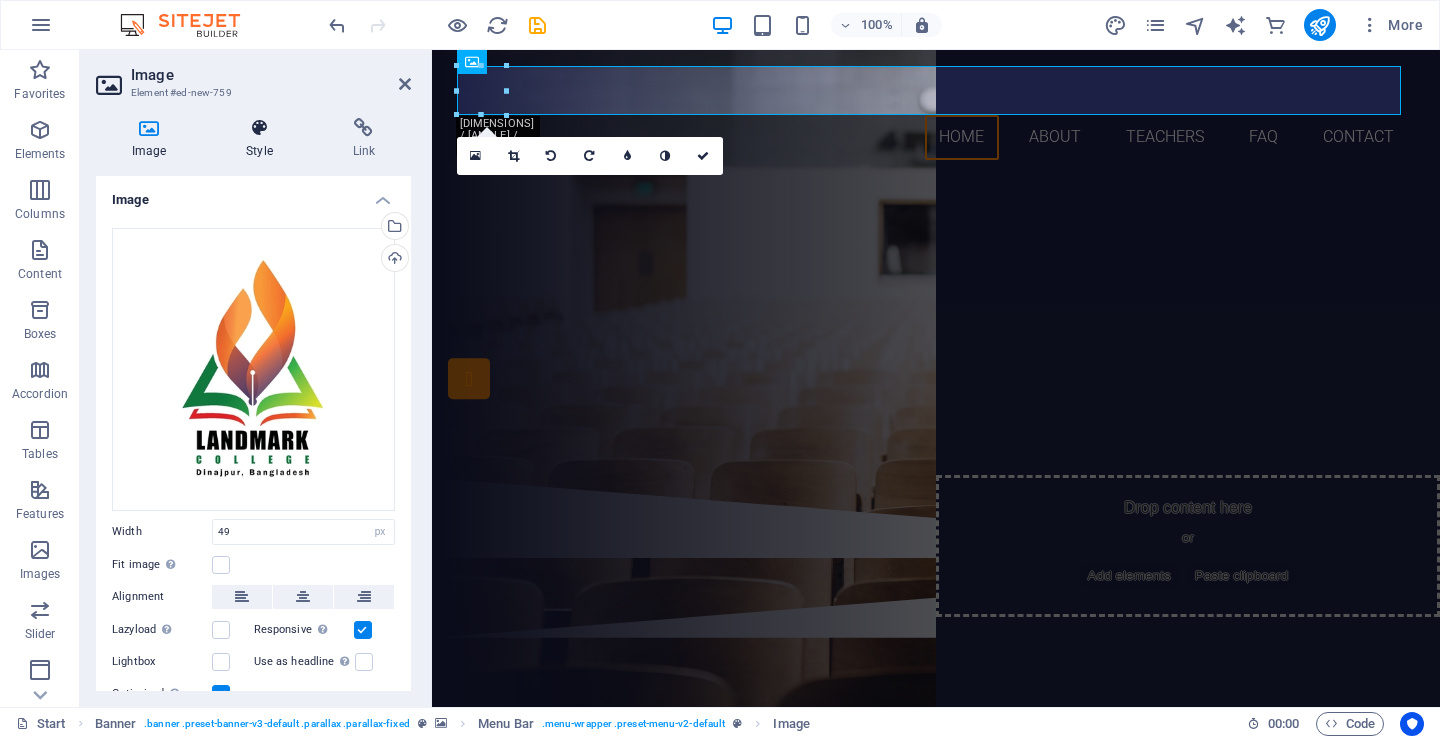 click on "Style" at bounding box center (263, 139) 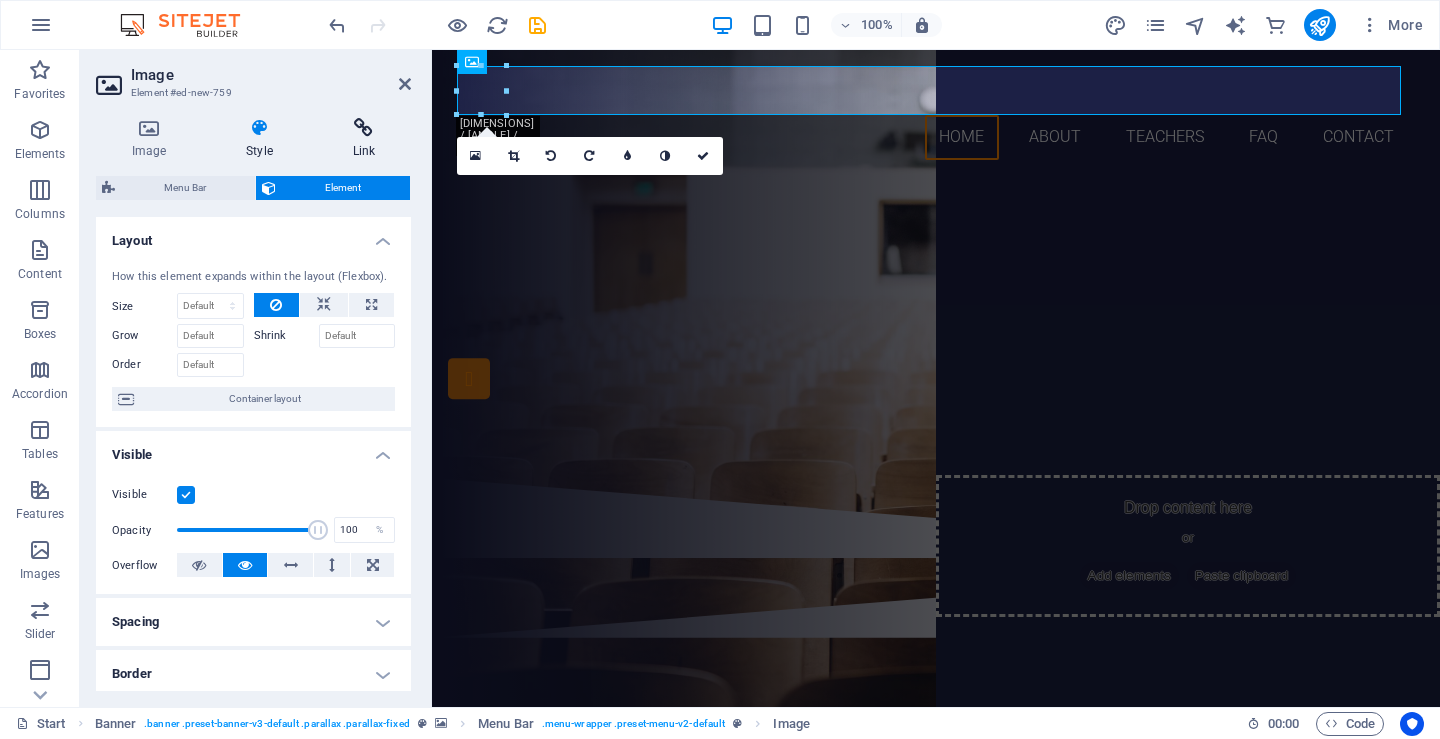 click on "Link" at bounding box center [364, 139] 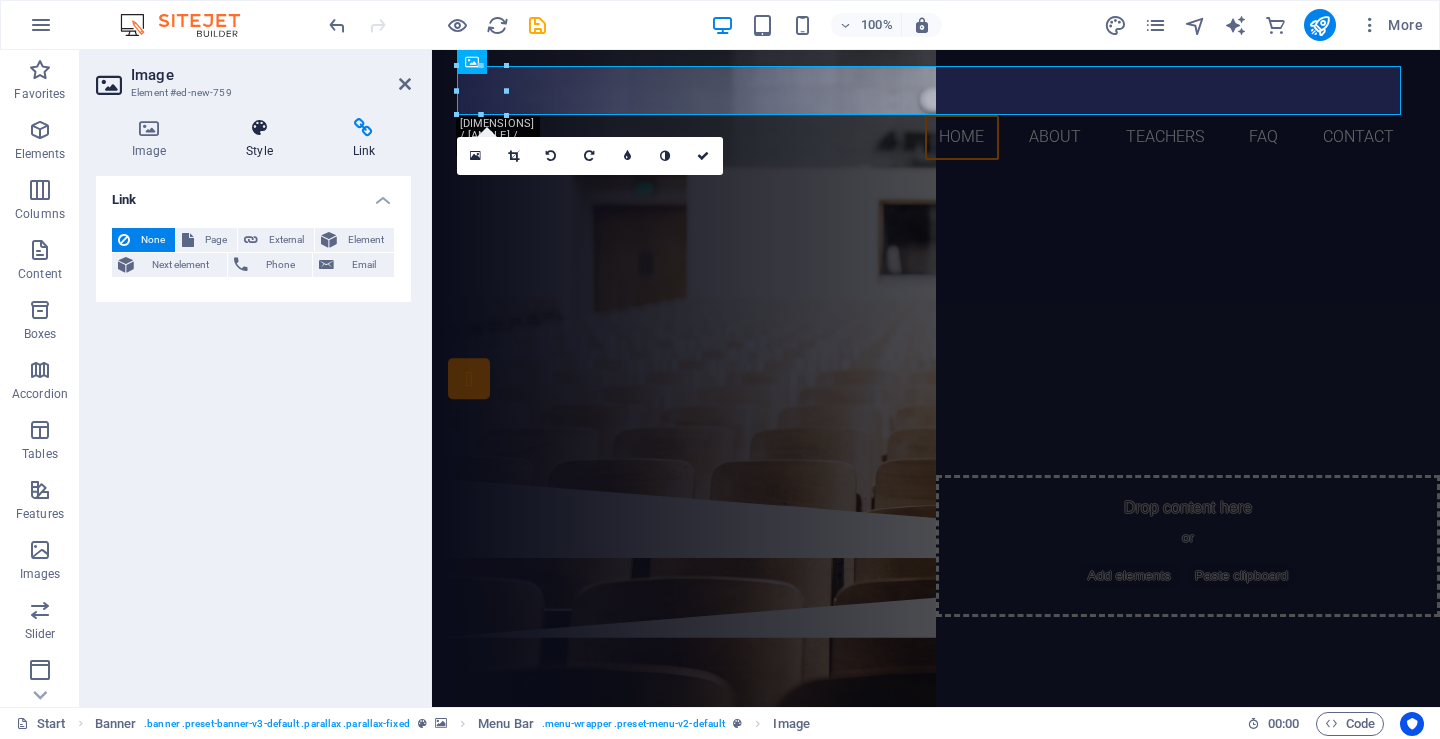 click at bounding box center (259, 128) 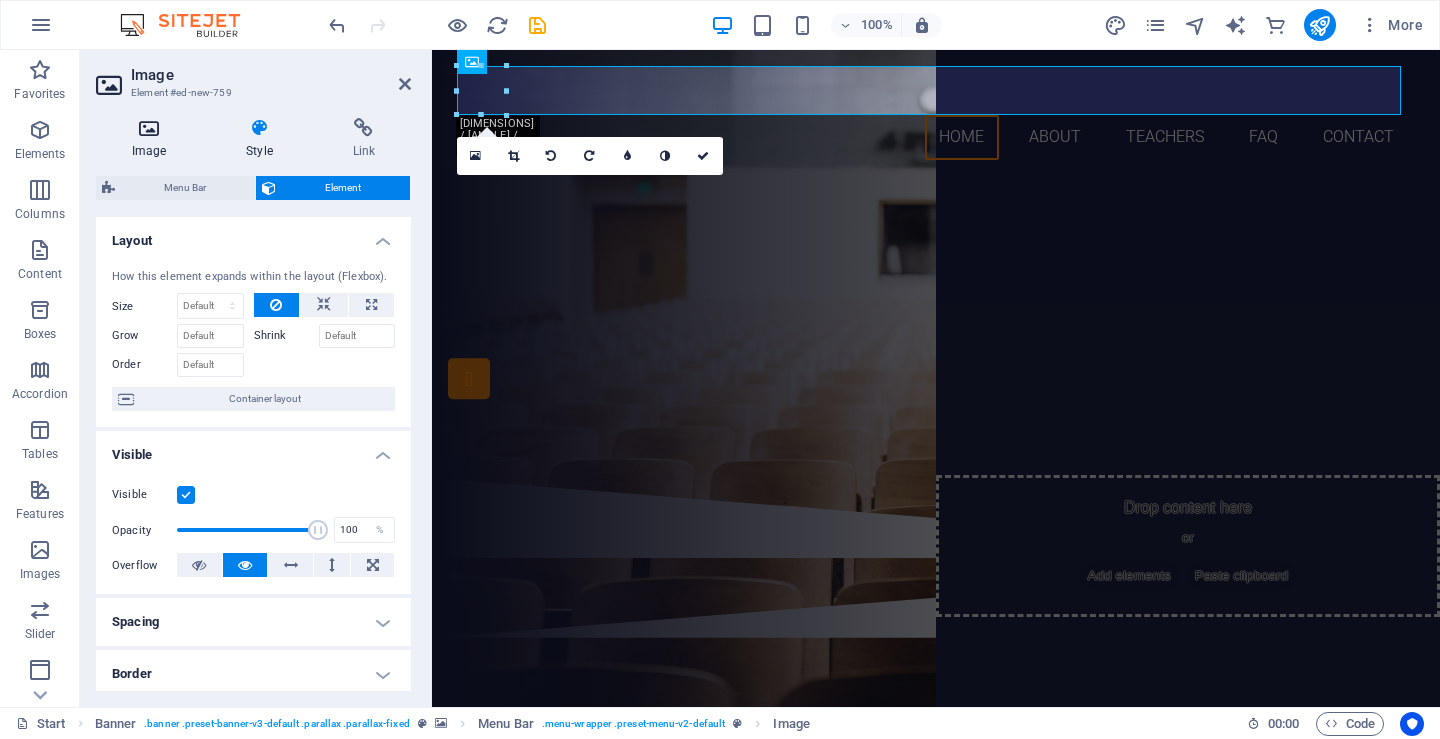 click at bounding box center (149, 128) 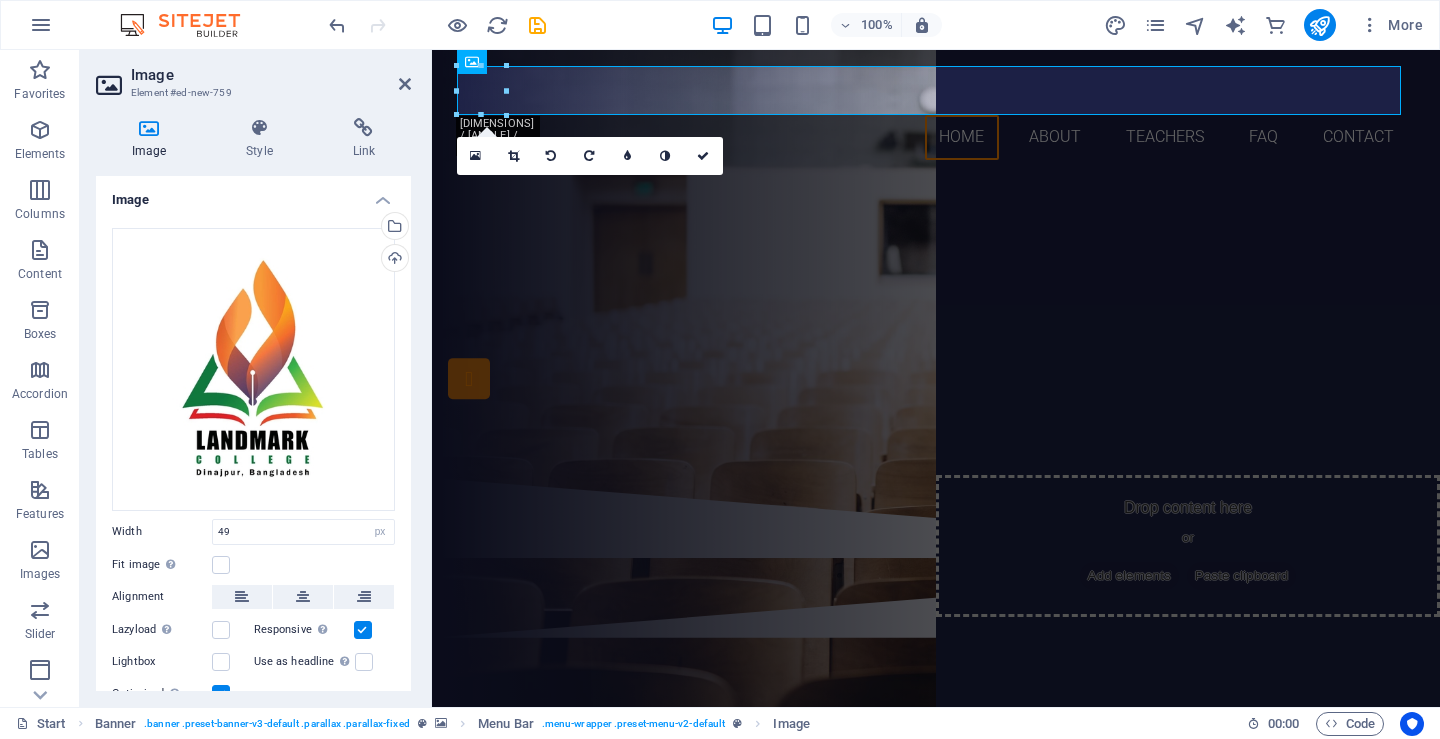 drag, startPoint x: 409, startPoint y: 352, endPoint x: 423, endPoint y: 469, distance: 117.83463 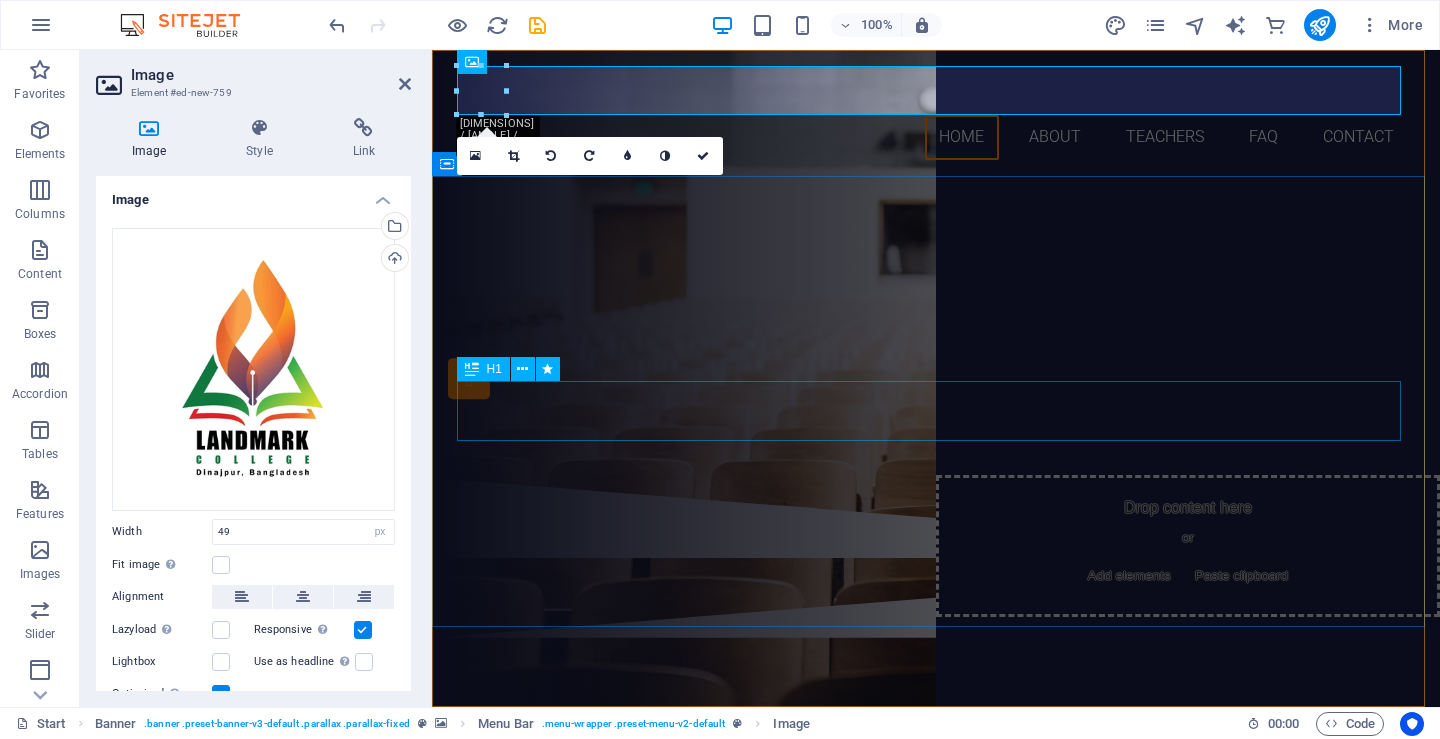 click on "landmark collage, dinajpur" at bounding box center [936, 337] 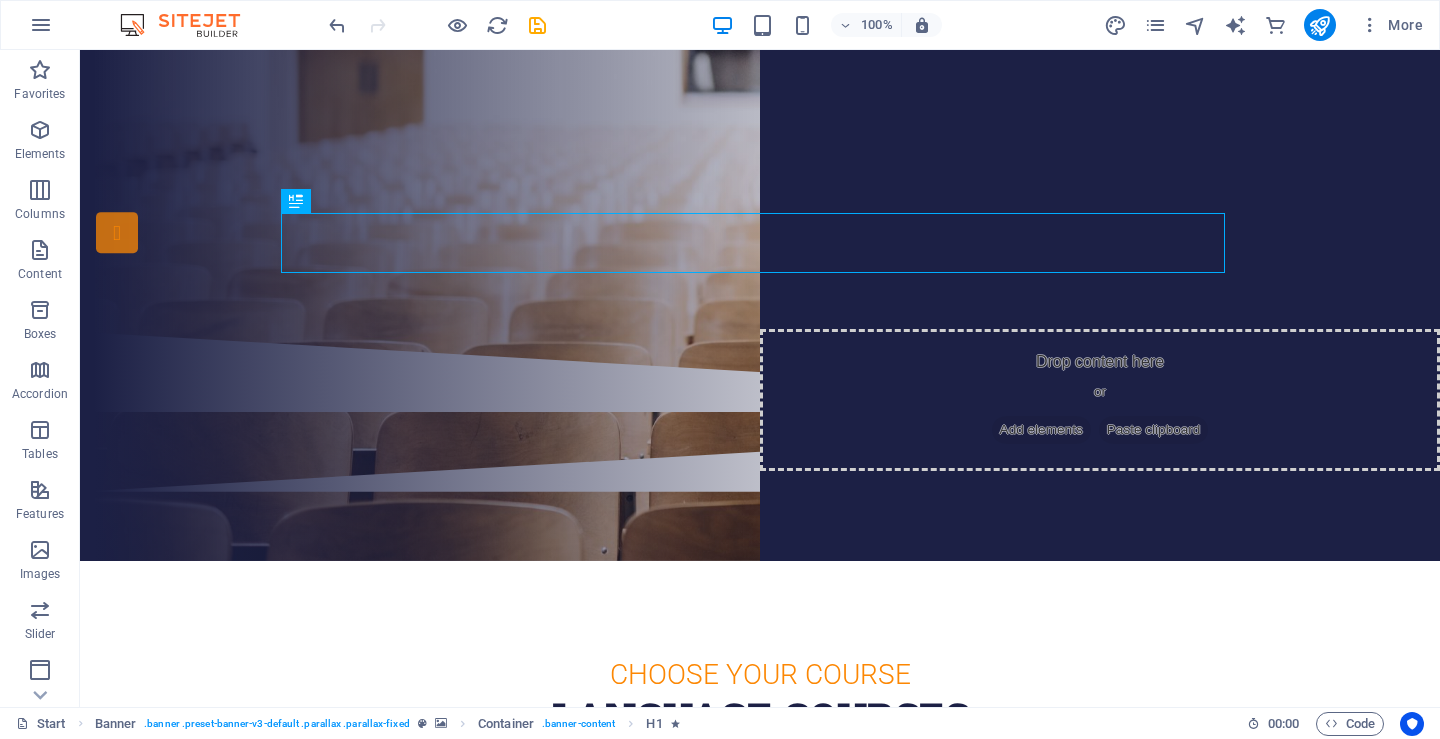 scroll, scrollTop: 0, scrollLeft: 0, axis: both 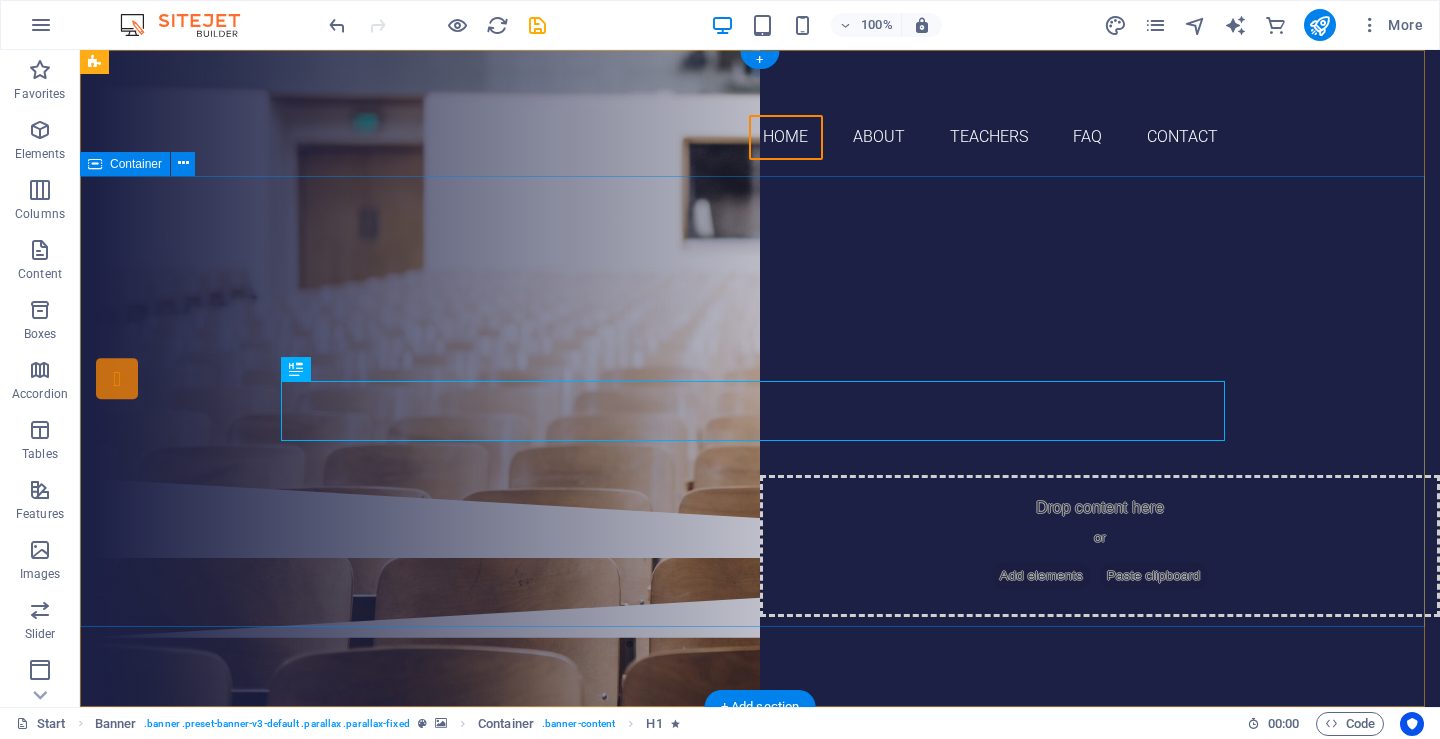 click on "welcome to landmark collage, [CITY]" at bounding box center (760, 327) 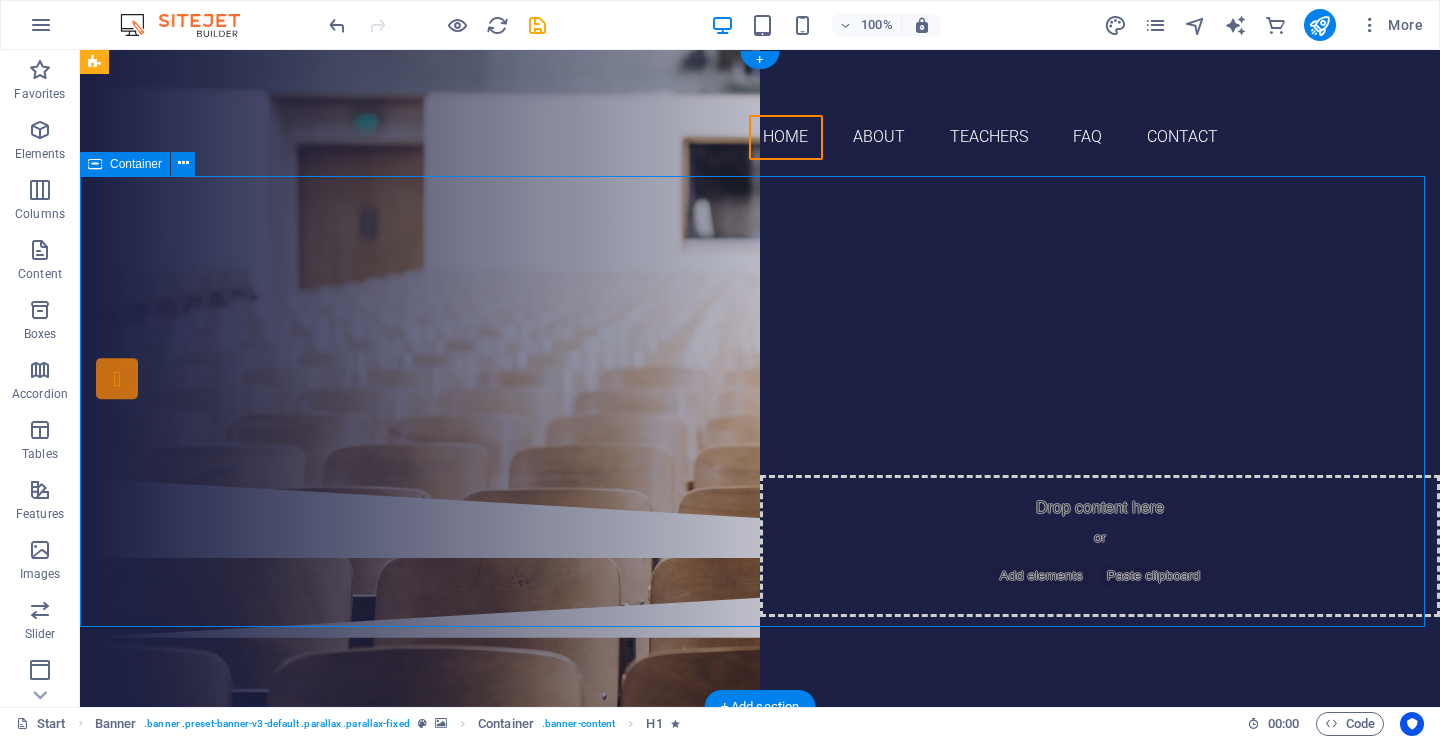 click on "welcome to landmark collage, [CITY]" at bounding box center (760, 327) 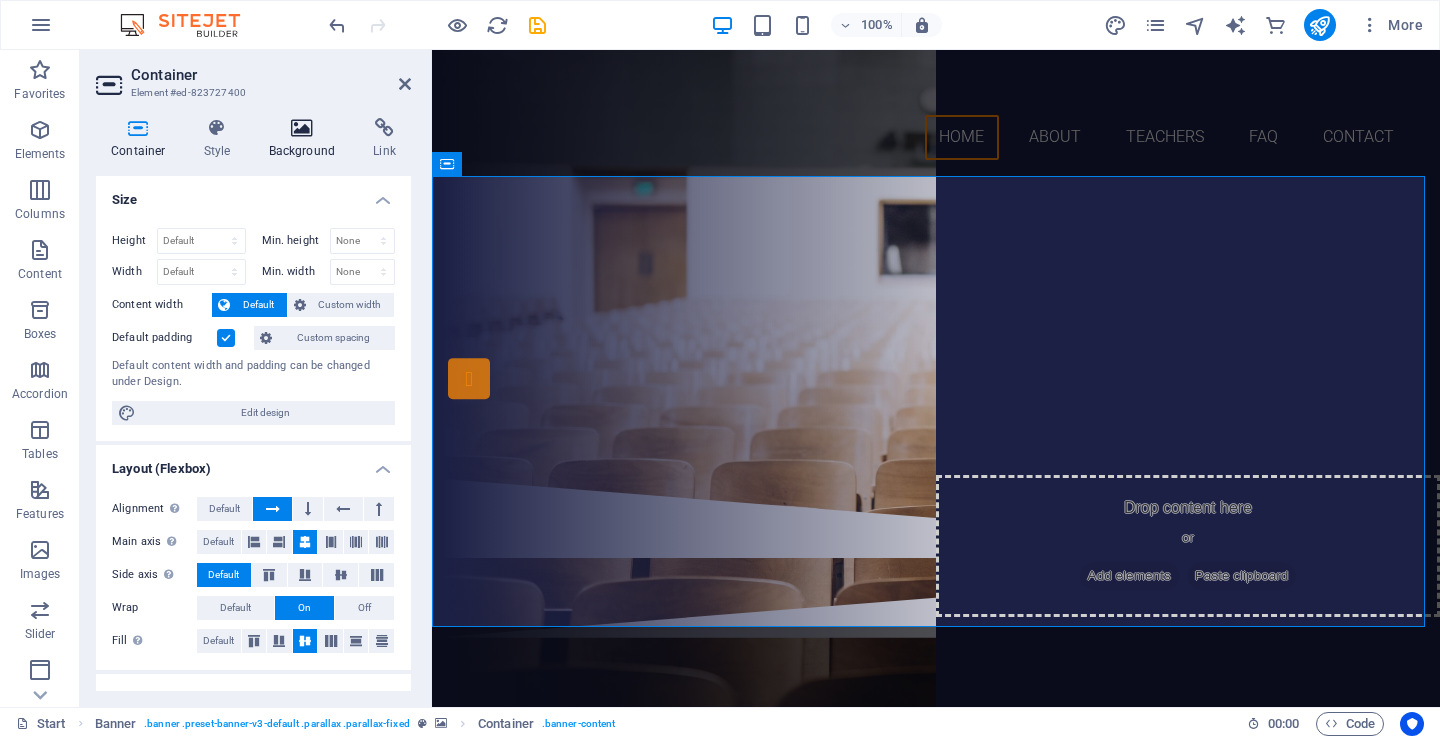 click at bounding box center (302, 128) 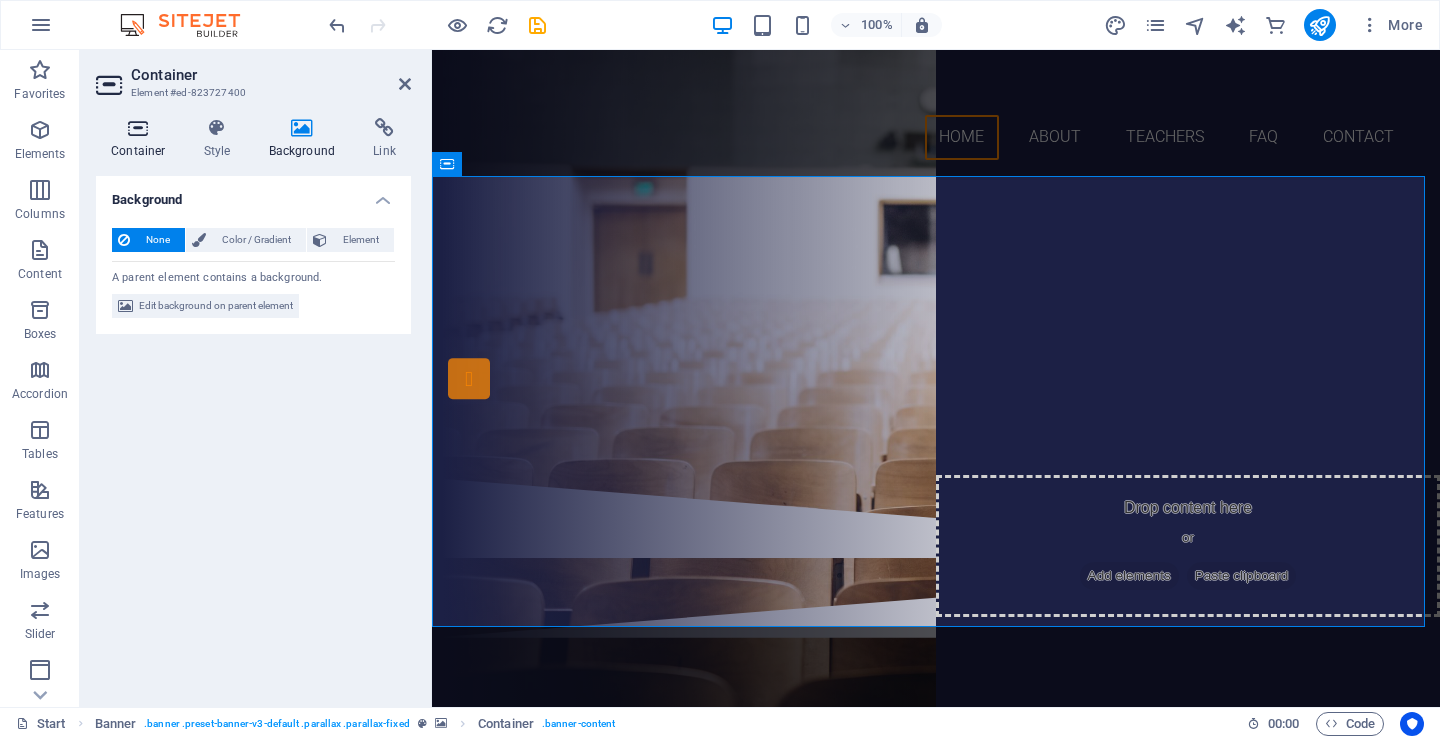 click on "Container" at bounding box center [142, 139] 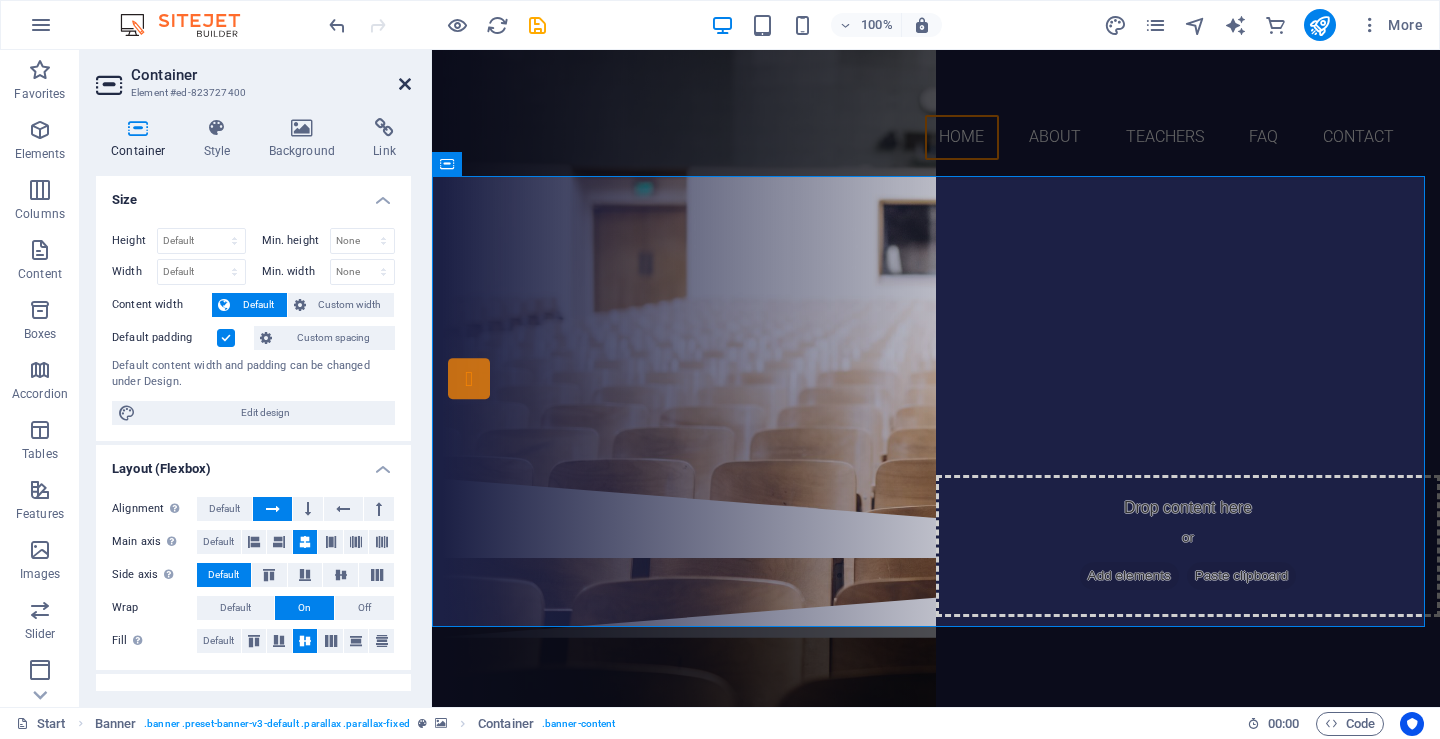 drag, startPoint x: 403, startPoint y: 82, endPoint x: 484, endPoint y: 232, distance: 170.47287 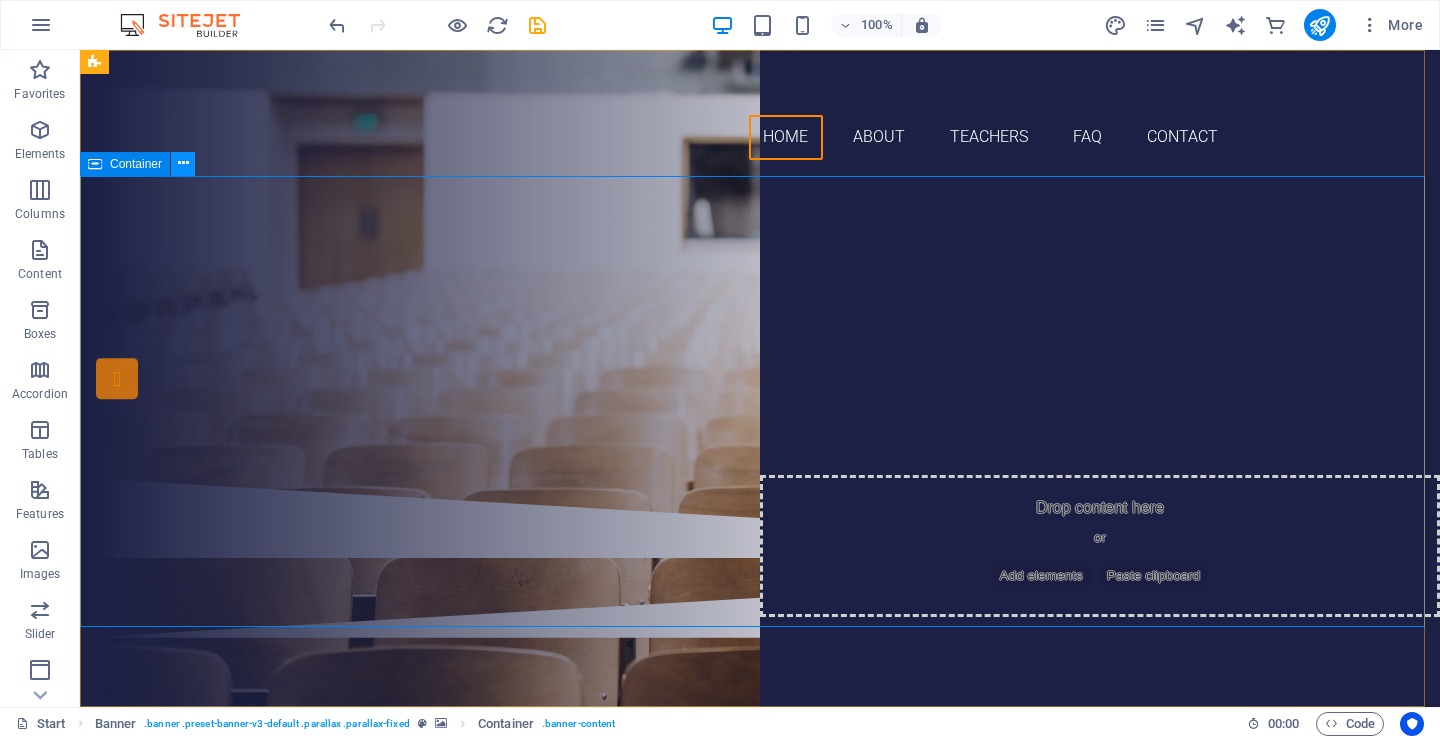 click at bounding box center [183, 163] 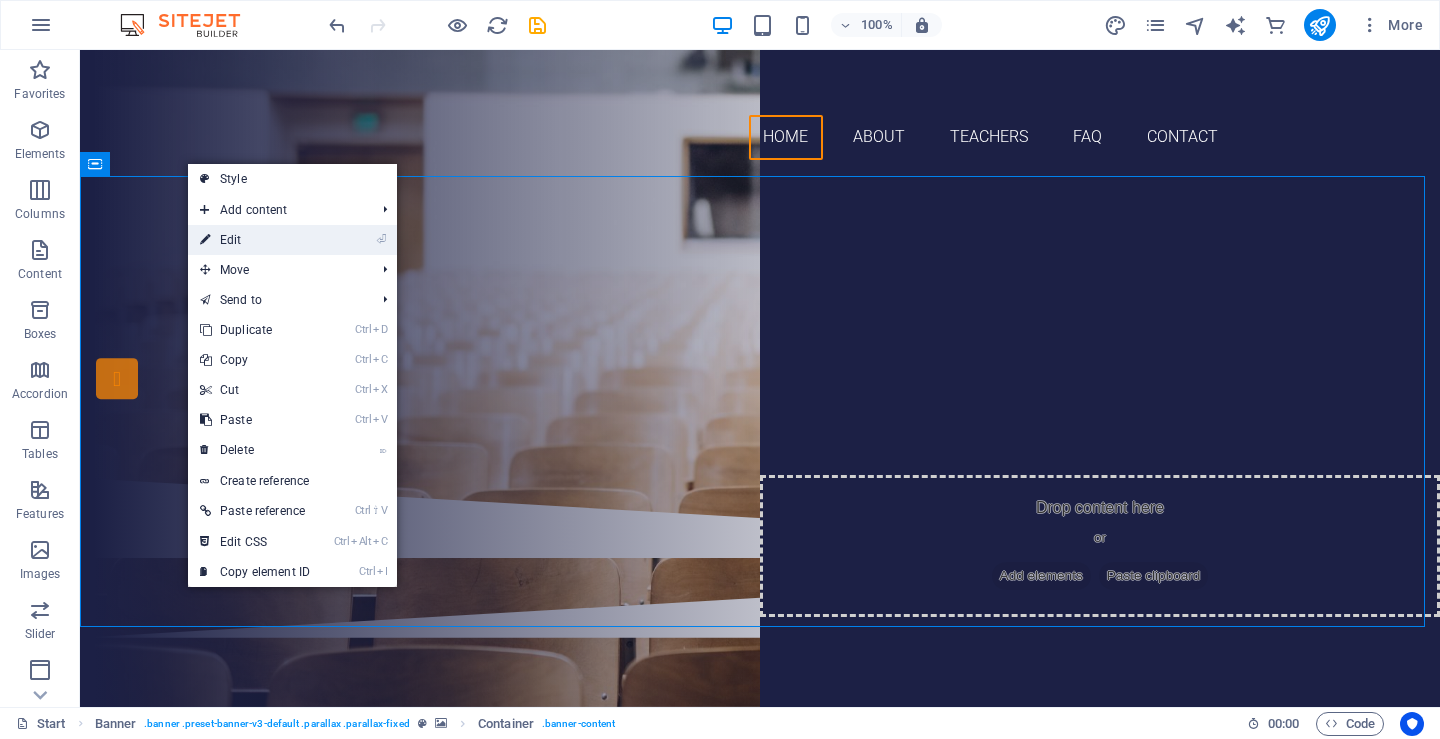 click on "⏎  Edit" at bounding box center [255, 240] 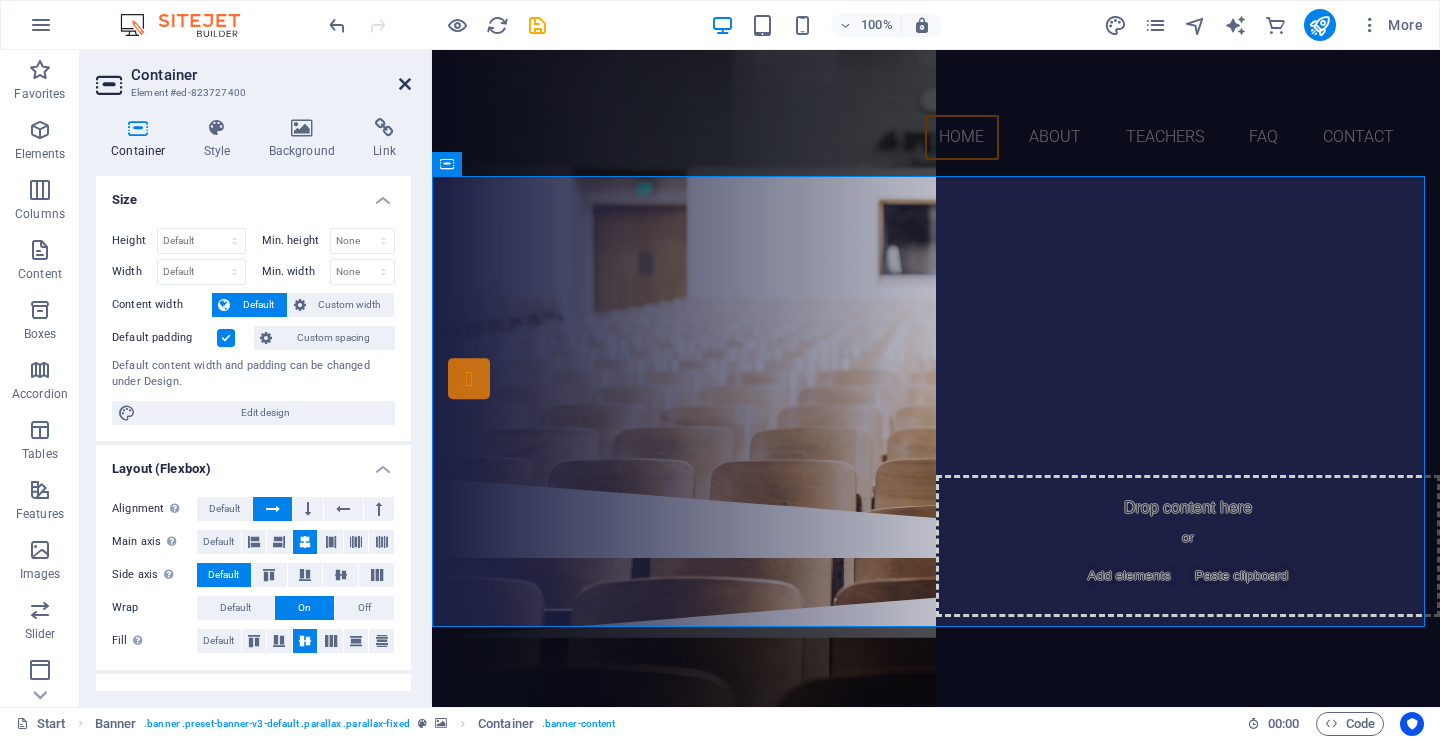 click at bounding box center (405, 84) 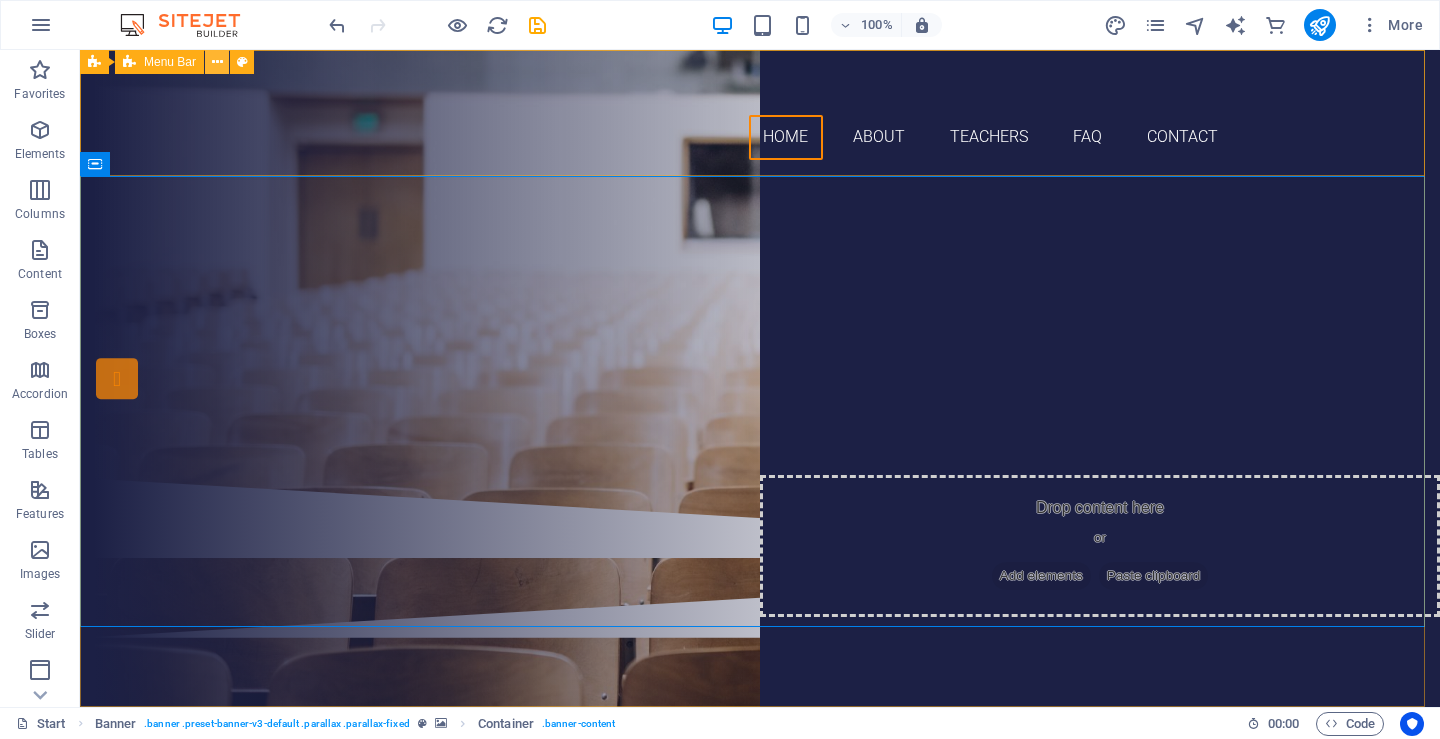 click at bounding box center (217, 62) 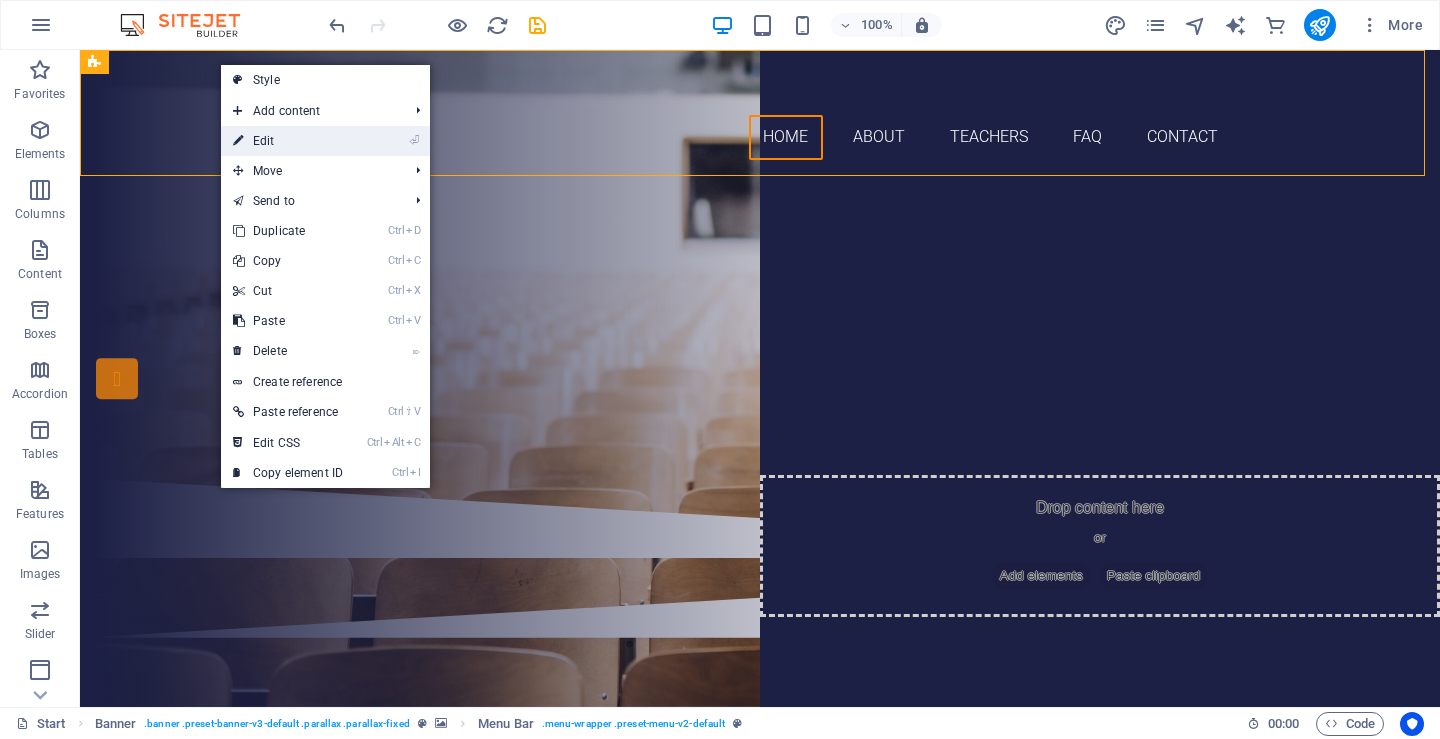 click on "⏎  Edit" at bounding box center [288, 141] 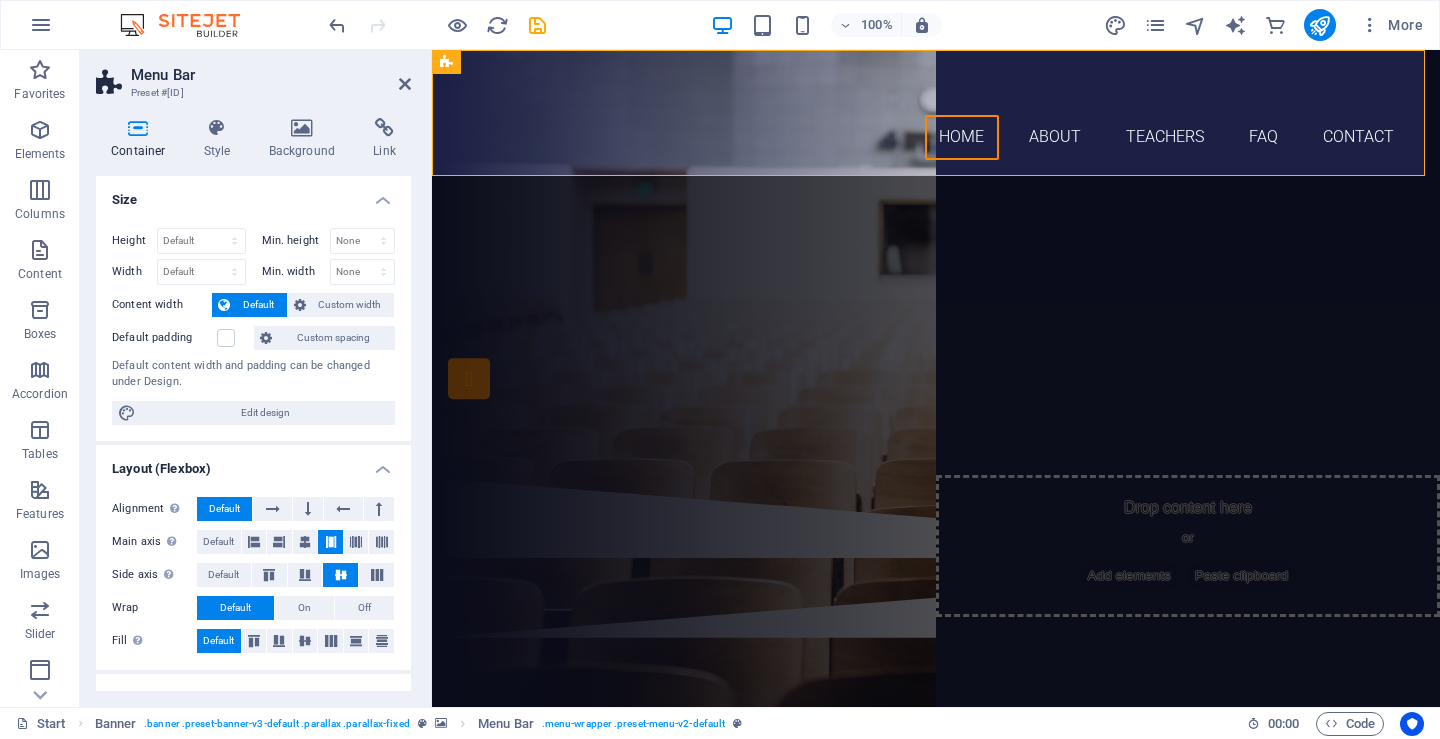 click on "Container" at bounding box center [142, 139] 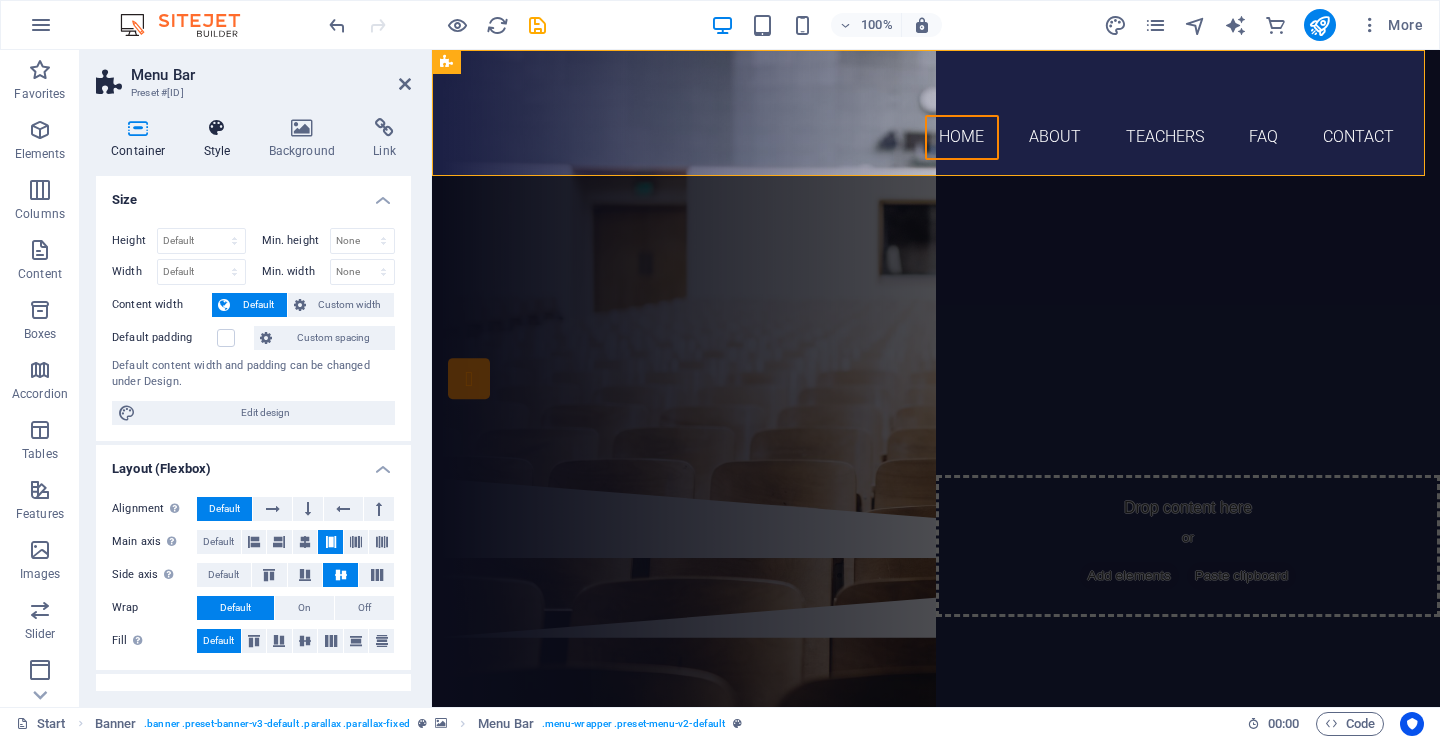 click at bounding box center (217, 128) 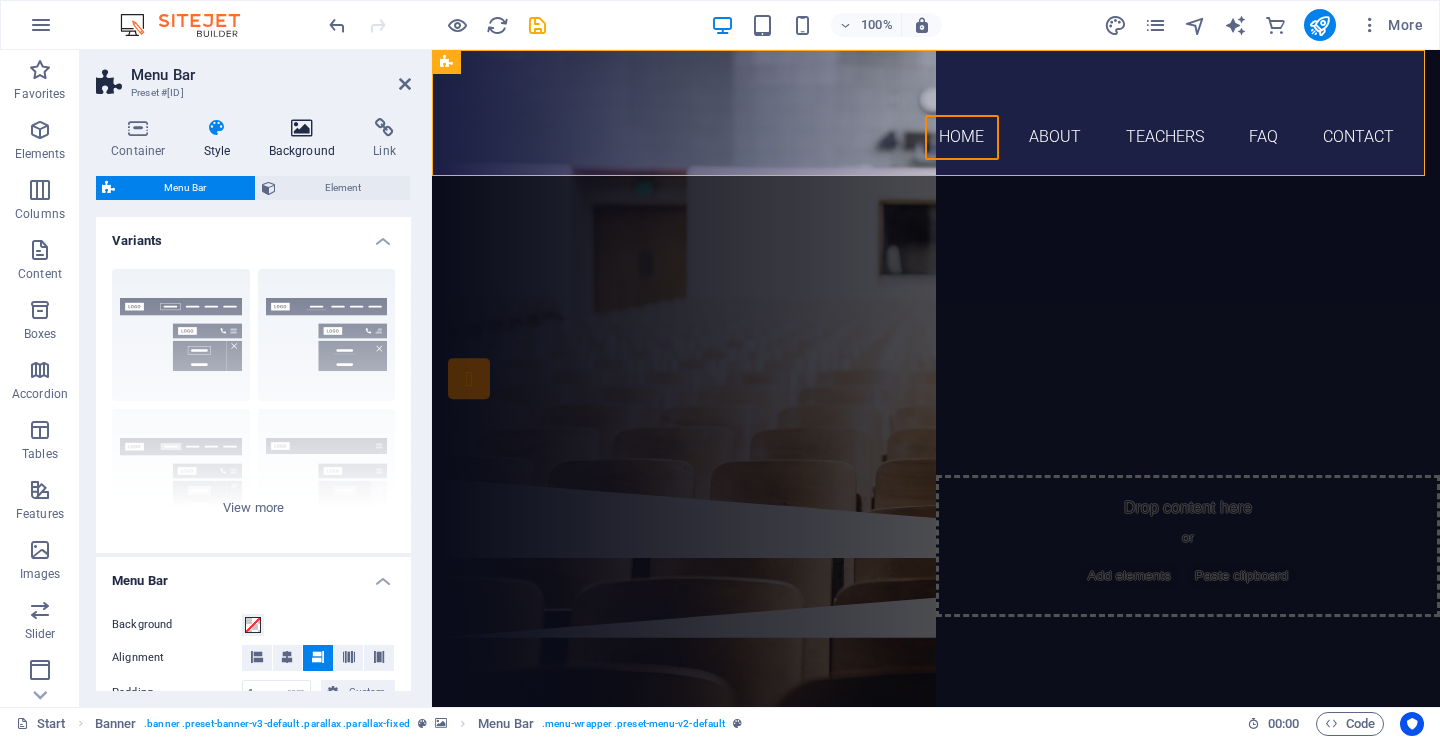 click at bounding box center (302, 128) 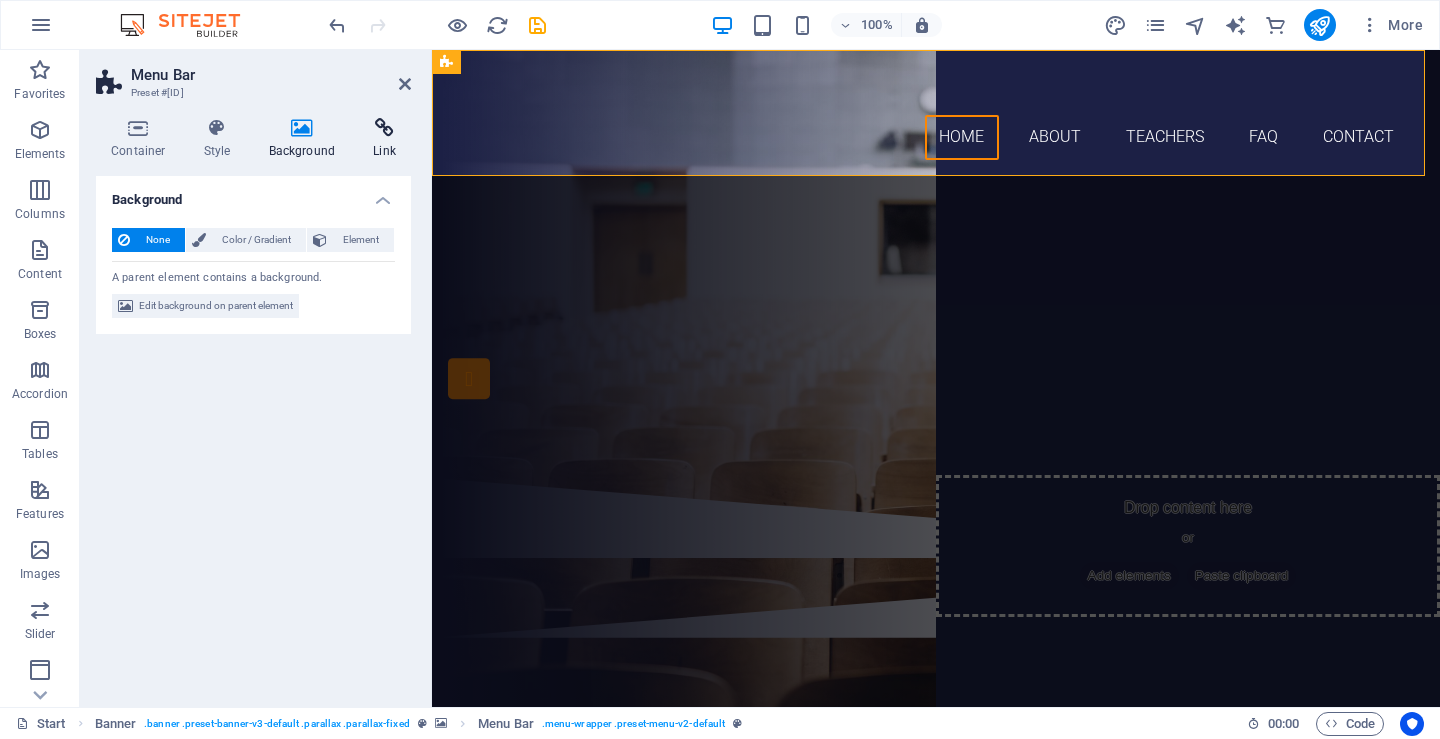 click at bounding box center (384, 128) 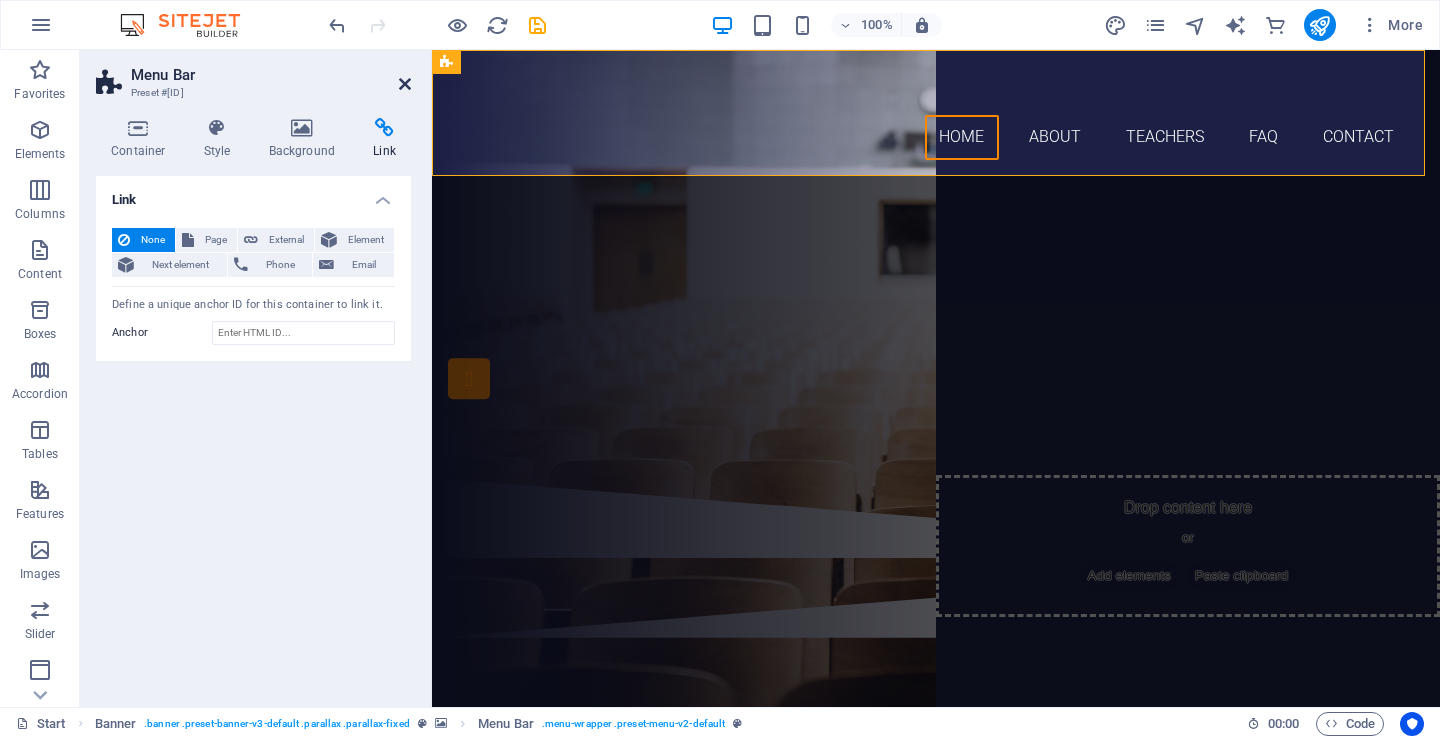 click at bounding box center [405, 84] 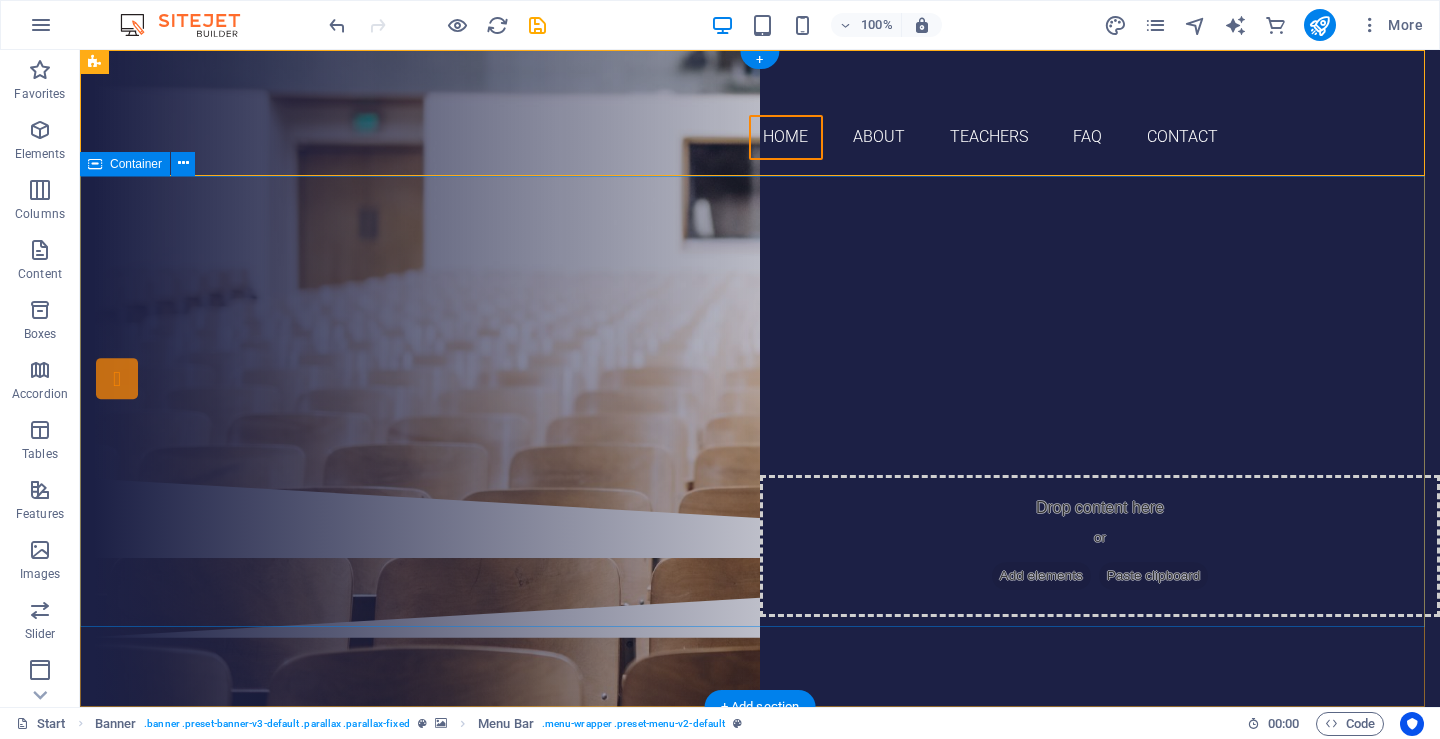 click on "welcome to landmark collage, [CITY]" at bounding box center [760, 327] 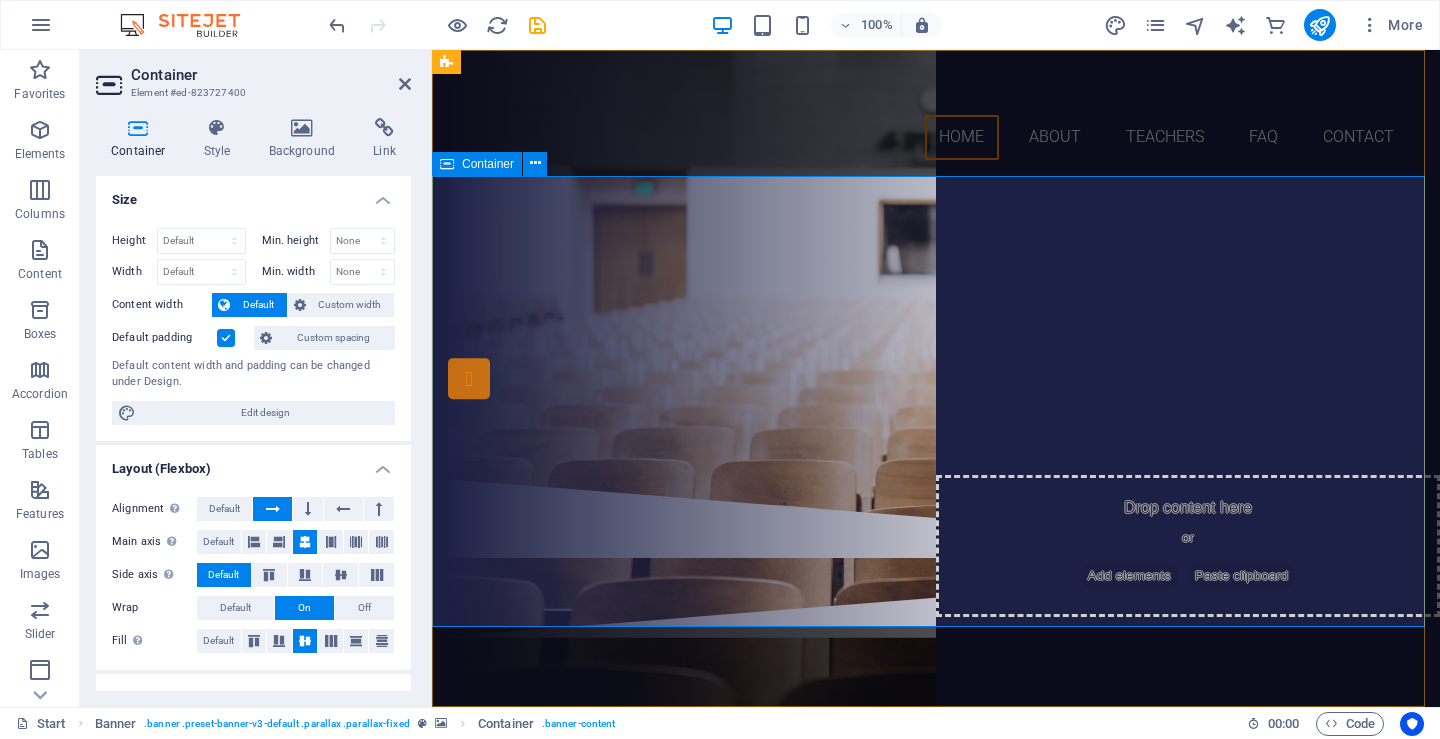 click on "welcome to landmark collage, [CITY]" at bounding box center [936, 327] 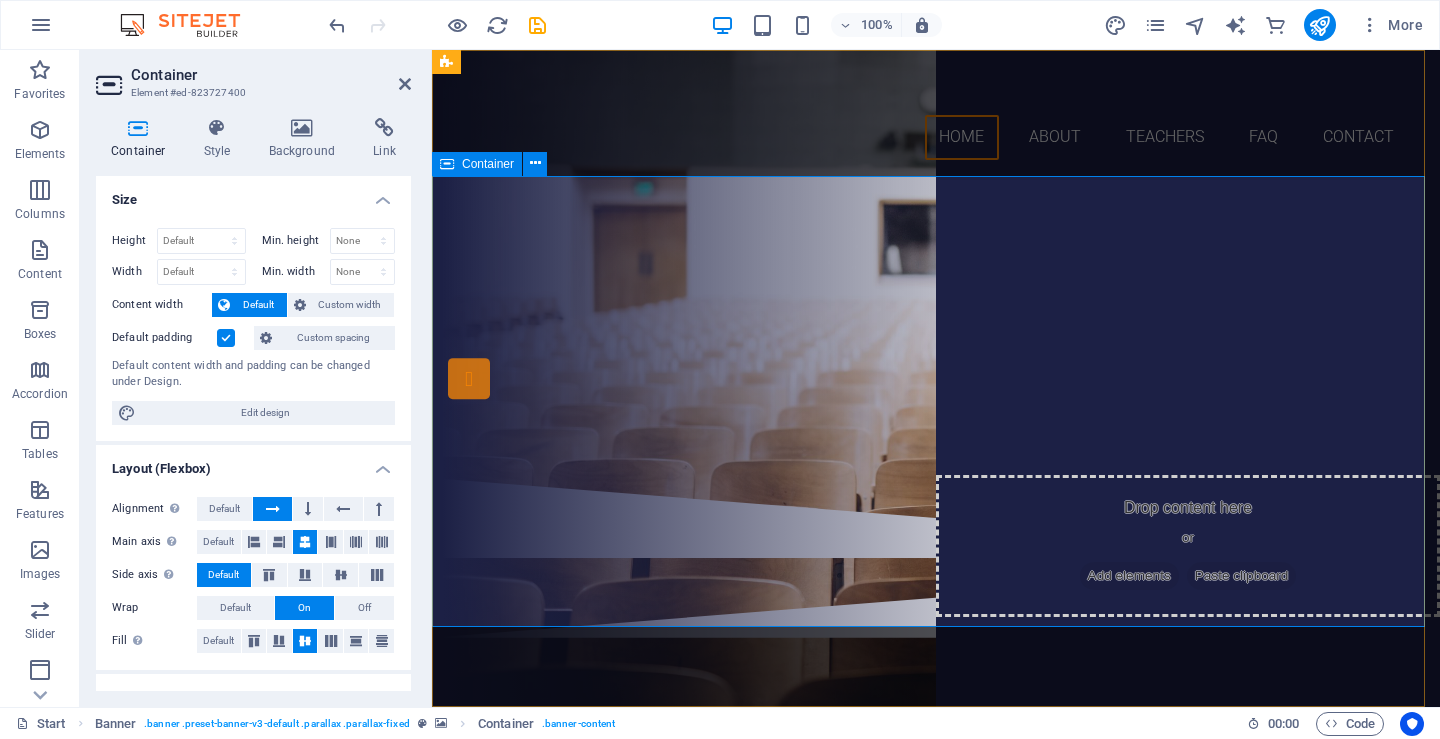 click on "welcome to landmark collage, [CITY]" at bounding box center (936, 327) 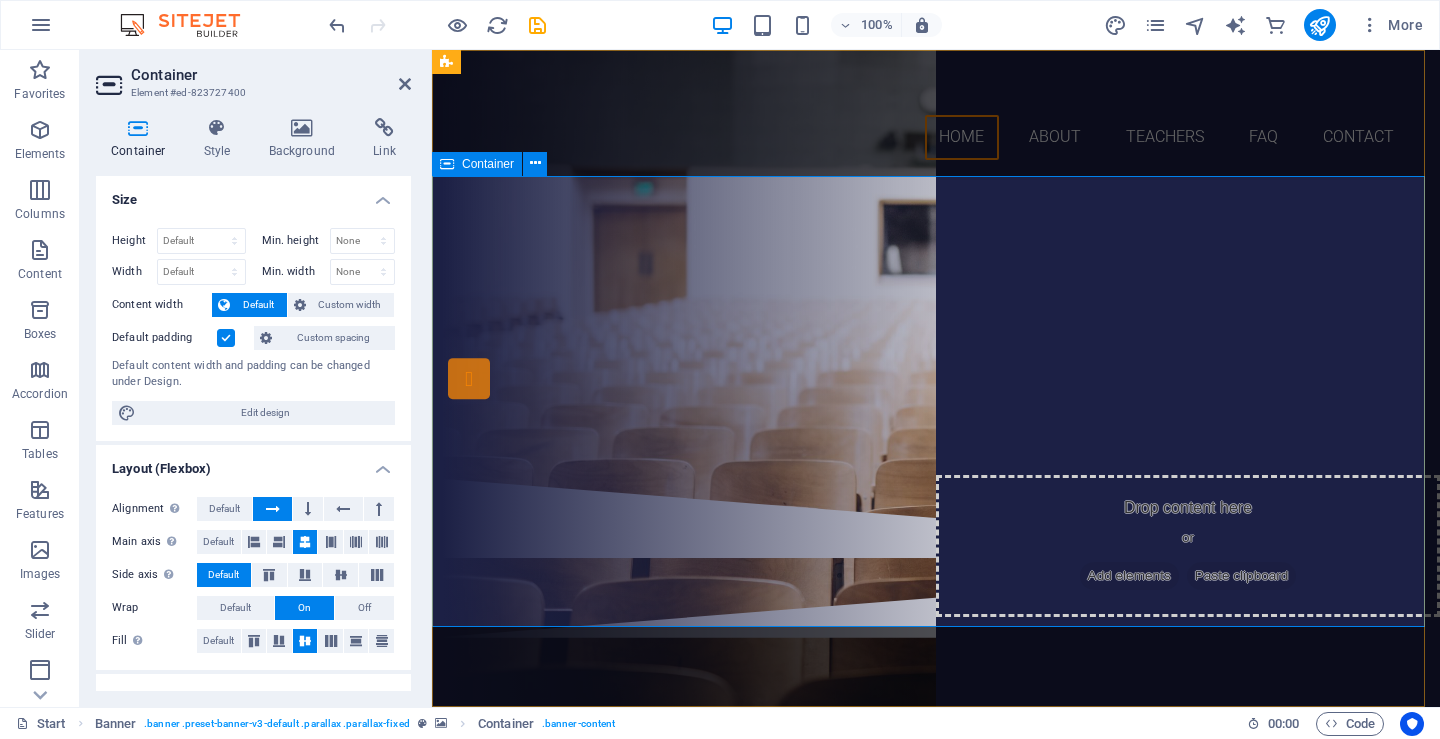 click on "welcome to landmark collage, [CITY]" at bounding box center (936, 327) 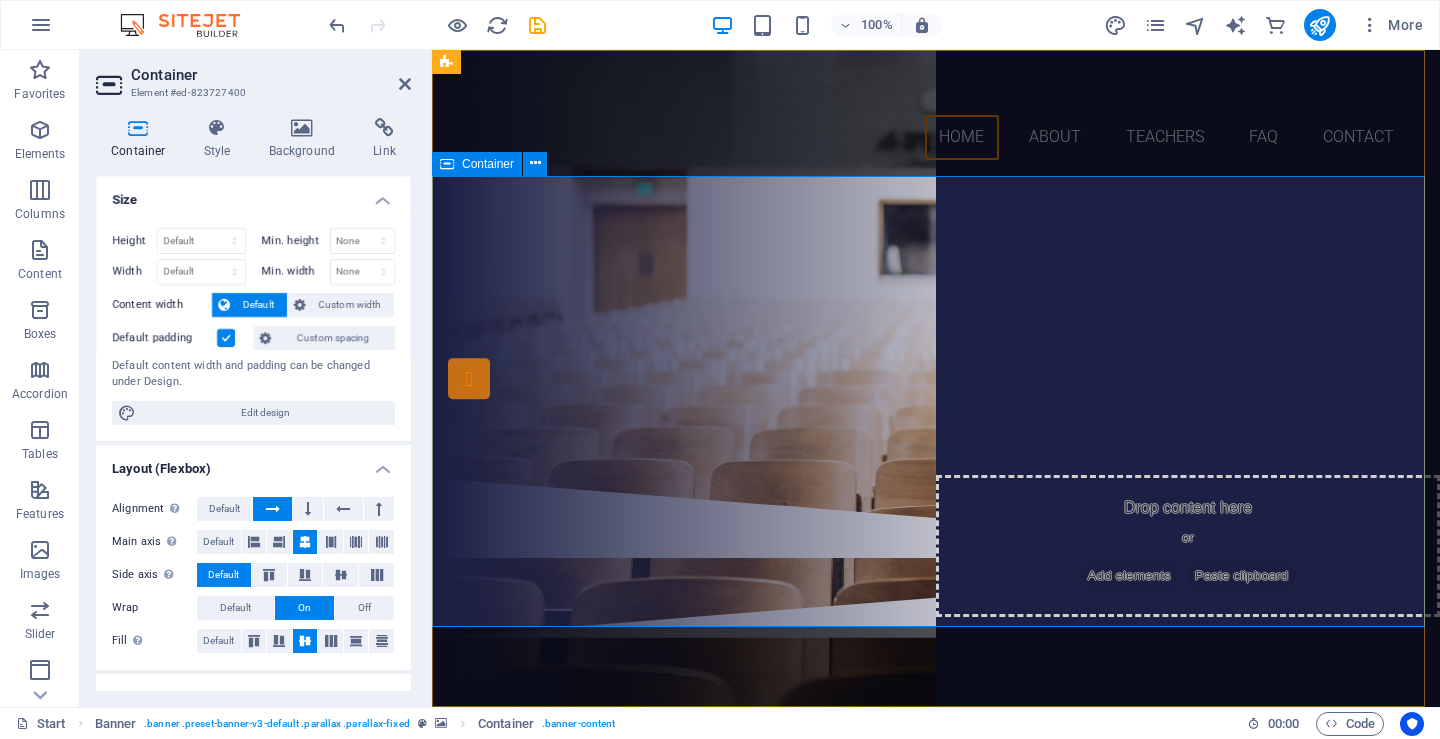 click on "welcome to landmark collage, [CITY]" at bounding box center [936, 327] 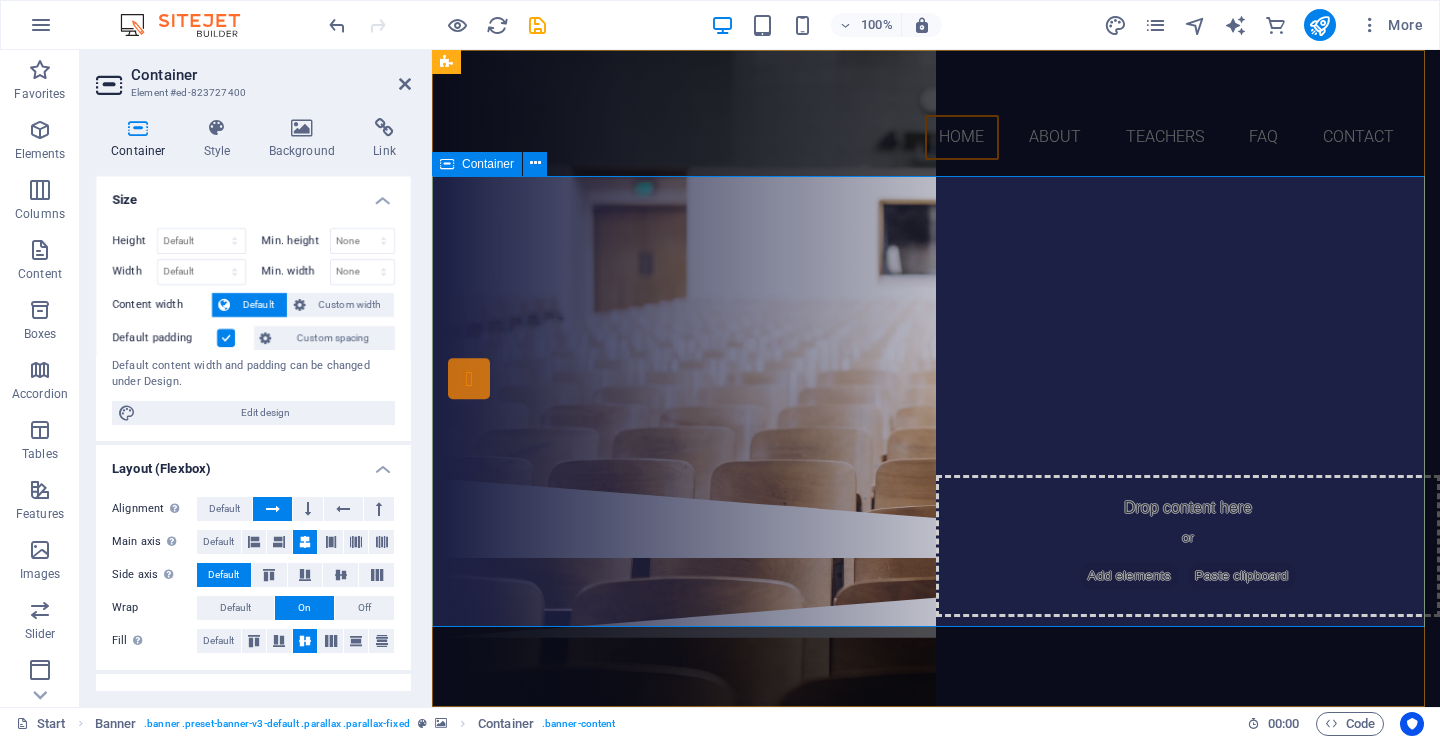 click on "welcome to landmark collage, [CITY]" at bounding box center (936, 327) 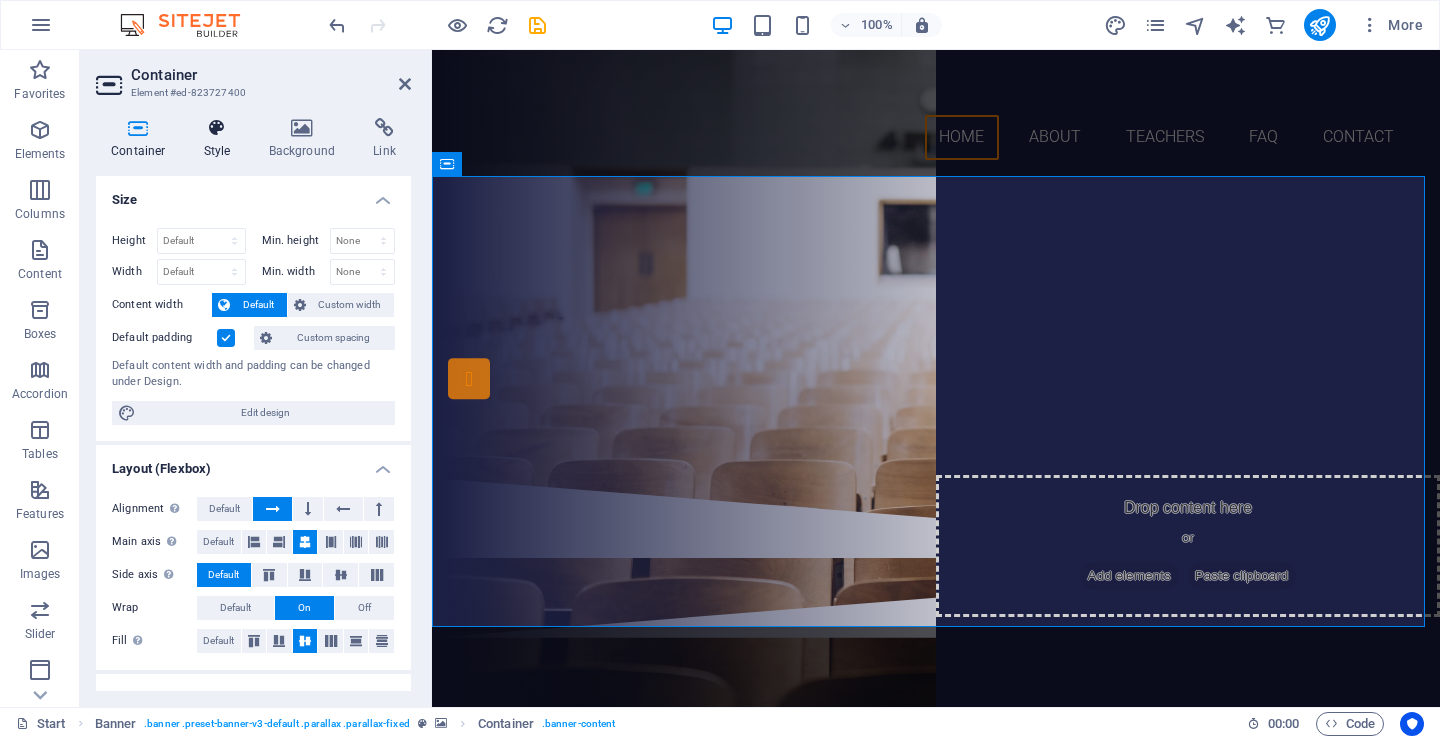 click at bounding box center (217, 128) 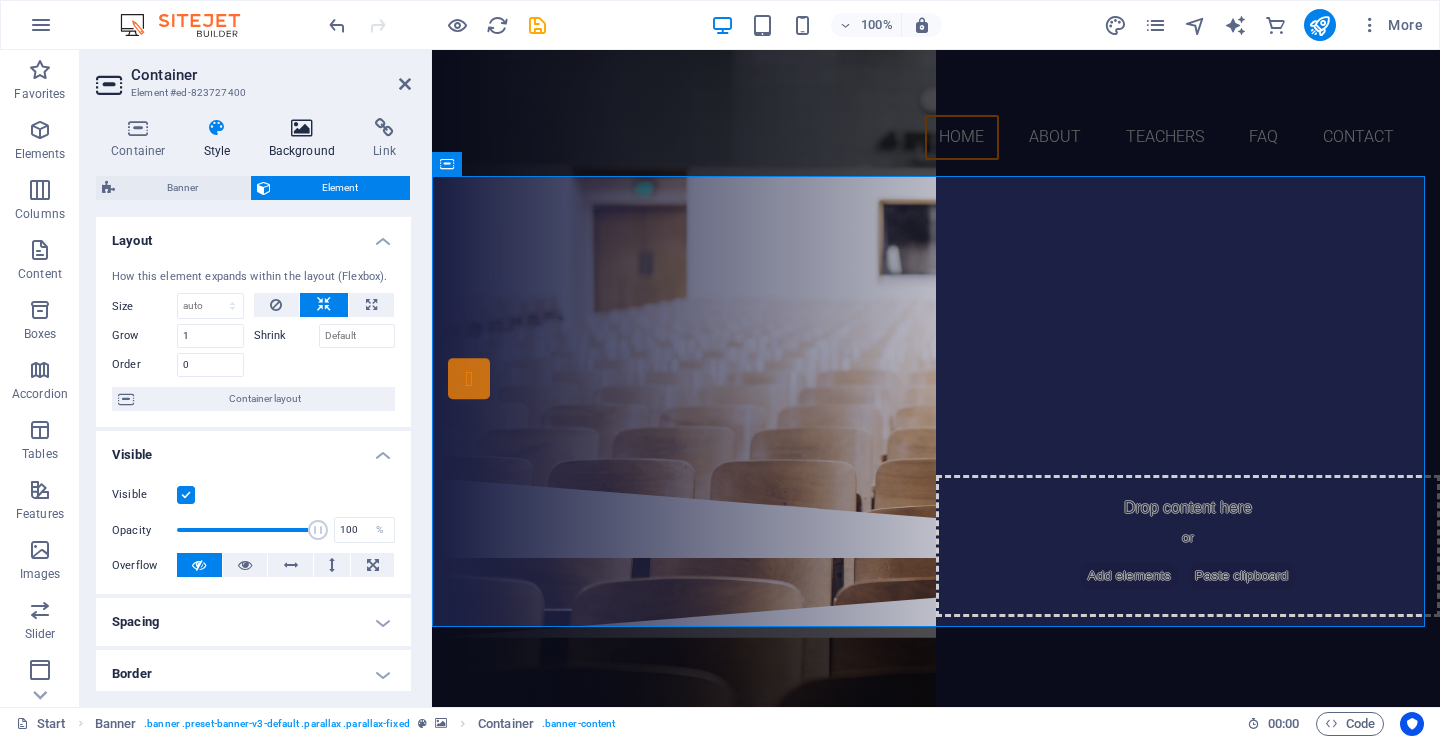 click at bounding box center [302, 128] 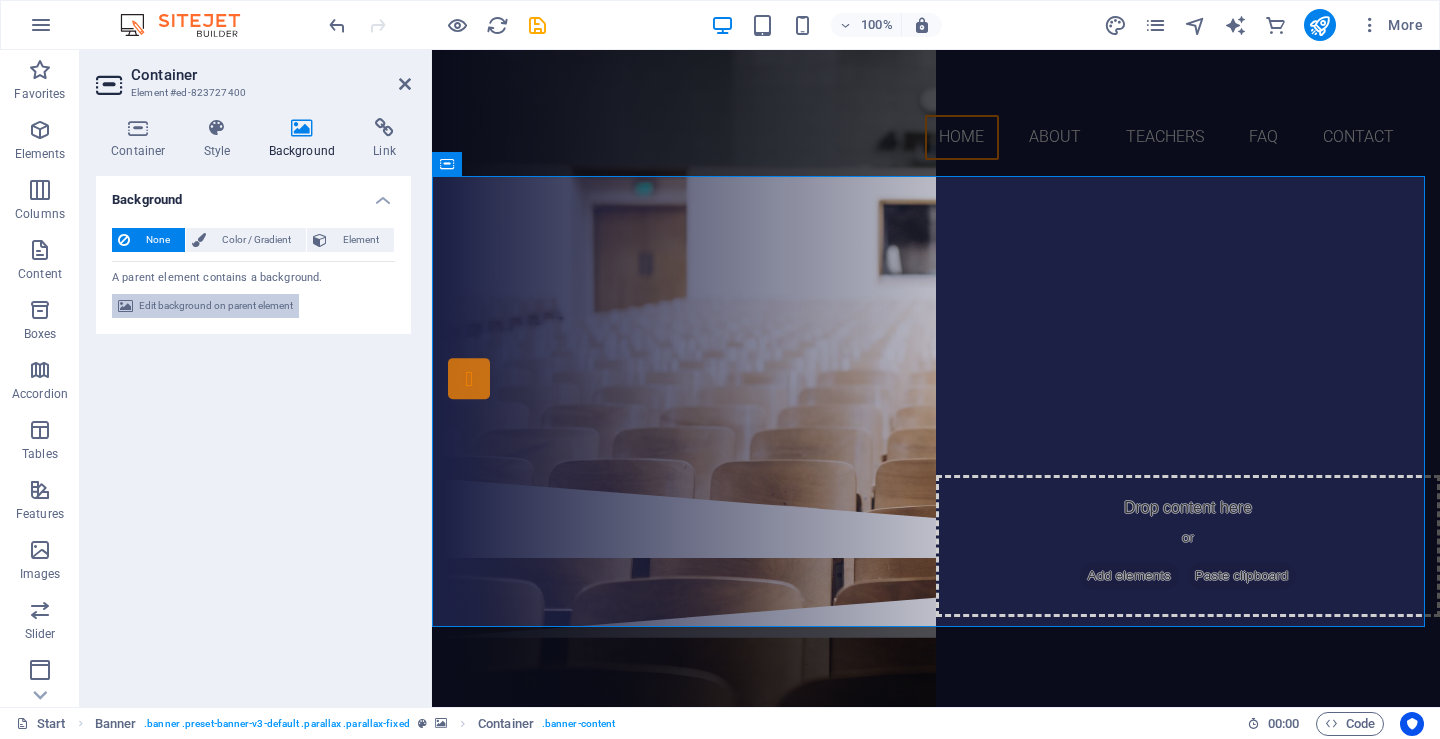 click on "Edit background on parent element" at bounding box center (216, 306) 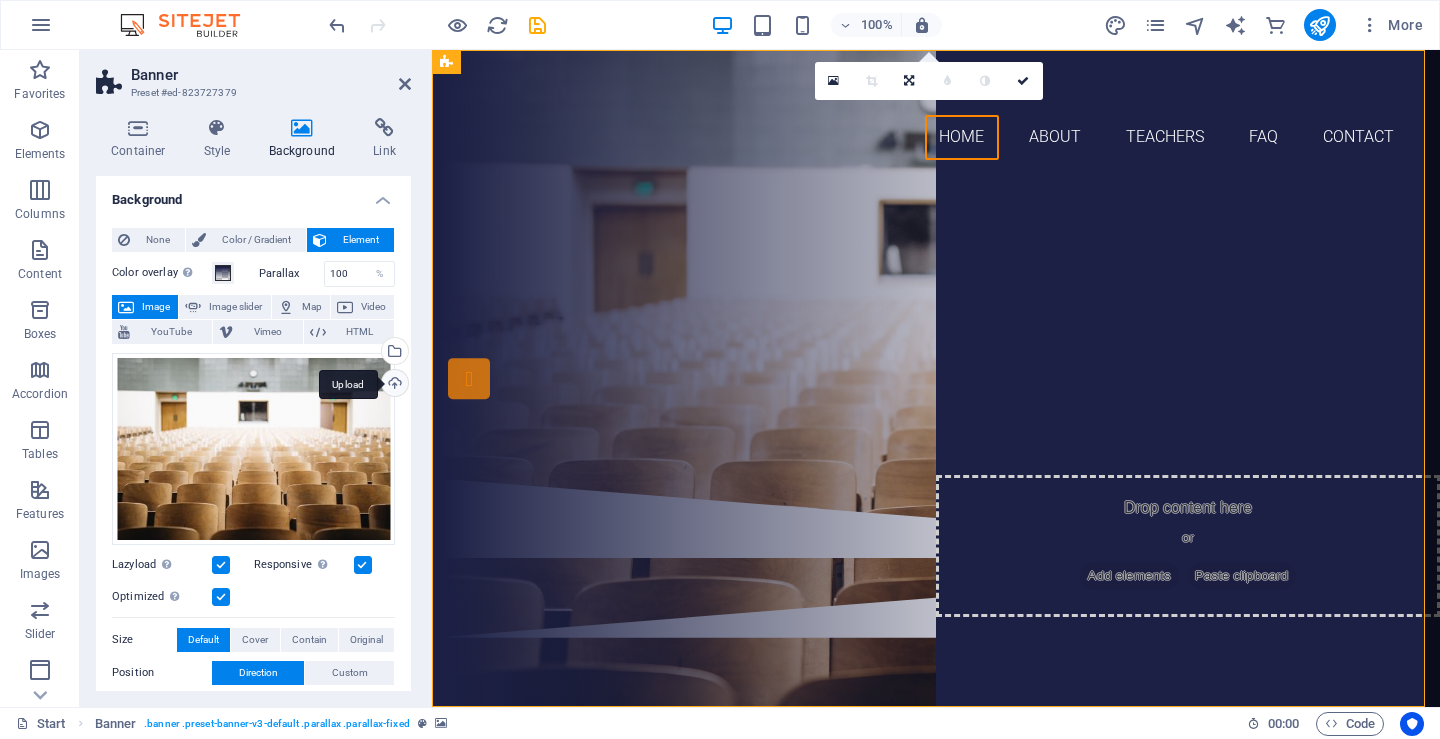 click on "Upload" at bounding box center [393, 385] 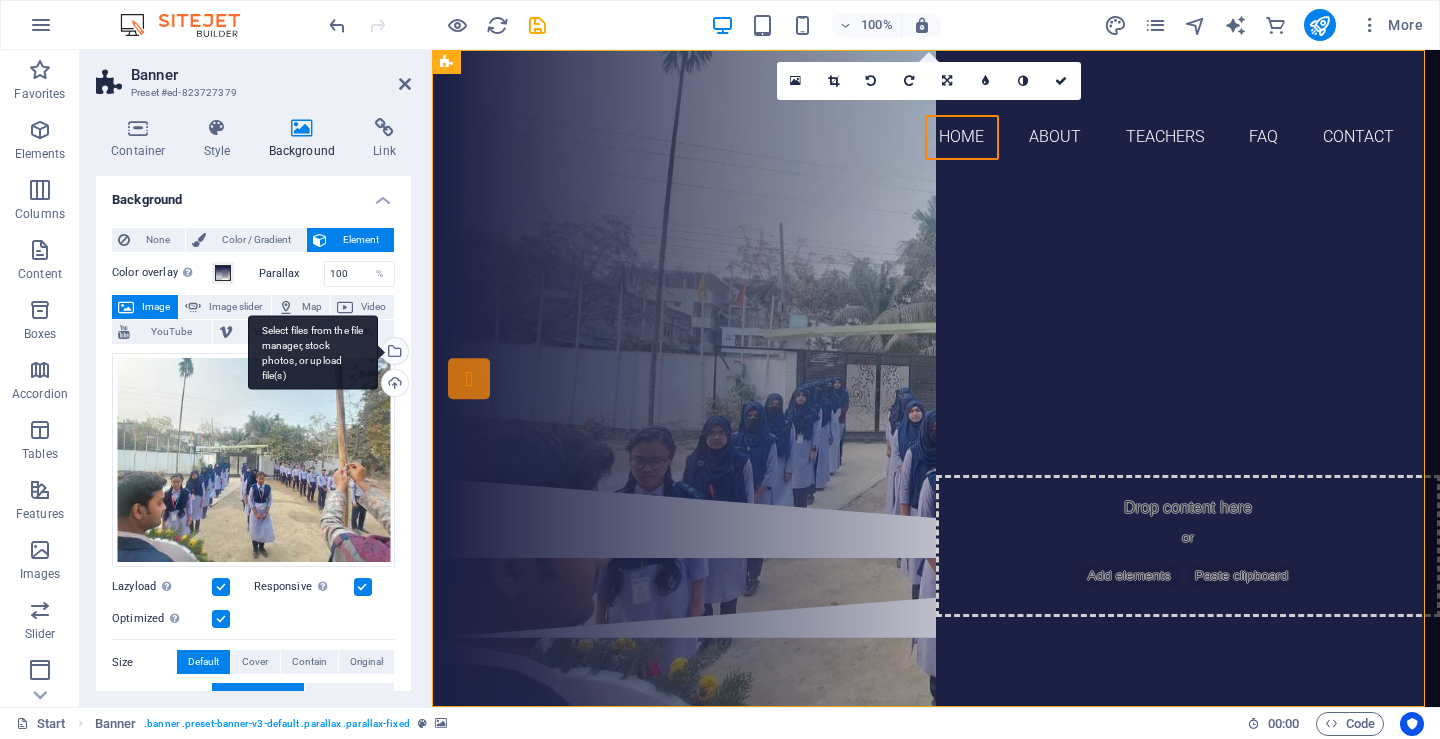 click on "Select files from the file manager, stock photos, or upload file(s)" at bounding box center (393, 353) 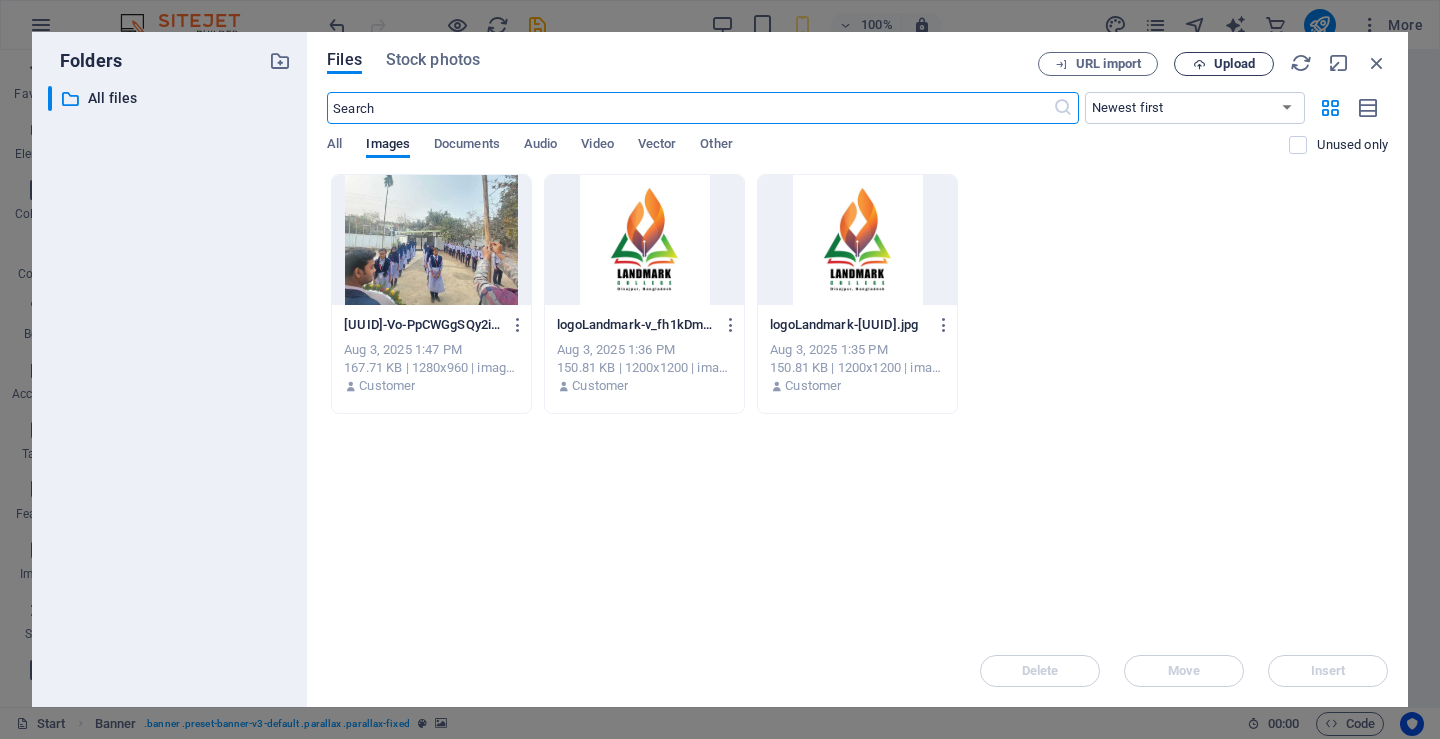 click on "Upload" at bounding box center (1234, 64) 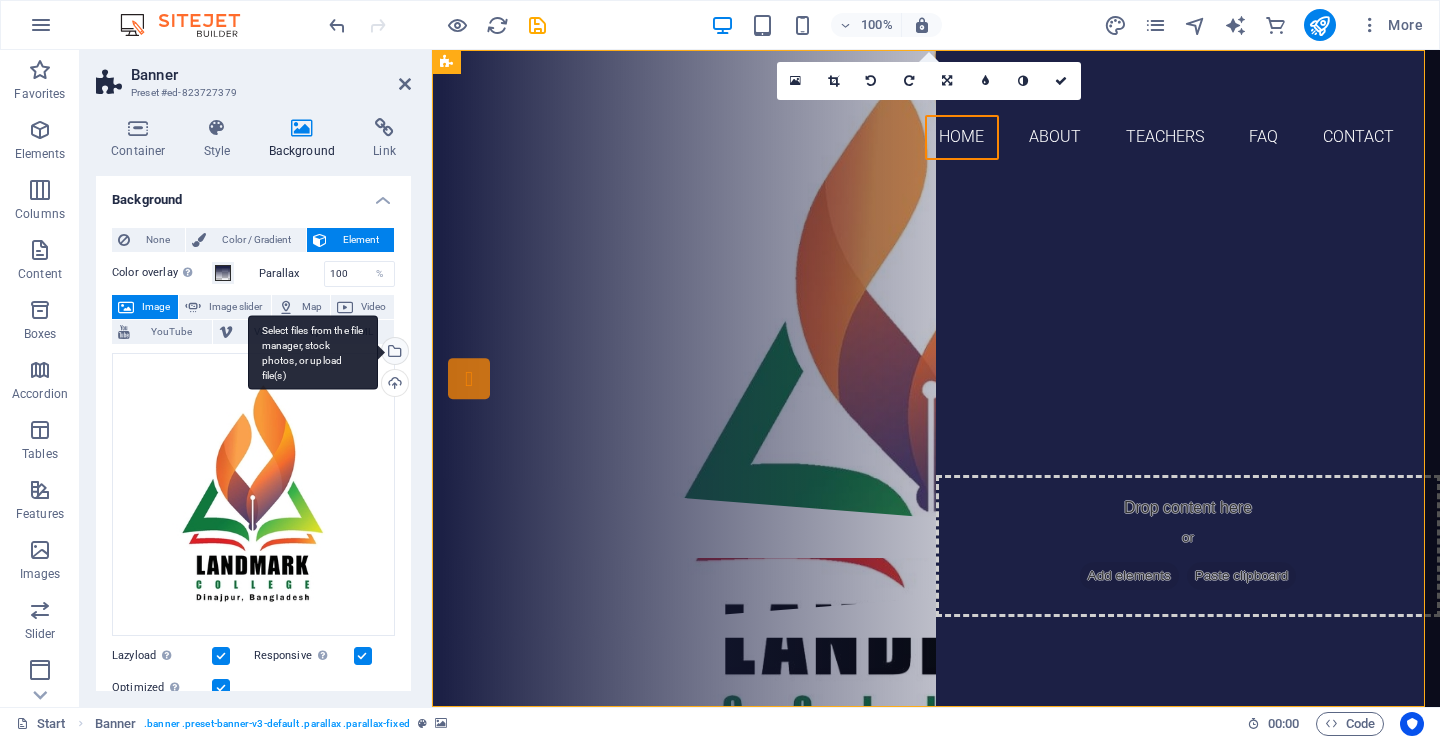 click on "Select files from the file manager, stock photos, or upload file(s)" at bounding box center [393, 353] 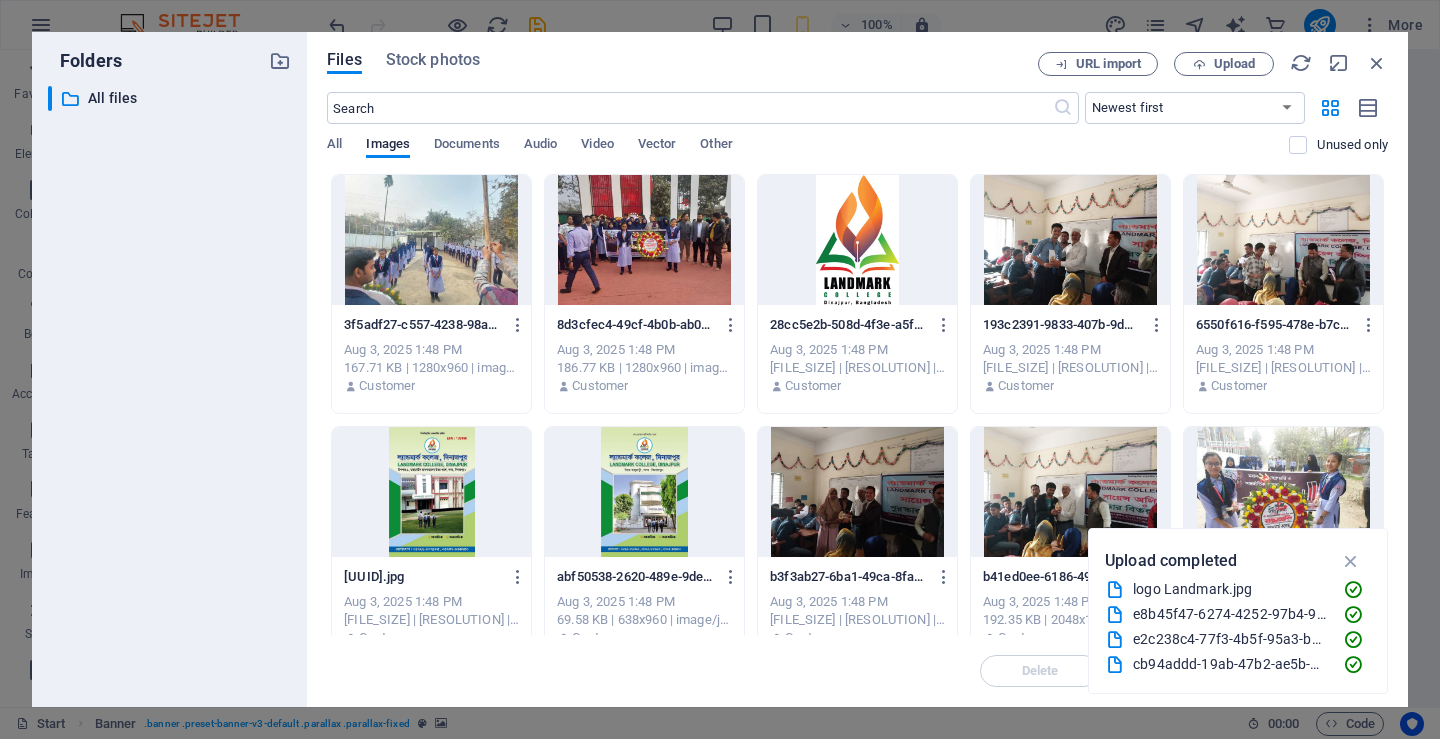 drag, startPoint x: 1383, startPoint y: 212, endPoint x: 1409, endPoint y: 279, distance: 71.867935 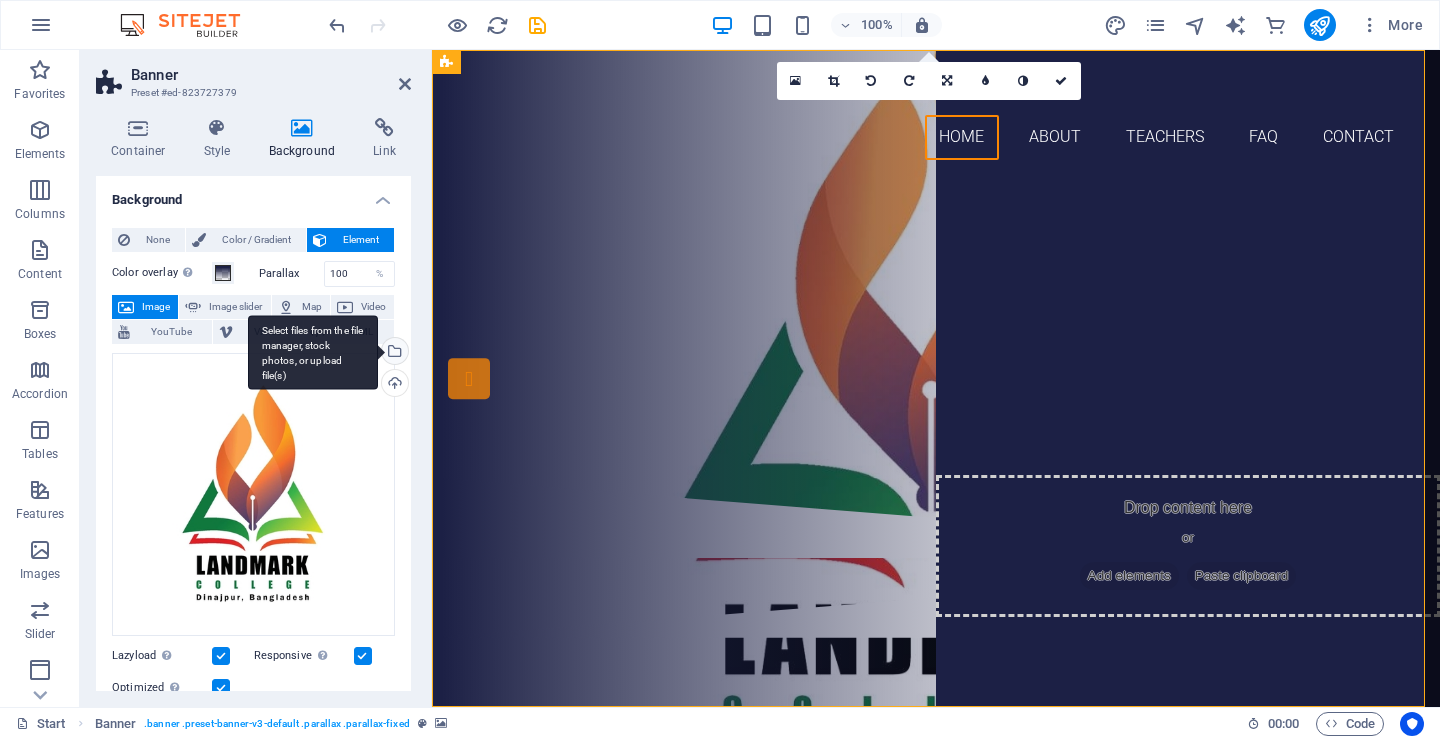 click on "Select files from the file manager, stock photos, or upload file(s)" at bounding box center [393, 353] 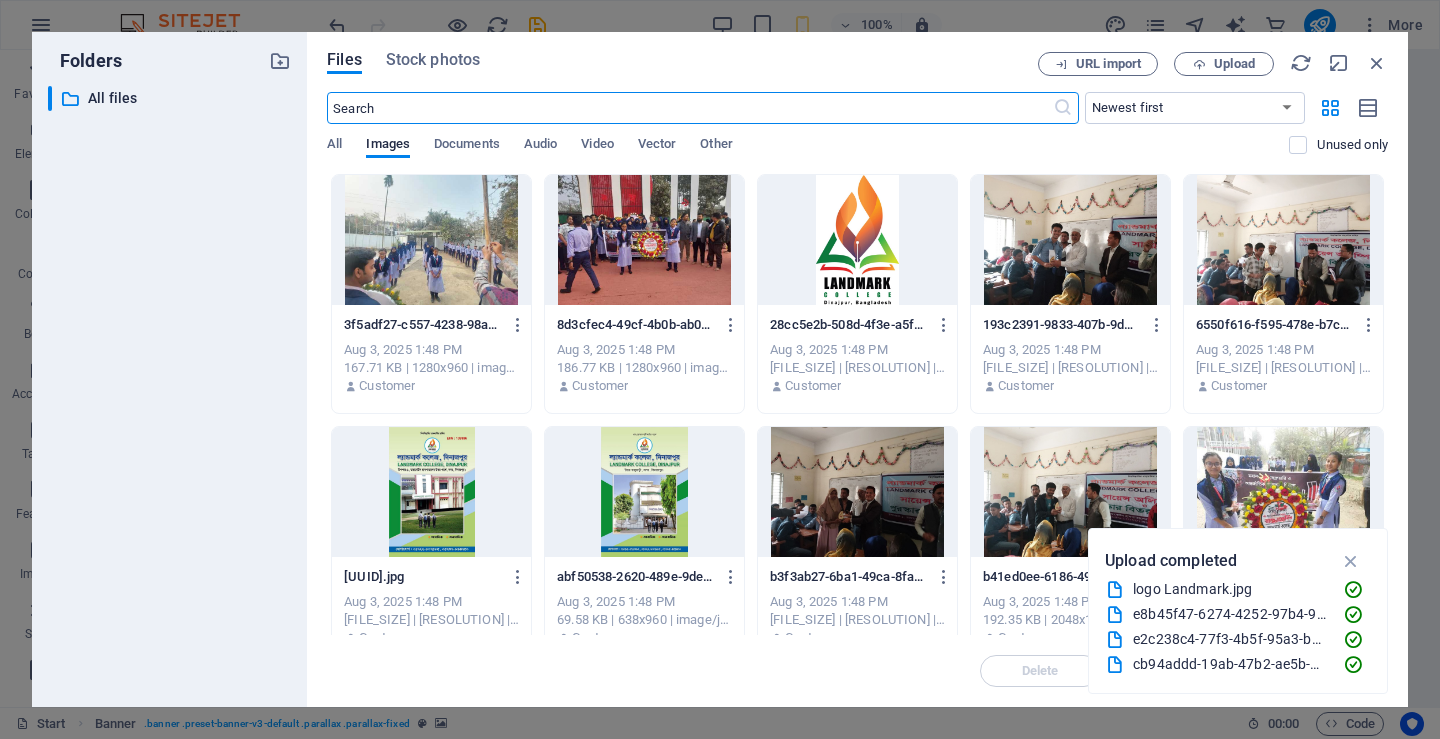 click at bounding box center [431, 240] 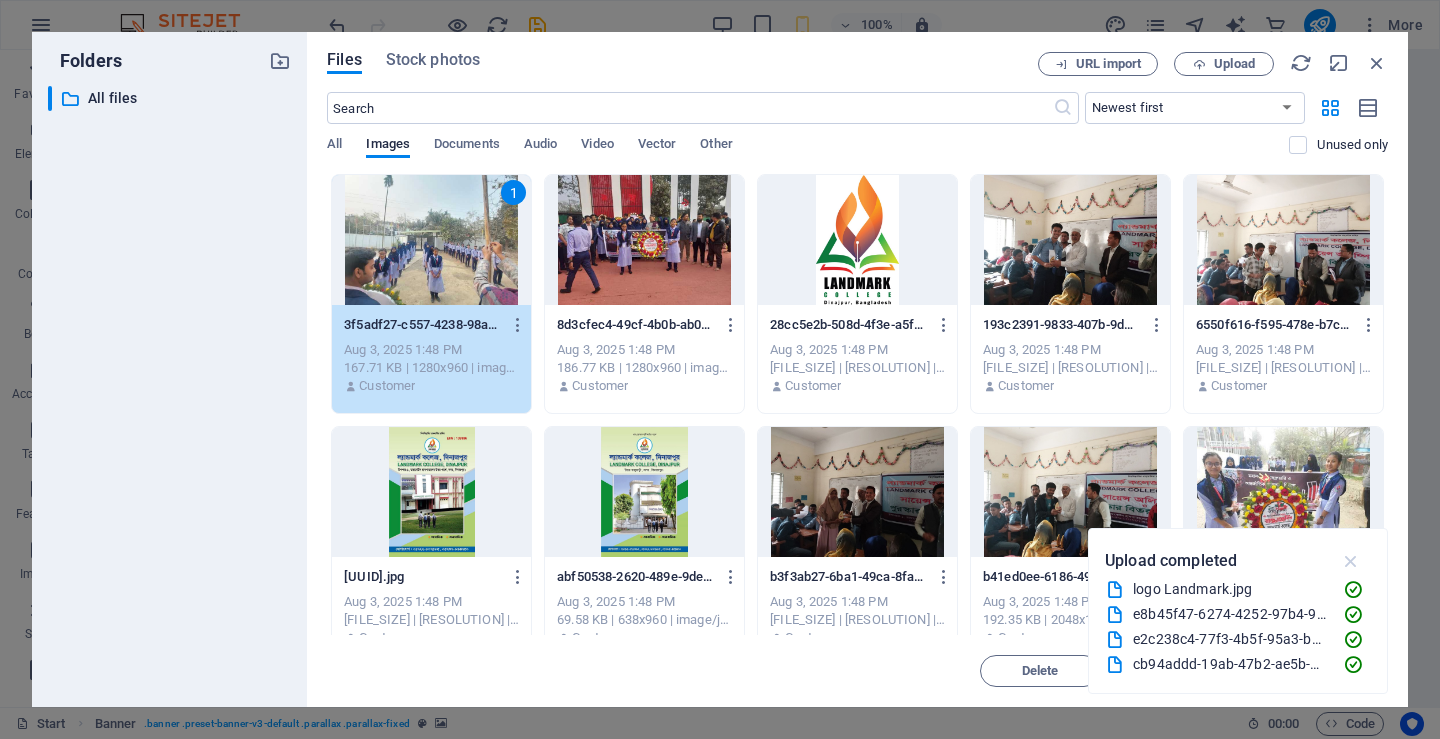 click at bounding box center [1351, 561] 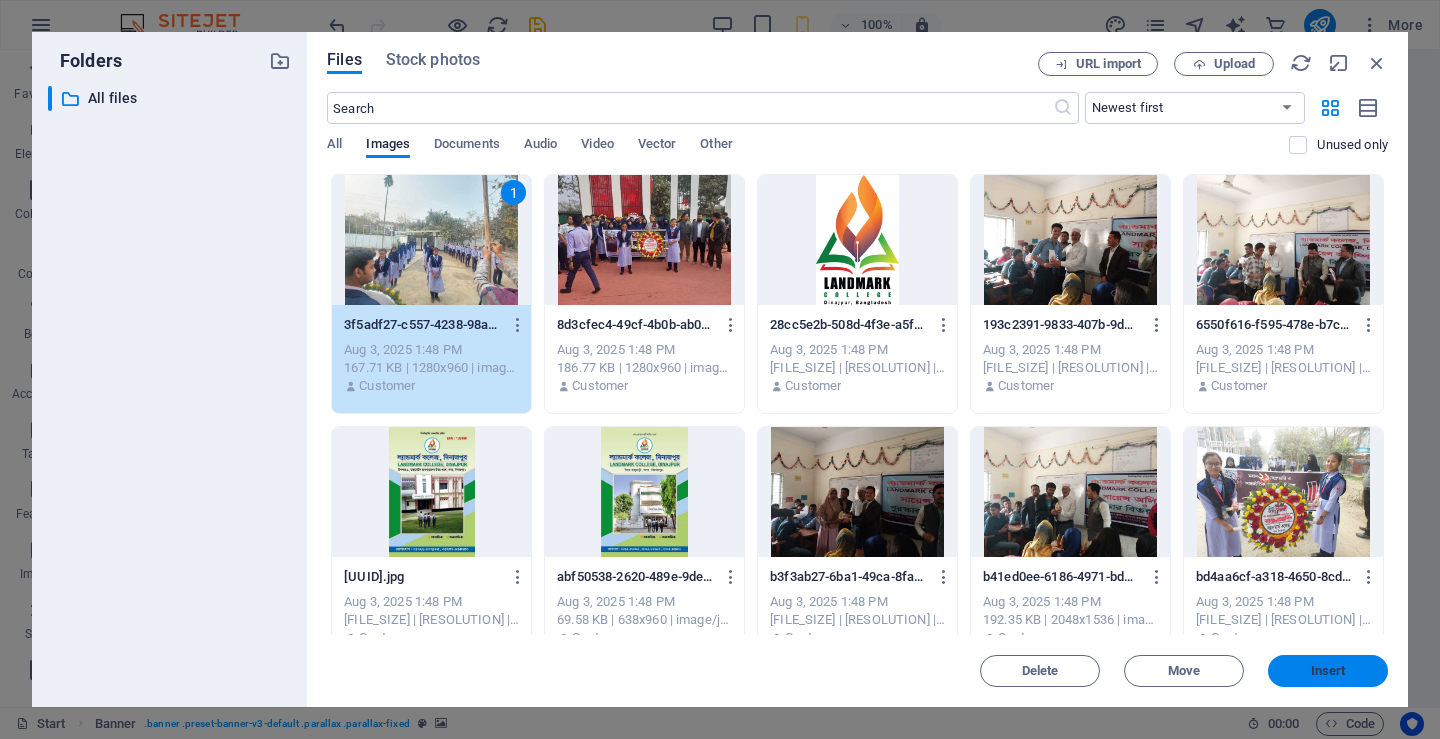 drag, startPoint x: 1303, startPoint y: 672, endPoint x: 882, endPoint y: 602, distance: 426.77982 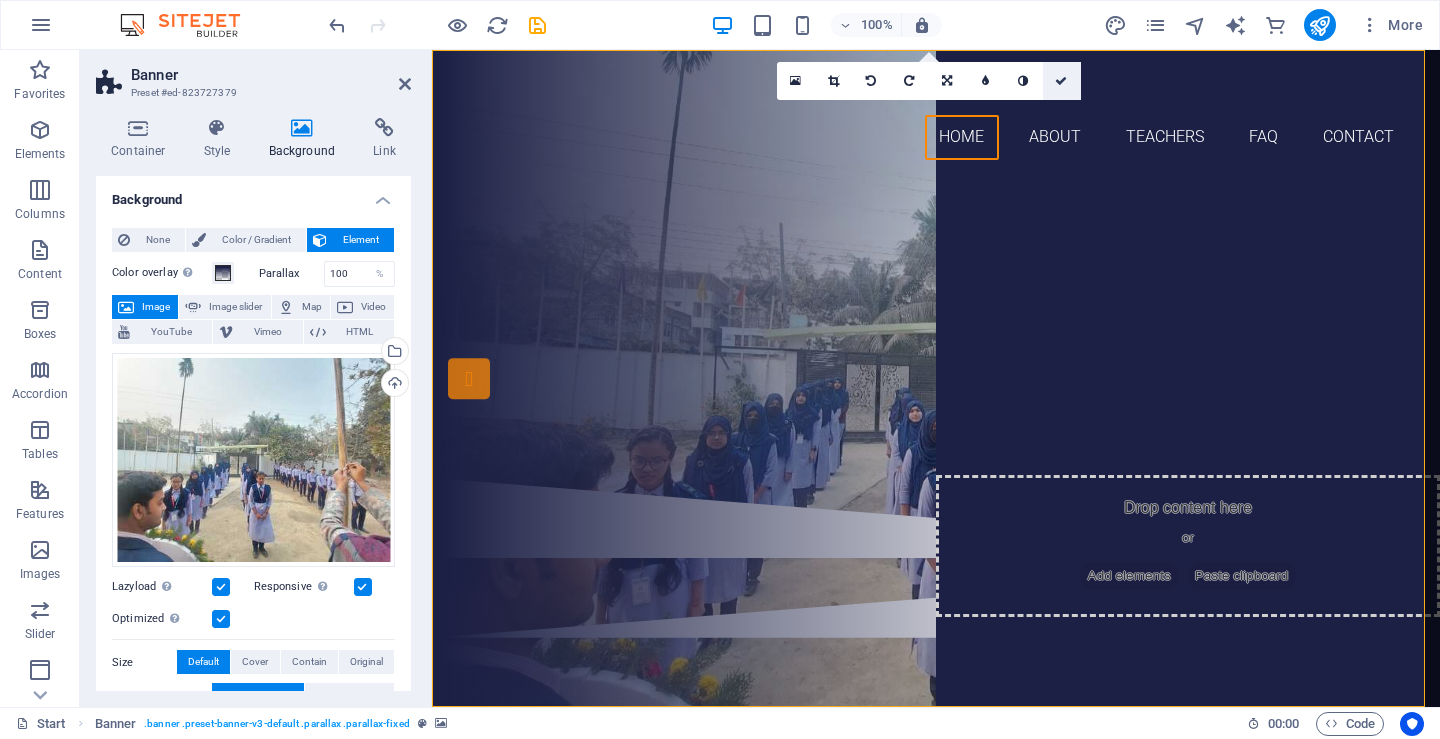 click at bounding box center [1061, 81] 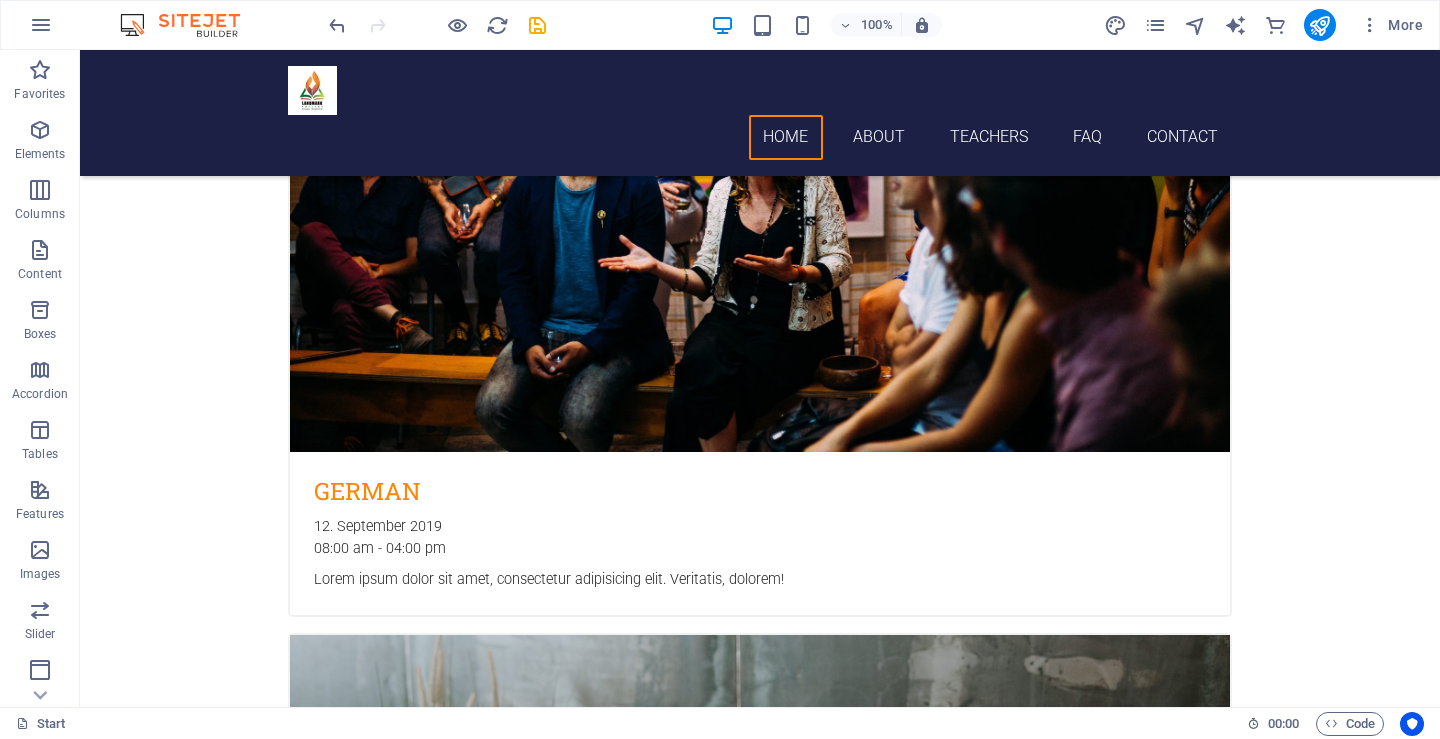 scroll, scrollTop: 2620, scrollLeft: 0, axis: vertical 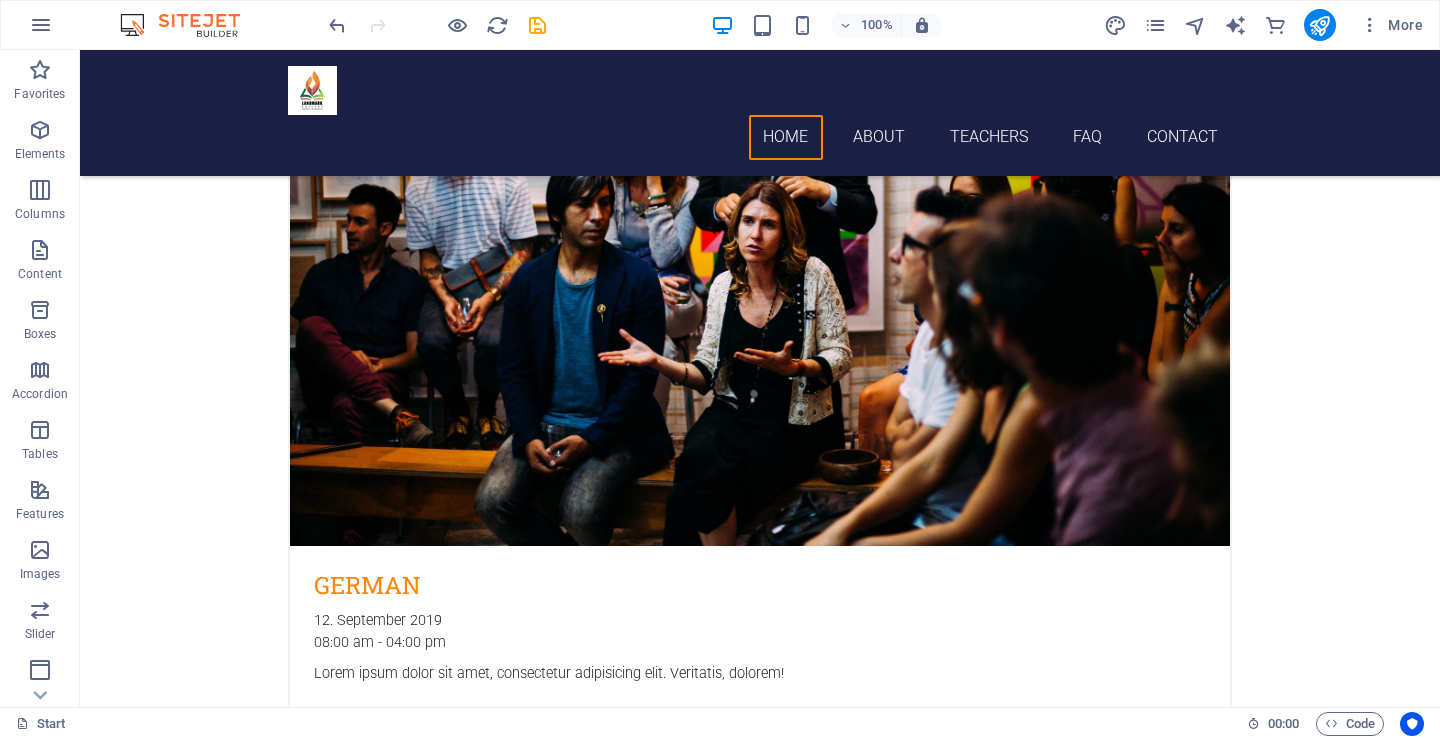 click at bounding box center [760, 4516] 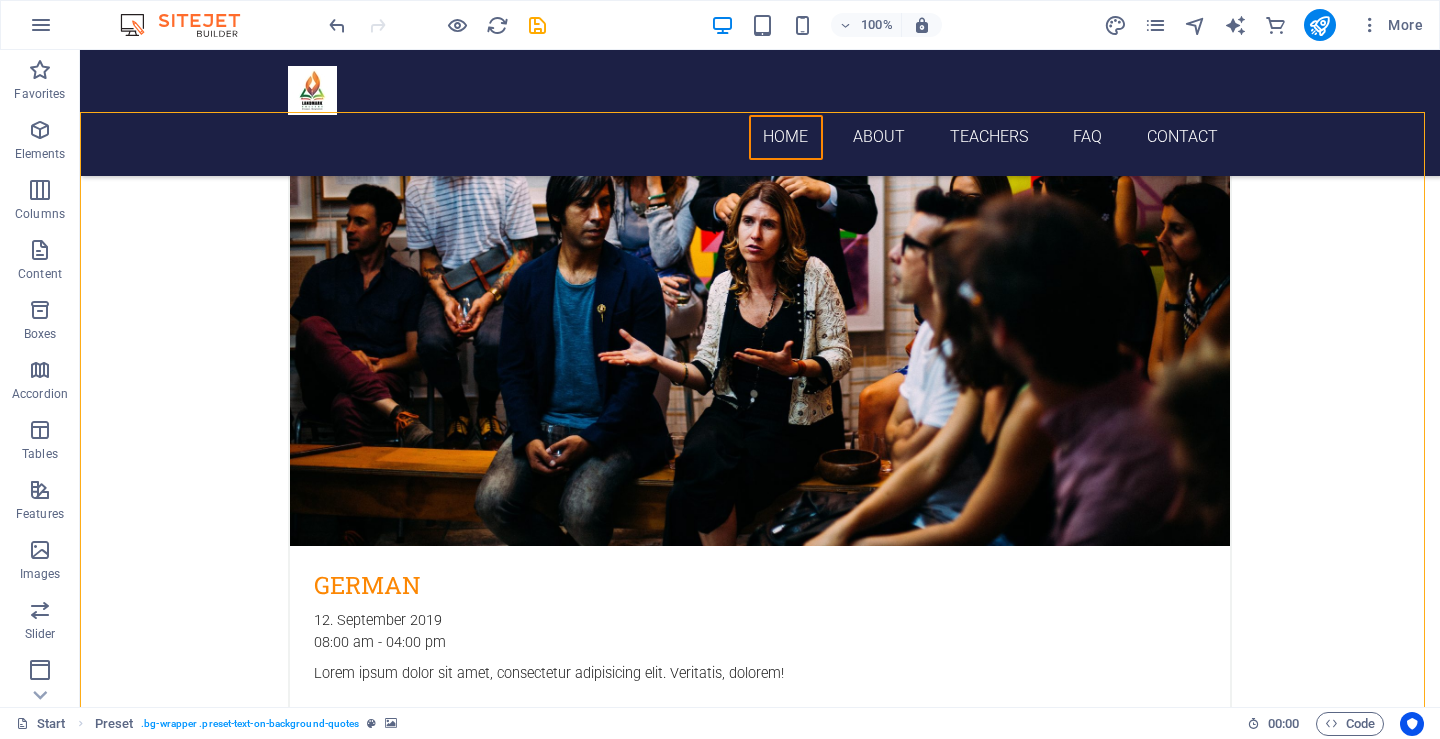 click at bounding box center [760, 4516] 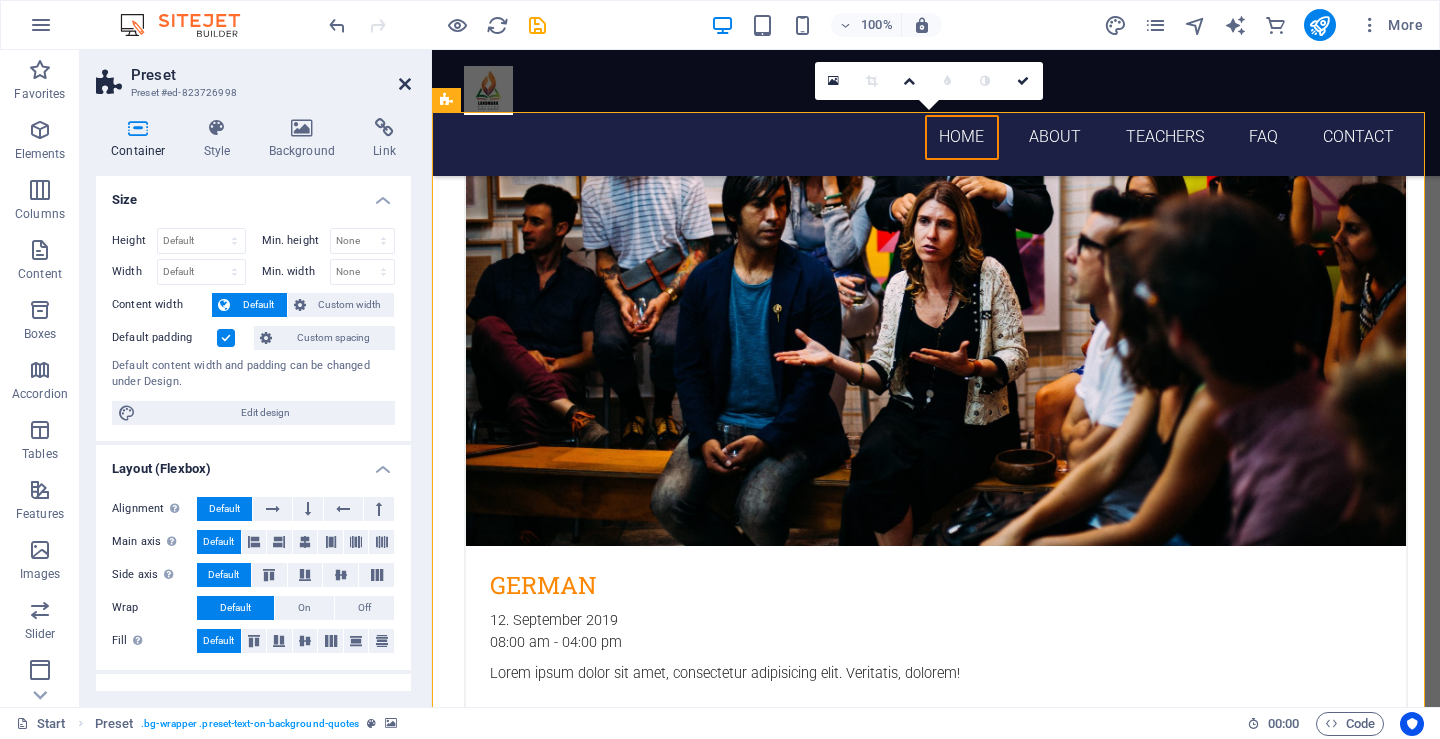 click at bounding box center [405, 84] 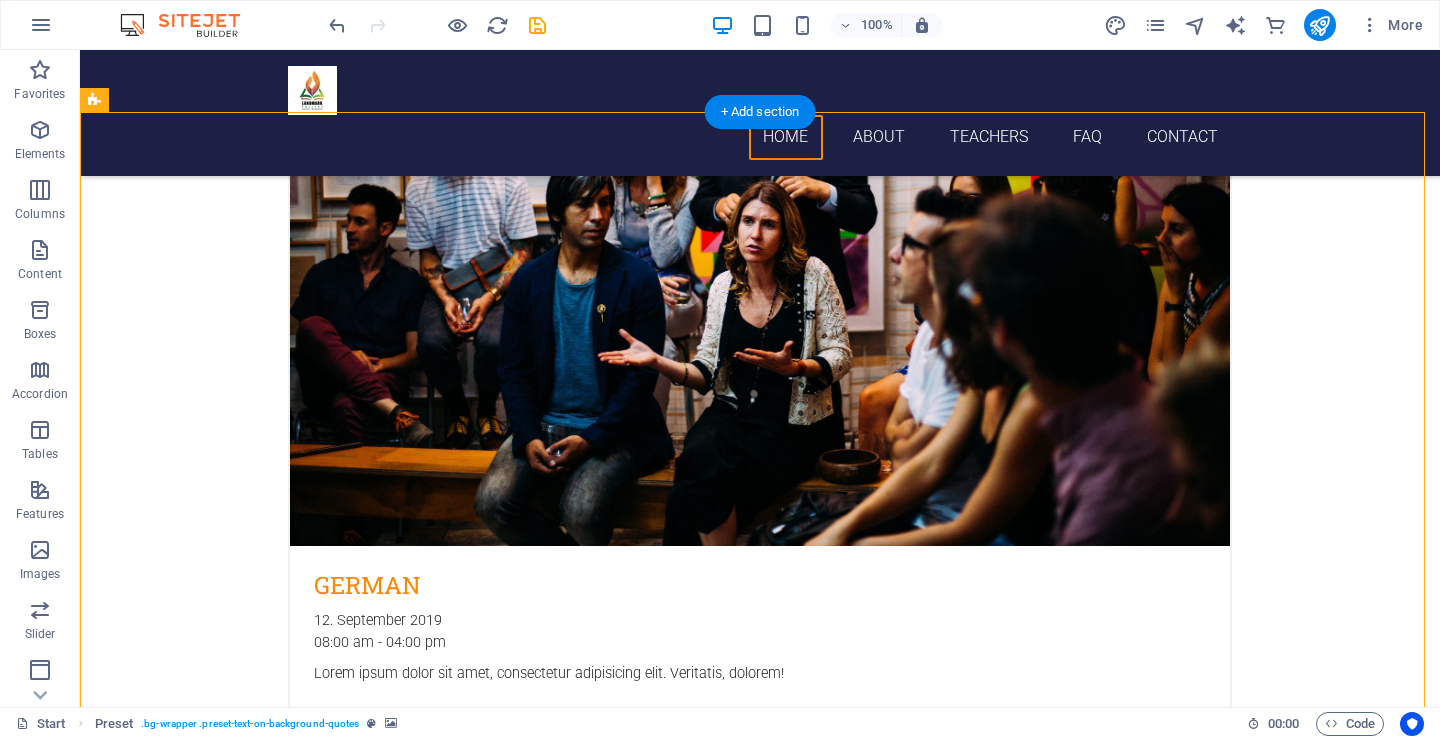 click at bounding box center (760, 4516) 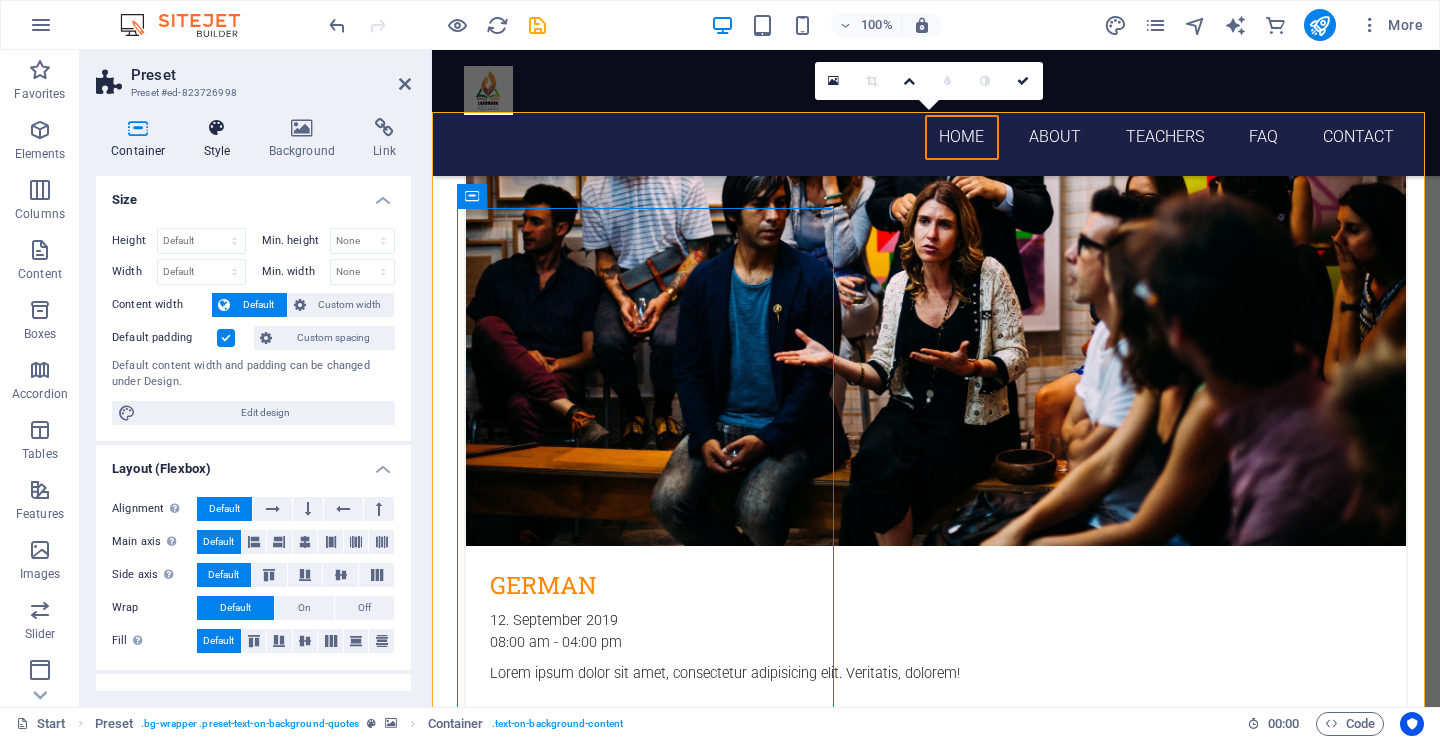 click at bounding box center (217, 128) 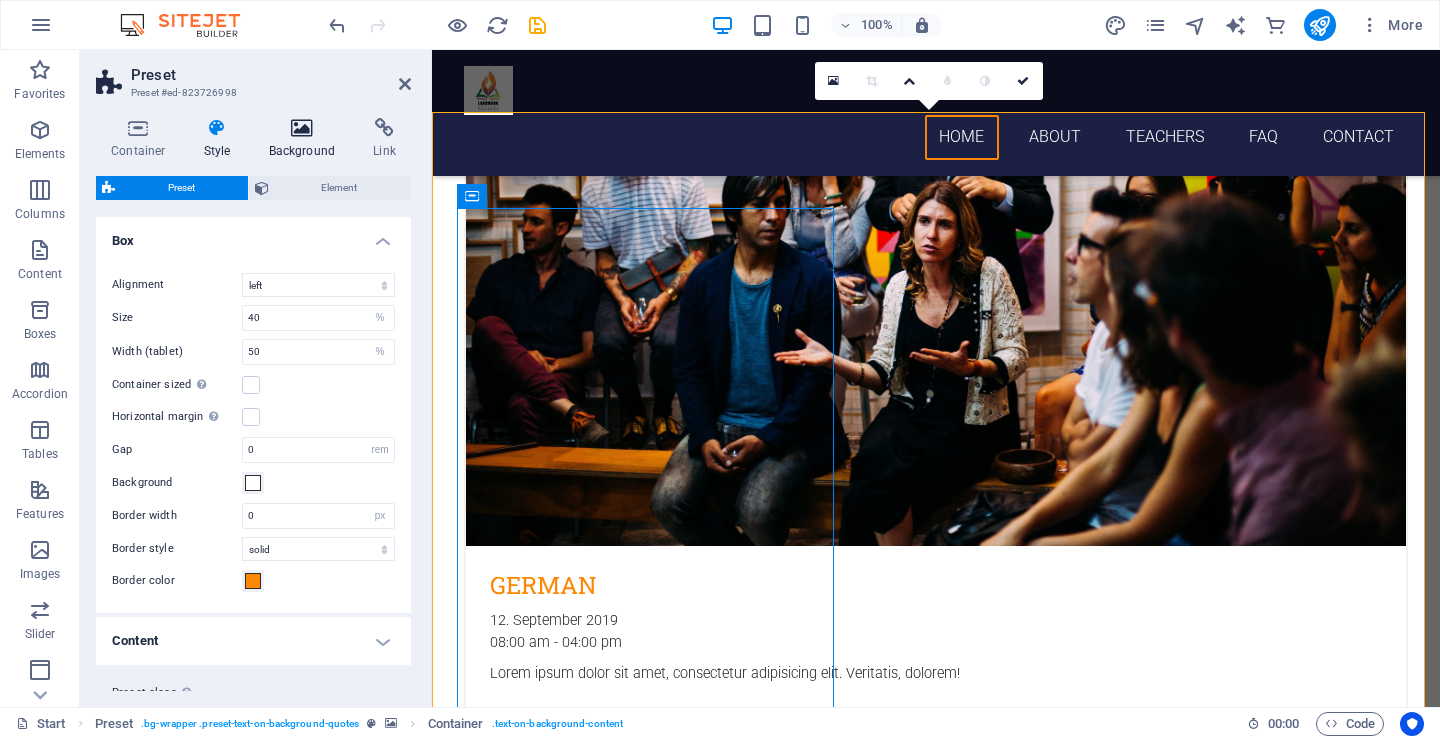 click at bounding box center [302, 128] 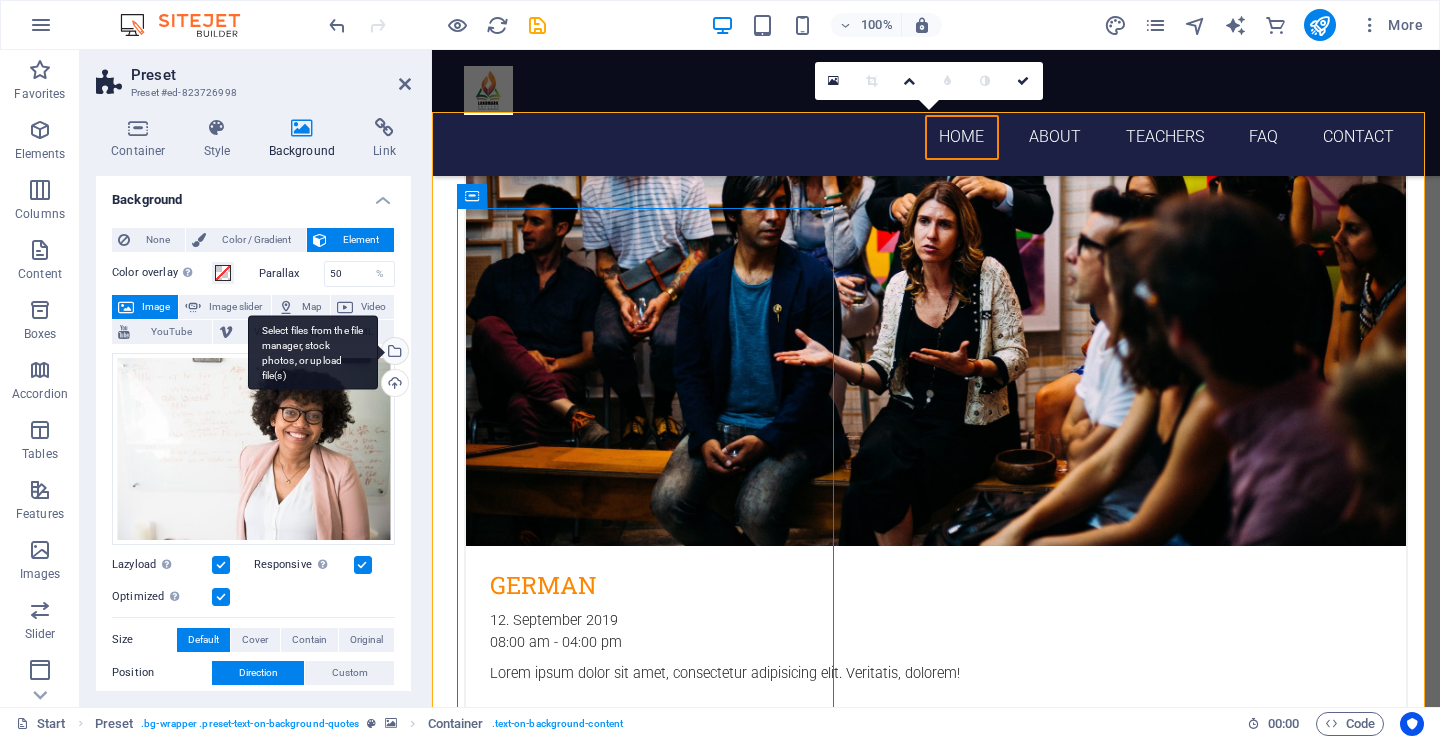 click on "Select files from the file manager, stock photos, or upload file(s)" at bounding box center [393, 353] 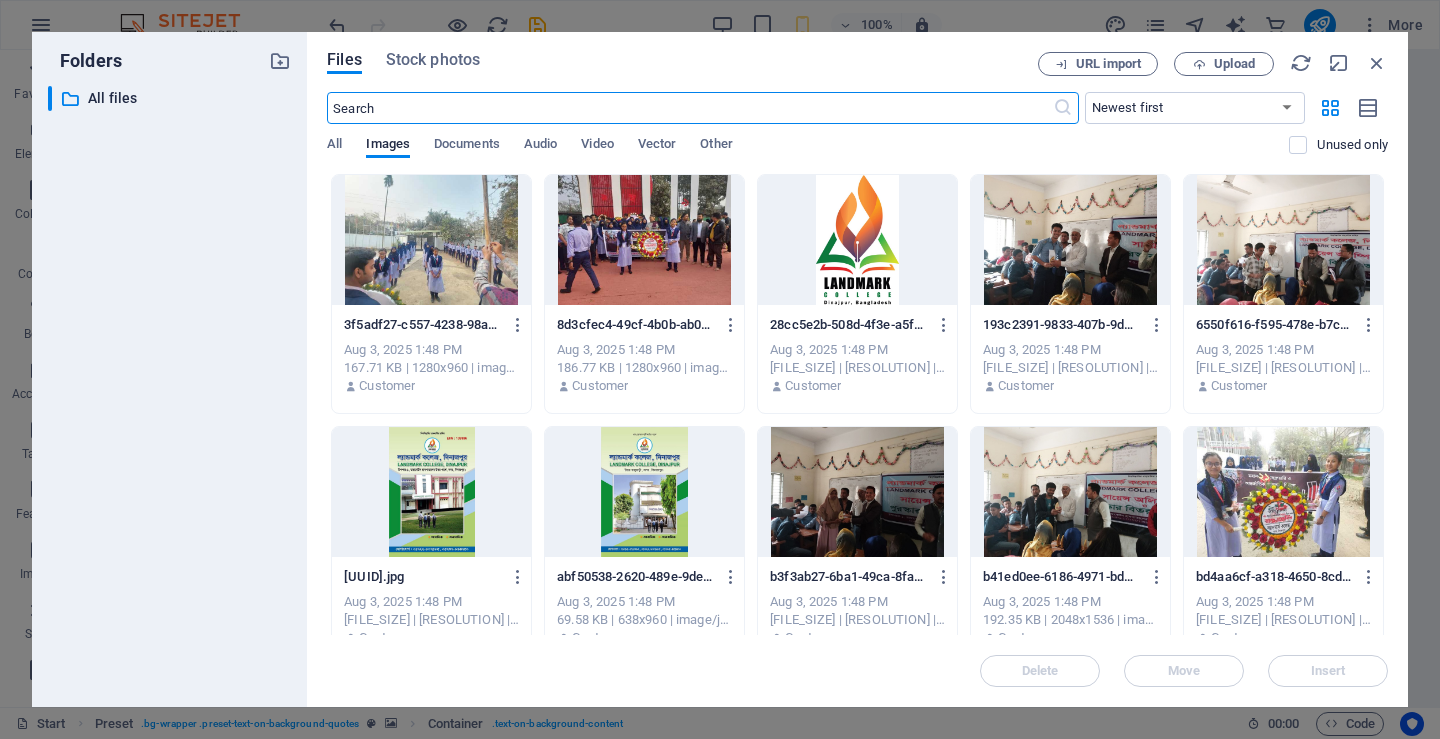 click at bounding box center [644, 492] 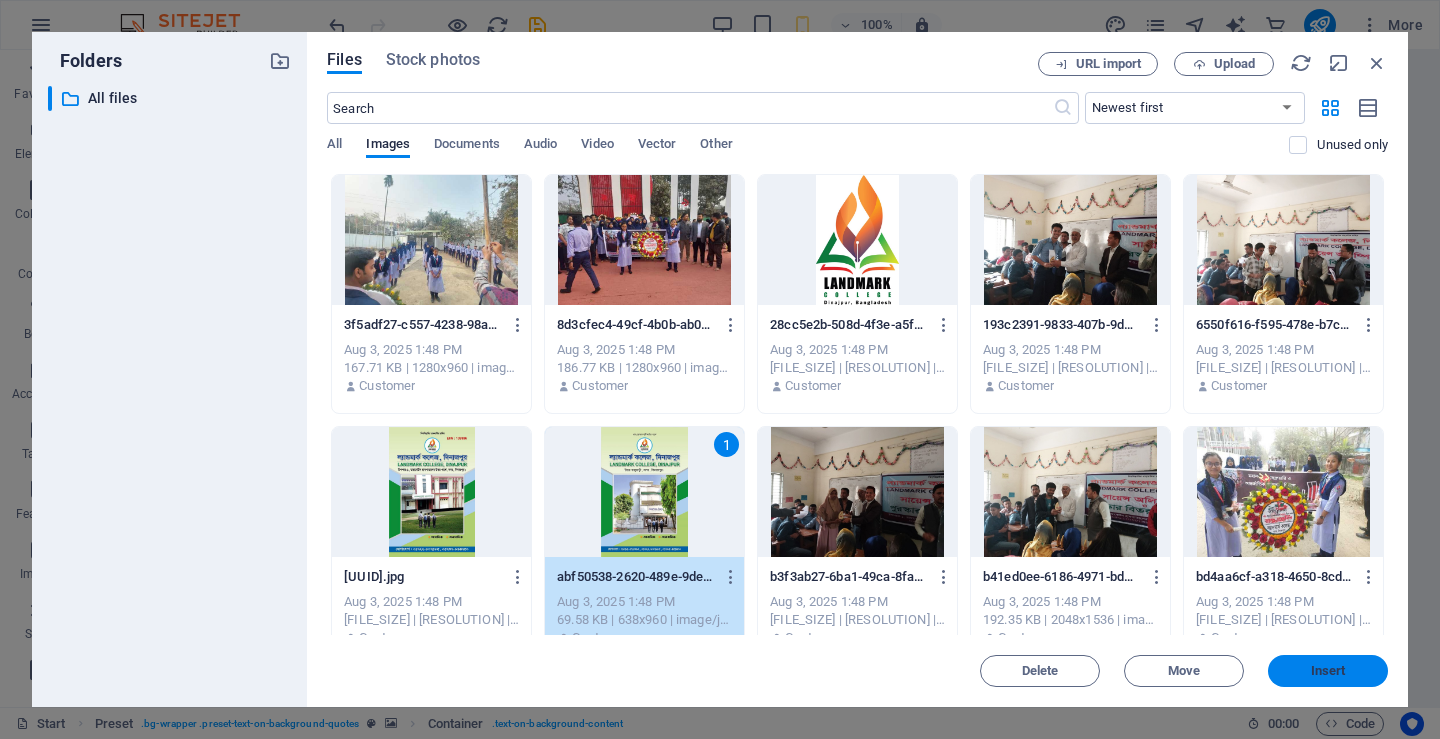 click on "Insert" at bounding box center (1328, 671) 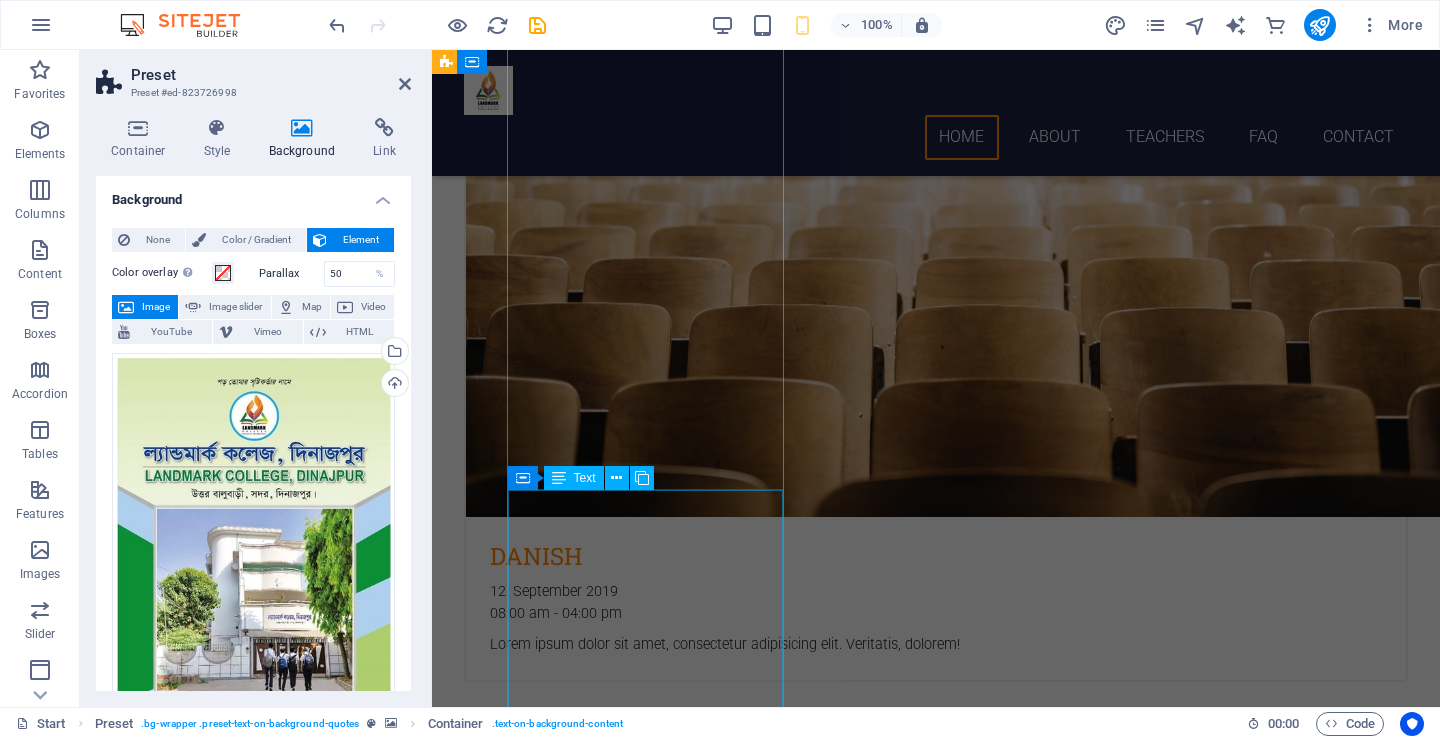 scroll, scrollTop: 2833, scrollLeft: 0, axis: vertical 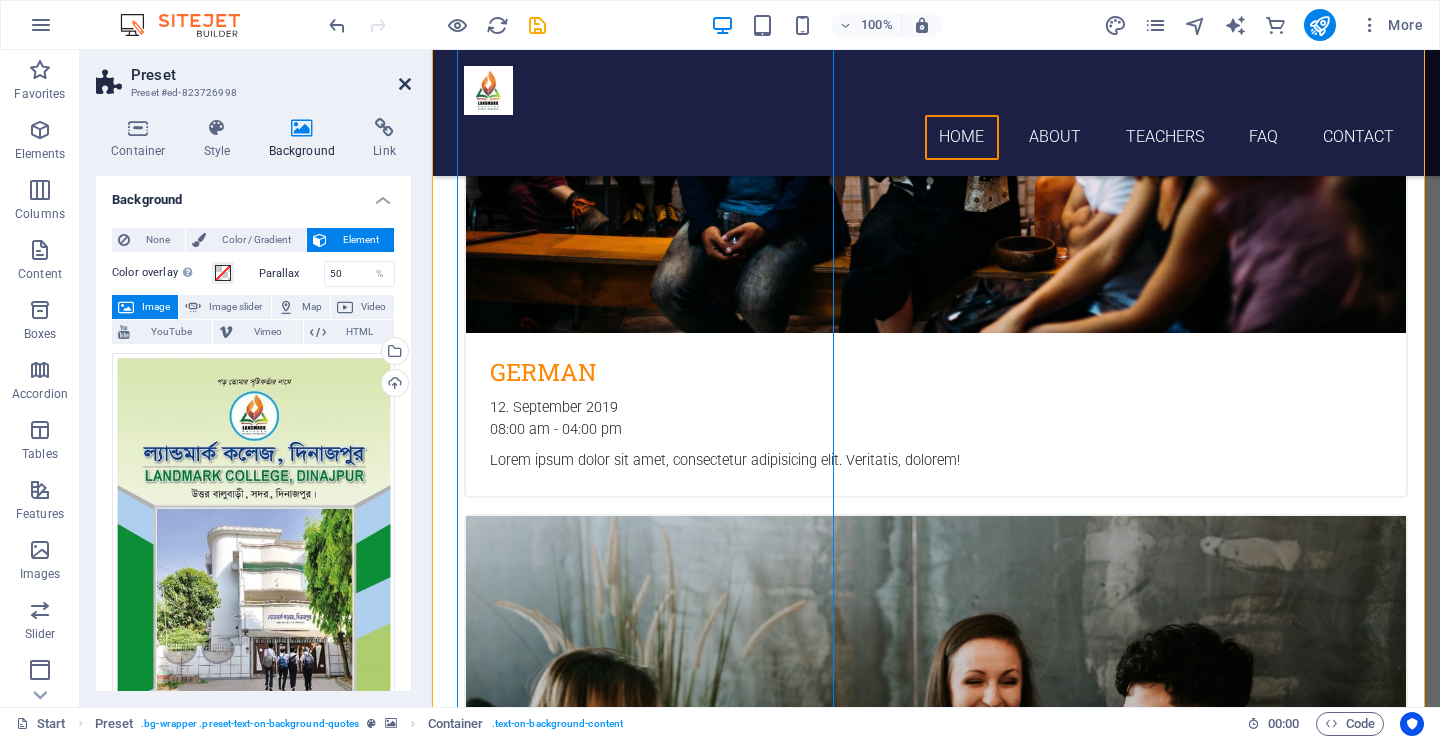 click at bounding box center [405, 84] 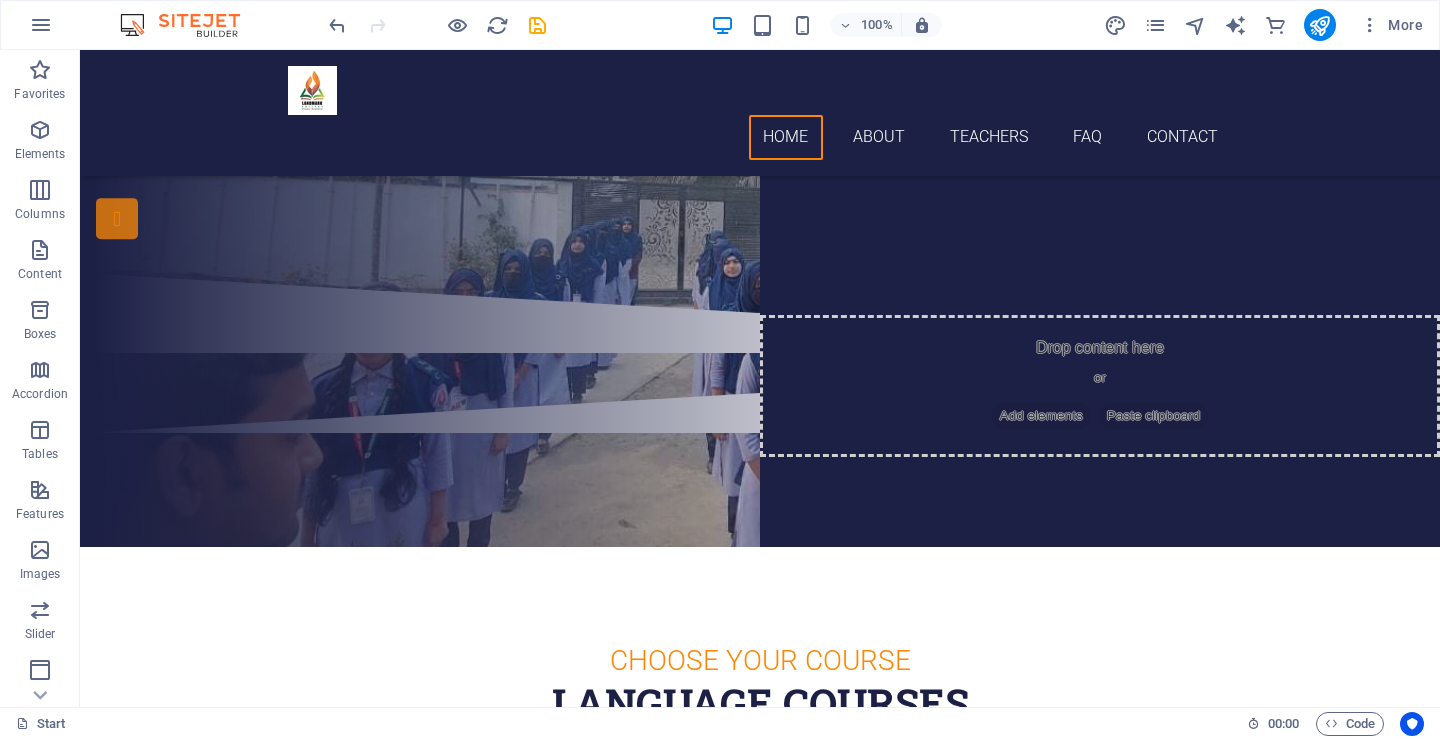 scroll, scrollTop: 0, scrollLeft: 0, axis: both 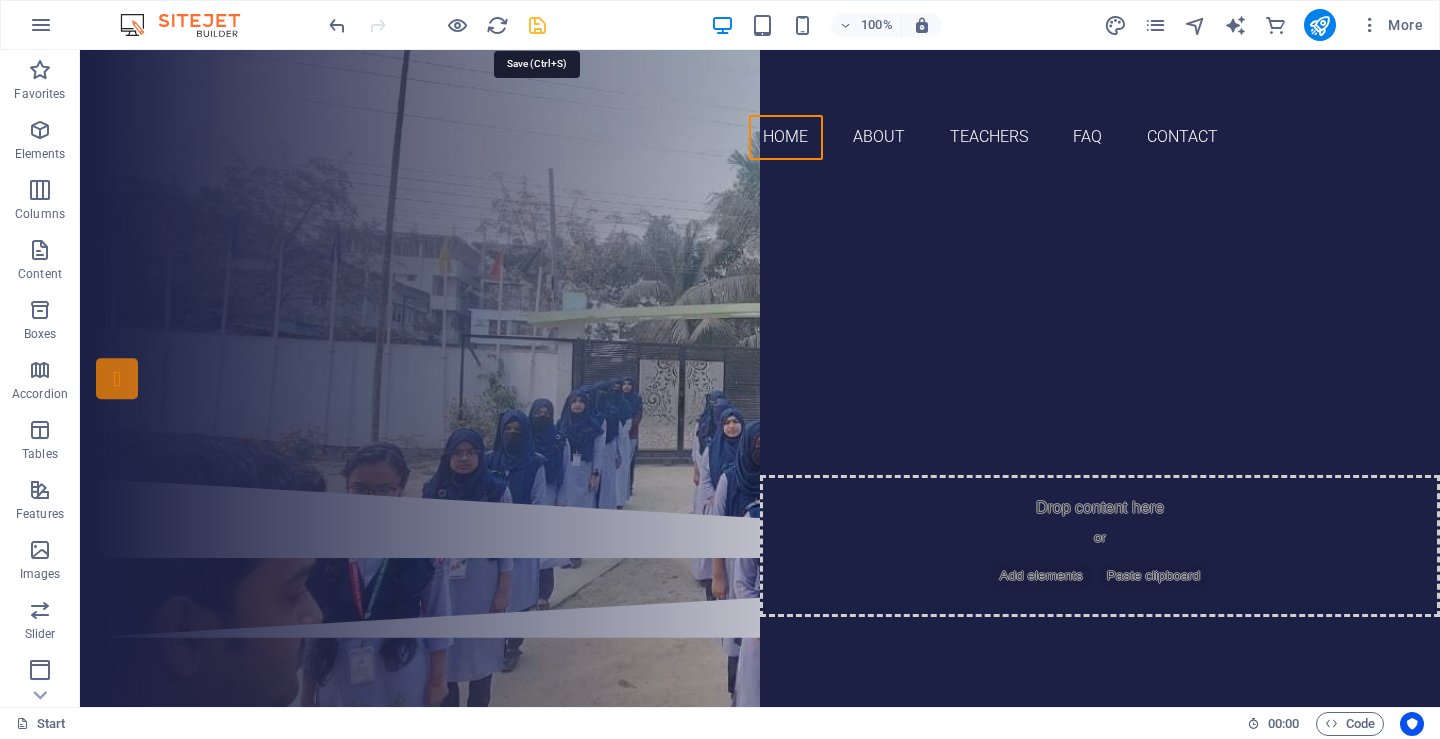 click at bounding box center (537, 25) 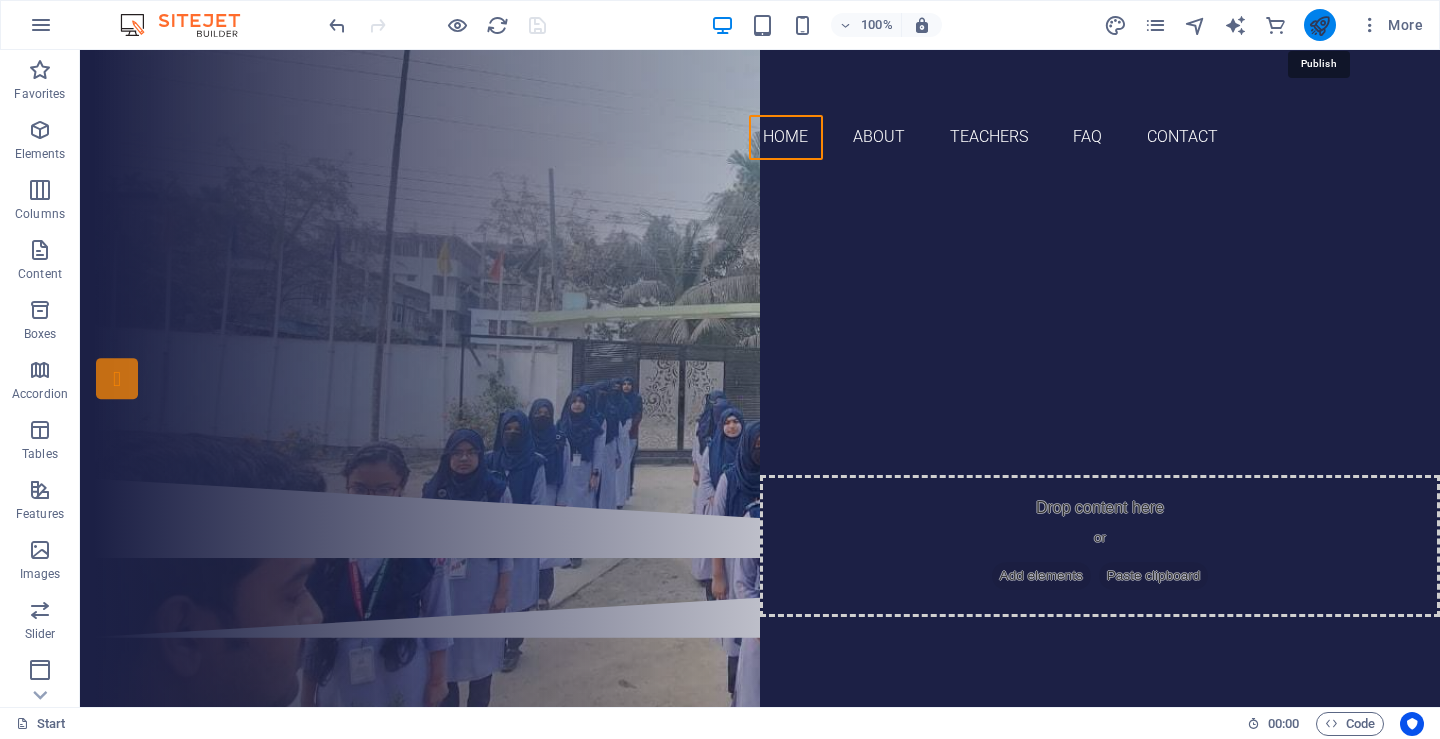 click at bounding box center (1319, 25) 